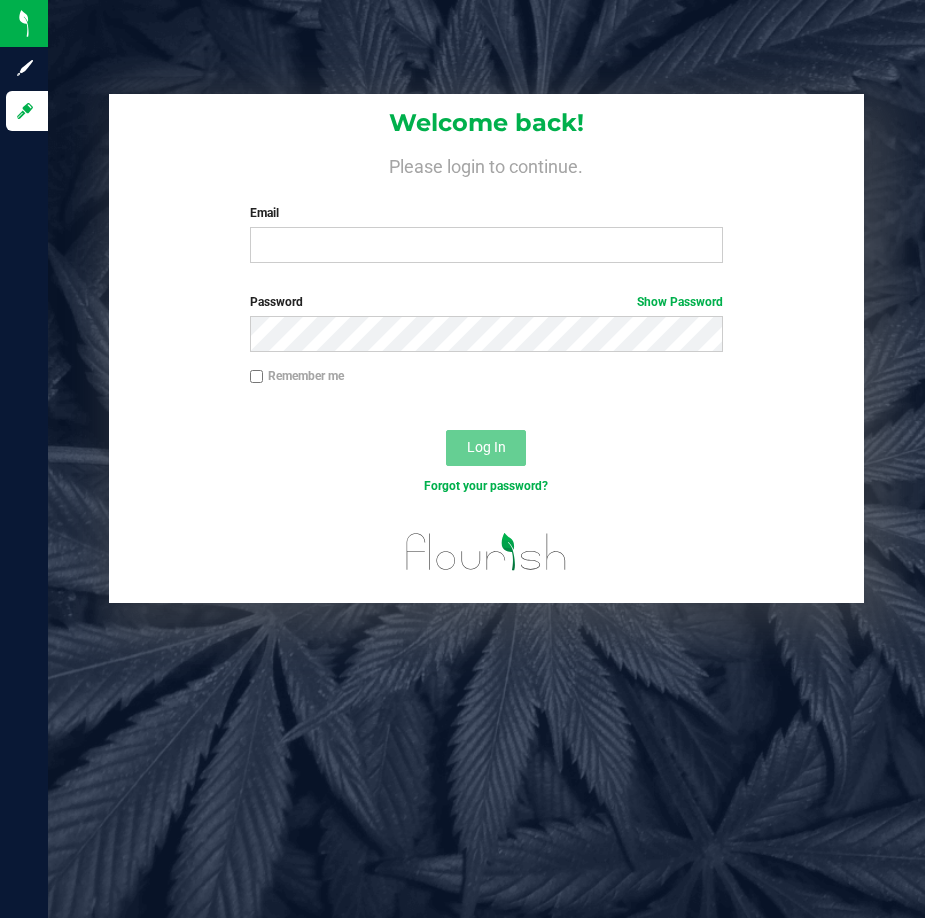 scroll, scrollTop: 0, scrollLeft: 0, axis: both 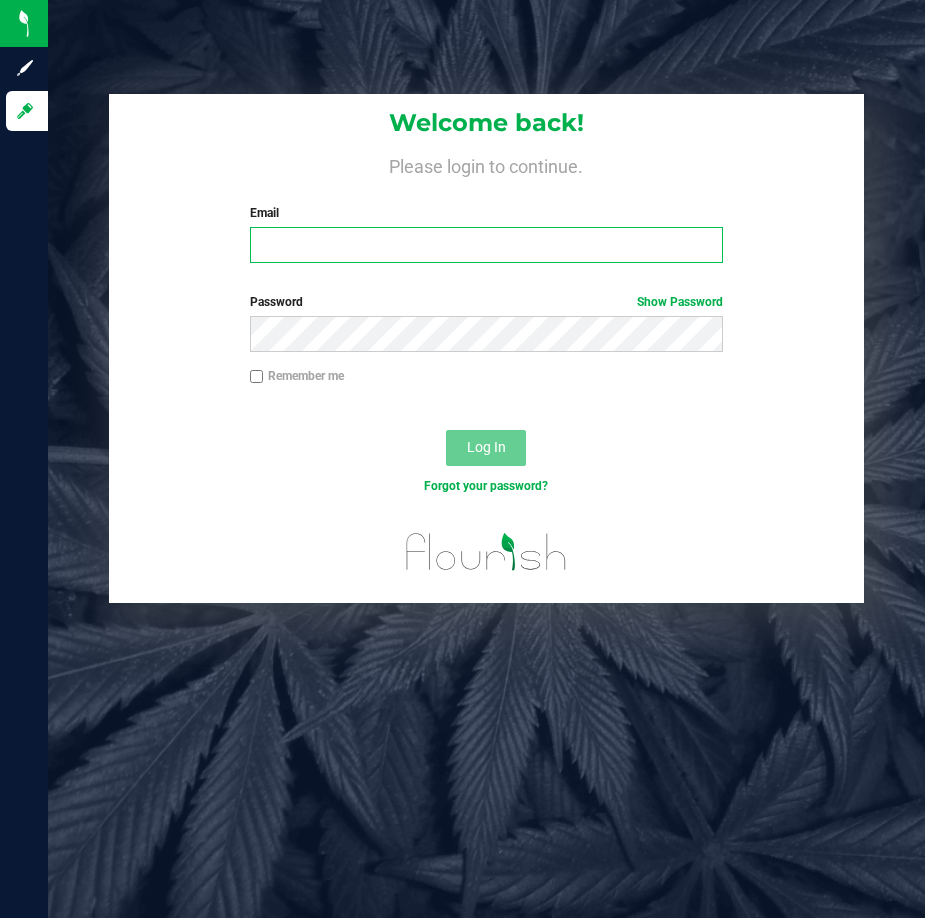 click on "Email" at bounding box center (487, 245) 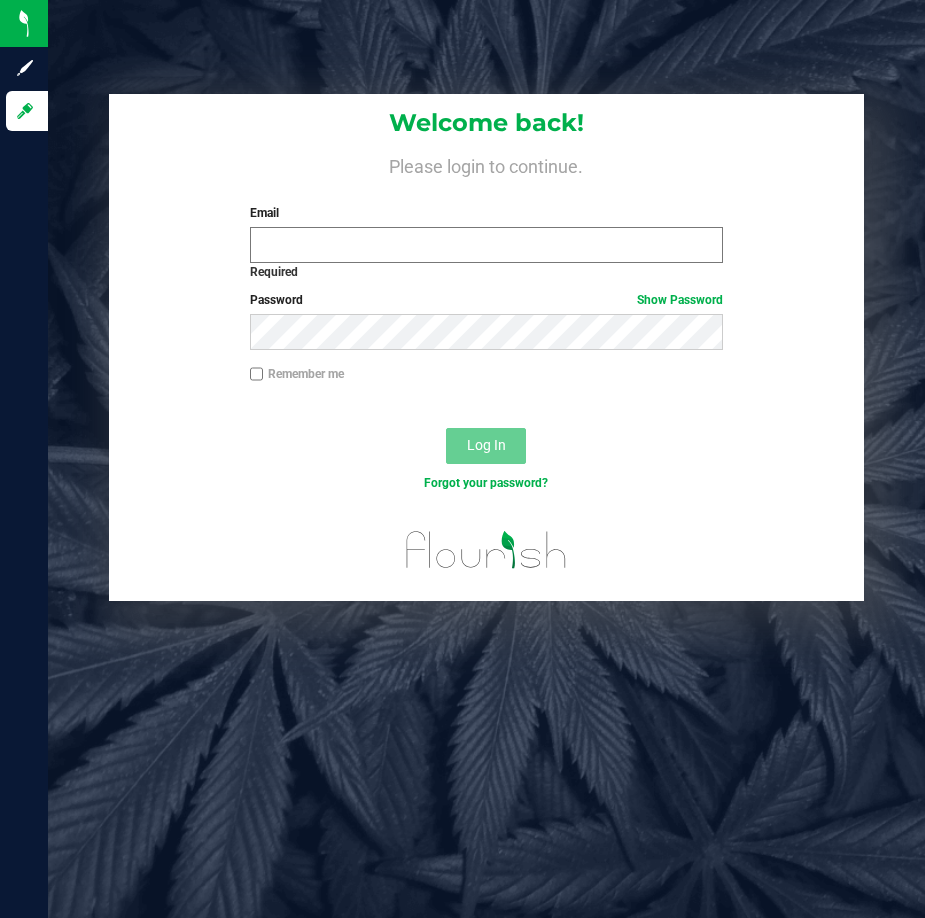 scroll, scrollTop: 0, scrollLeft: 0, axis: both 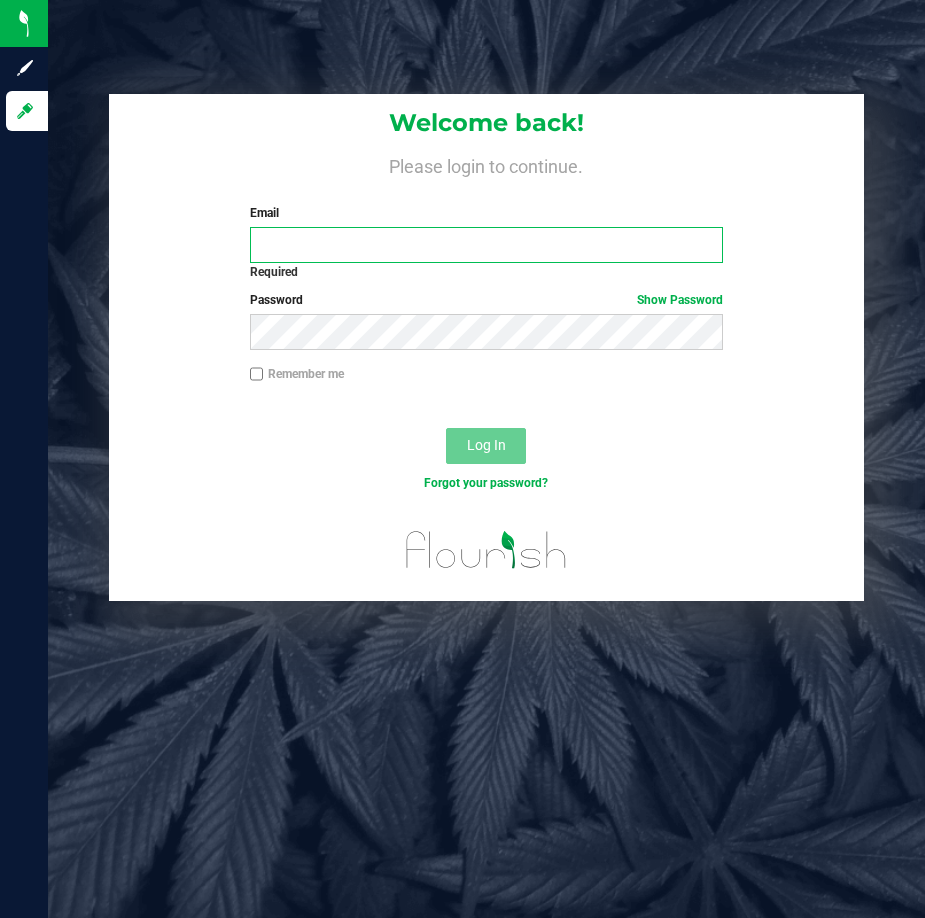 click on "Email" at bounding box center (487, 245) 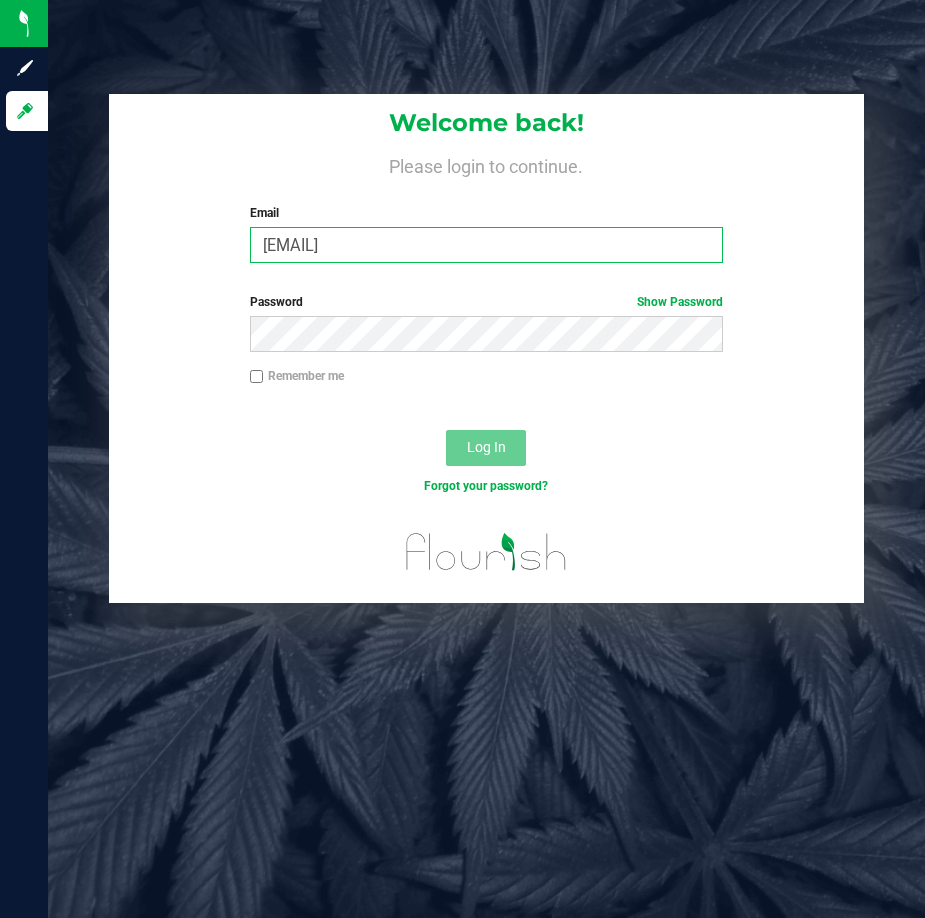 type on "[EMAIL]" 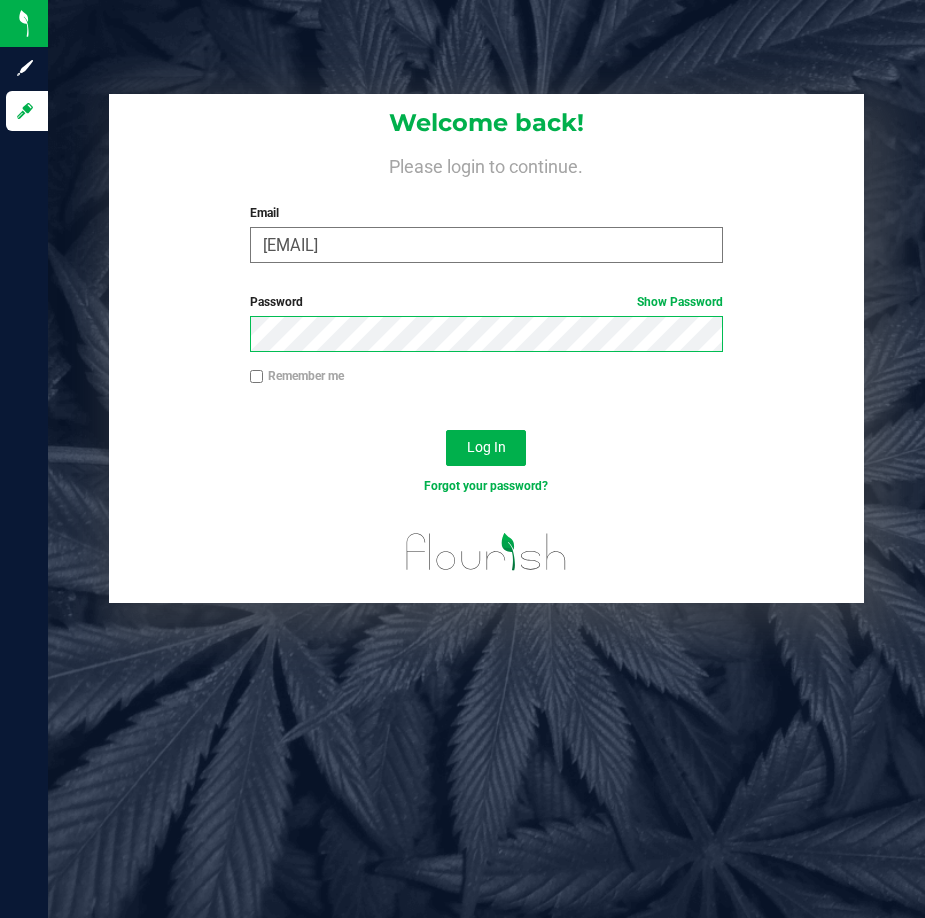 click on "Log In" at bounding box center [486, 448] 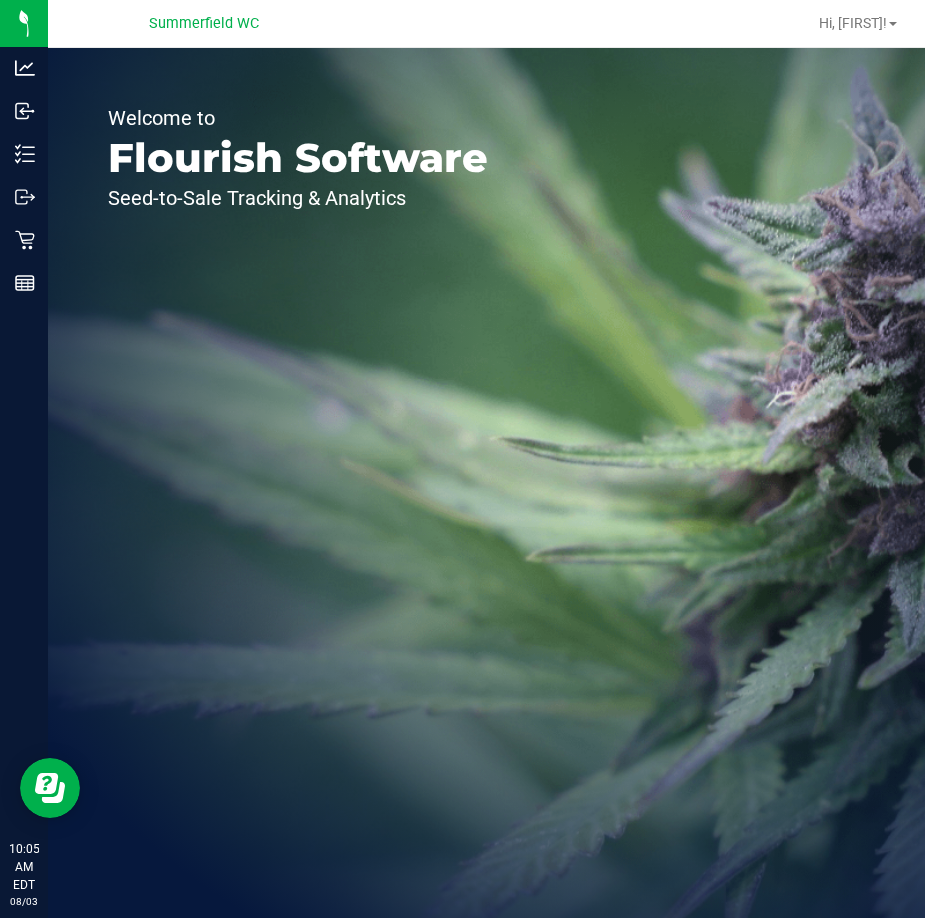 scroll, scrollTop: 0, scrollLeft: 0, axis: both 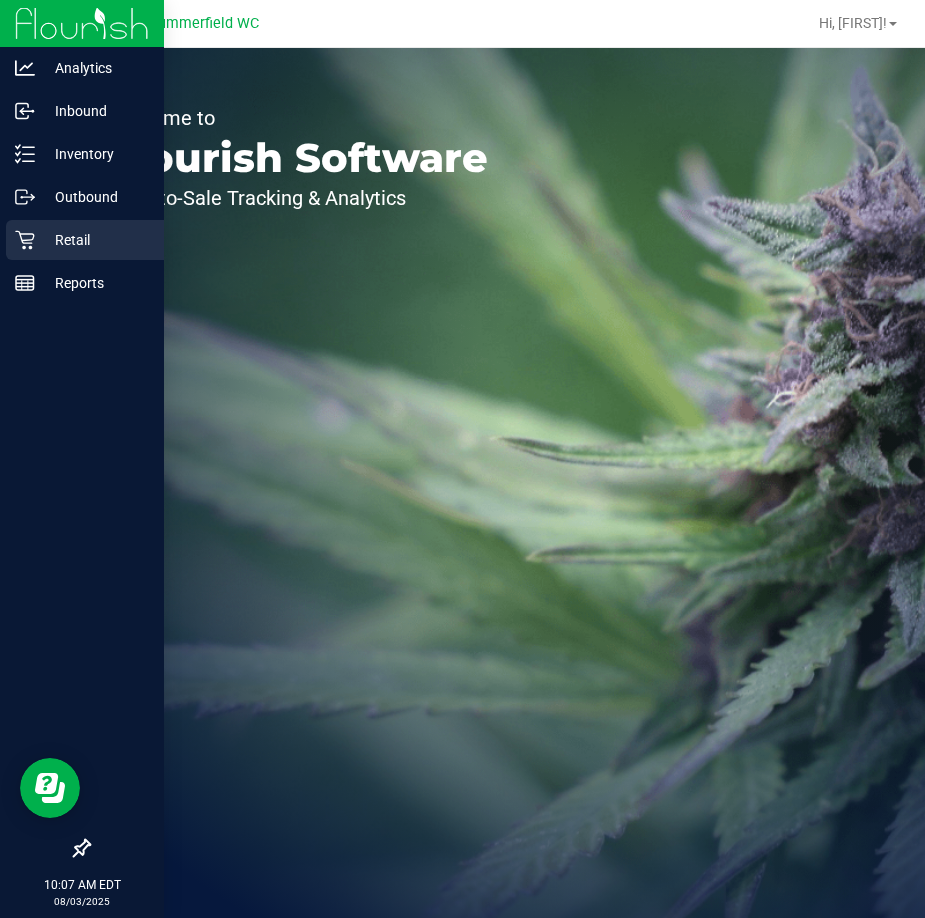 click on "Retail" at bounding box center [95, 240] 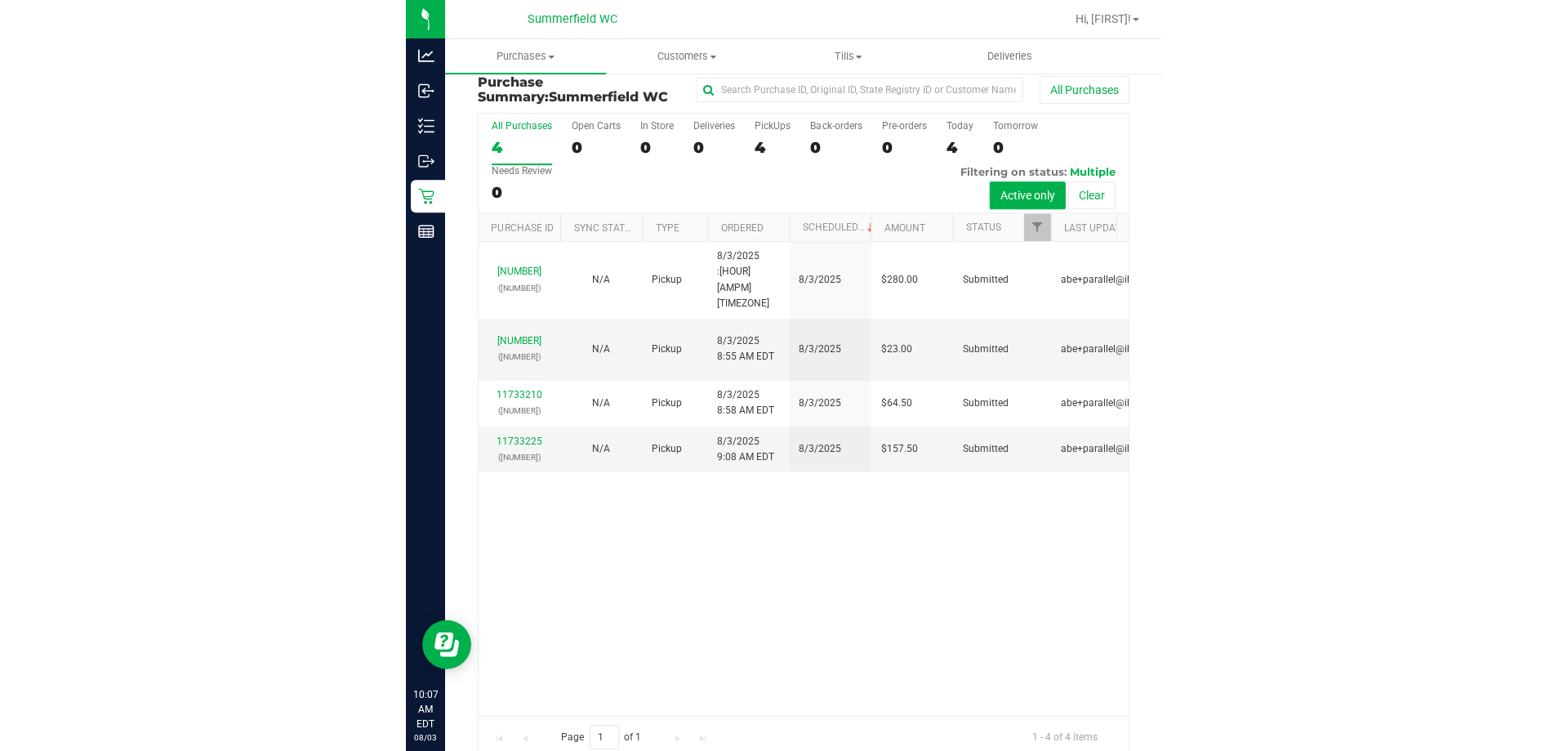 scroll, scrollTop: 0, scrollLeft: 0, axis: both 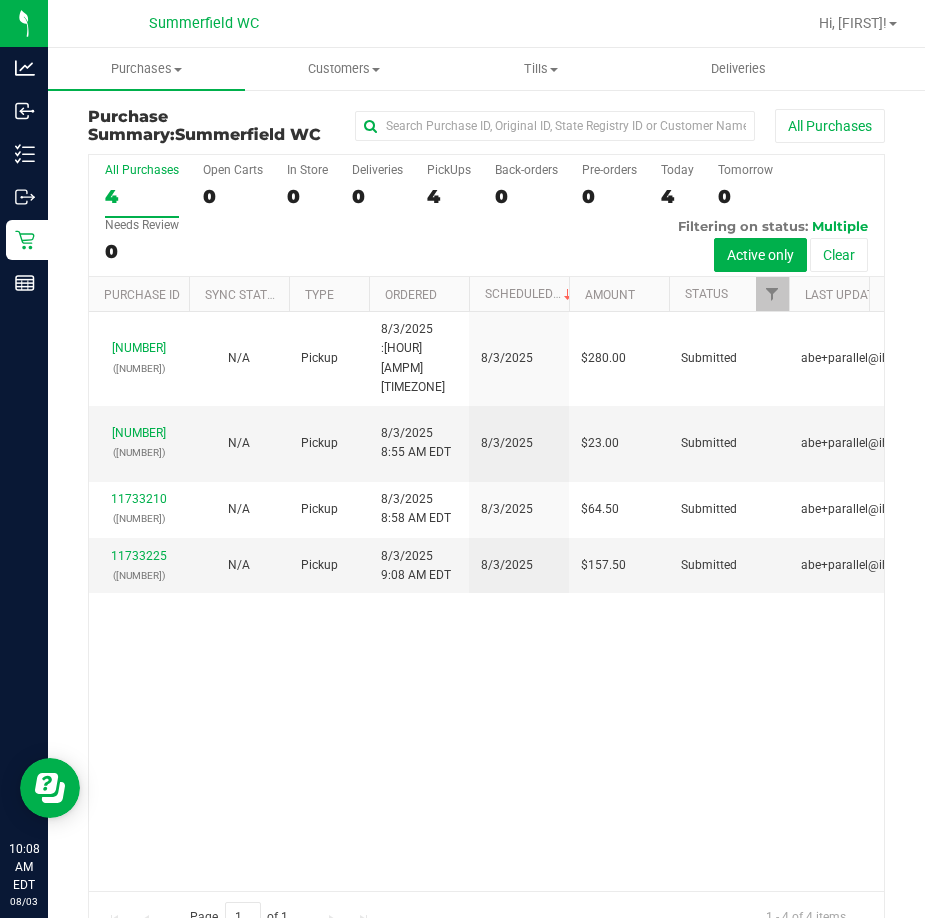 click at bounding box center (582, 23) 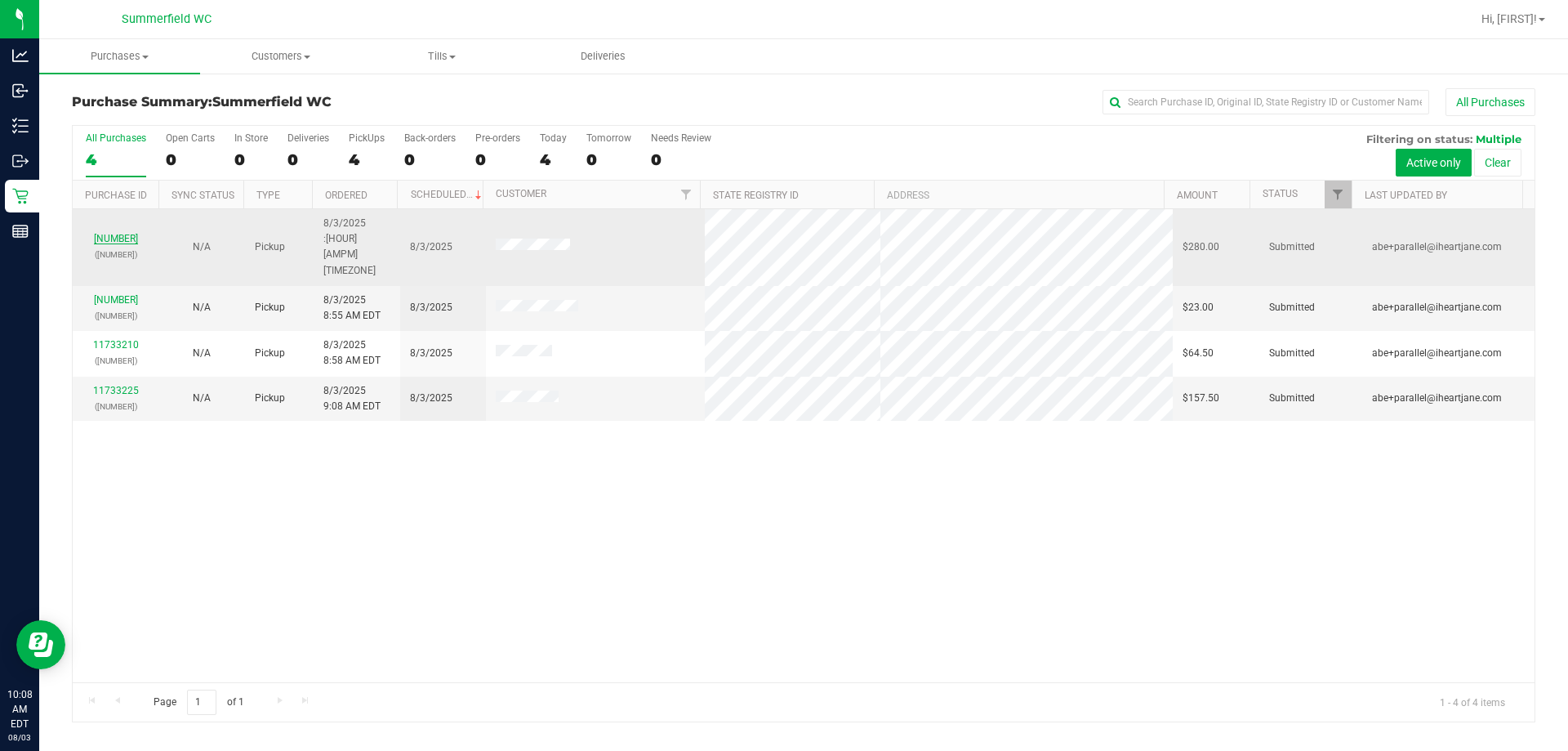 click on "[NUMBER]" at bounding box center (116, 239) 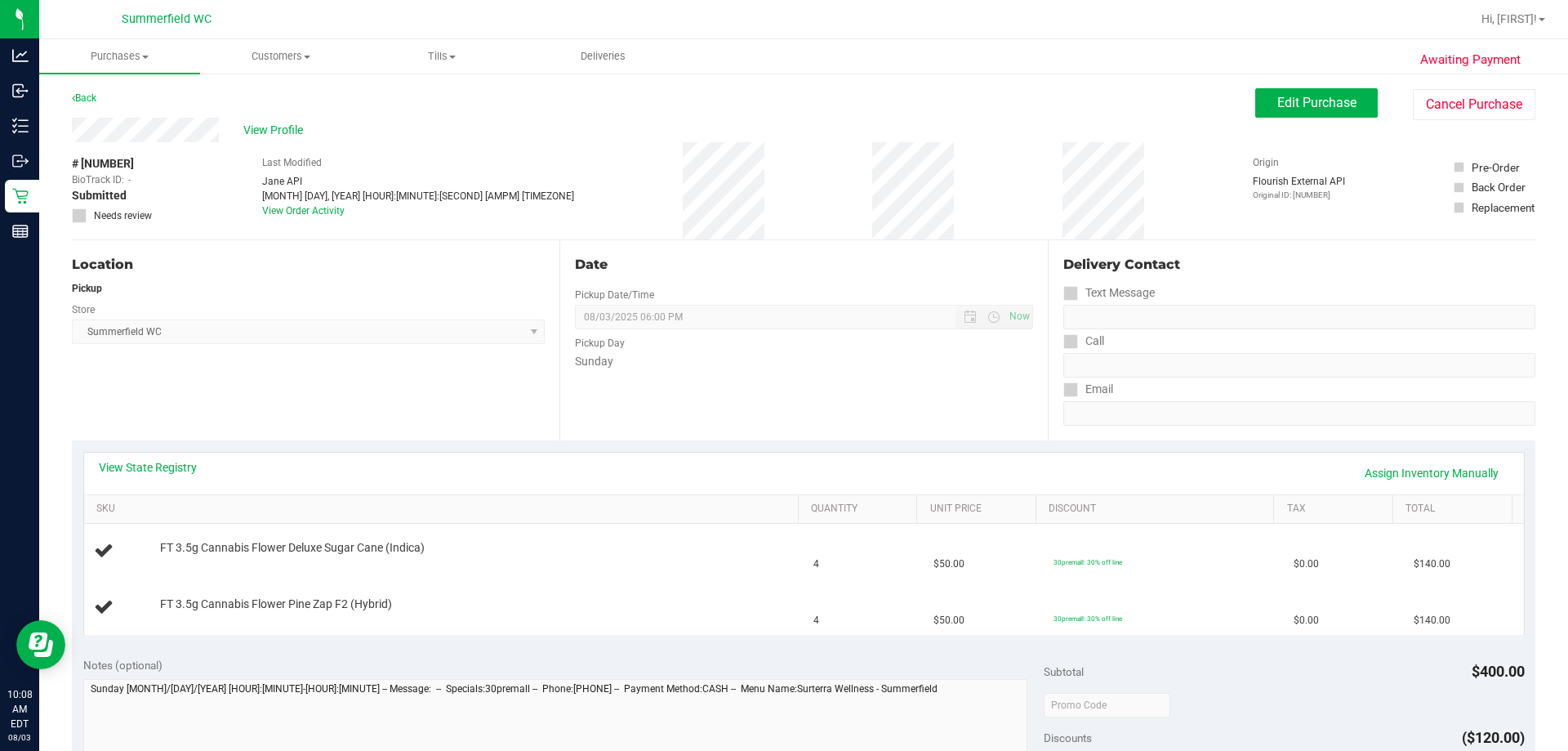 drag, startPoint x: 1390, startPoint y: 452, endPoint x: 1394, endPoint y: 486, distance: 34.234486 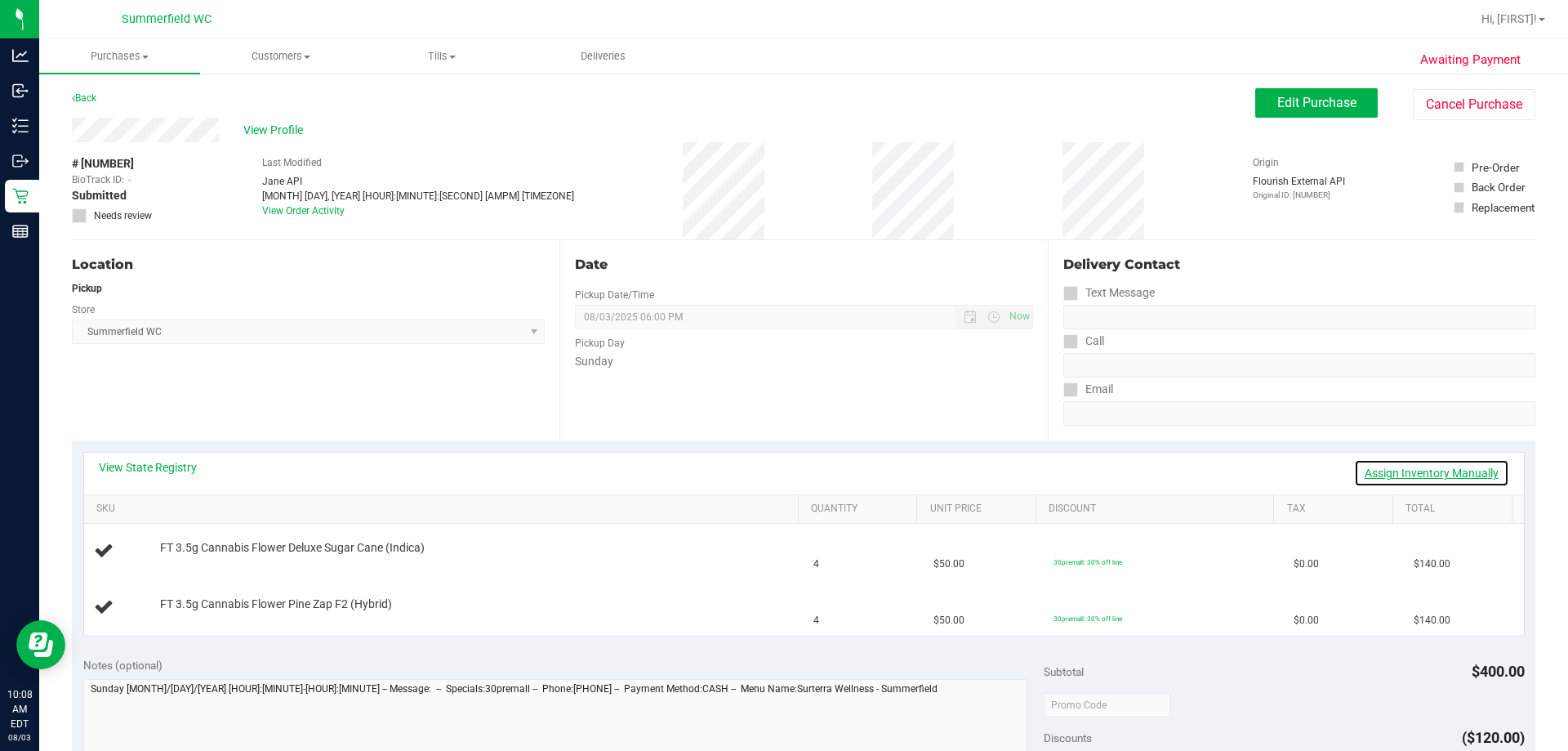 drag, startPoint x: 1394, startPoint y: 486, endPoint x: 1399, endPoint y: 477, distance: 10.29563 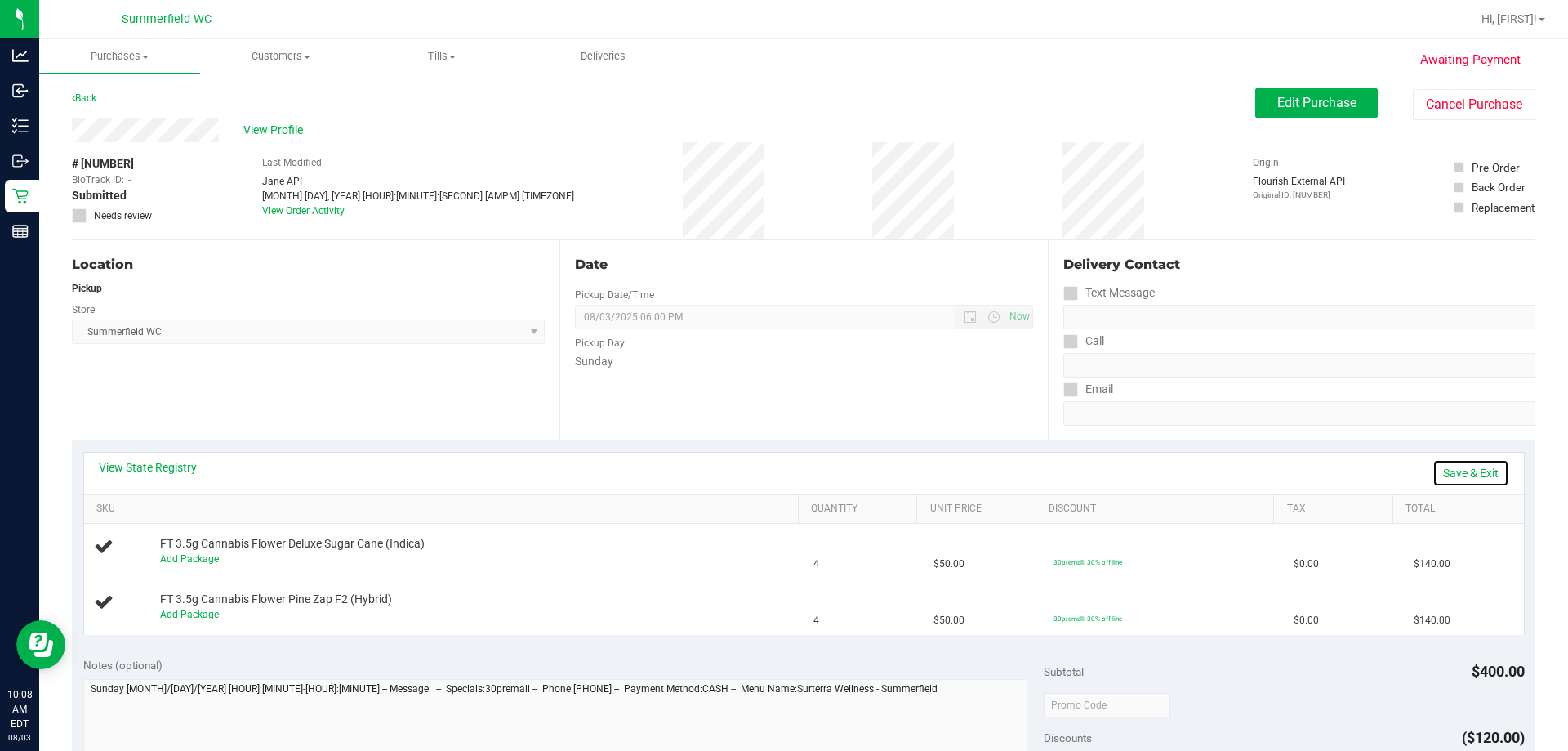 click on "Save & Exit" at bounding box center (1471, 473) 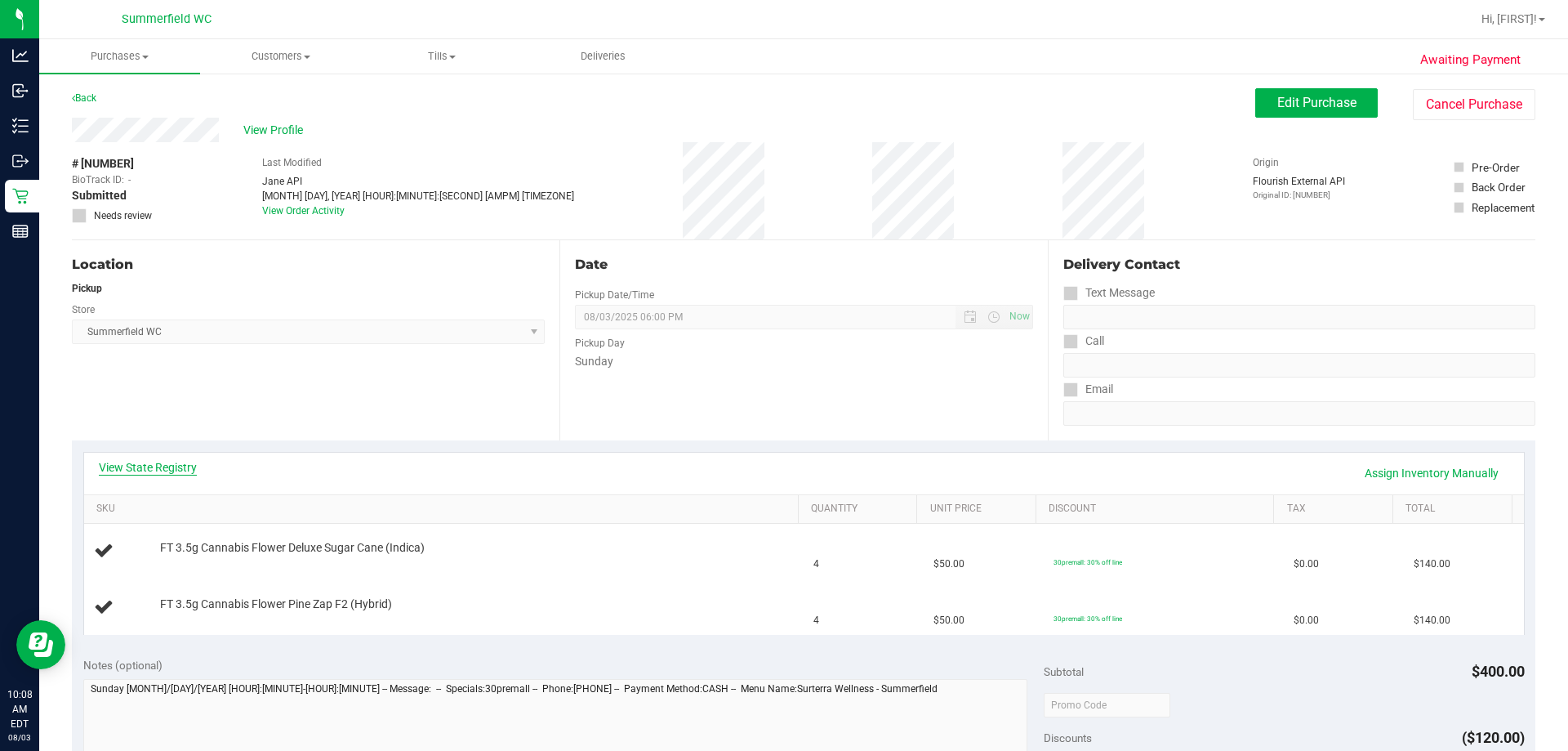 click on "View State Registry" at bounding box center (148, 467) 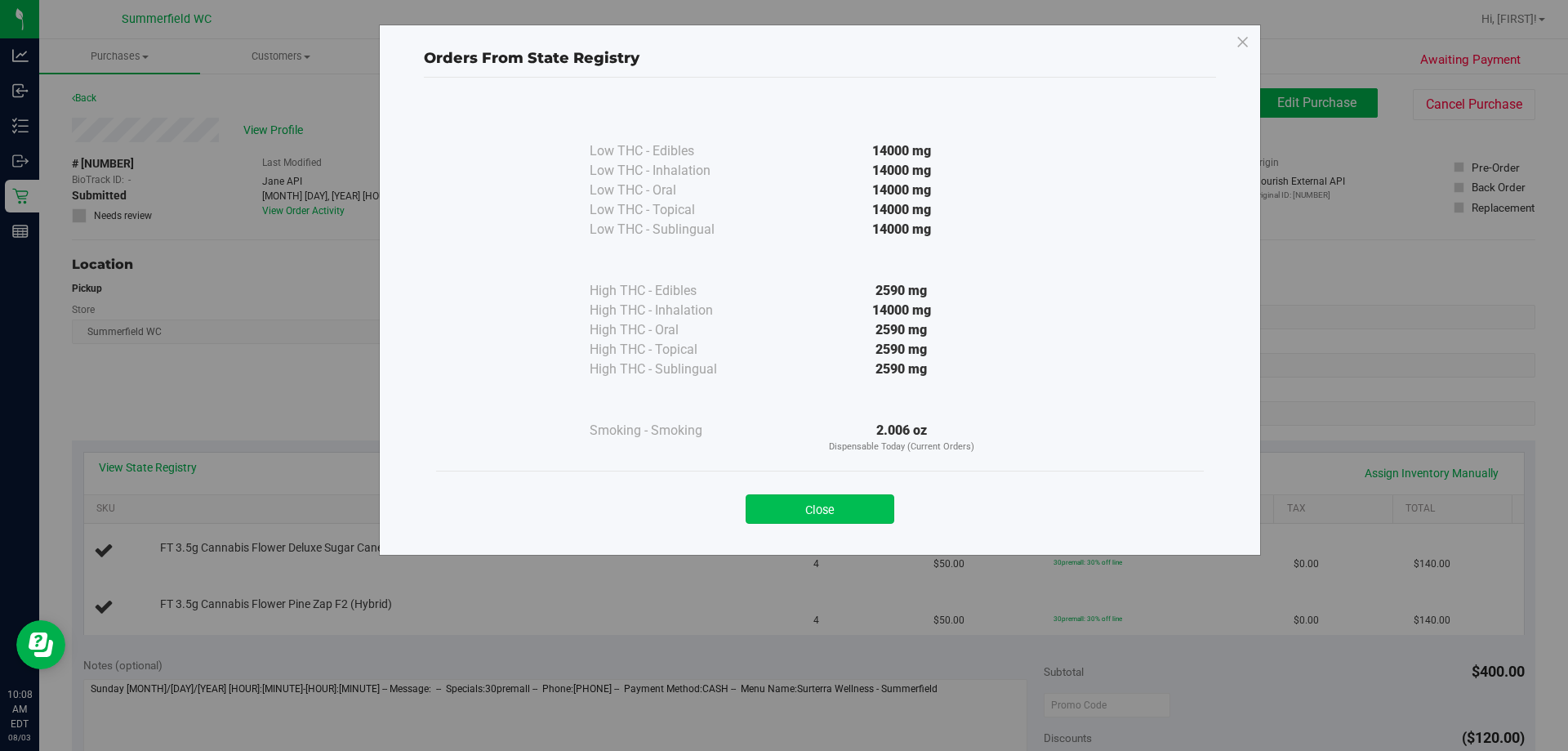 click on "Close" at bounding box center [820, 509] 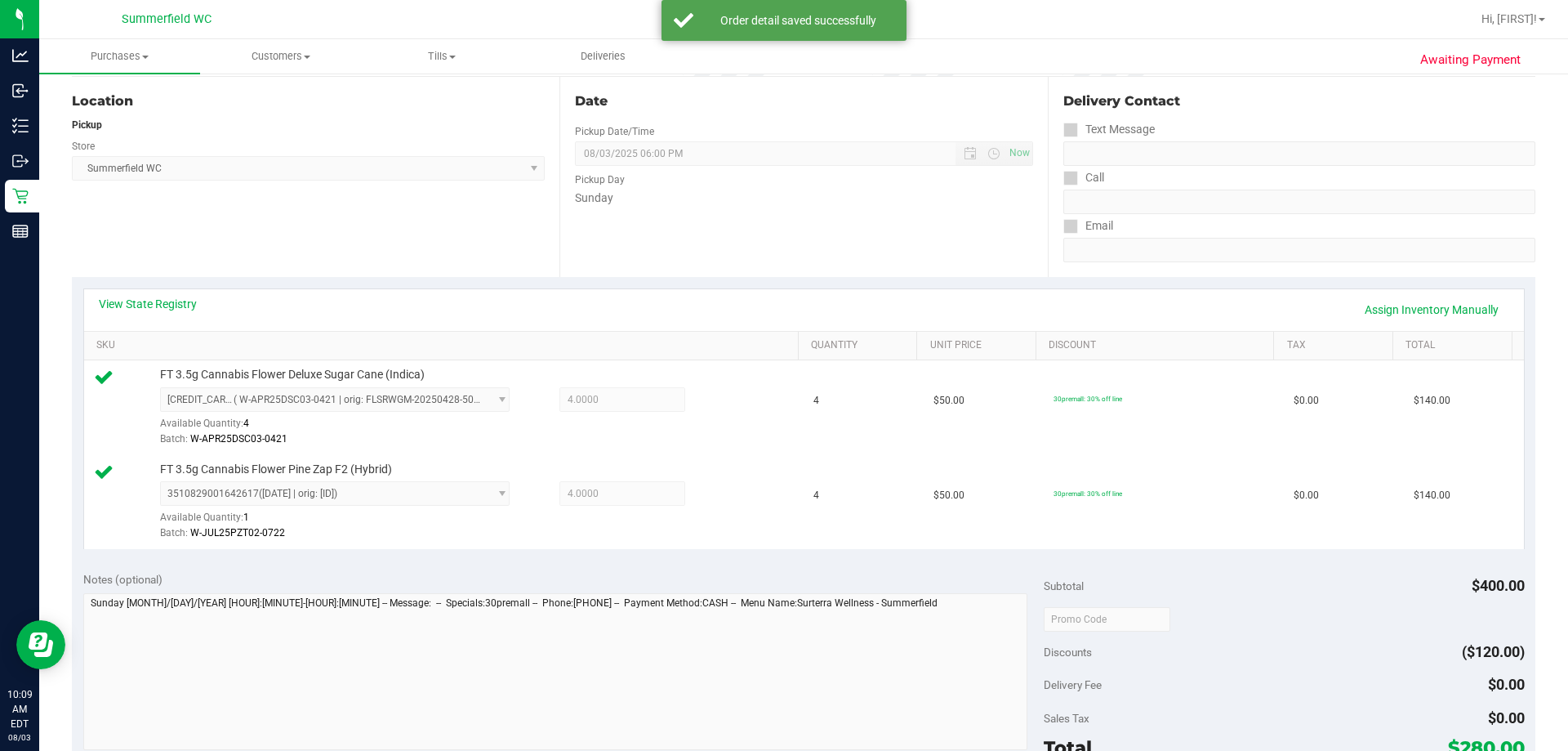 scroll, scrollTop: 572, scrollLeft: 0, axis: vertical 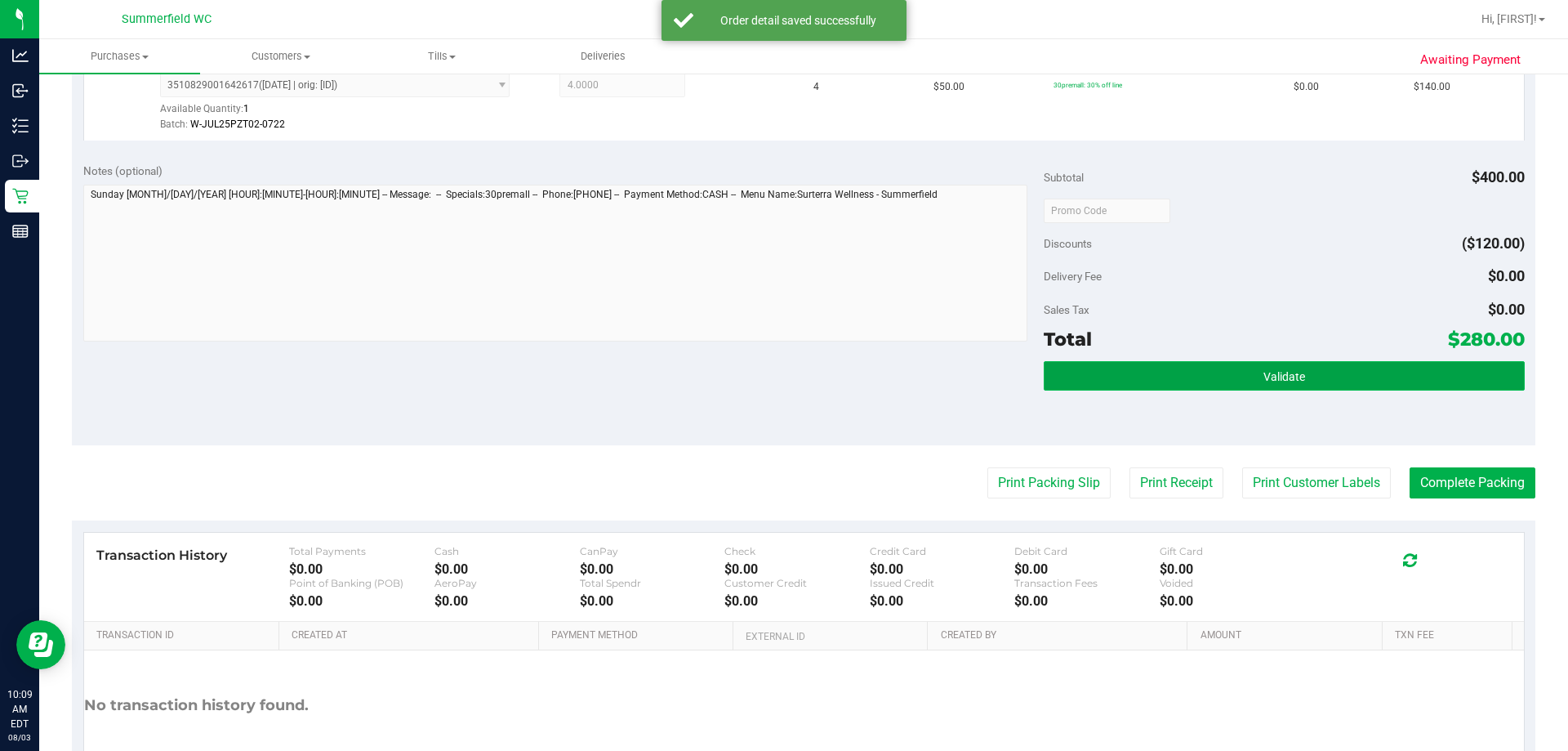 click on "Validate" at bounding box center (1284, 376) 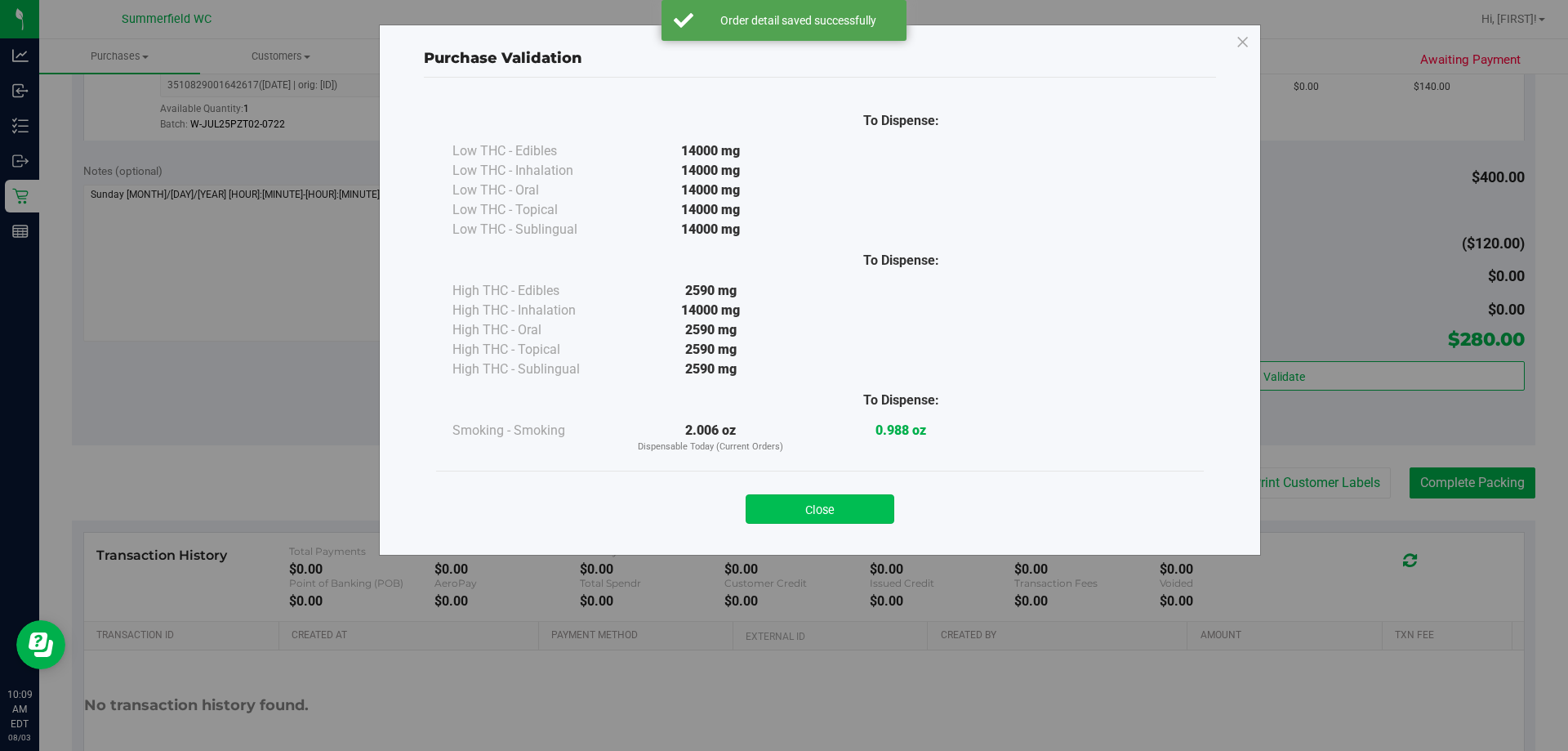 click on "Close" at bounding box center [820, 509] 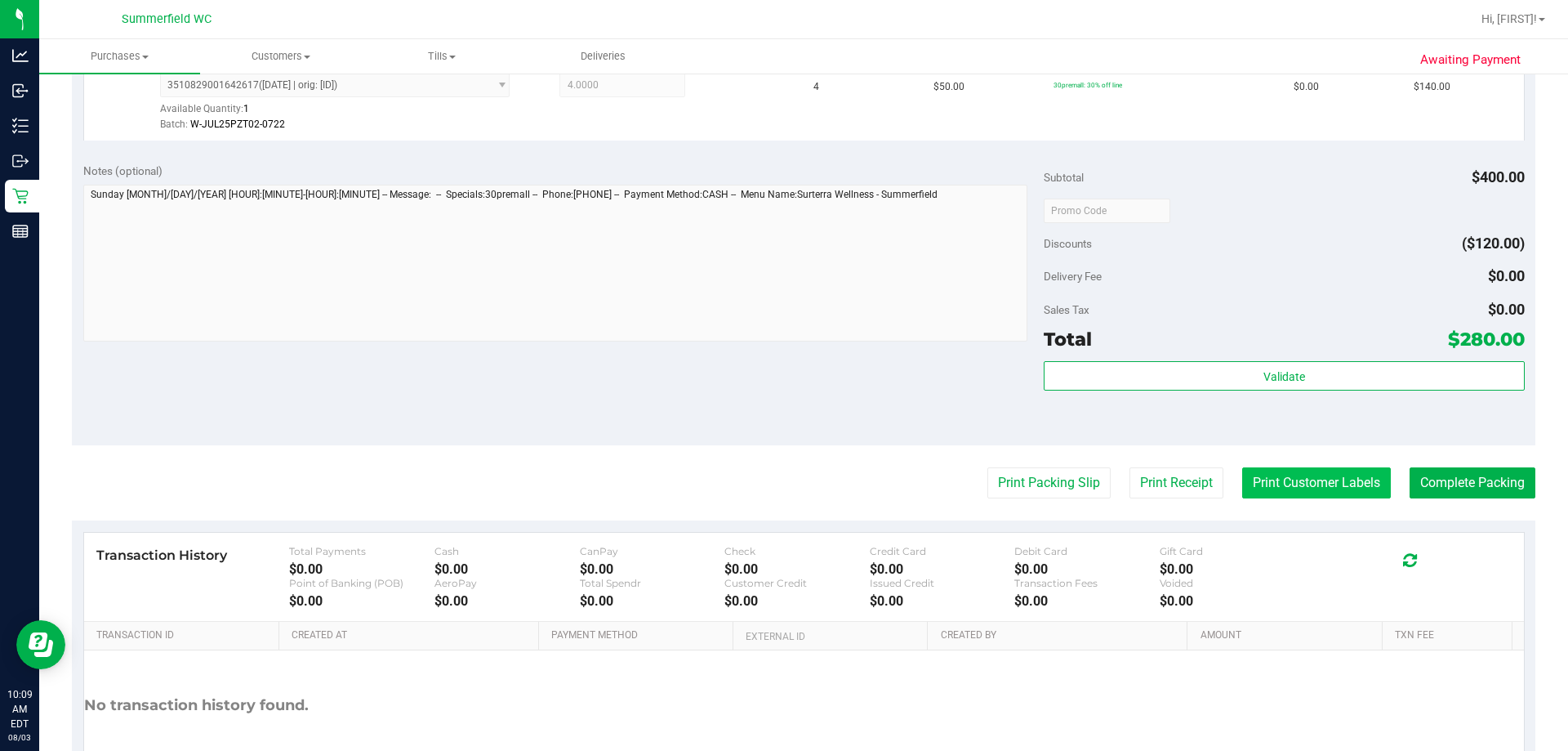 click on "Print Customer Labels" at bounding box center (1316, 483) 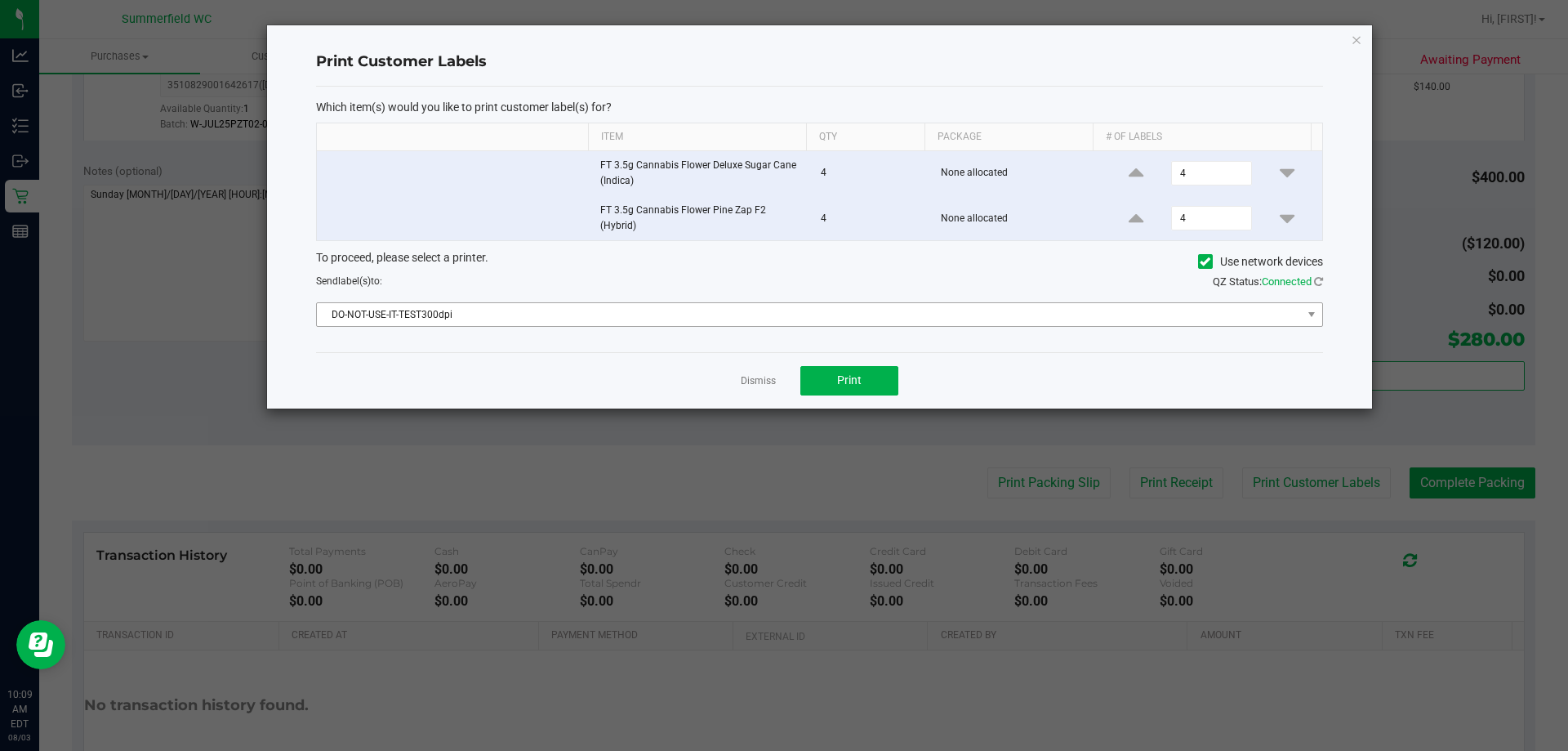 drag, startPoint x: 680, startPoint y: 295, endPoint x: 675, endPoint y: 306, distance: 12.083046 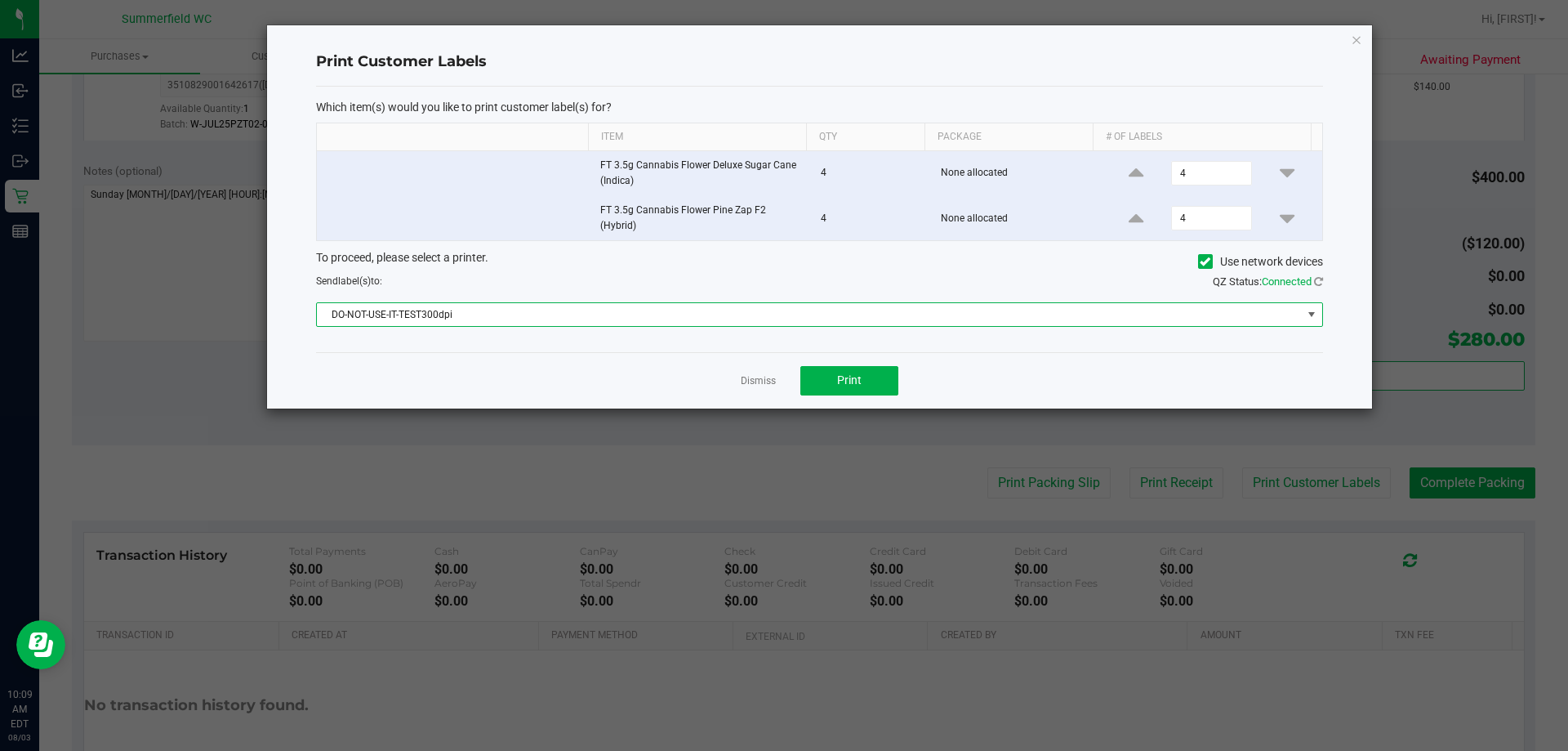 click on "DO-NOT-USE-IT-TEST300dpi" at bounding box center [809, 315] 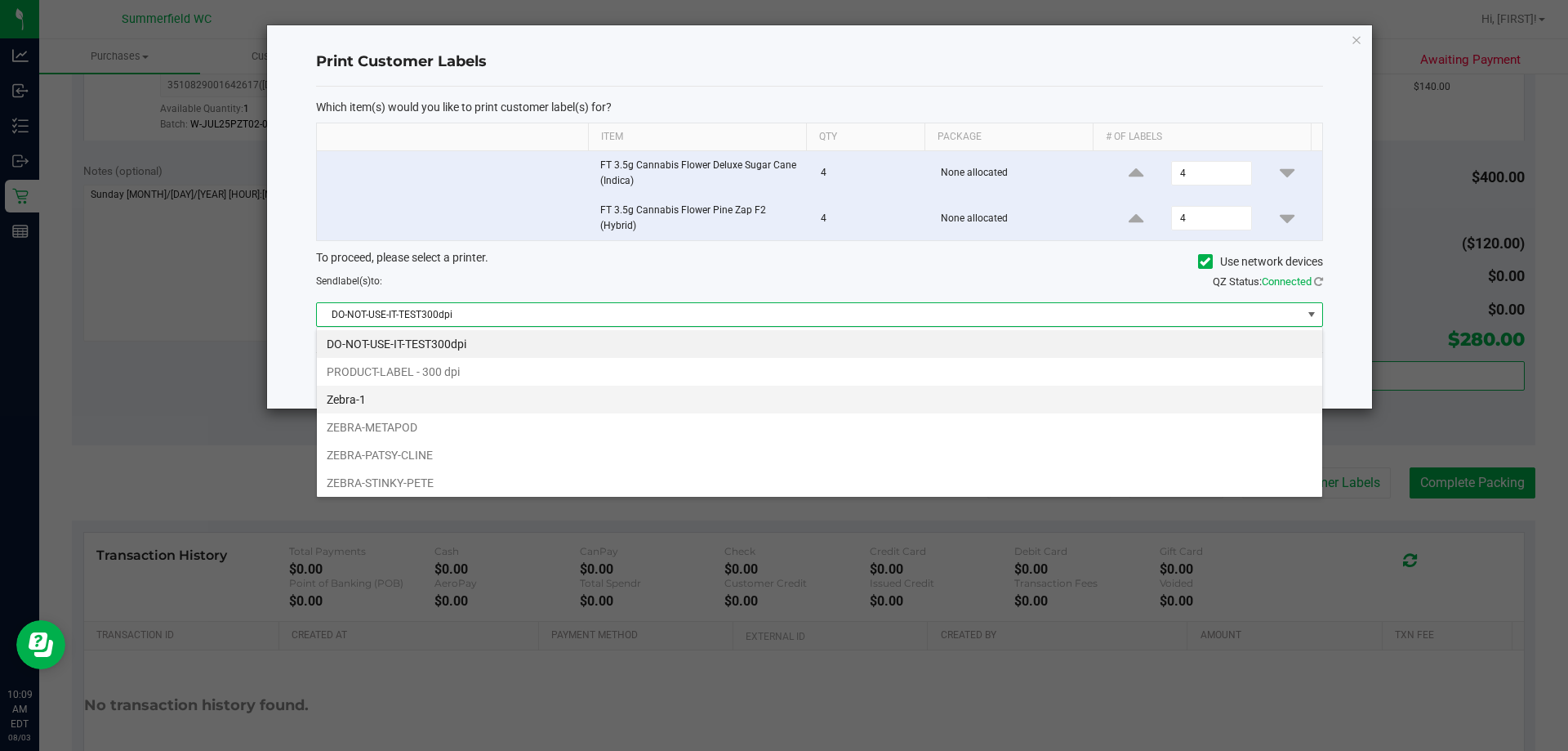 scroll, scrollTop: 81695, scrollLeft: 80660, axis: both 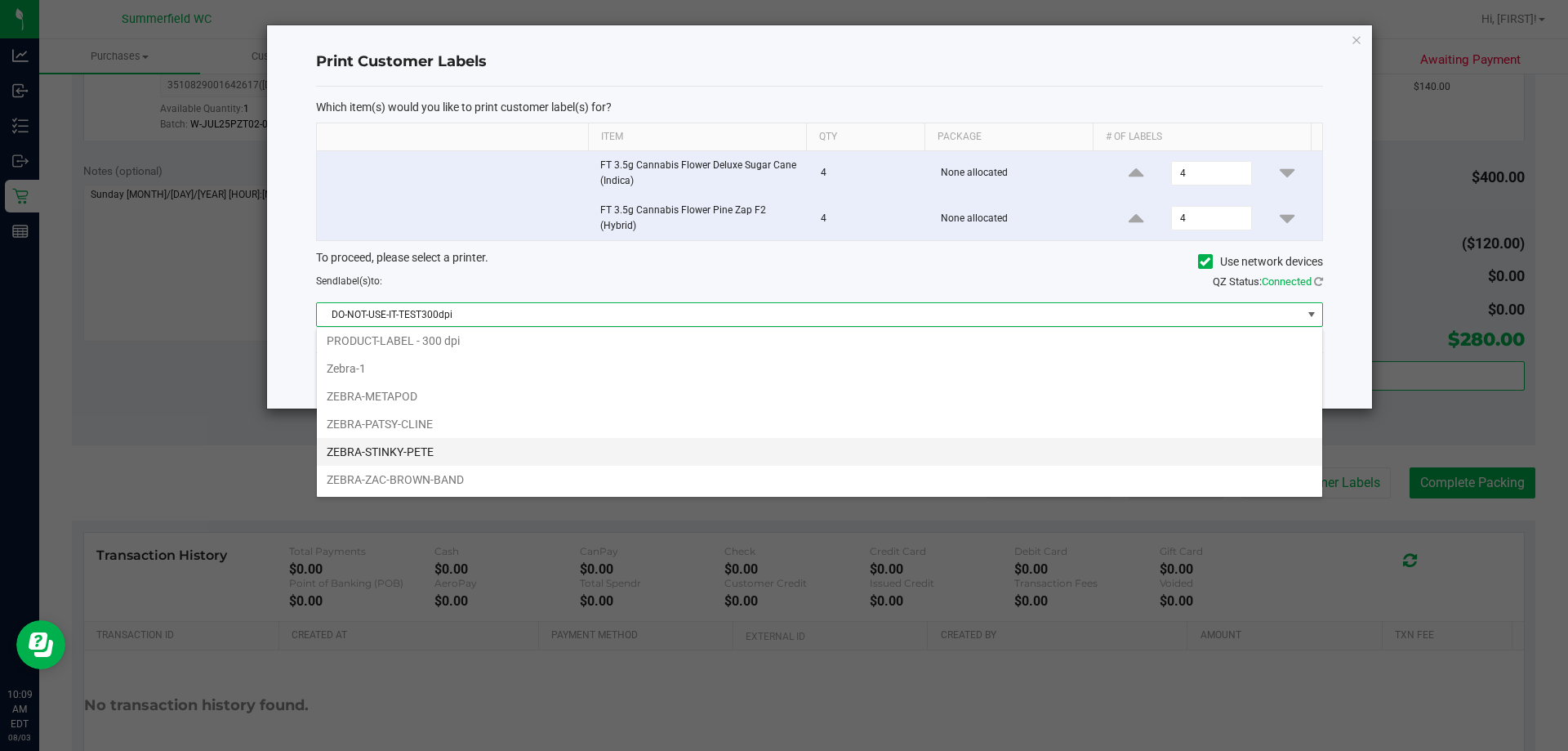 click on "ZEBRA-STINKY-PETE" at bounding box center (819, 452) 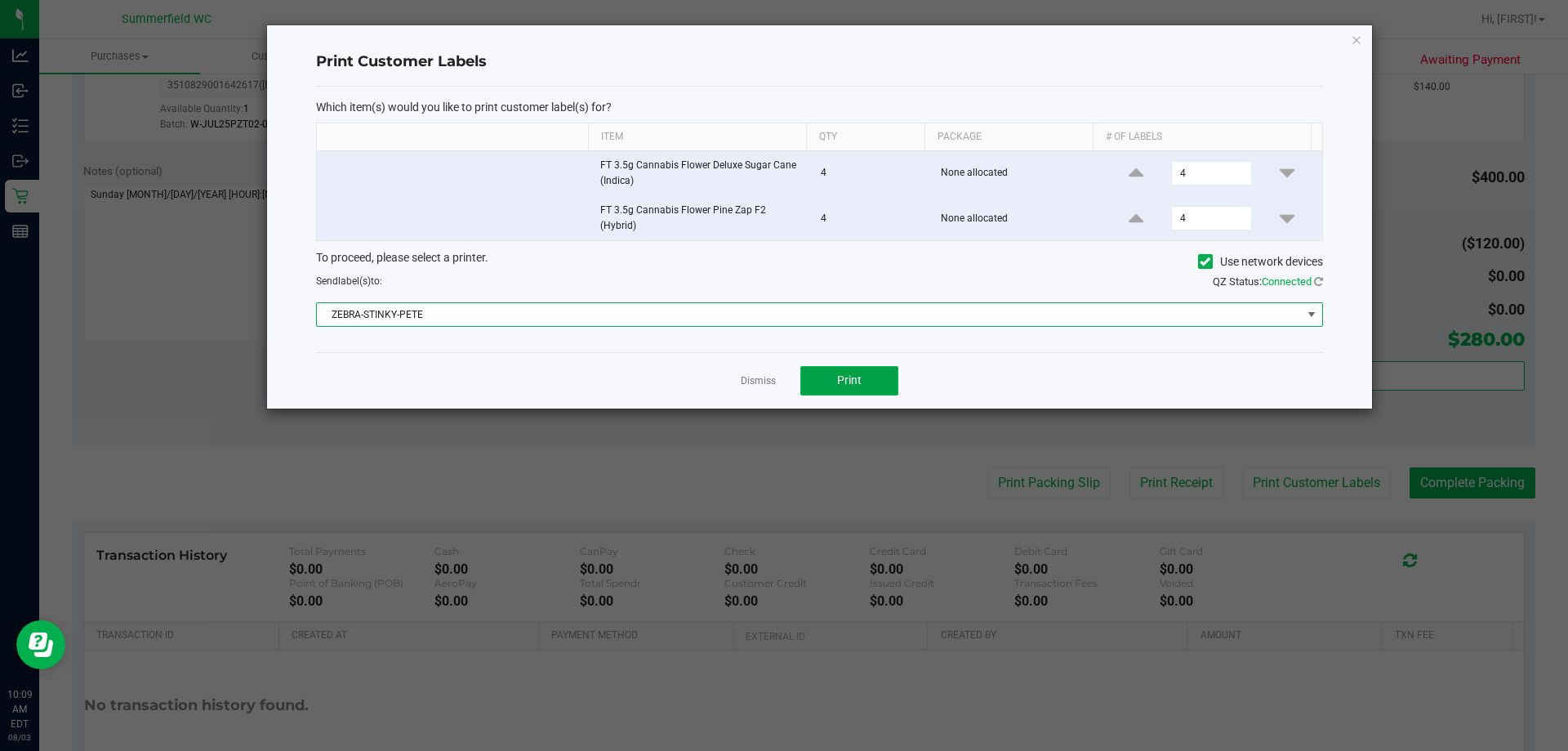 click on "Print" 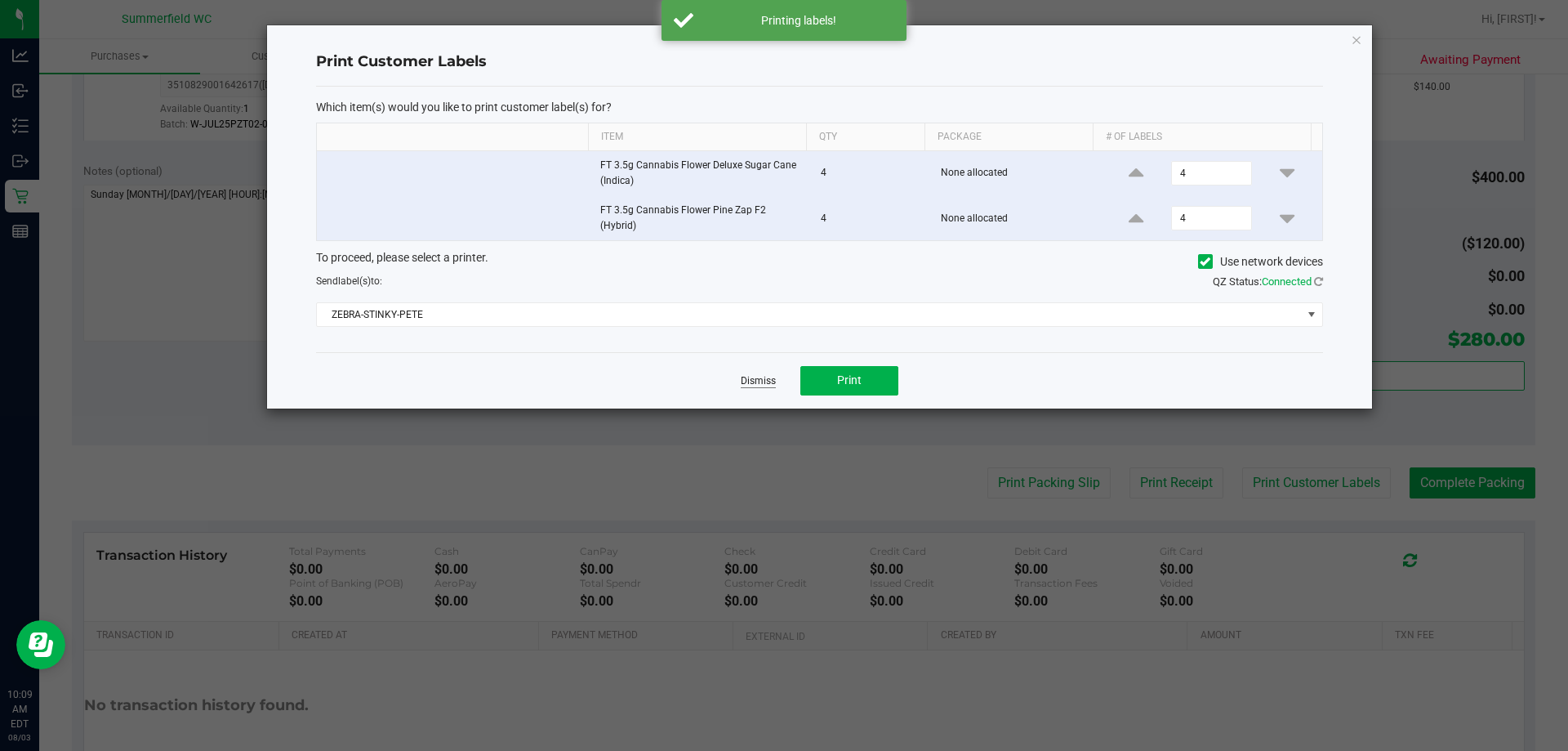 click on "Dismiss" 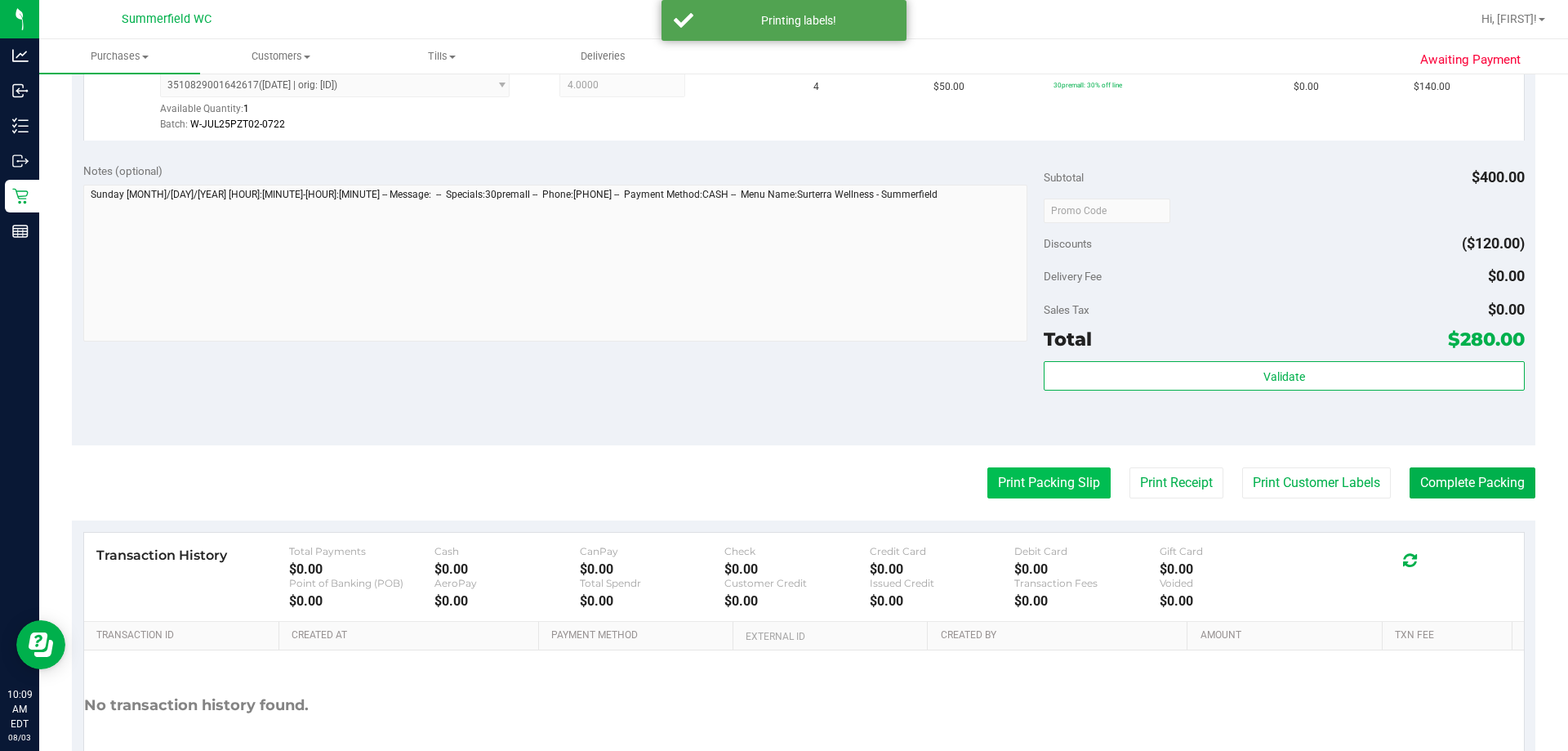 click on "Print Packing Slip" at bounding box center (1049, 483) 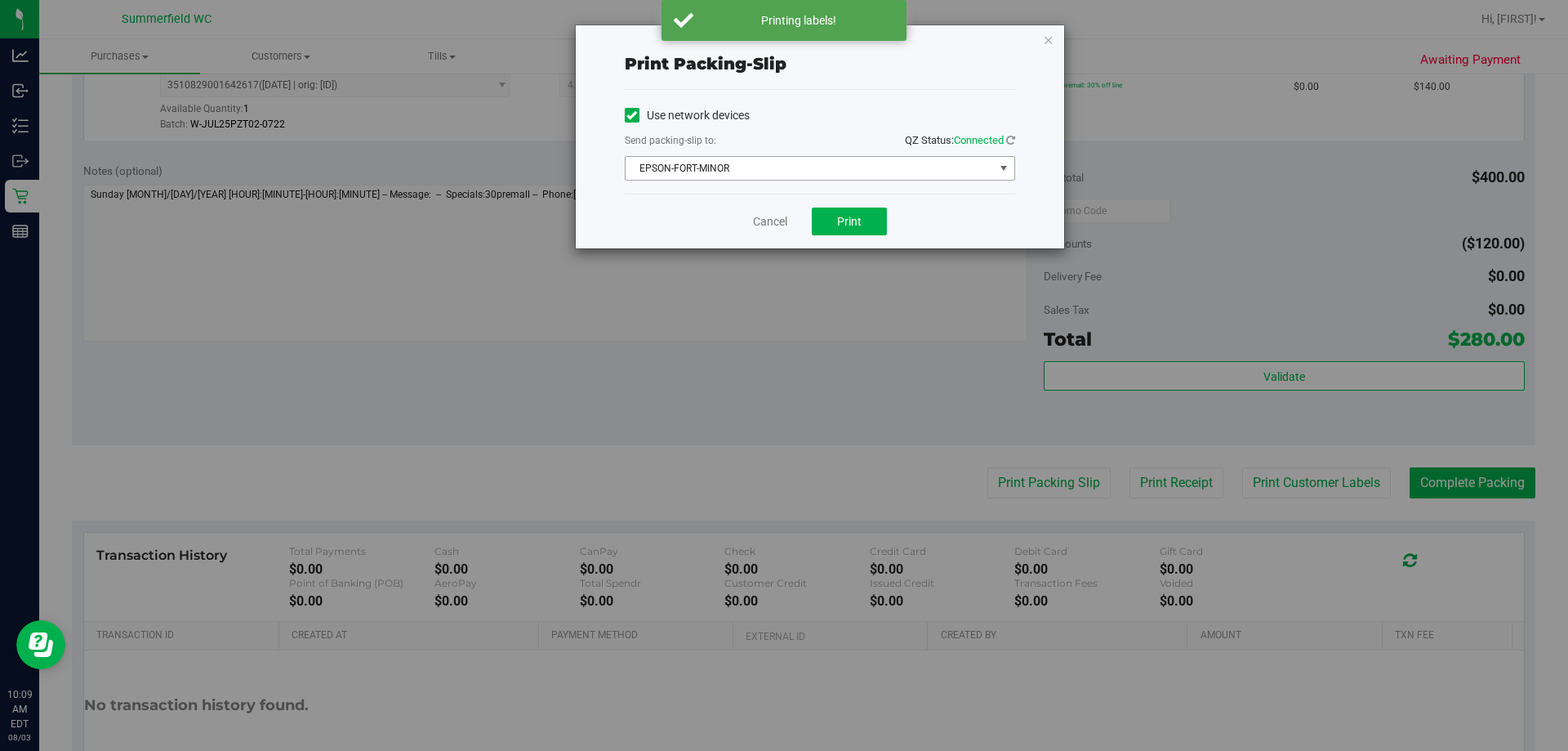 click on "EPSON-FORT-MINOR" at bounding box center [809, 168] 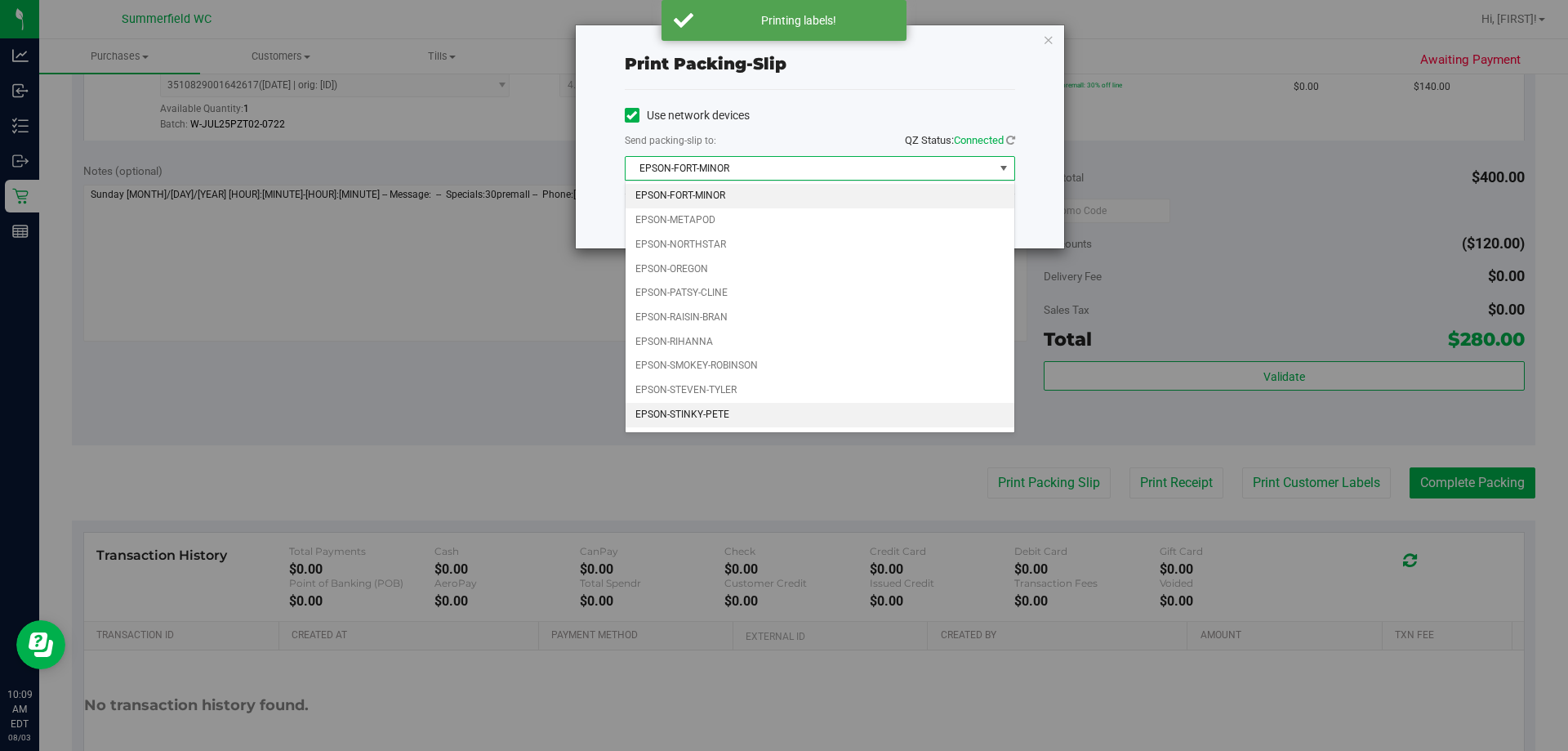 click on "EPSON-STINKY-PETE" at bounding box center (820, 415) 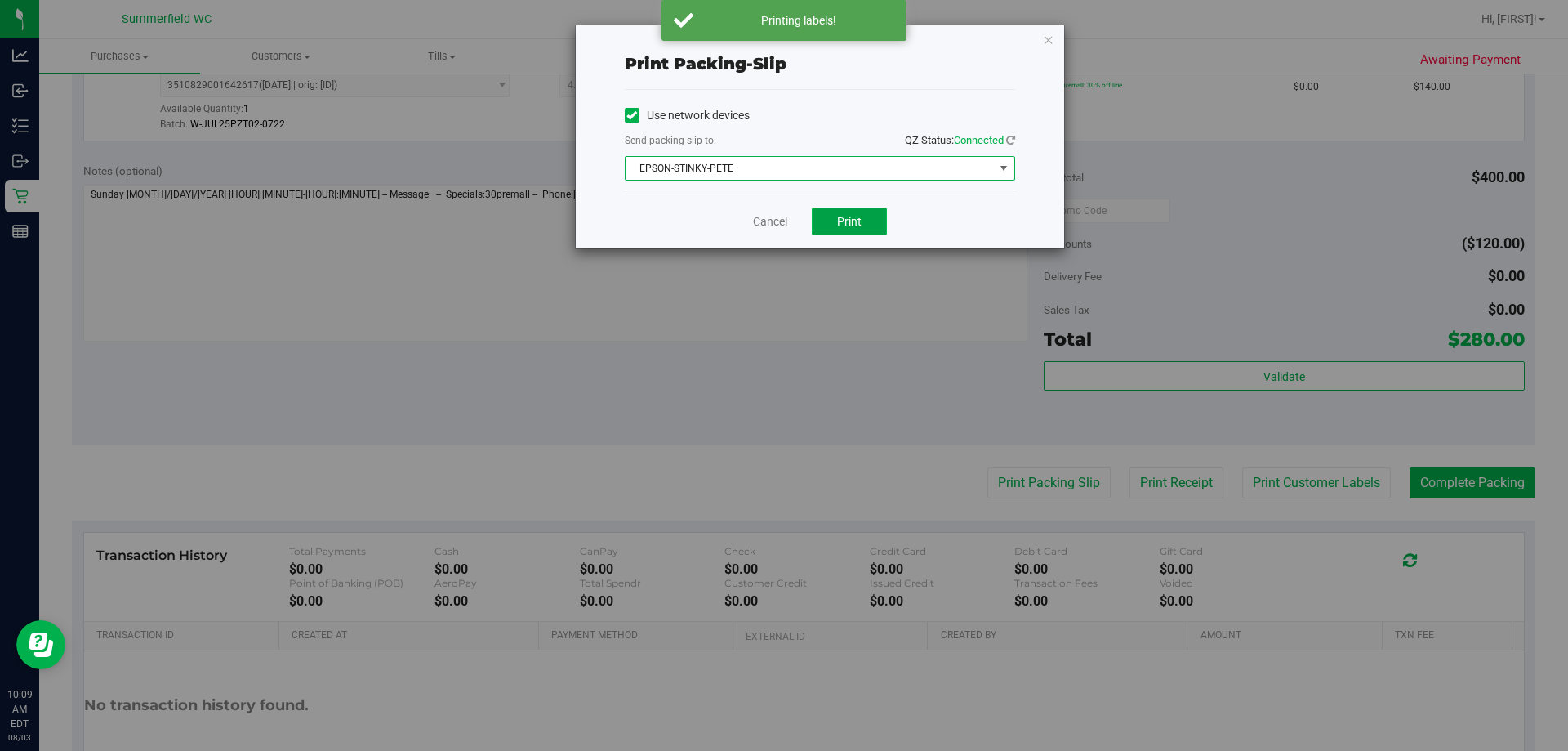 click on "Print" at bounding box center (849, 221) 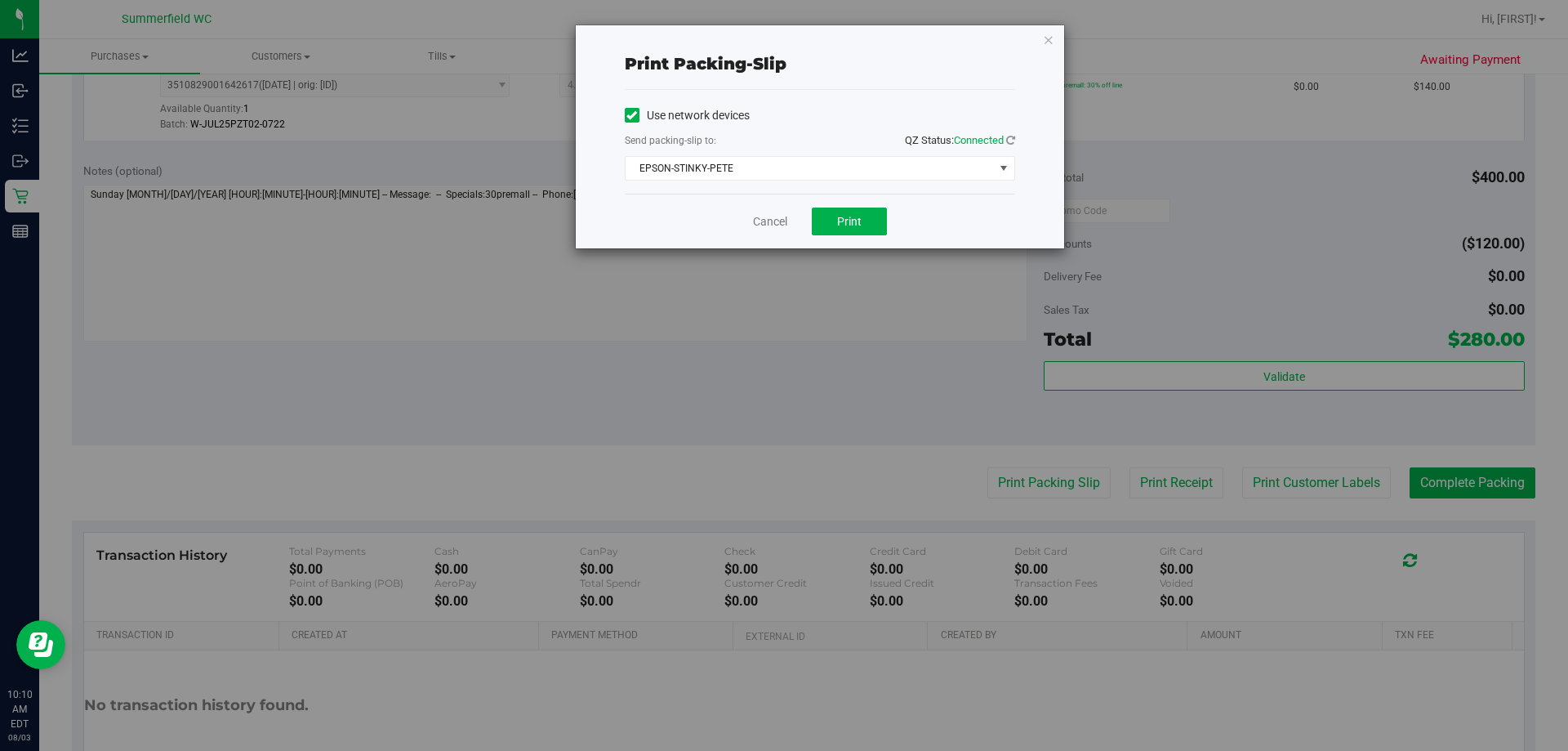 click on "Cancel
Print" at bounding box center [820, 221] 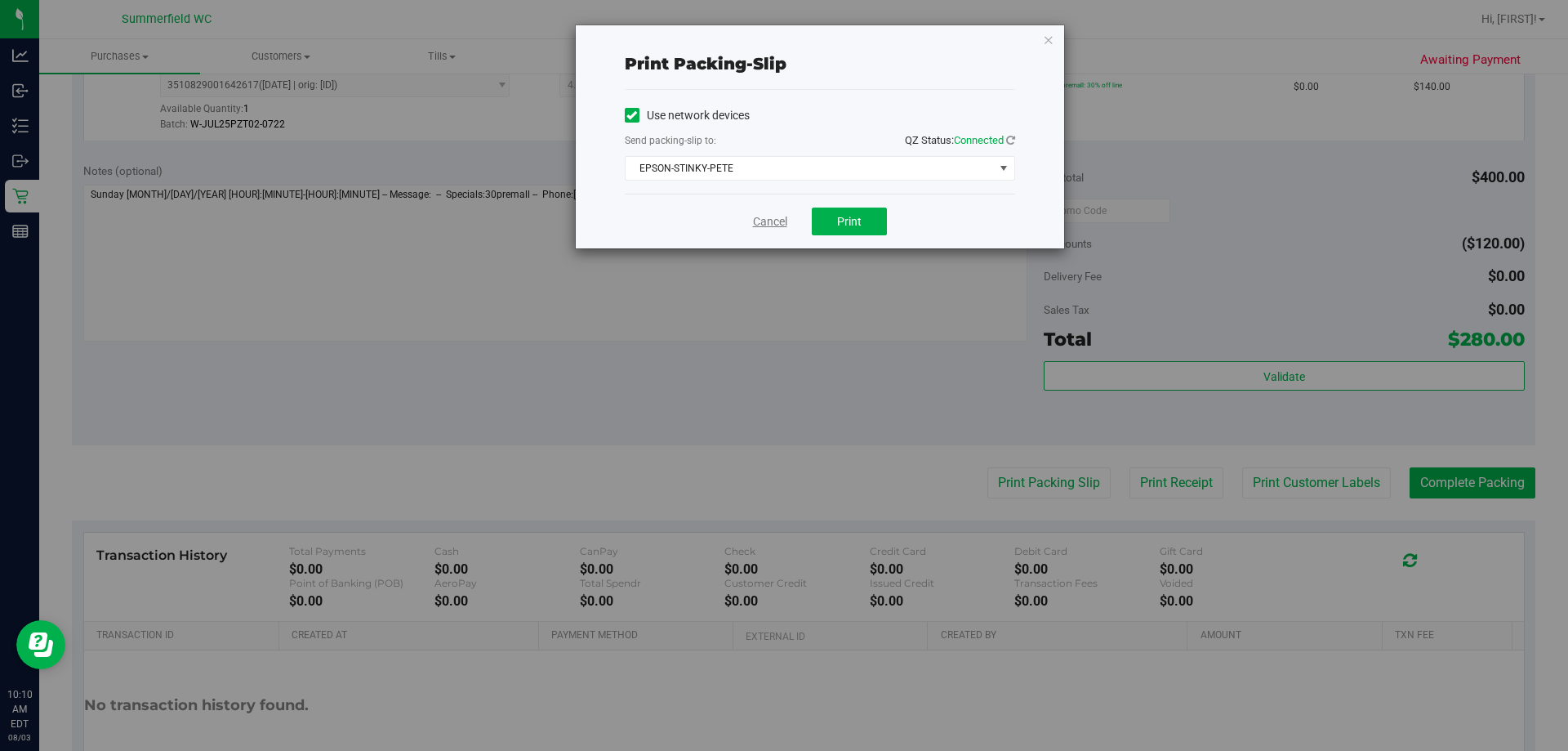 click on "Cancel" at bounding box center [770, 221] 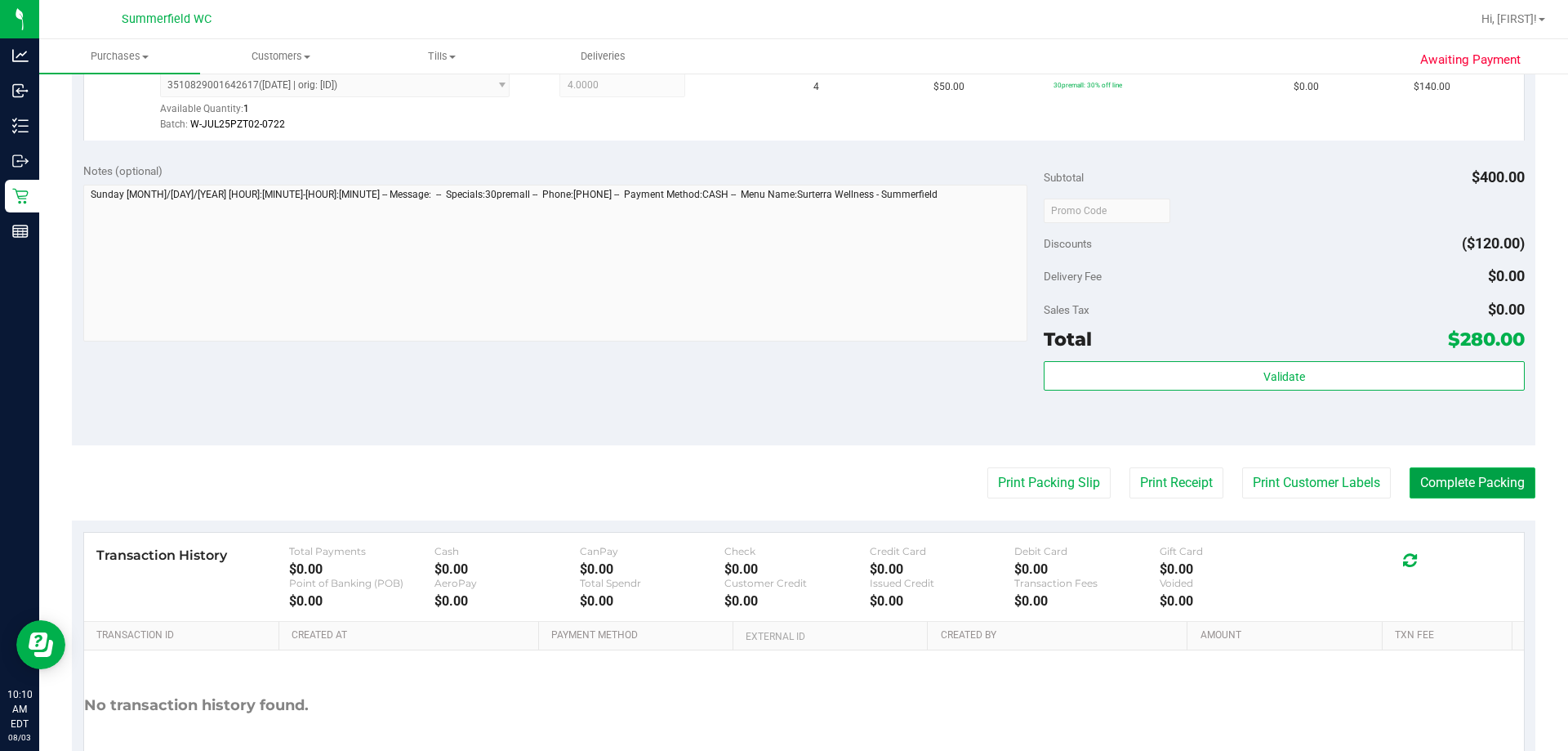 click on "Complete Packing" at bounding box center (1472, 483) 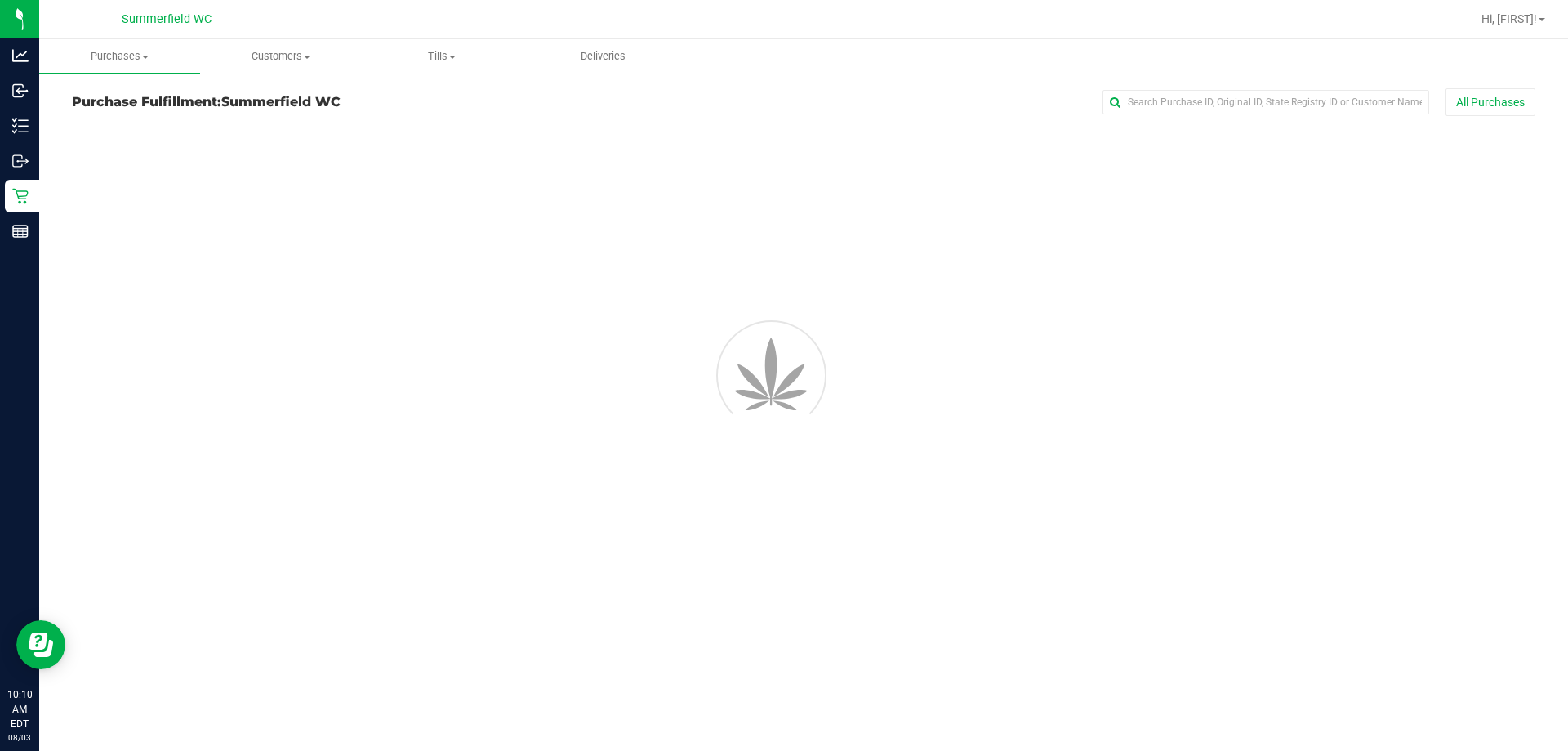 scroll, scrollTop: 0, scrollLeft: 0, axis: both 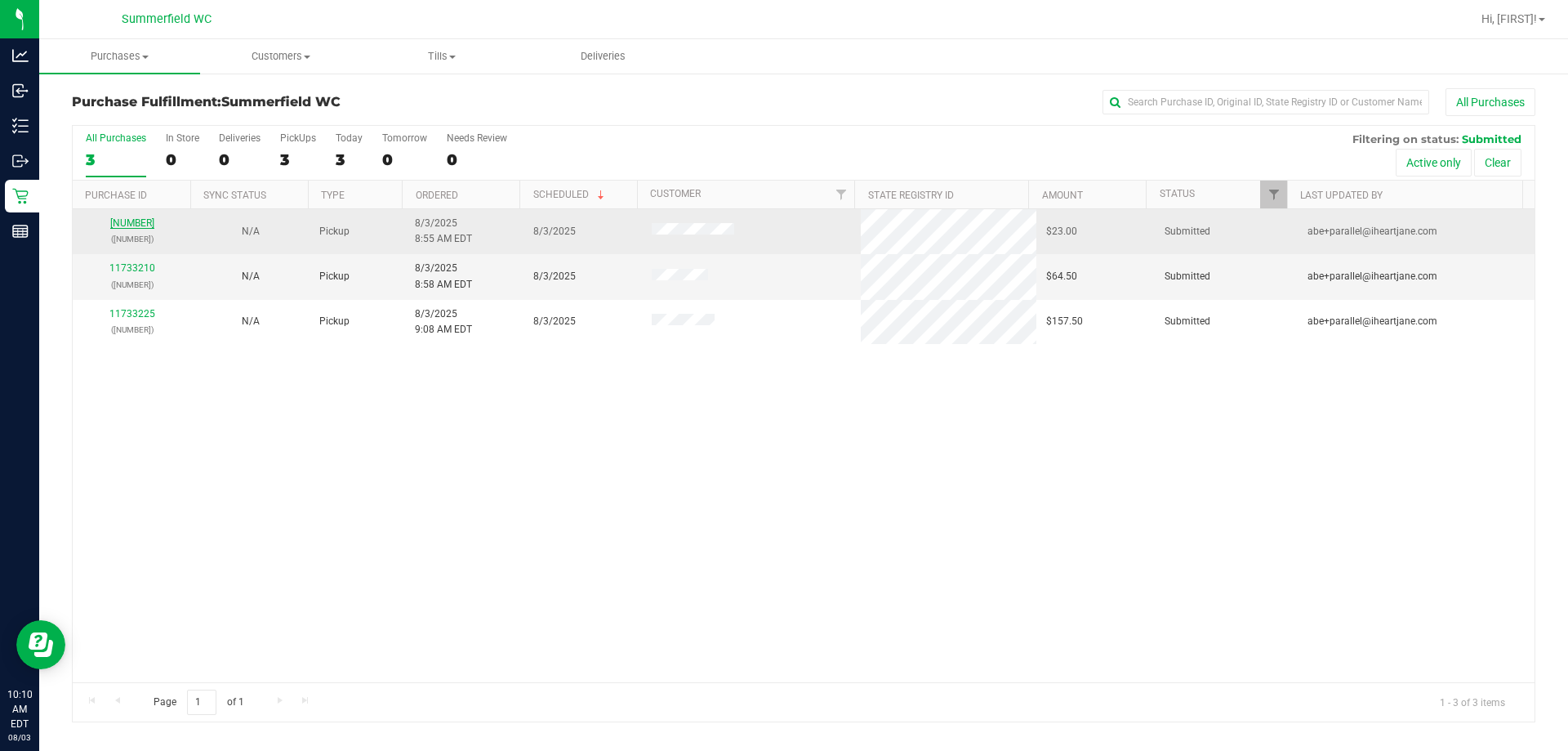 click on "[NUMBER]" at bounding box center [132, 223] 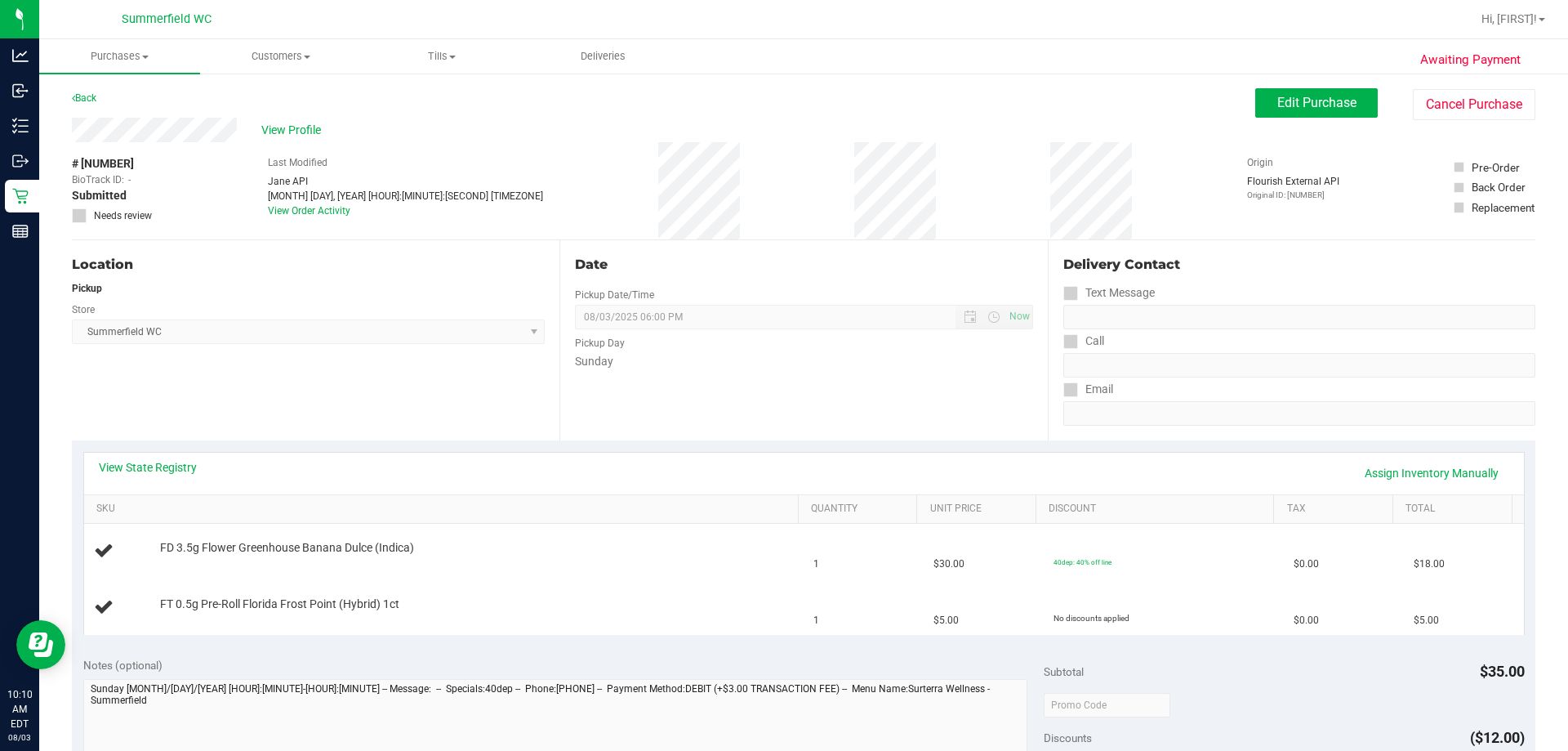 click on "Location" at bounding box center [308, 265] 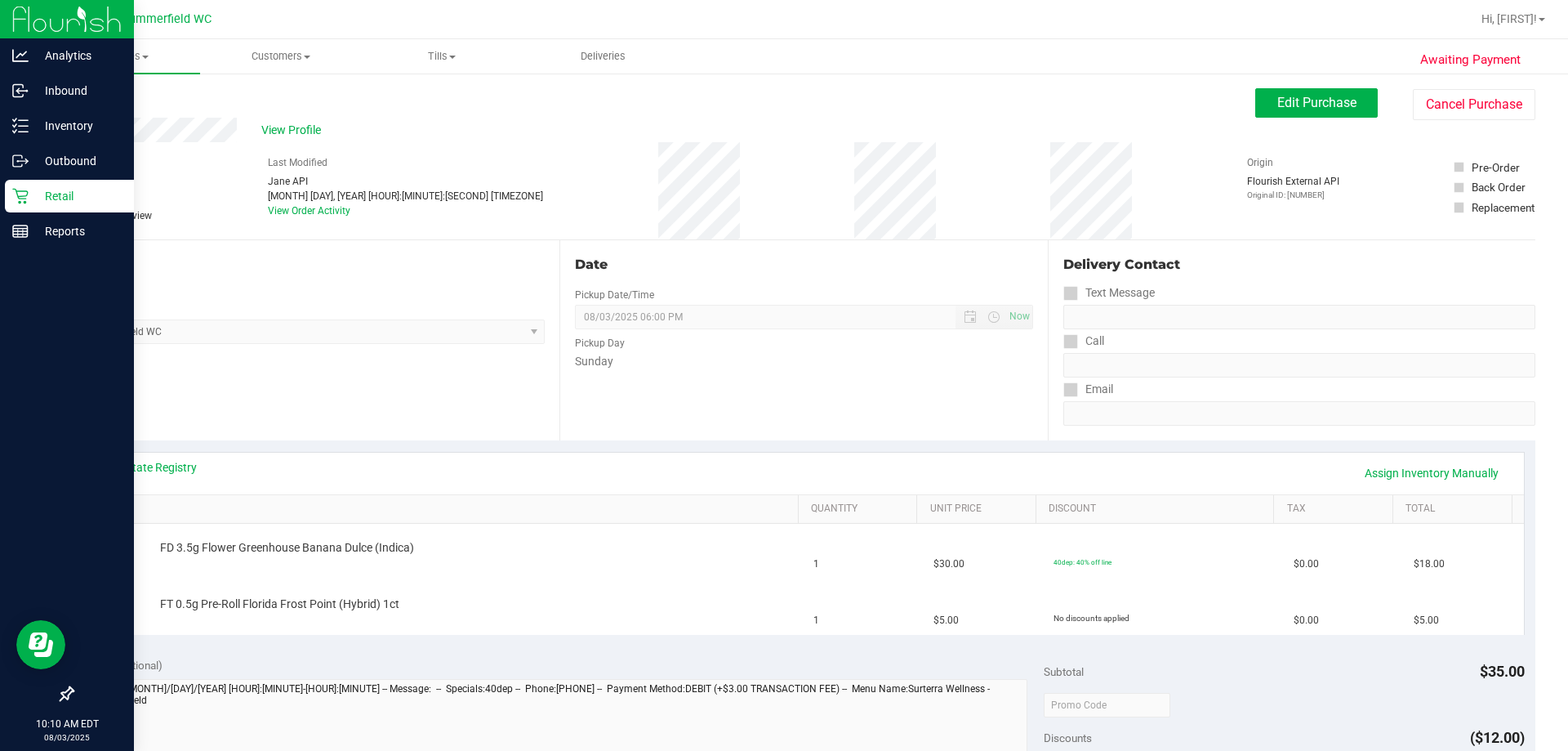 click 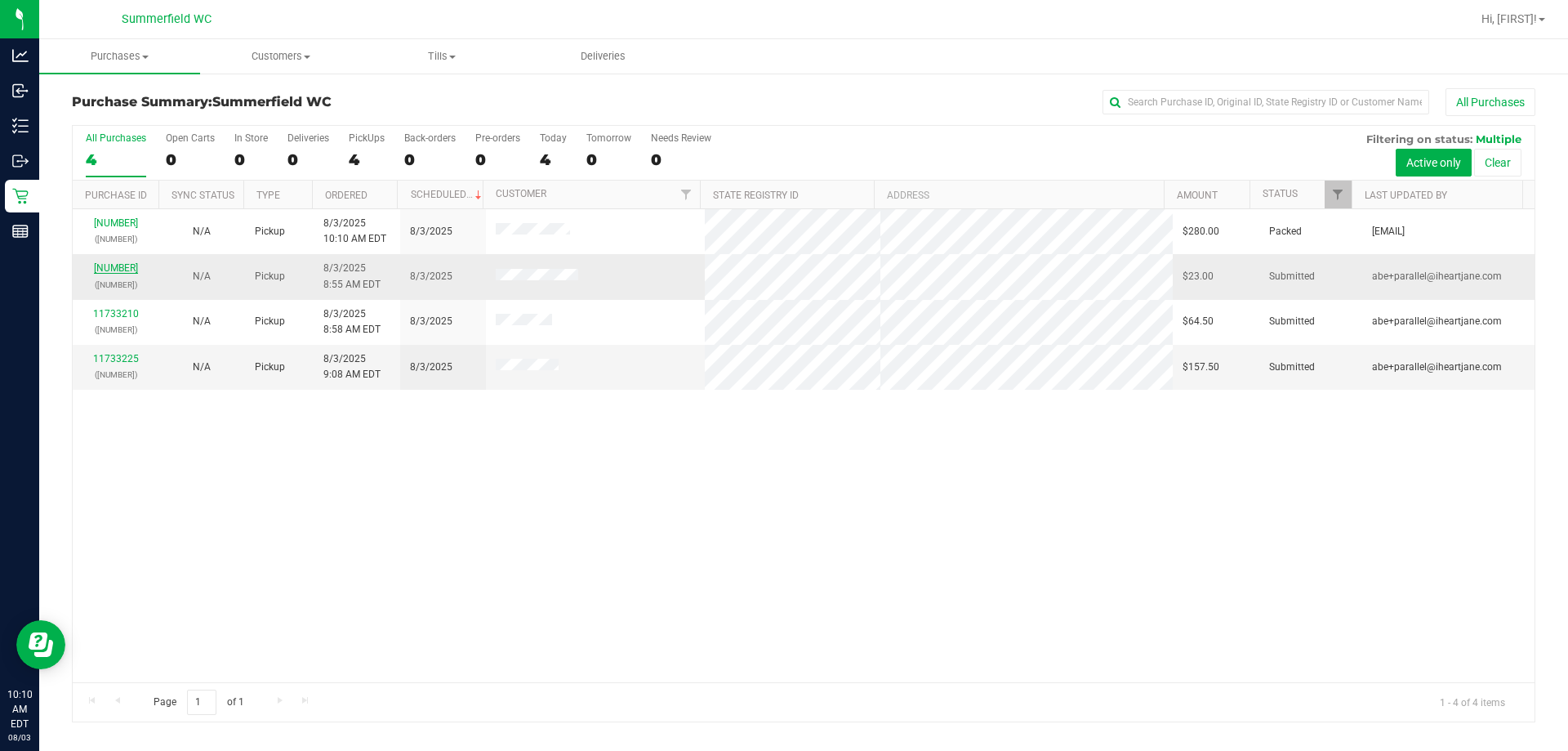 click on "[NUMBER]" at bounding box center (116, 268) 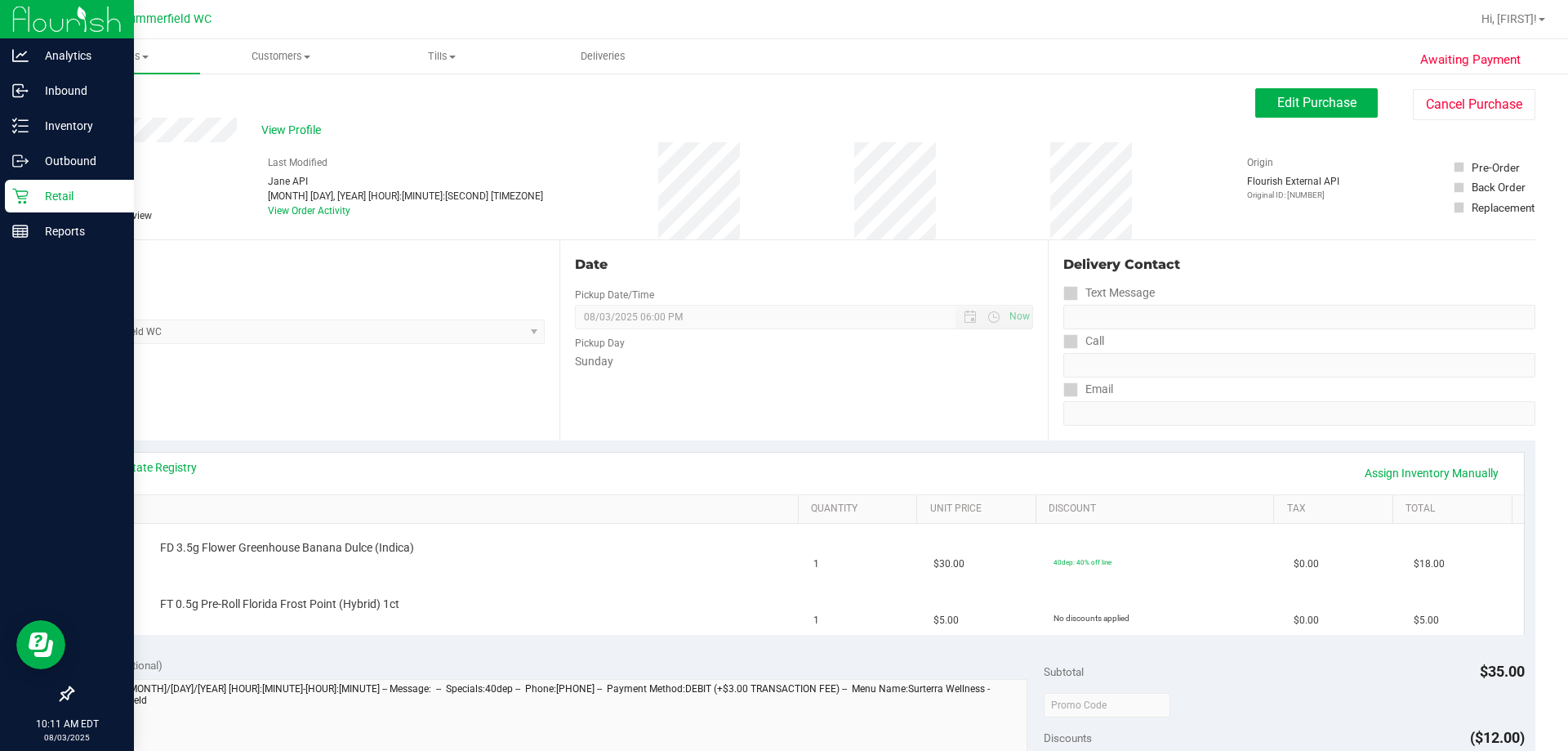 click on "Retail" at bounding box center (78, 196) 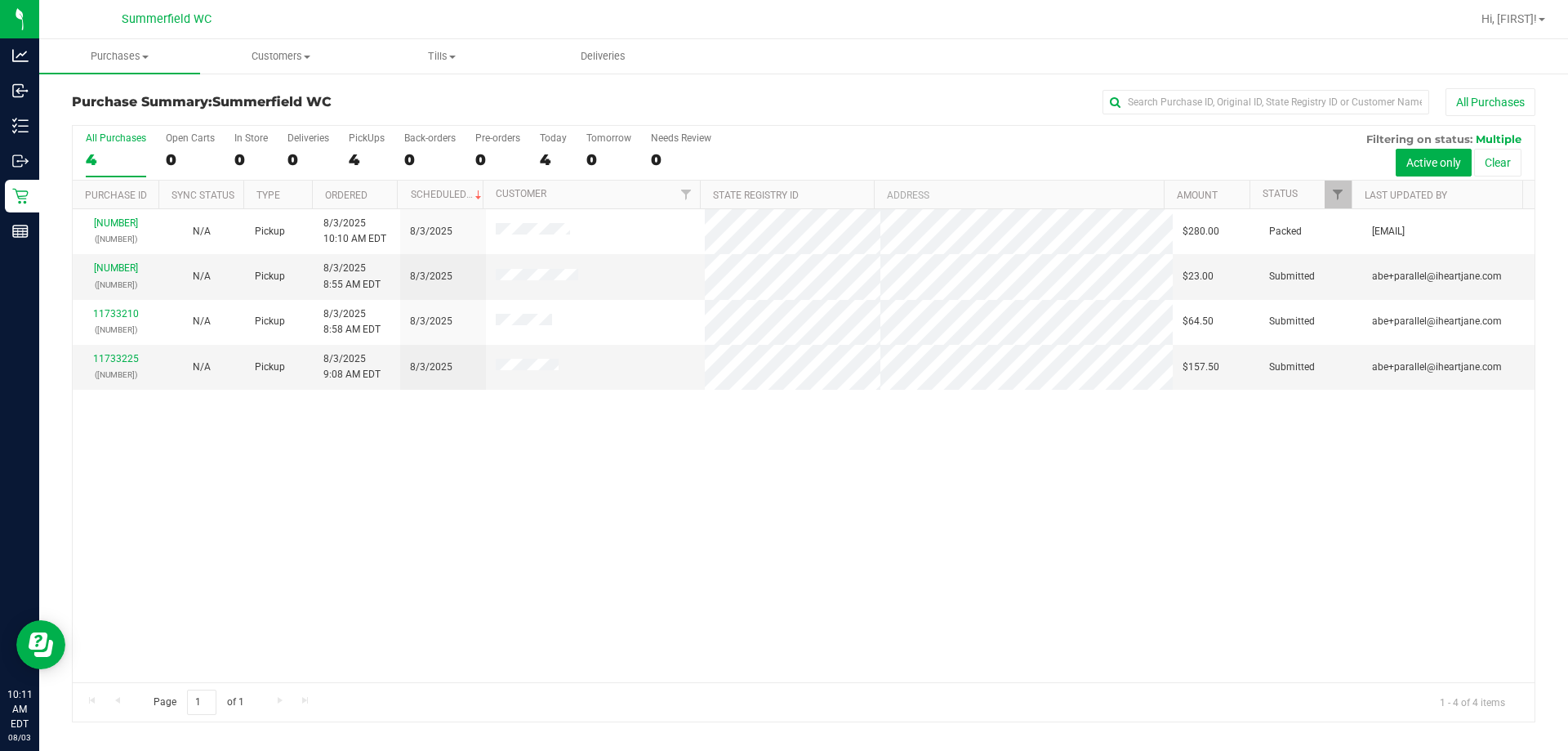 click on "[NUMBER]
([NUMBER])
N/A
Pickup [MONTH]/[DAY]/[YEAR] [HOUR]:[MINUTE] [AMPM] [TIMEZONE] [MONTH]/[DAY]/[YEAR]
$280.00
Packed [EMAIL]
[NUMBER]
([NUMBER])
N/A
Pickup [MONTH]/[DAY]/[YEAR] [HOUR]:[MINUTE] [AMPM] [TIMEZONE] [MONTH]/[DAY]/[YEAR]
$23.00
Submitted [EMAIL]
[NUMBER]
([NUMBER])
N/A
Pickup [MONTH]/[DAY]/[YEAR] [HOUR]:[MINUTE] [AMPM] [TIMEZONE] [MONTH]/[DAY]/[YEAR]
$64.50
Submitted [EMAIL]" at bounding box center (804, 445) 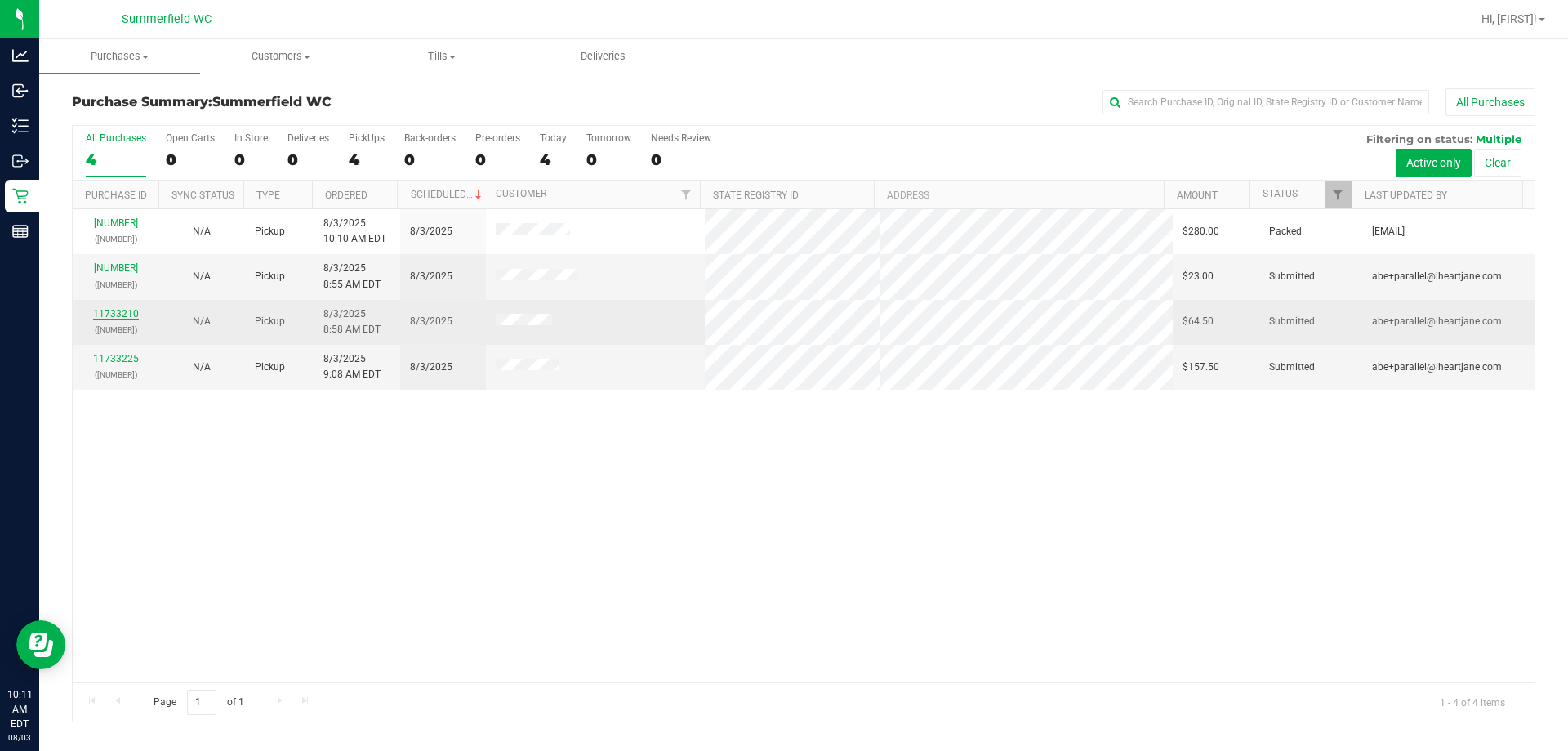 click on "11733210" at bounding box center (116, 314) 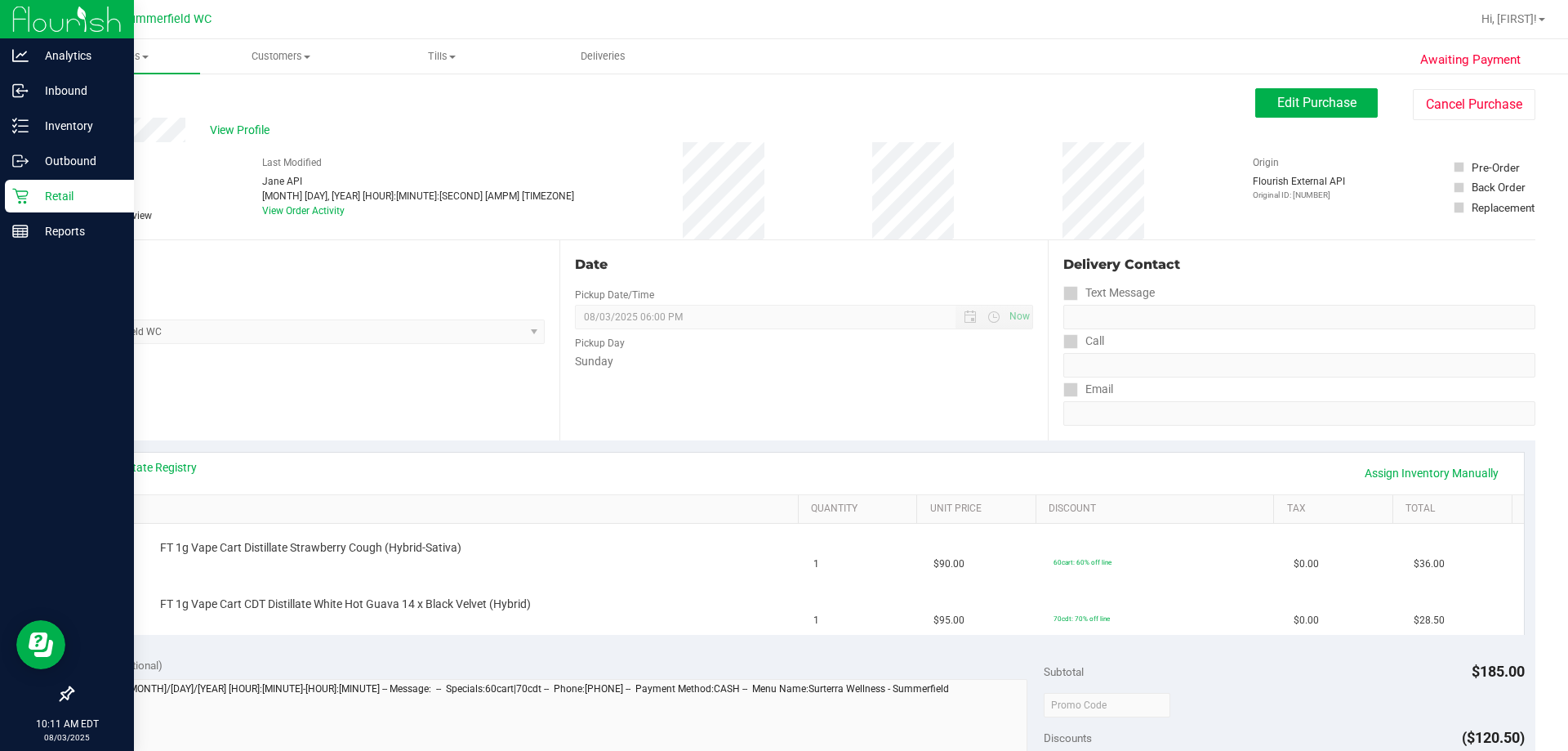 click on "Retail" at bounding box center (78, 196) 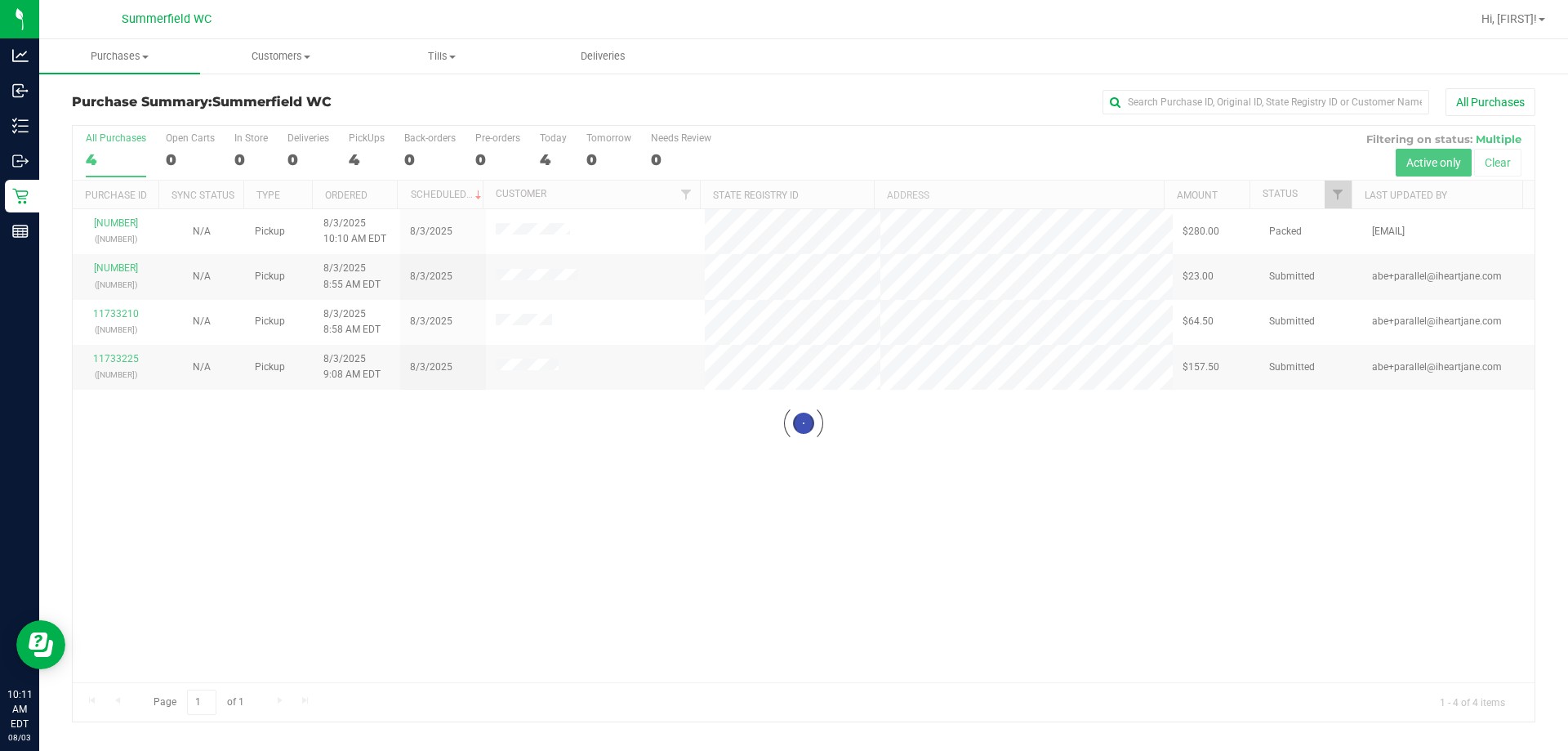 click at bounding box center (804, 423) 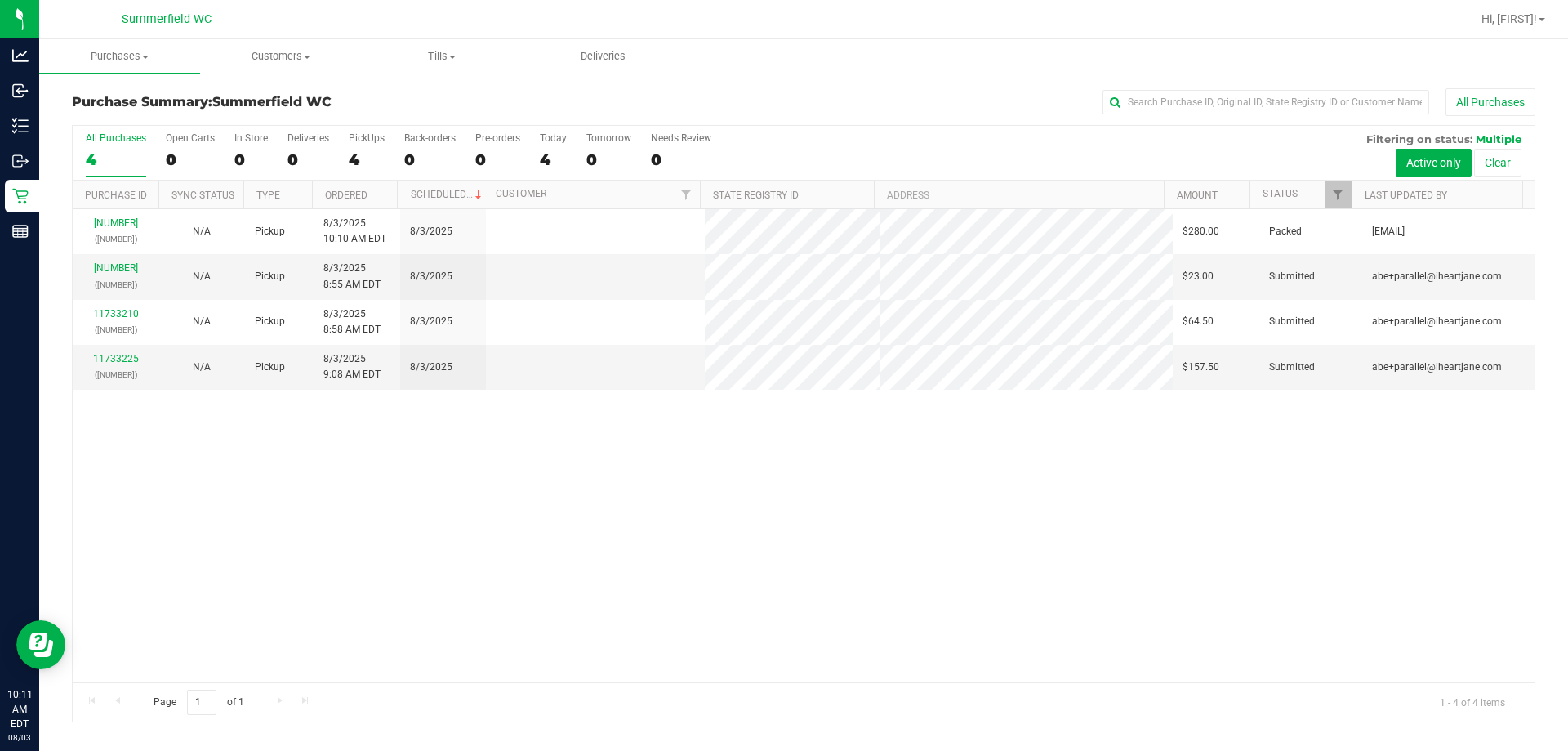 click on "11733225" at bounding box center (116, 359) 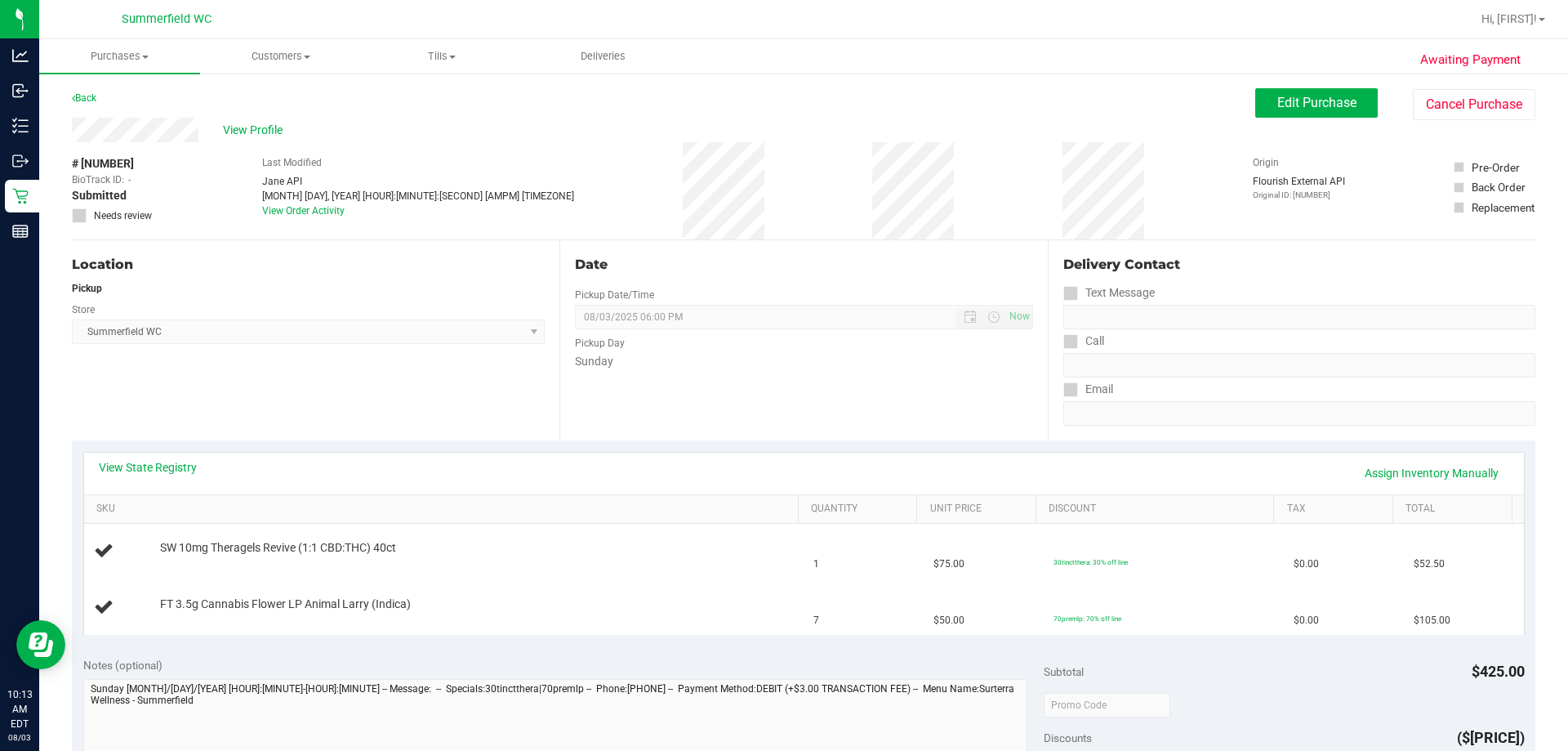 click on "Location
Pickup
[CITY] WC Select Store [CITY] WC [CITY] WC [CITY] WC [CITY] WC [CITY] WC Call Center [CITY] WC [CITY] WC [CITY] WC [CITY] WC [CITY] WC [CITY] WC [CITY] WC [CITY] WC [CITY] WC [CITY] WC [CITY] Atlantic WC [CITY] DC REP [CITY] WC [CITY] WC [CITY] WC [CITY] WC [CITY] WC [CITY] WC [CITY] Beach WC [CITY] Dadeland WC [CITY] Miramar DC REP [CITY] WC [CITY] WC [CITY] WC [CITY] WC [CITY] WC [CITY] WC [CITY] WC [CITY] WC [CITY] WC [CITY] WC [CITY] WC [CITY] DC REP [CITY] WC [CITY] WC [CITY] TX [CITY] DC TX [CITY] Retail [CITY] DC" at bounding box center (315, 340) 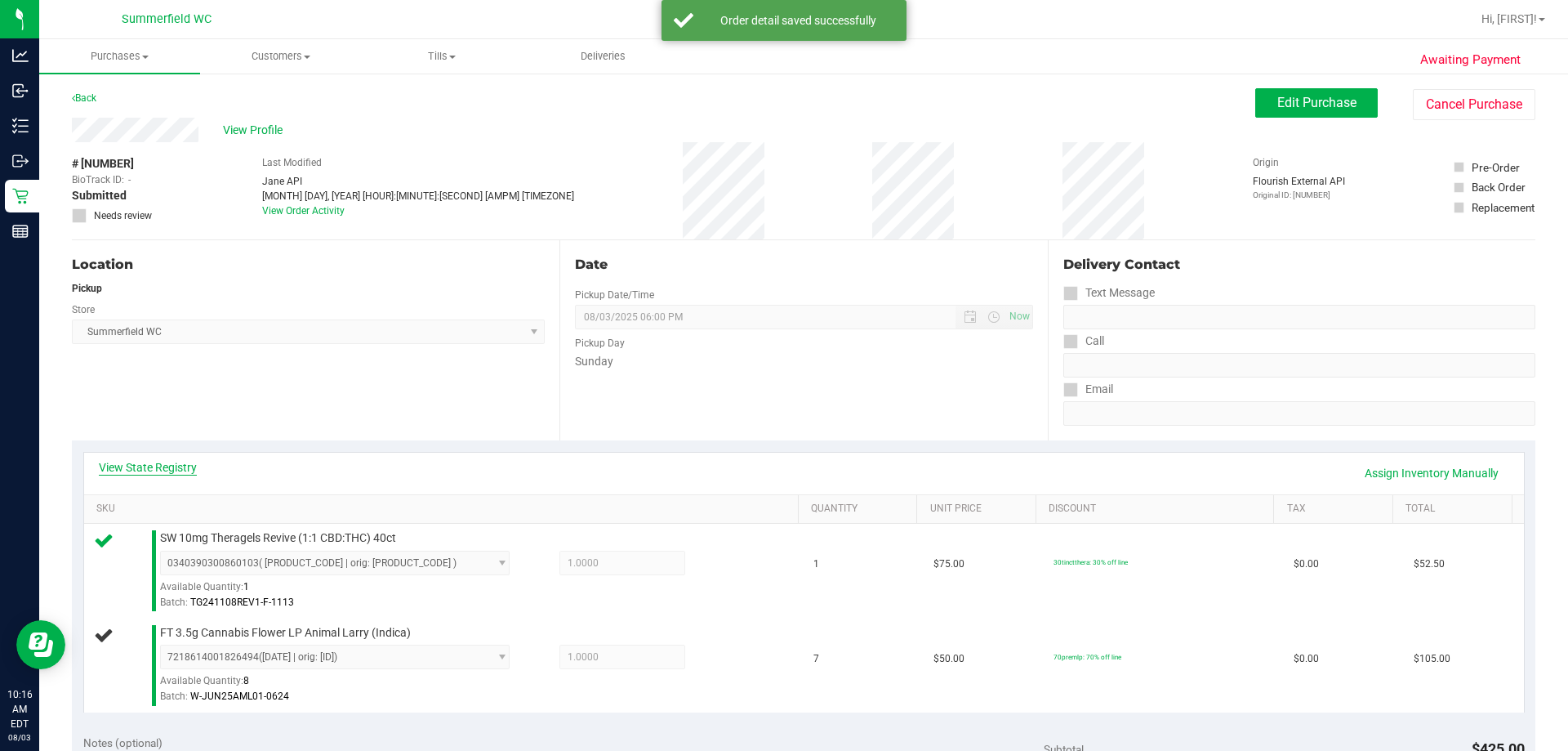 click on "View State Registry" at bounding box center [148, 467] 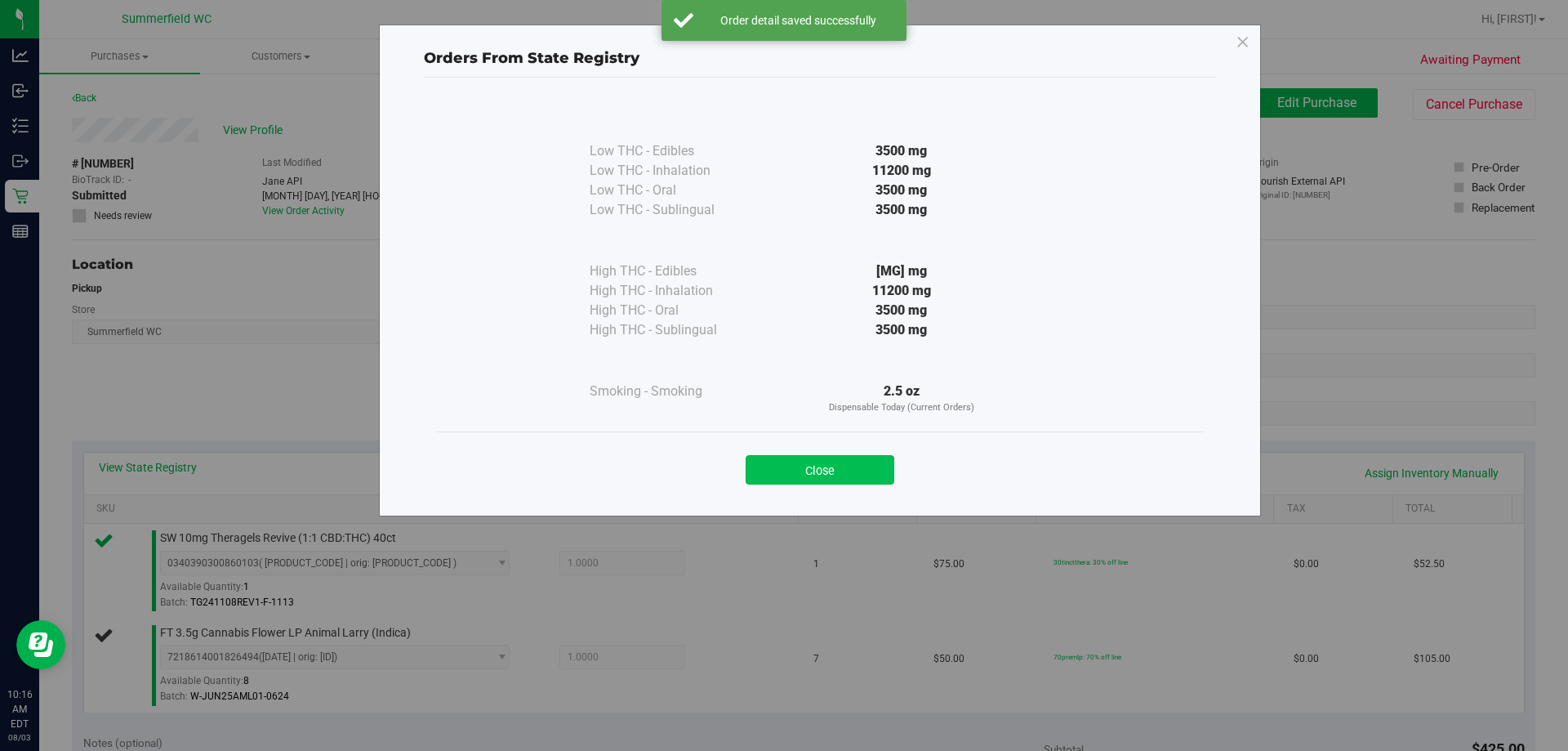 click on "Close" at bounding box center (820, 470) 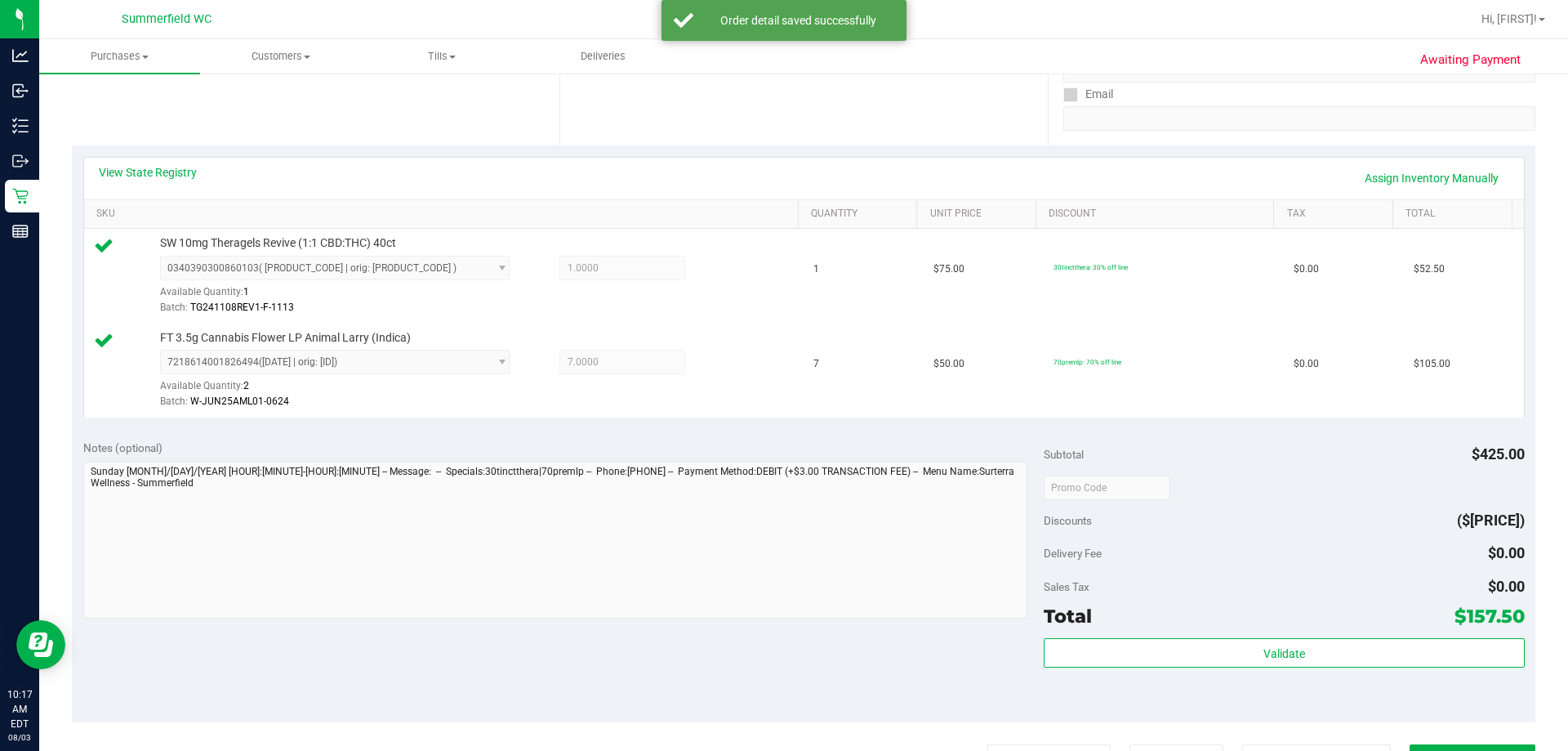 scroll, scrollTop: 409, scrollLeft: 0, axis: vertical 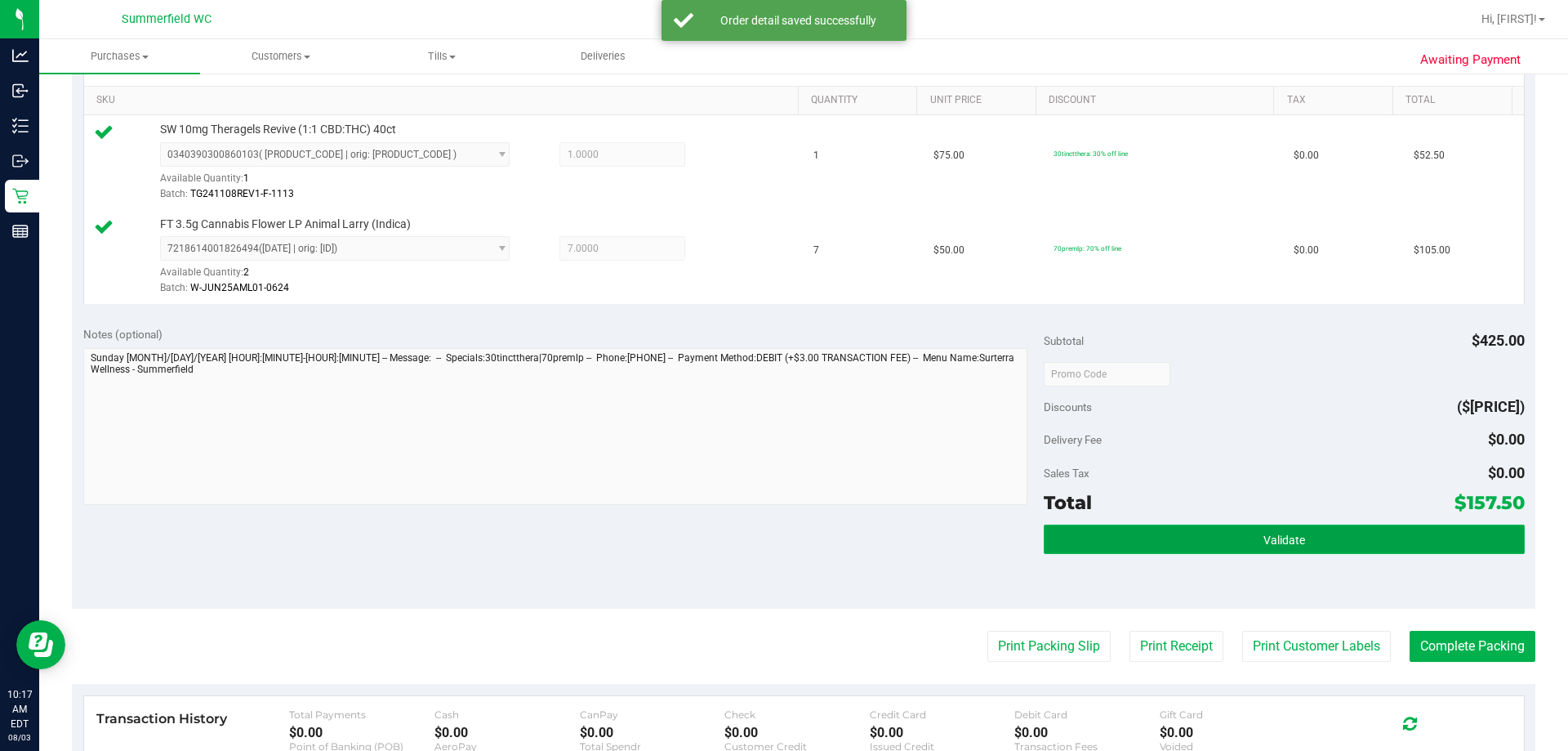 click on "Validate" at bounding box center (1284, 539) 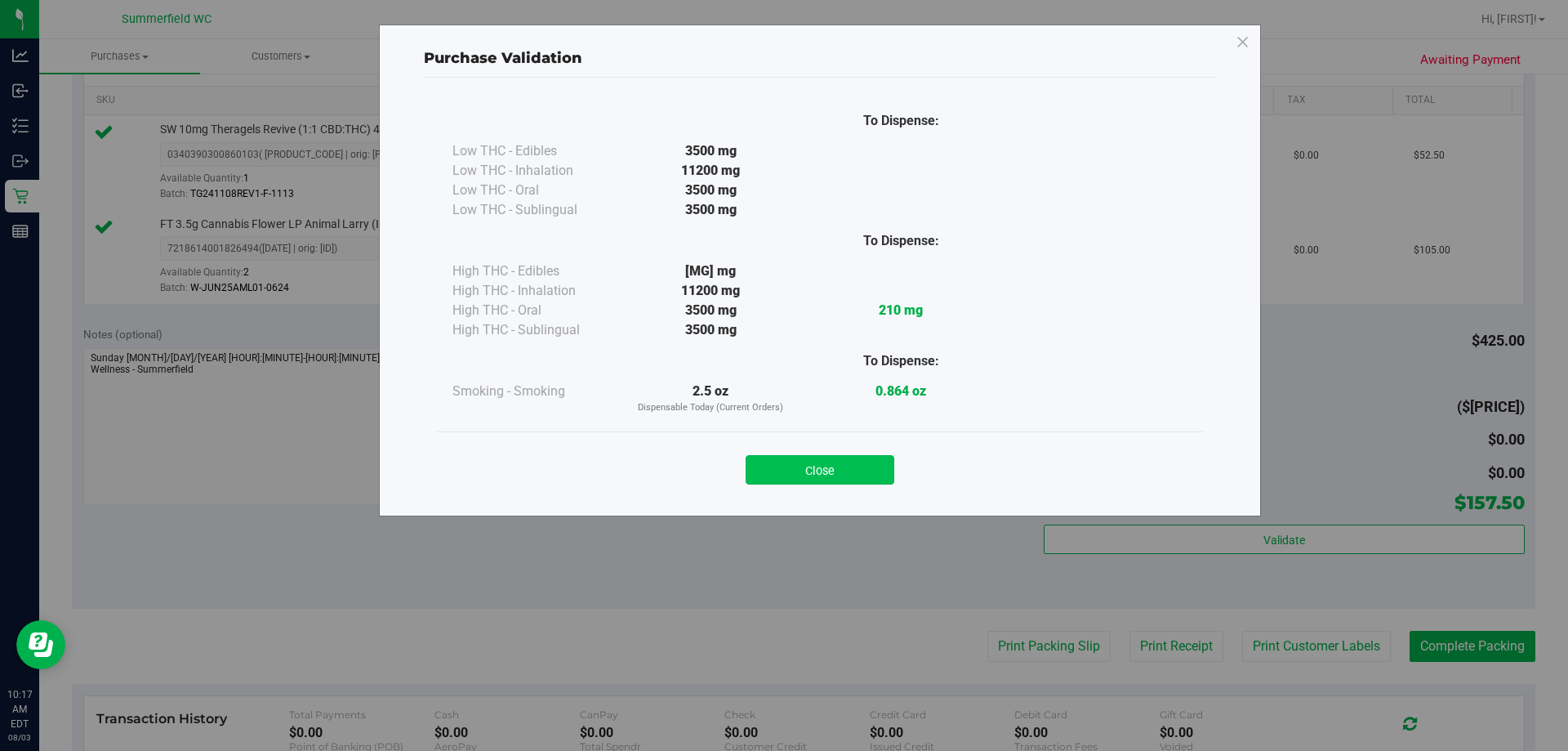 drag, startPoint x: 797, startPoint y: 472, endPoint x: 797, endPoint y: 463, distance: 9 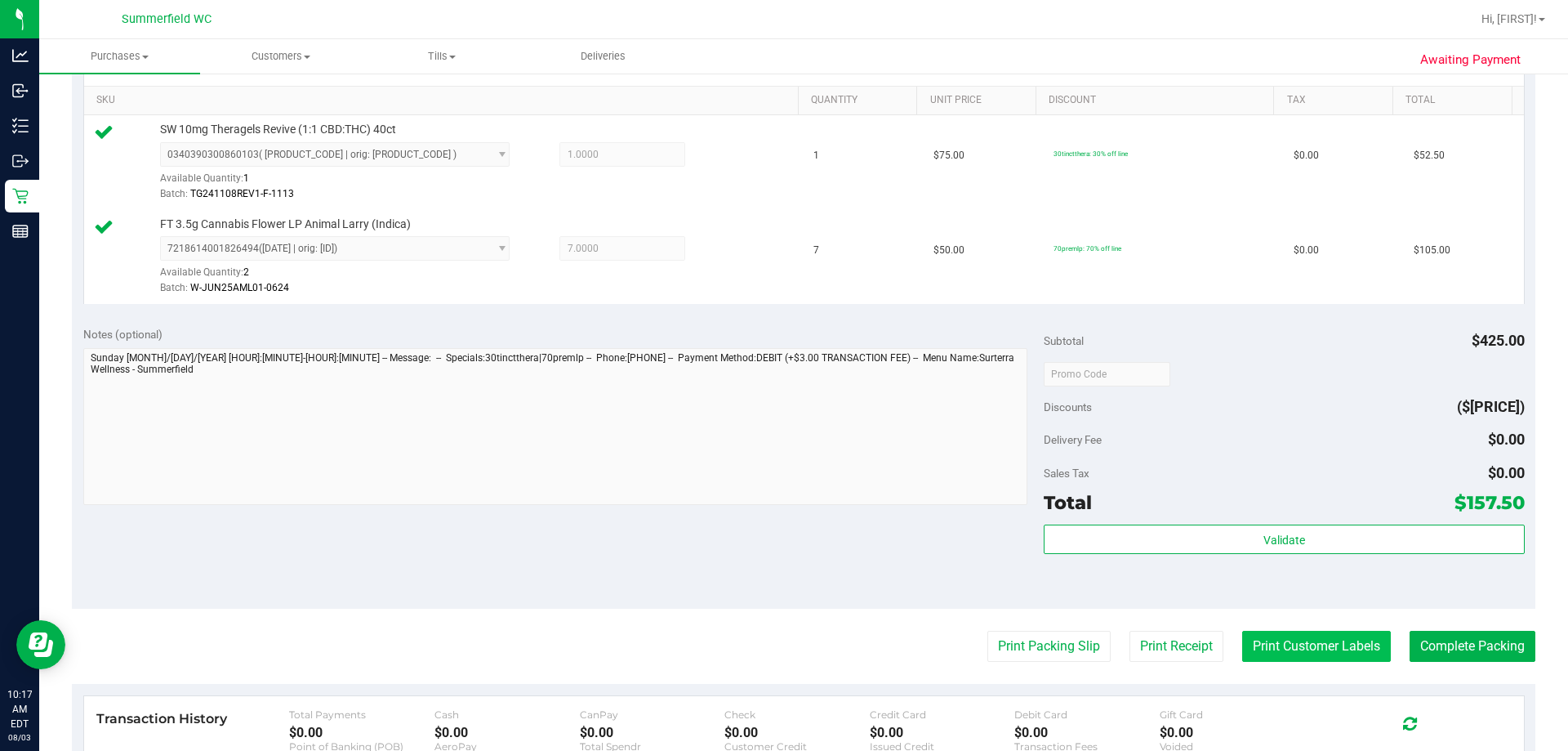 click on "Print Customer Labels" at bounding box center (1316, 646) 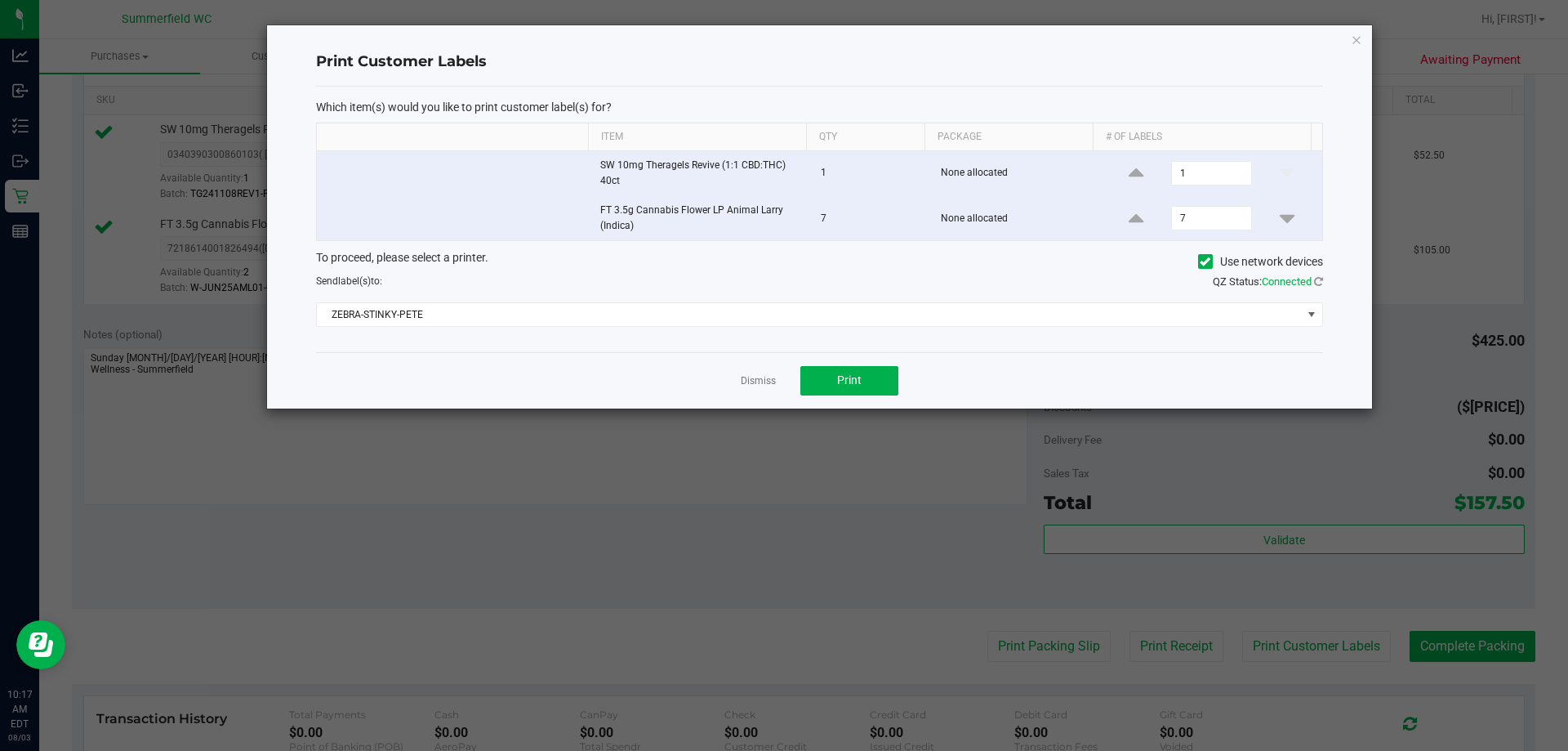 click on "Dismiss   Print" 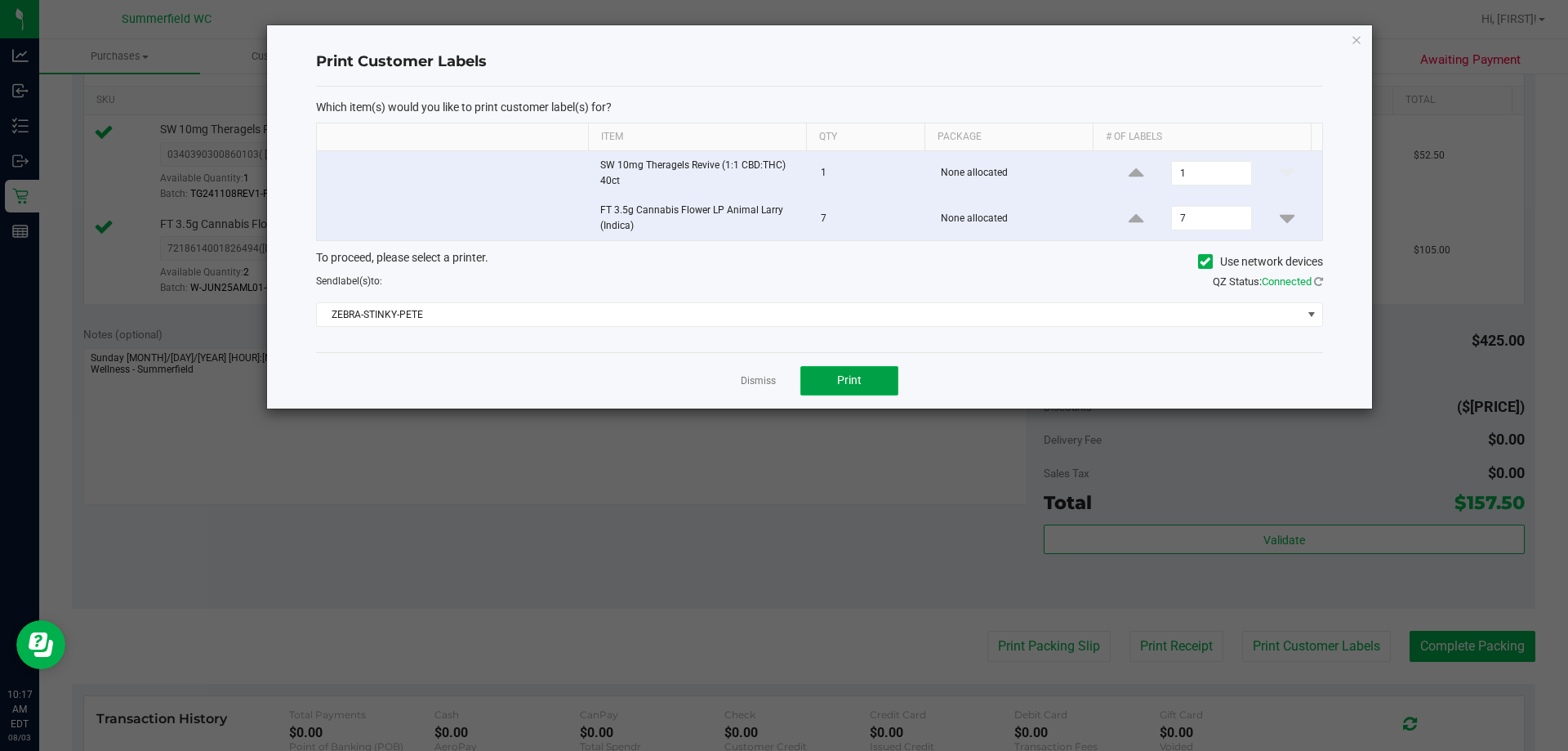 click on "Print" 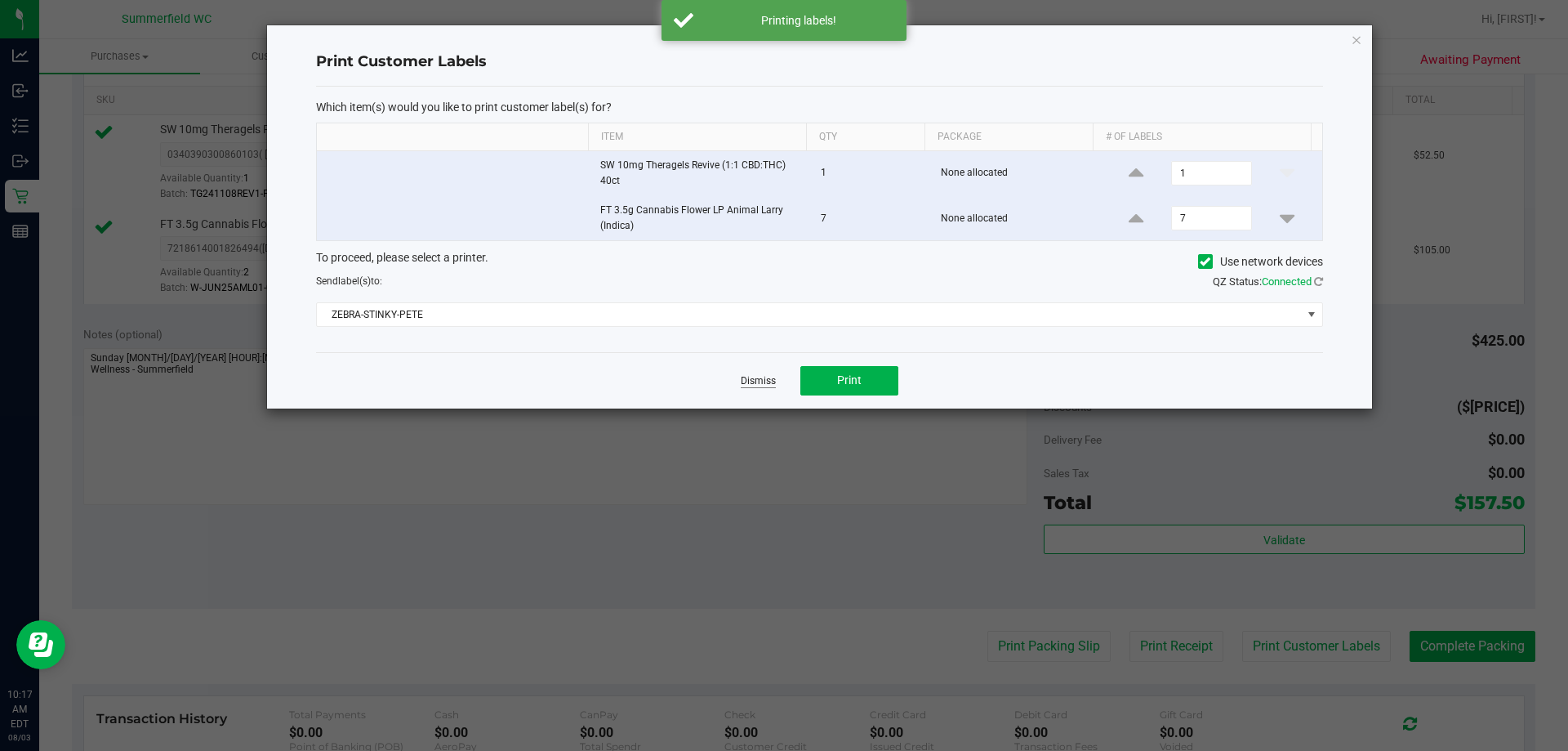 click on "Dismiss" 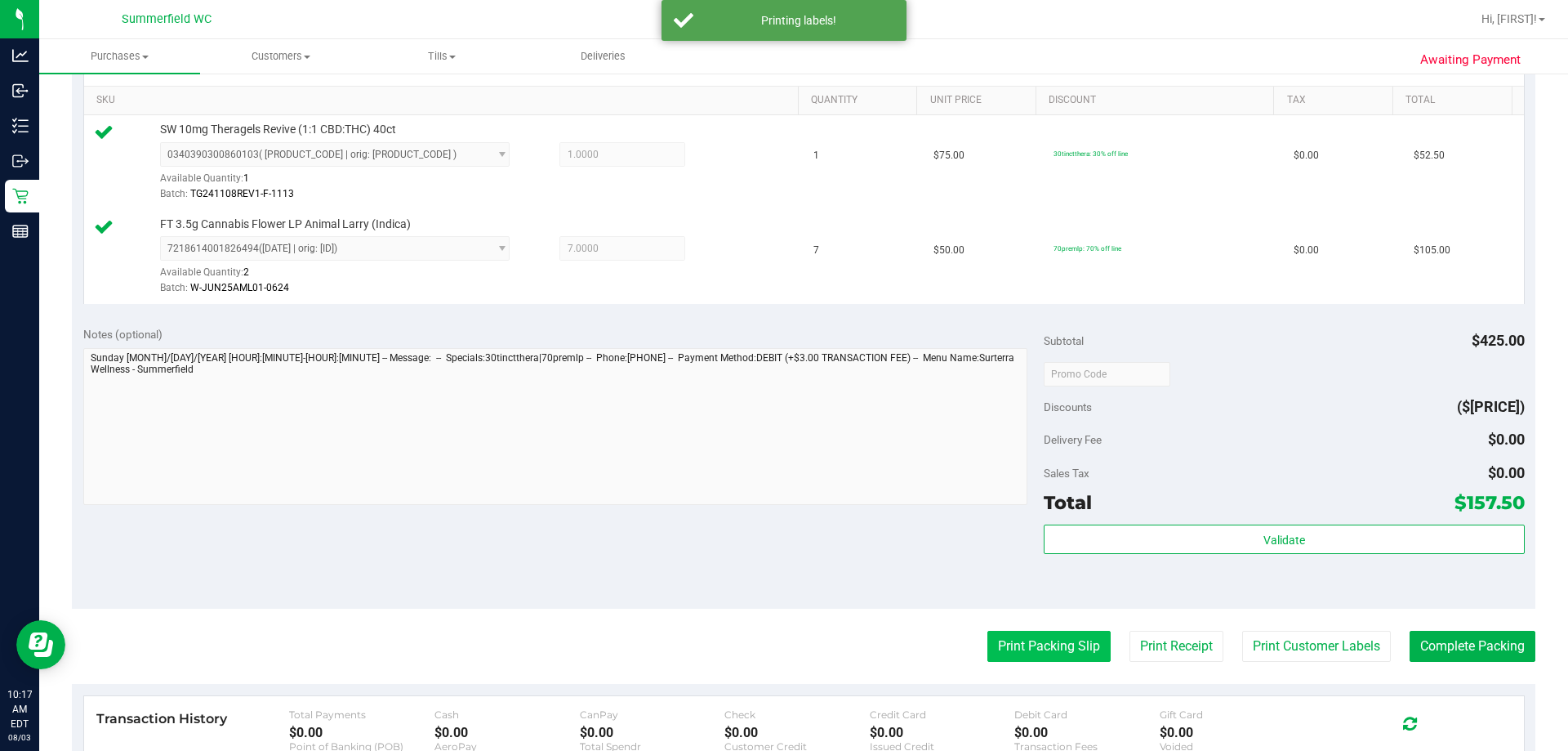 click on "Print Packing Slip" at bounding box center [1049, 646] 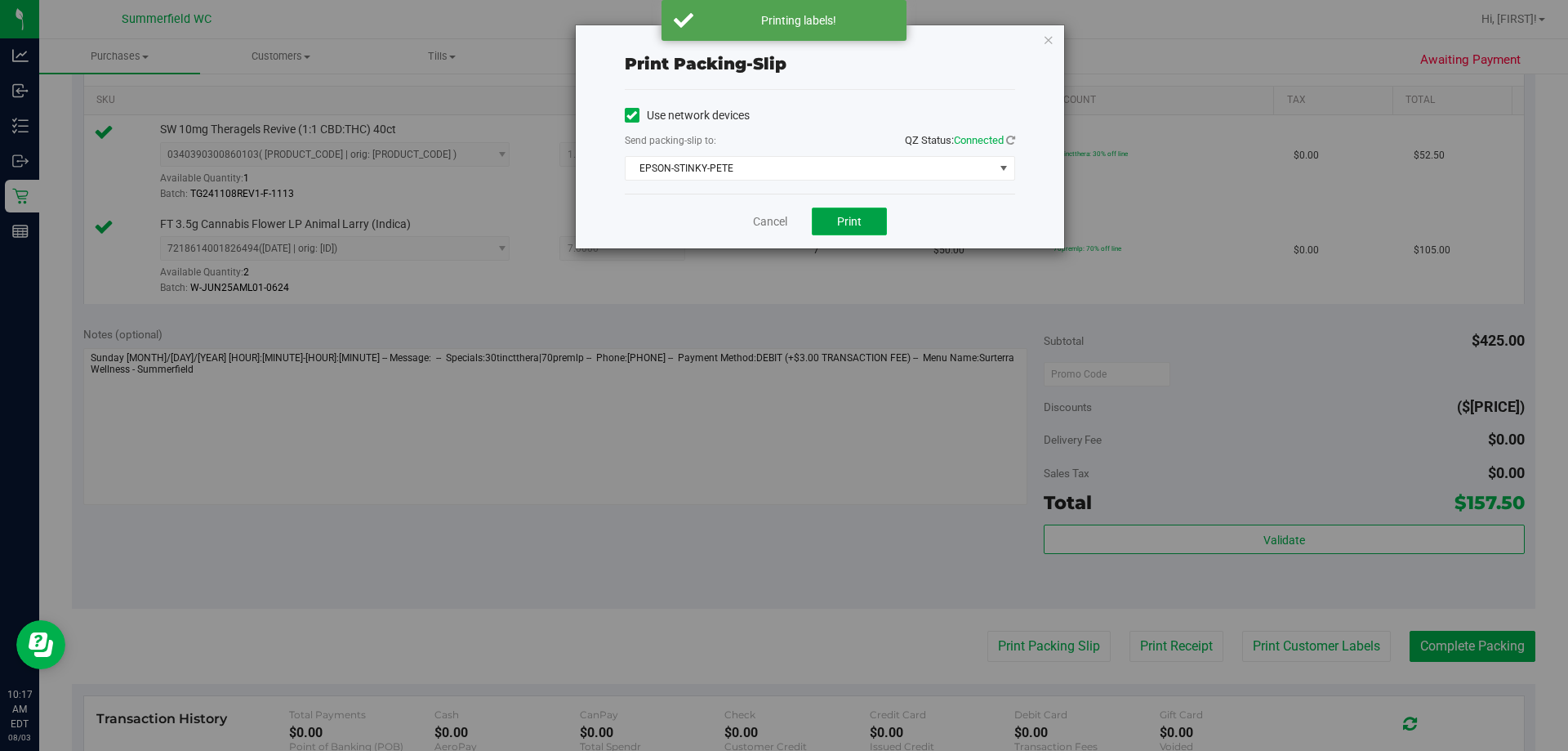 click on "Print" at bounding box center [849, 221] 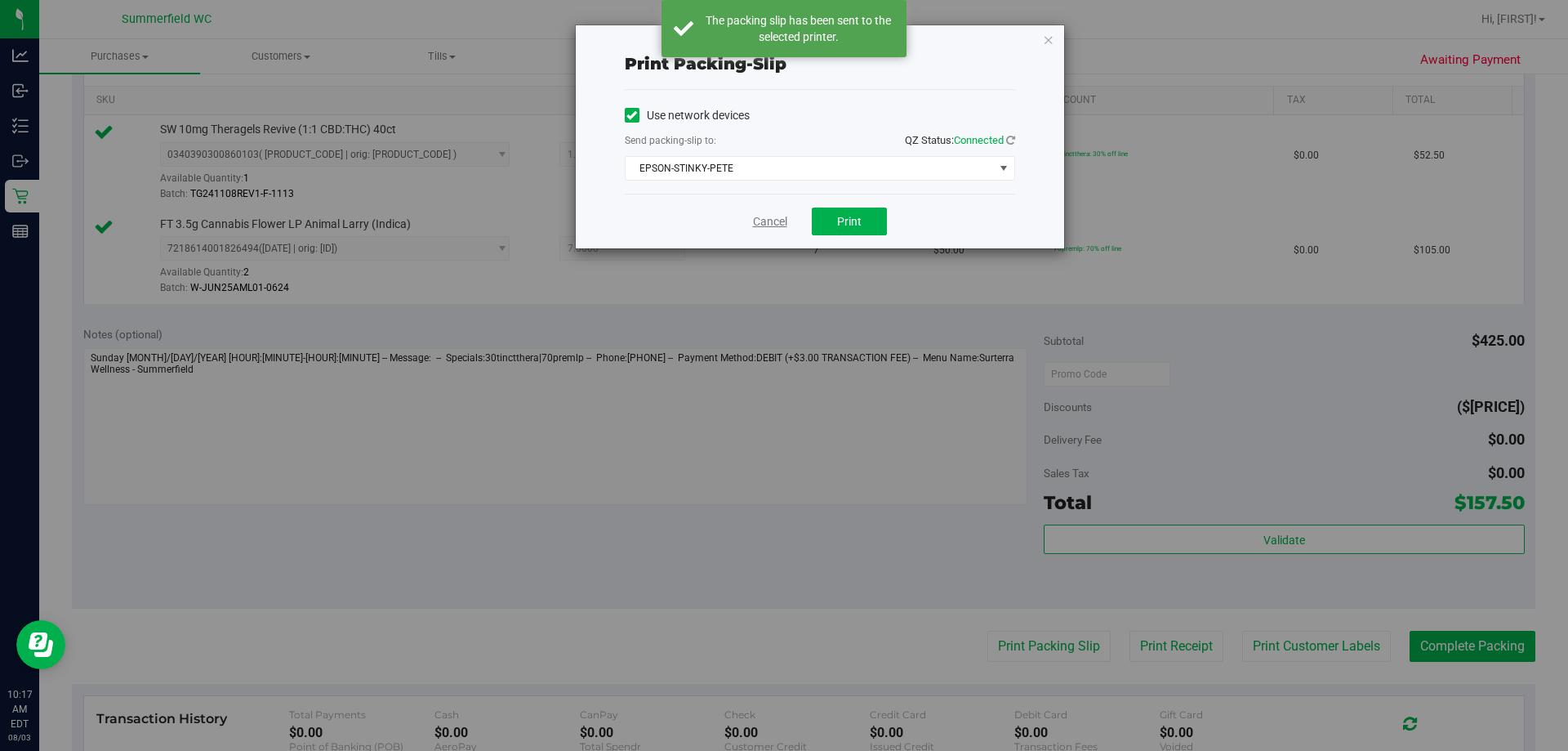 click on "Cancel" at bounding box center (770, 221) 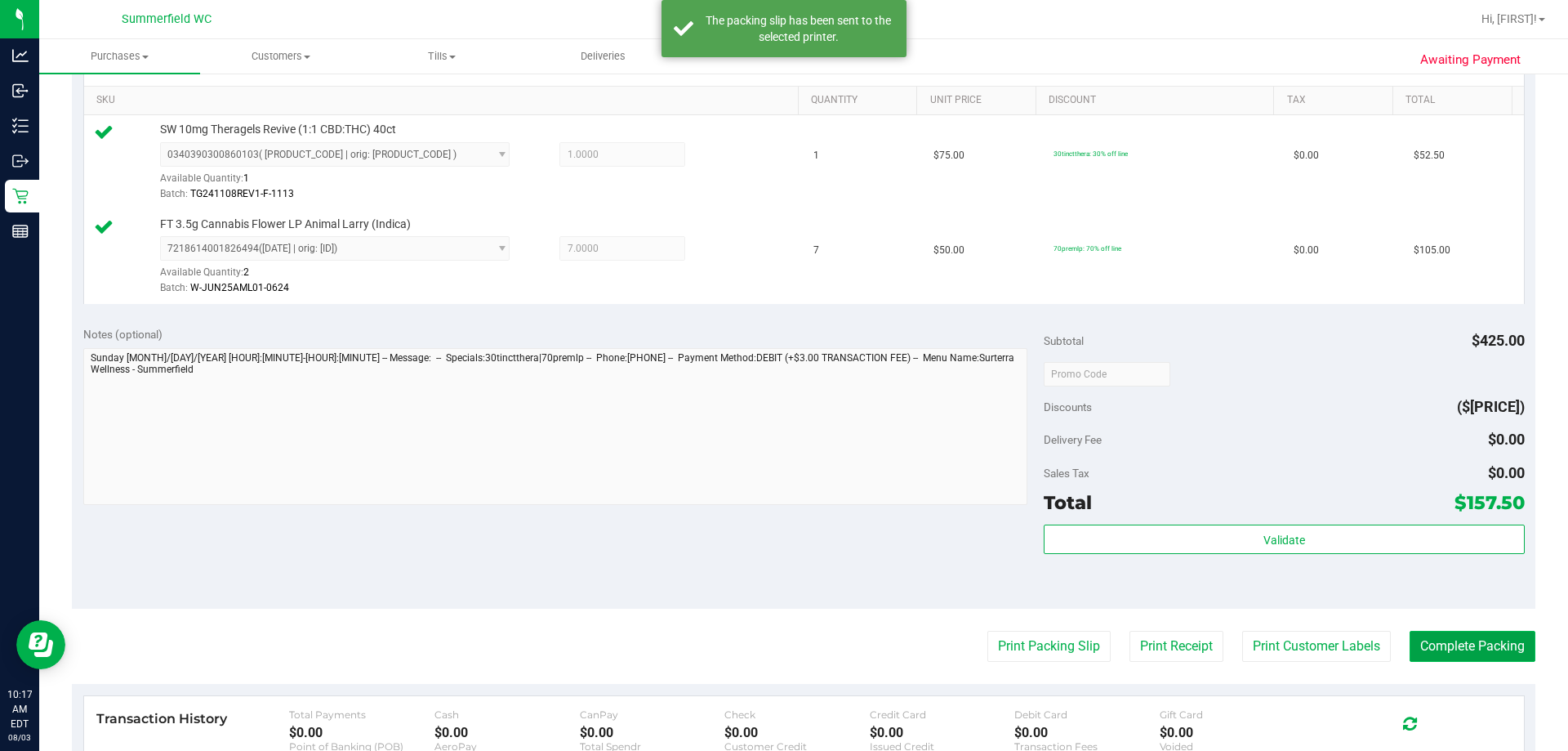 click on "Complete Packing" at bounding box center [1472, 646] 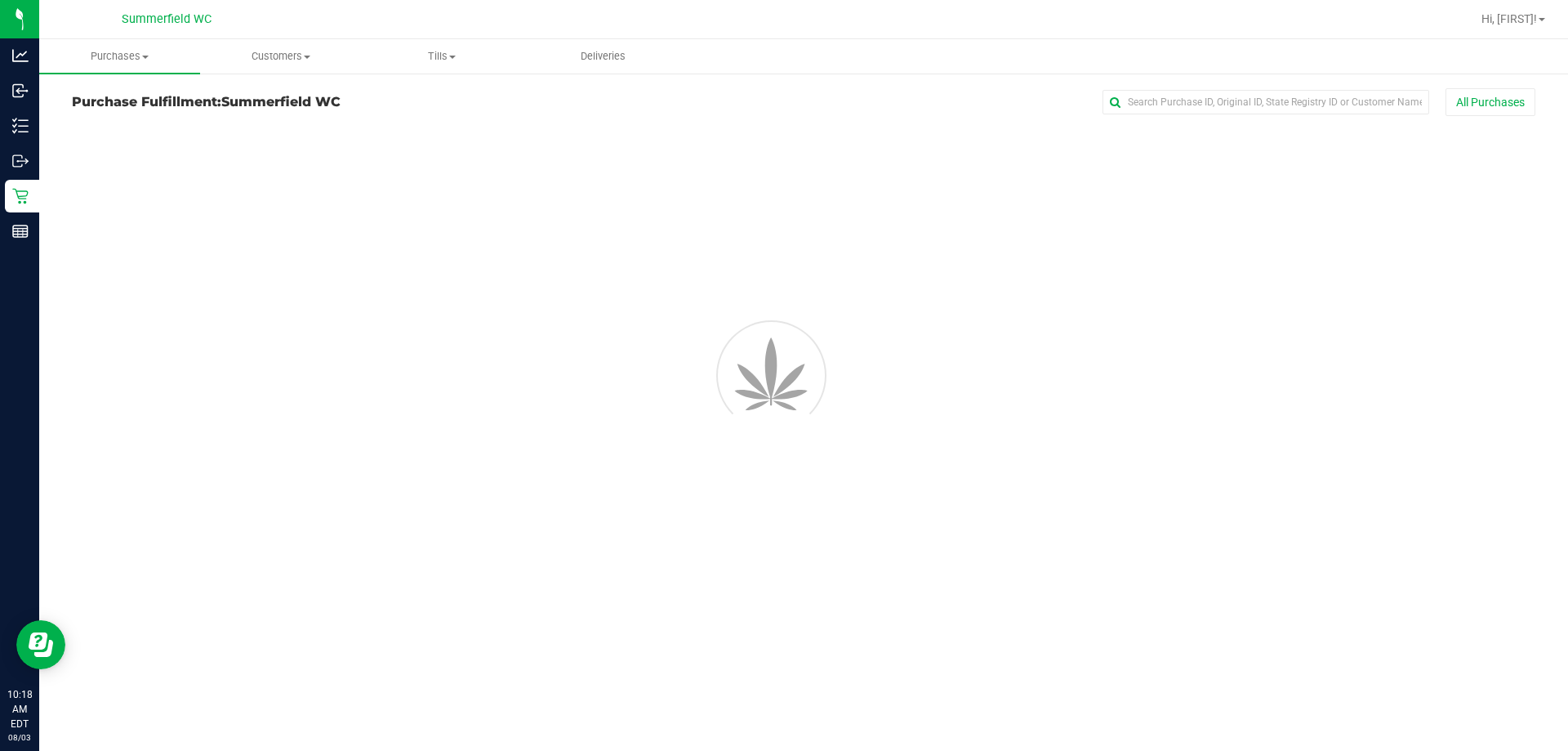 scroll, scrollTop: 0, scrollLeft: 0, axis: both 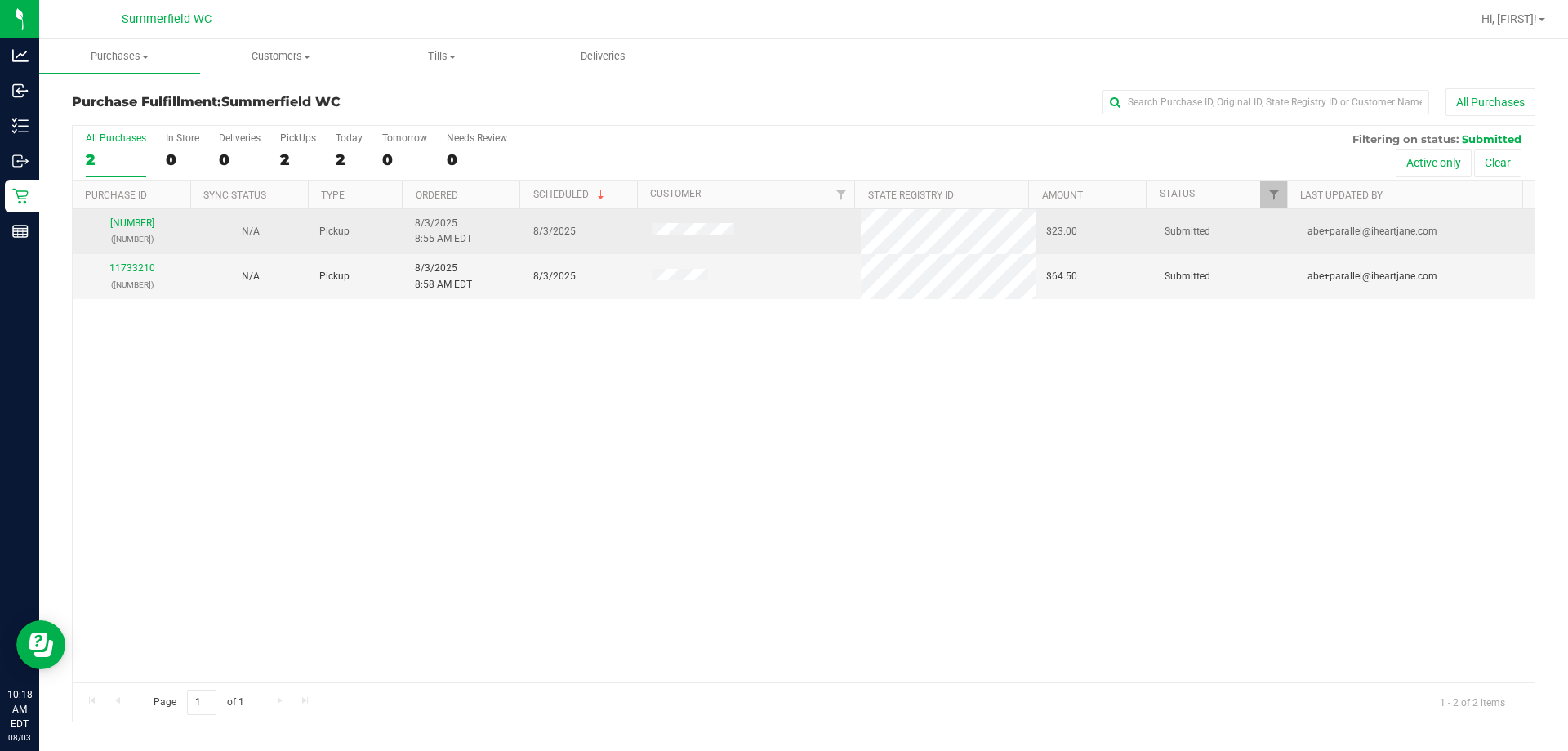 click on "[NUMBER]
([NUMBER])" at bounding box center [131, 231] 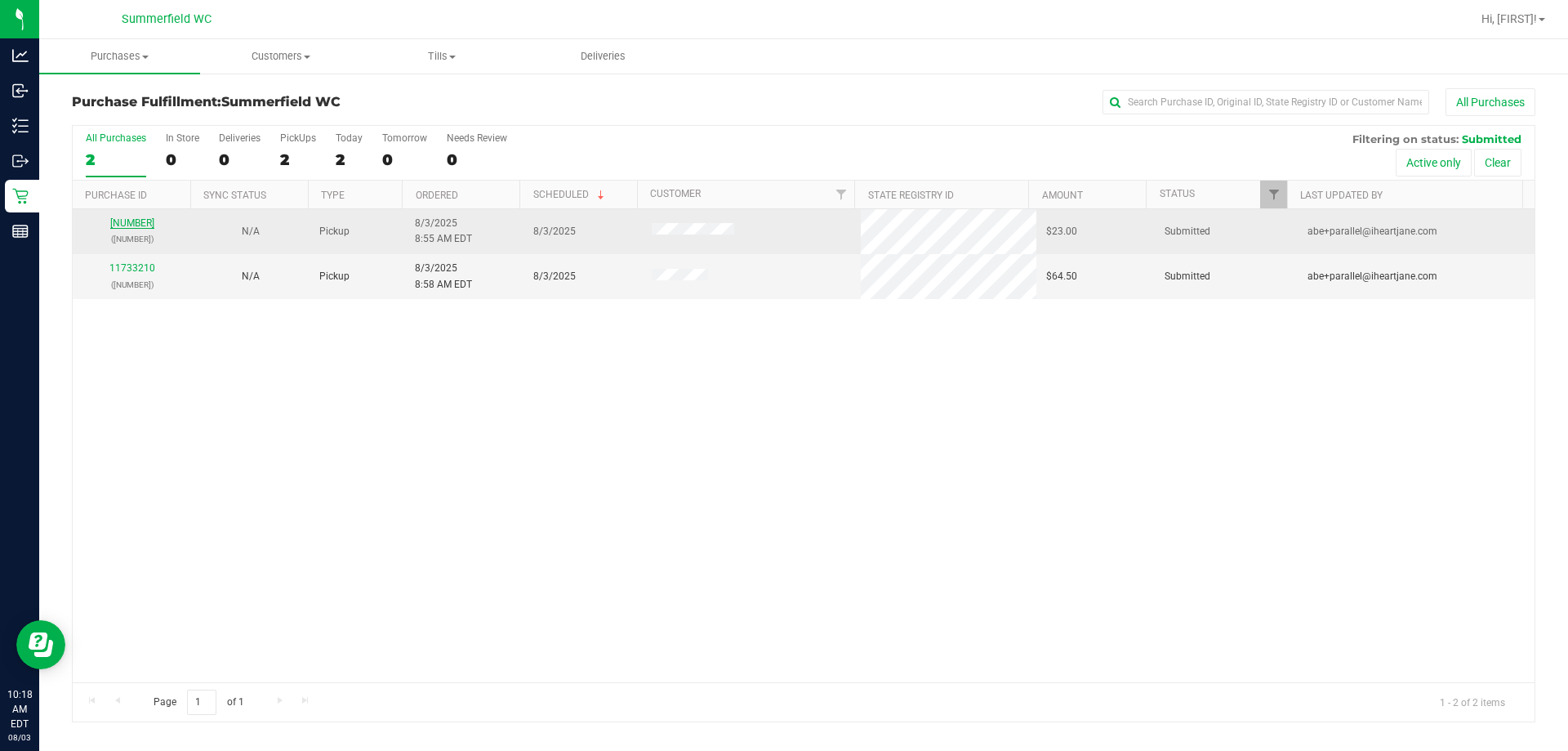 click on "[NUMBER]" at bounding box center [132, 223] 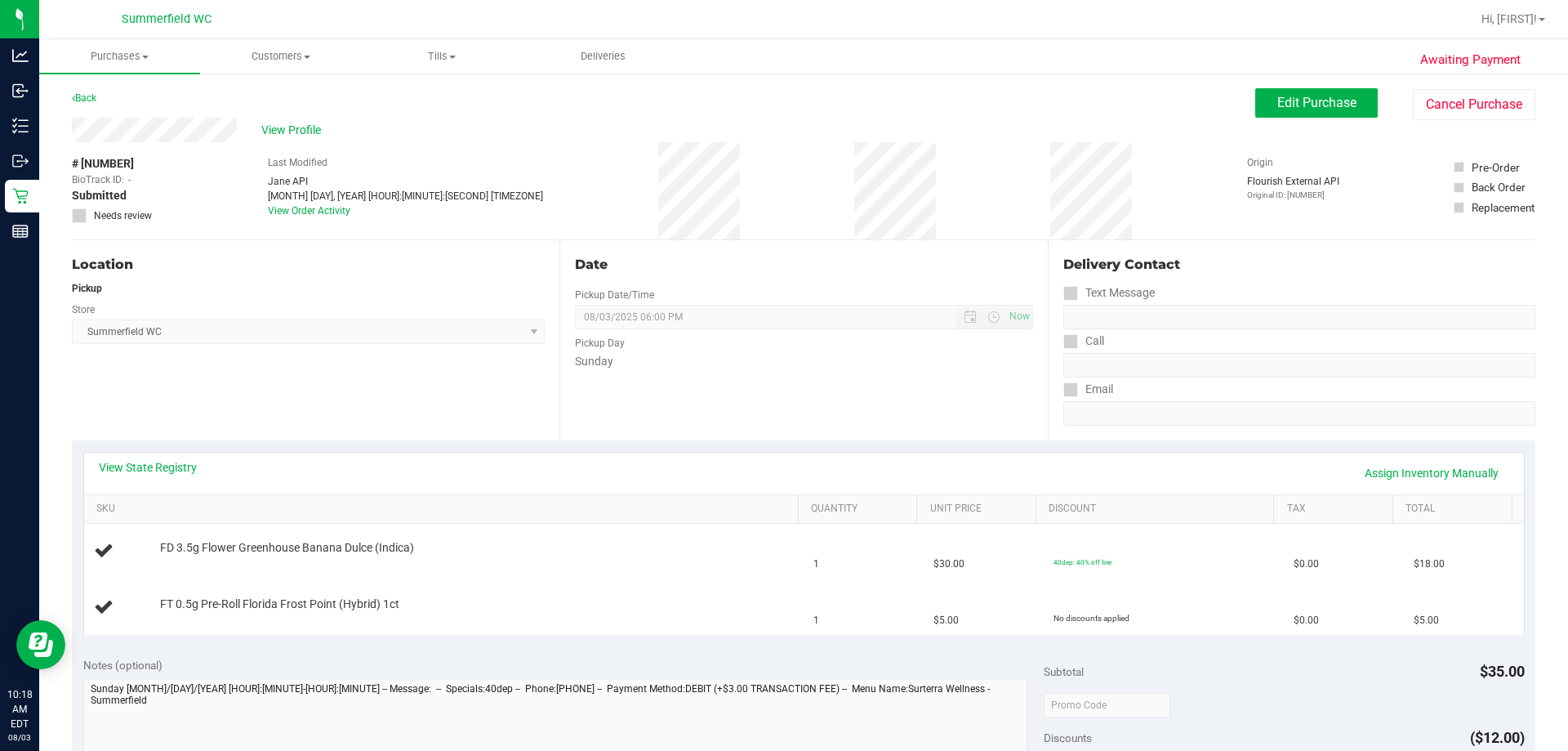 click on "View State Registry
Assign Inventory Manually" at bounding box center [804, 473] 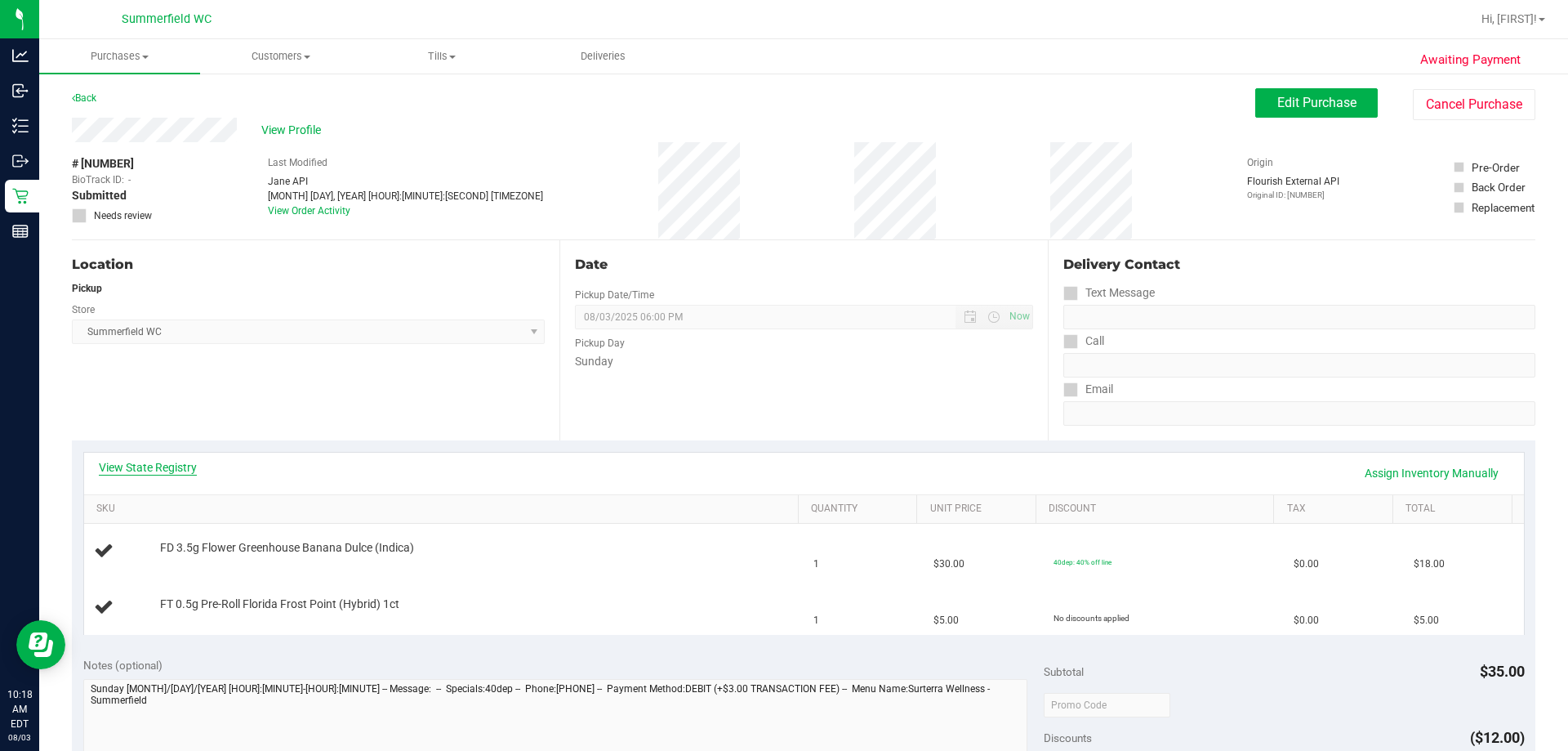 click on "View State Registry" at bounding box center (148, 467) 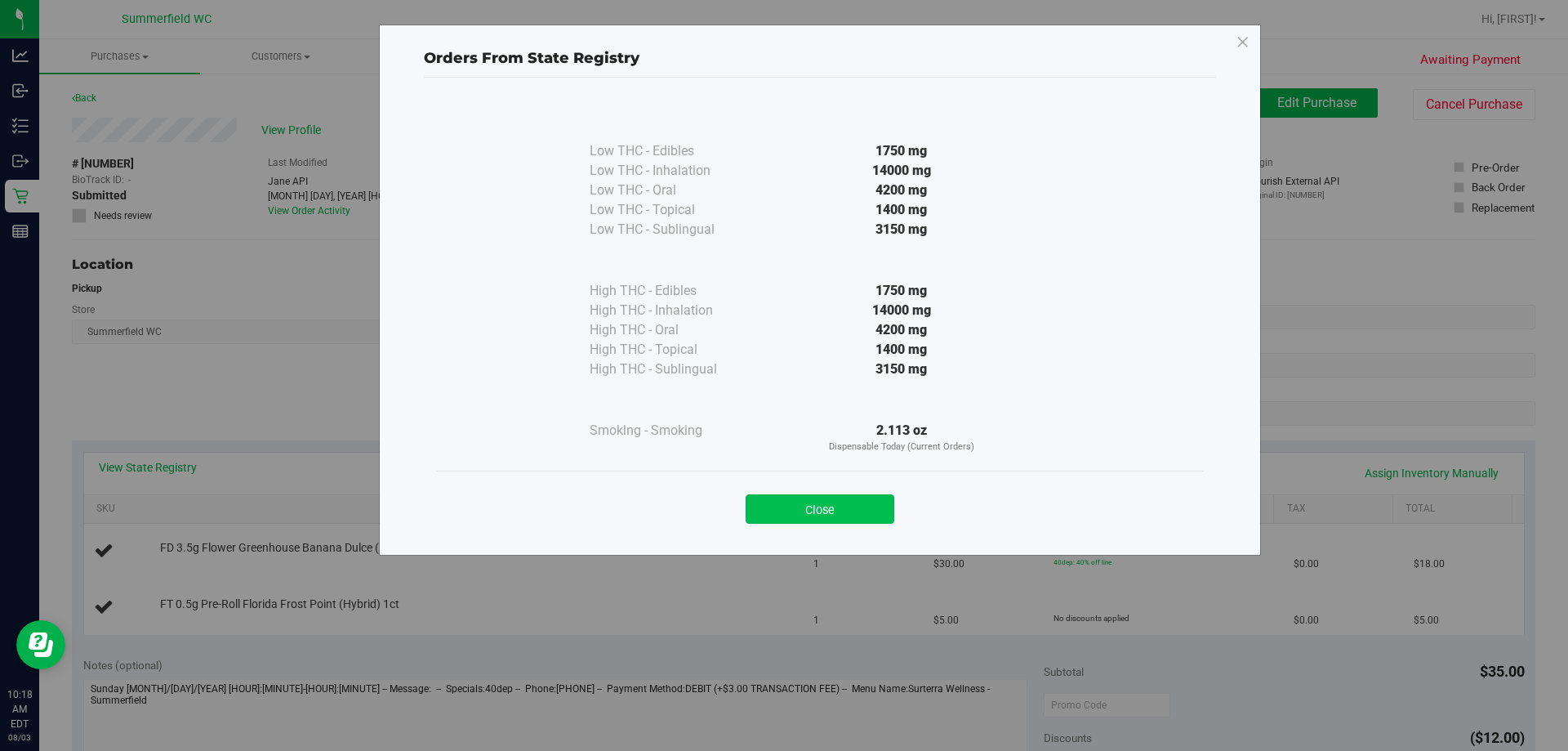 click on "Close" at bounding box center [820, 509] 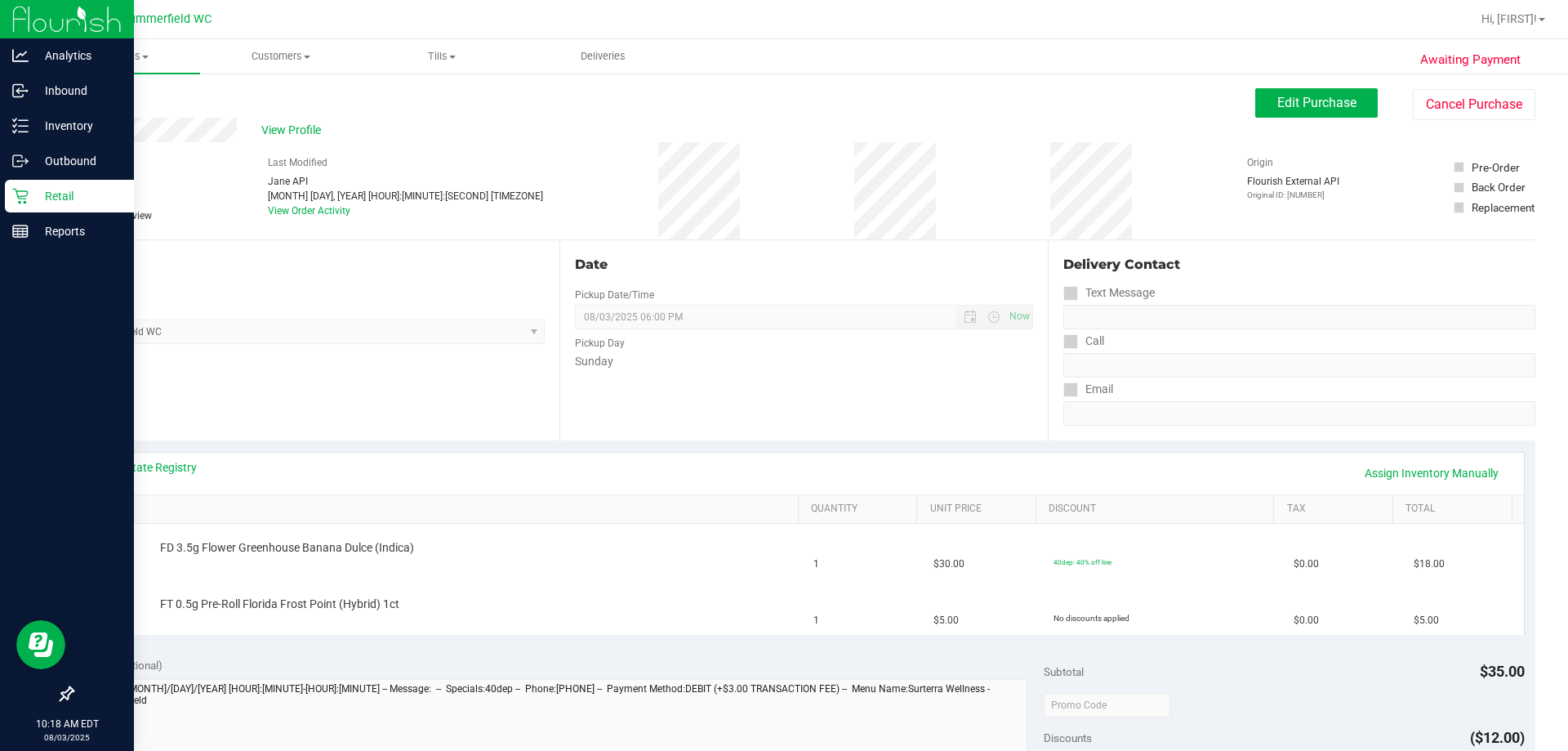 click on "Retail" at bounding box center [78, 196] 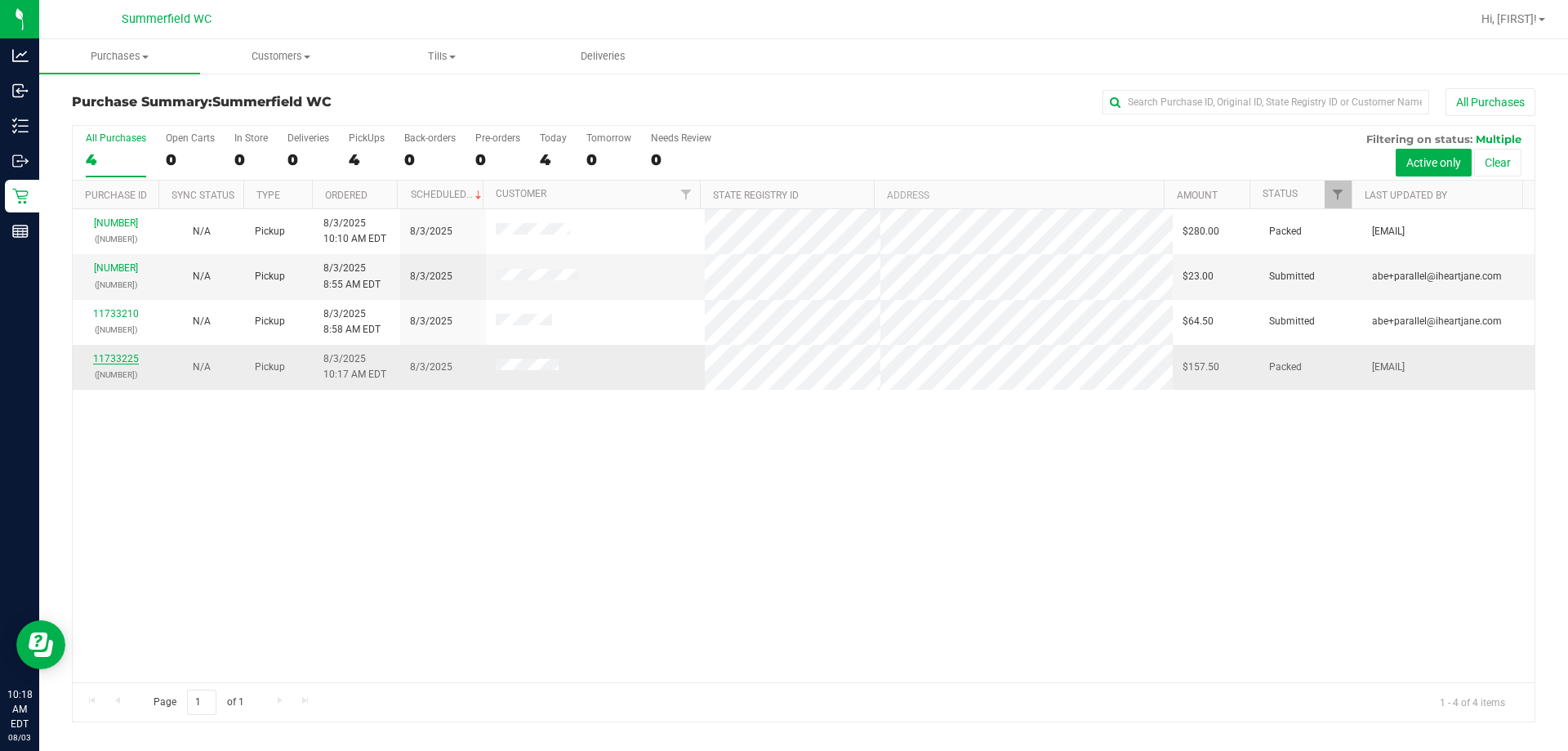 click on "11733225" at bounding box center (116, 359) 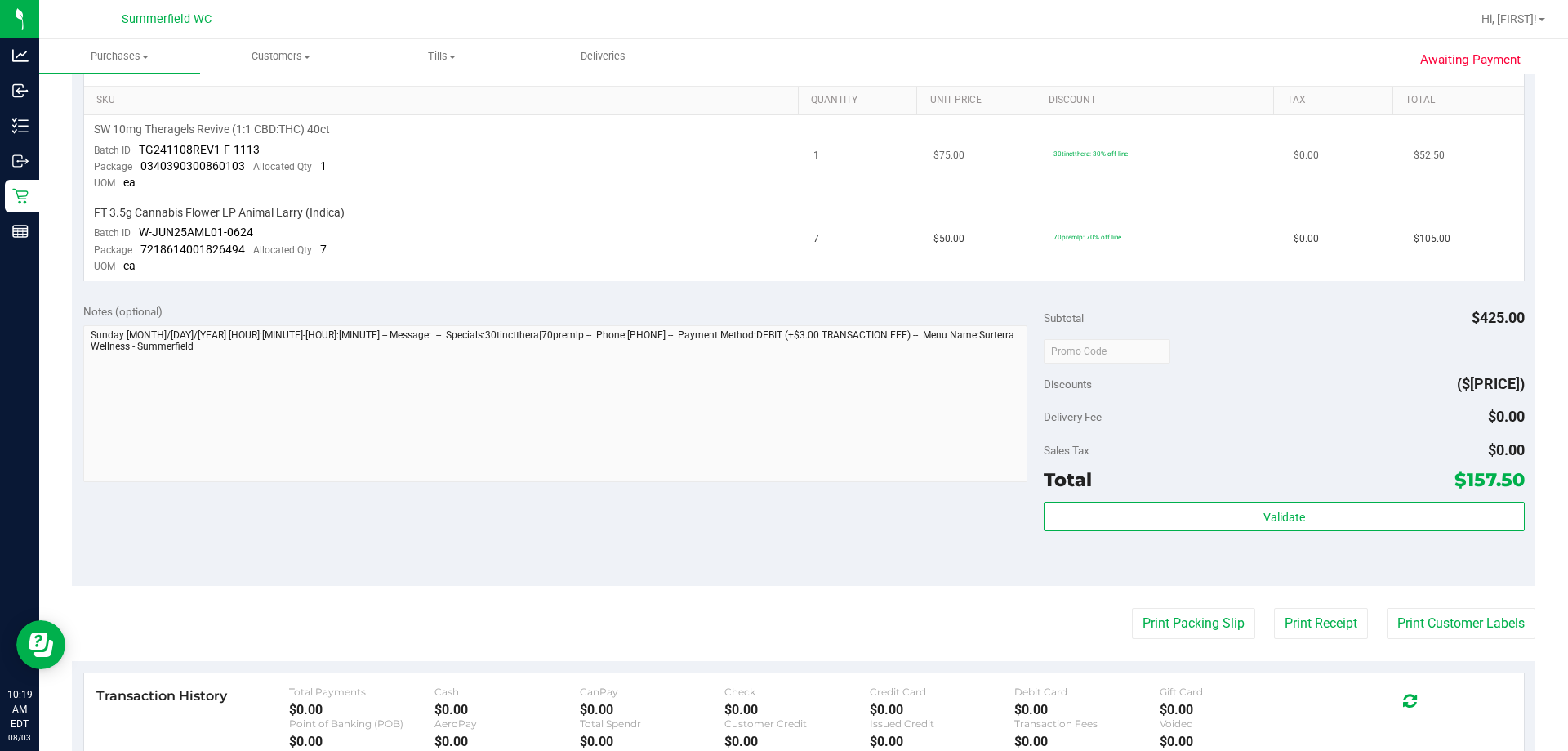 scroll, scrollTop: 0, scrollLeft: 0, axis: both 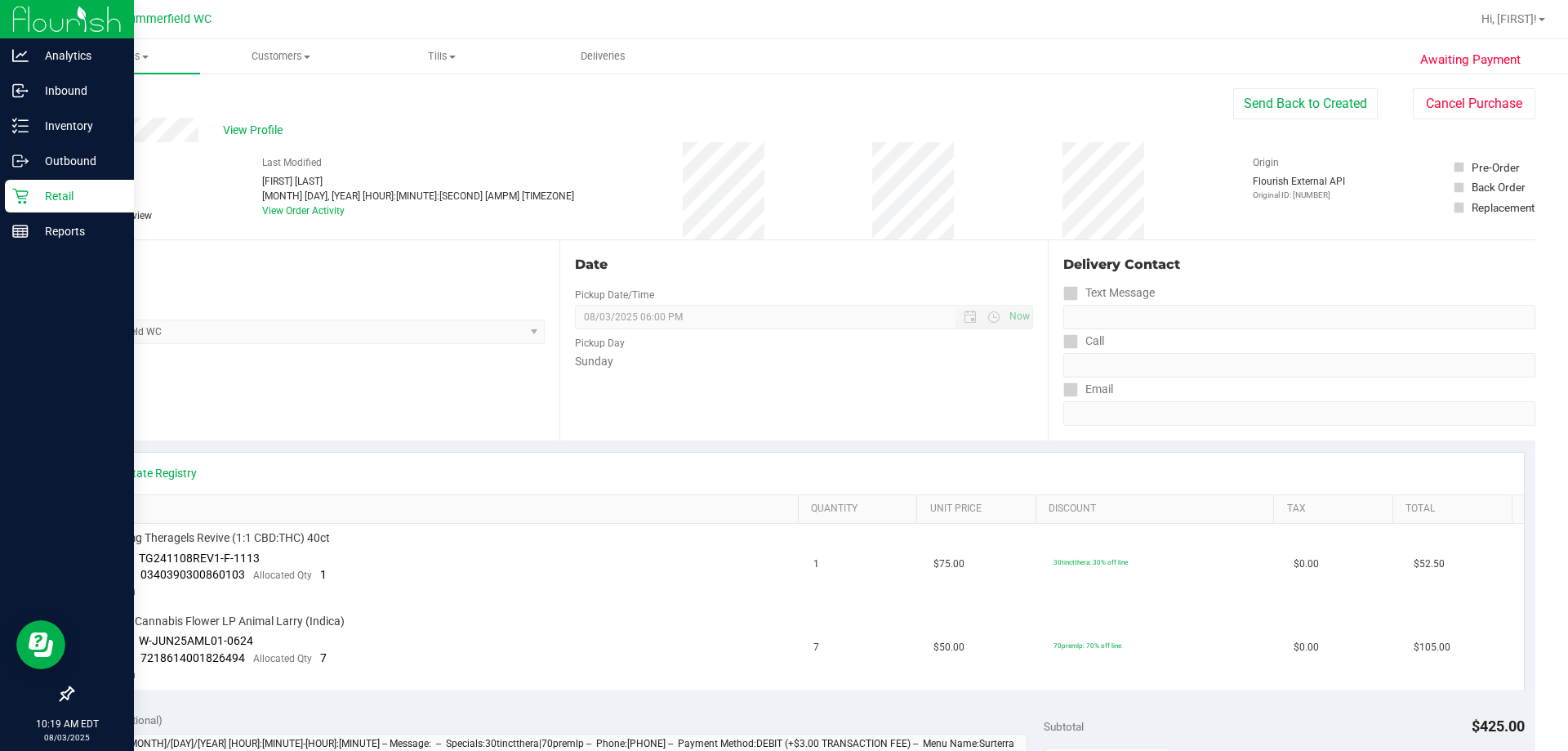 click on "Retail" at bounding box center [78, 196] 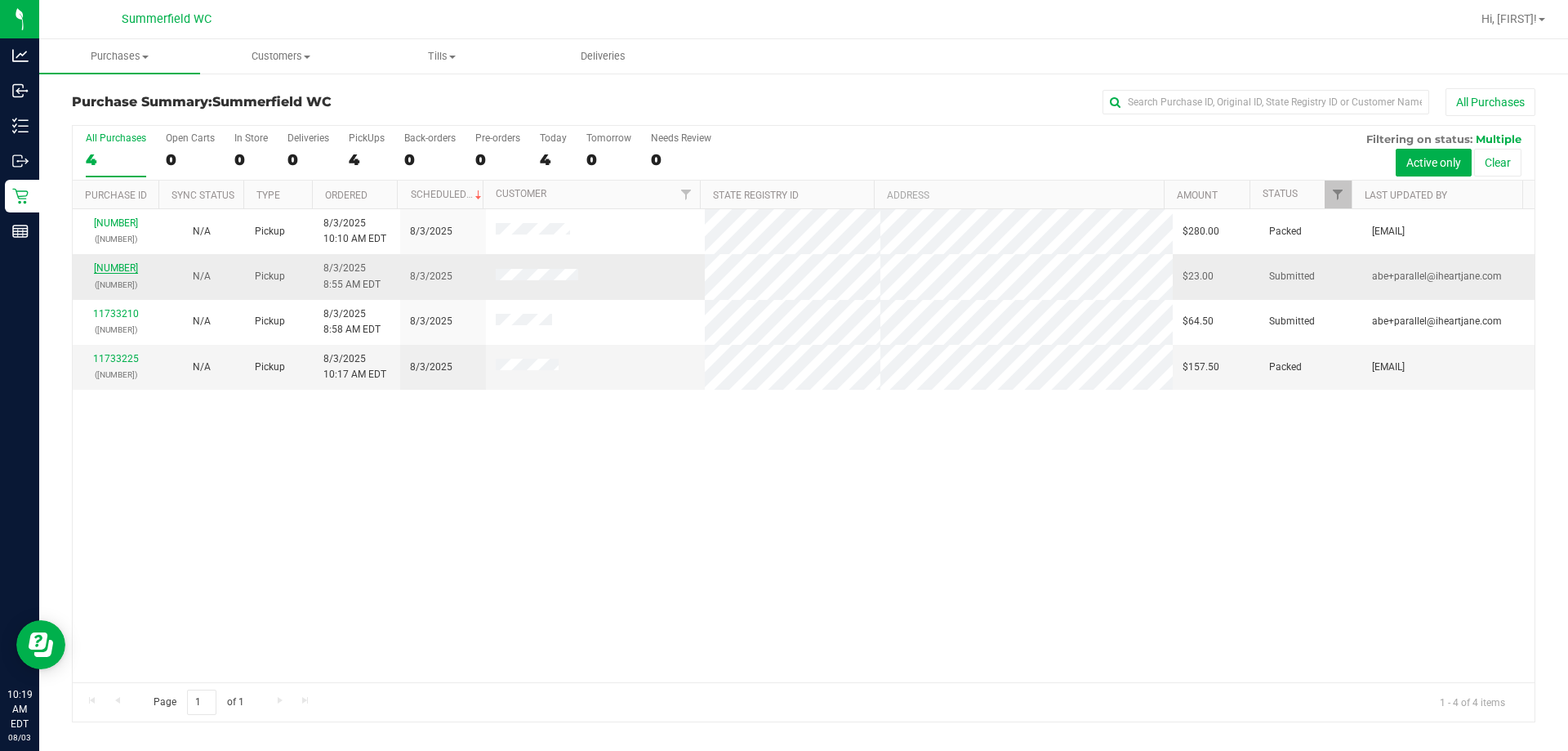 click on "[NUMBER]" at bounding box center [116, 268] 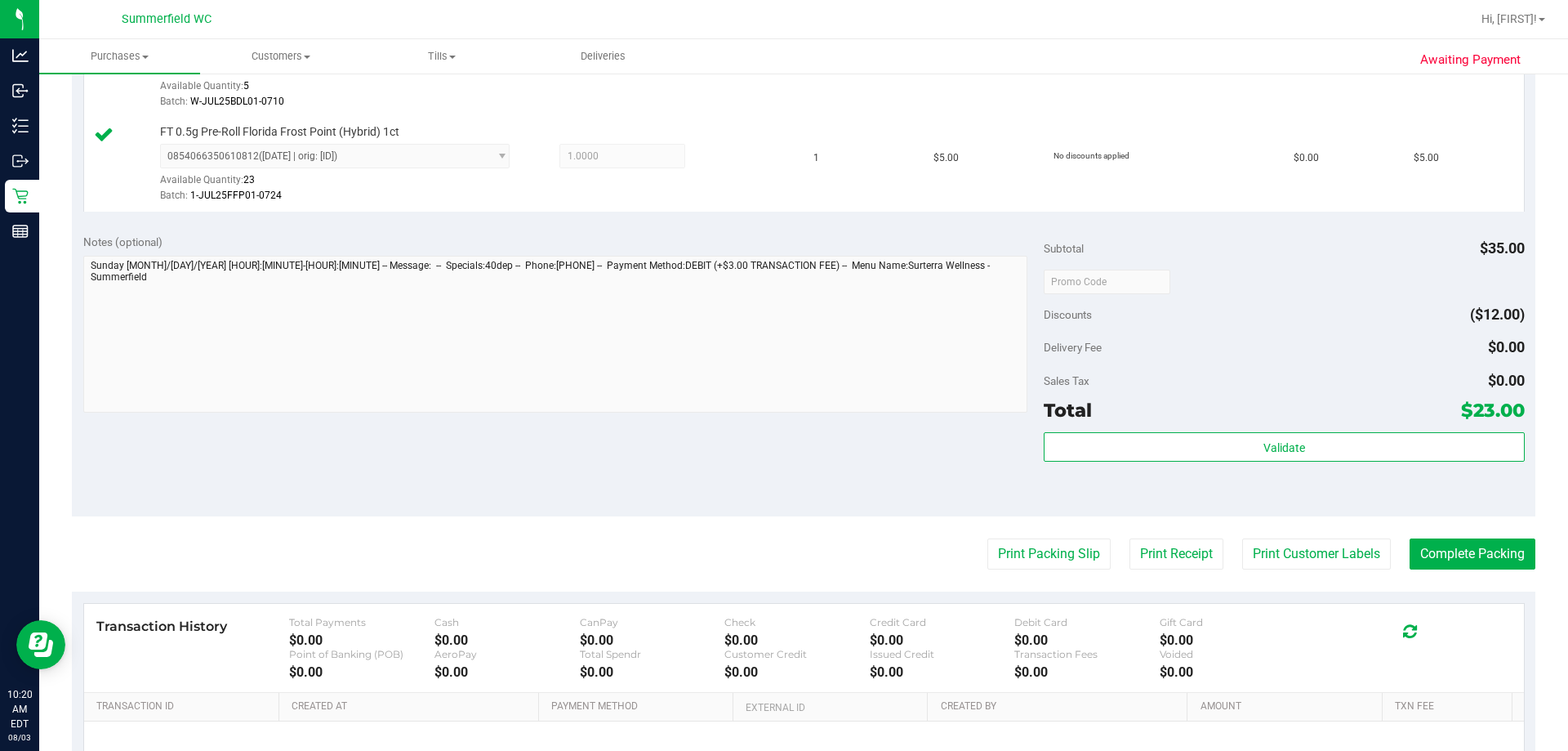 scroll, scrollTop: 654, scrollLeft: 0, axis: vertical 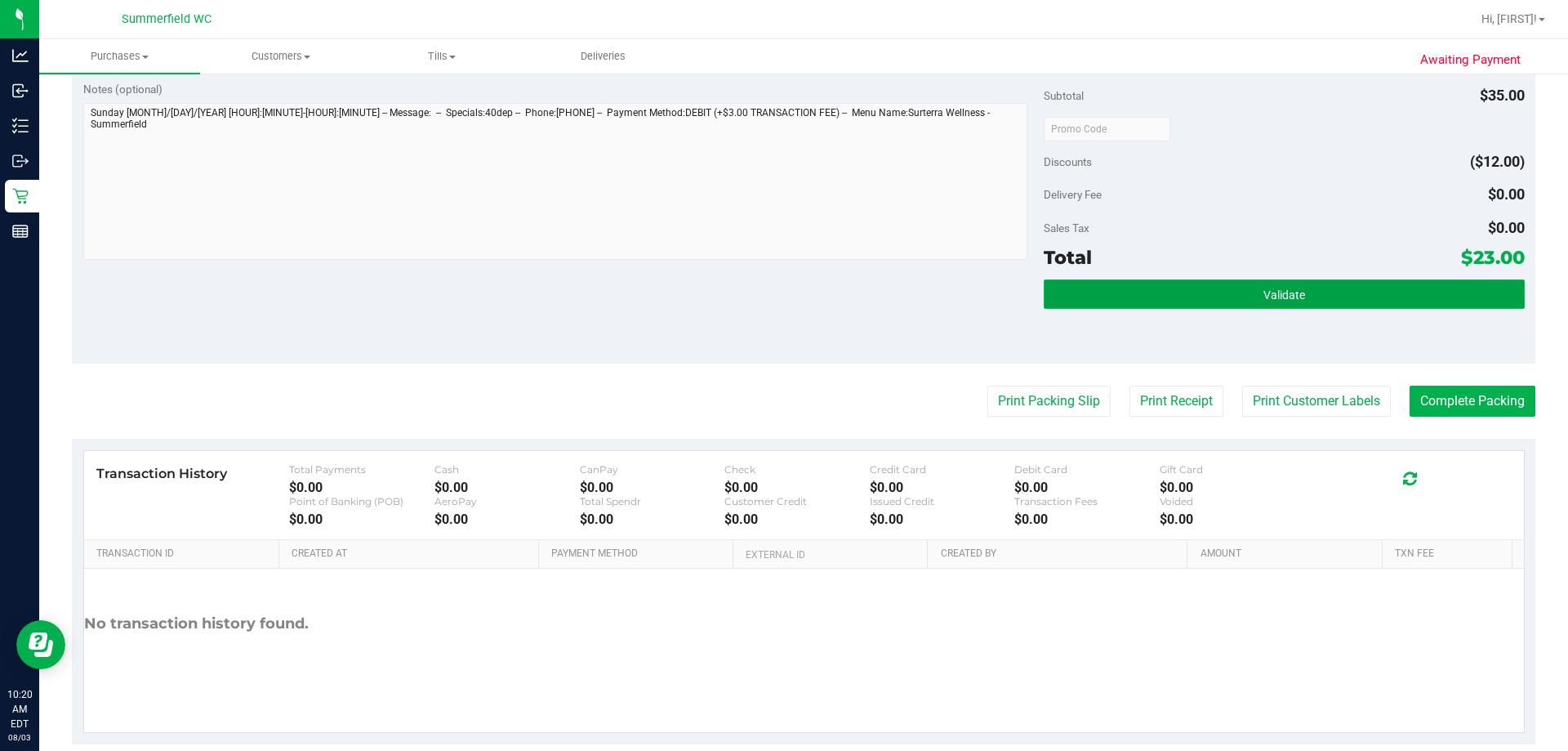 click on "Validate" at bounding box center (1284, 294) 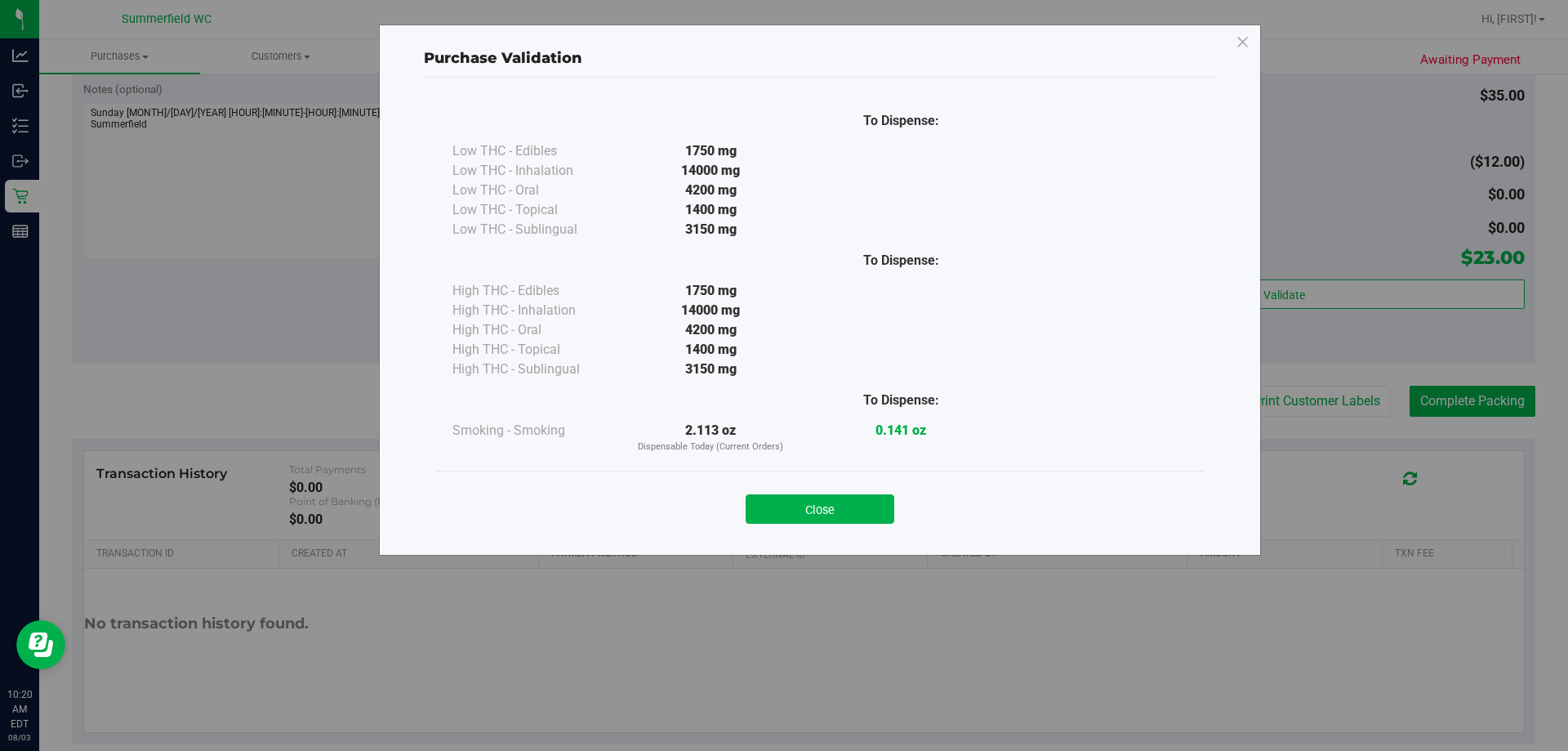 click on "Purchase Validation
To Dispense:
Low THC - Edibles
1750 mg" at bounding box center (790, 375) 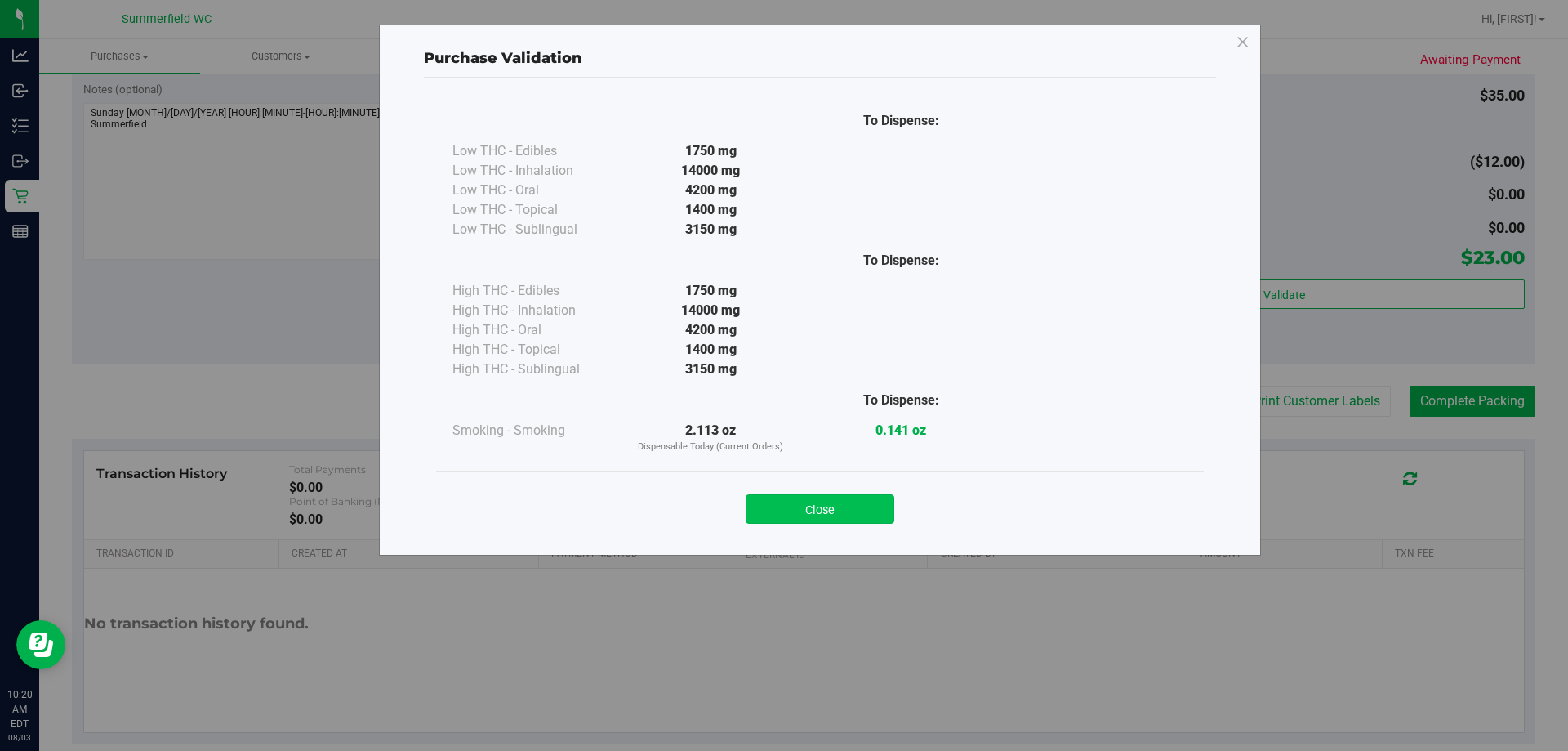 click on "Close" at bounding box center (820, 509) 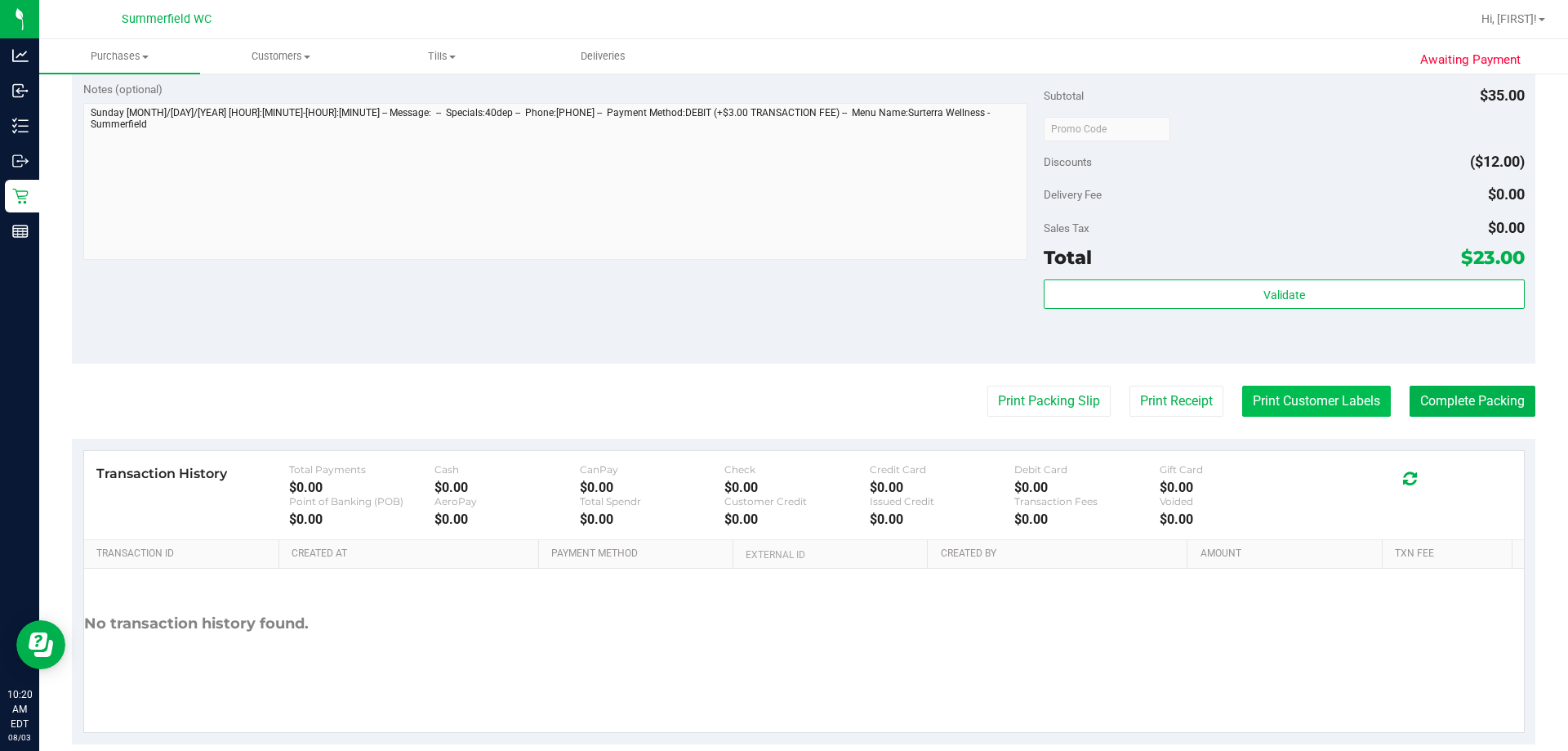 click on "Print Customer Labels" at bounding box center (1316, 401) 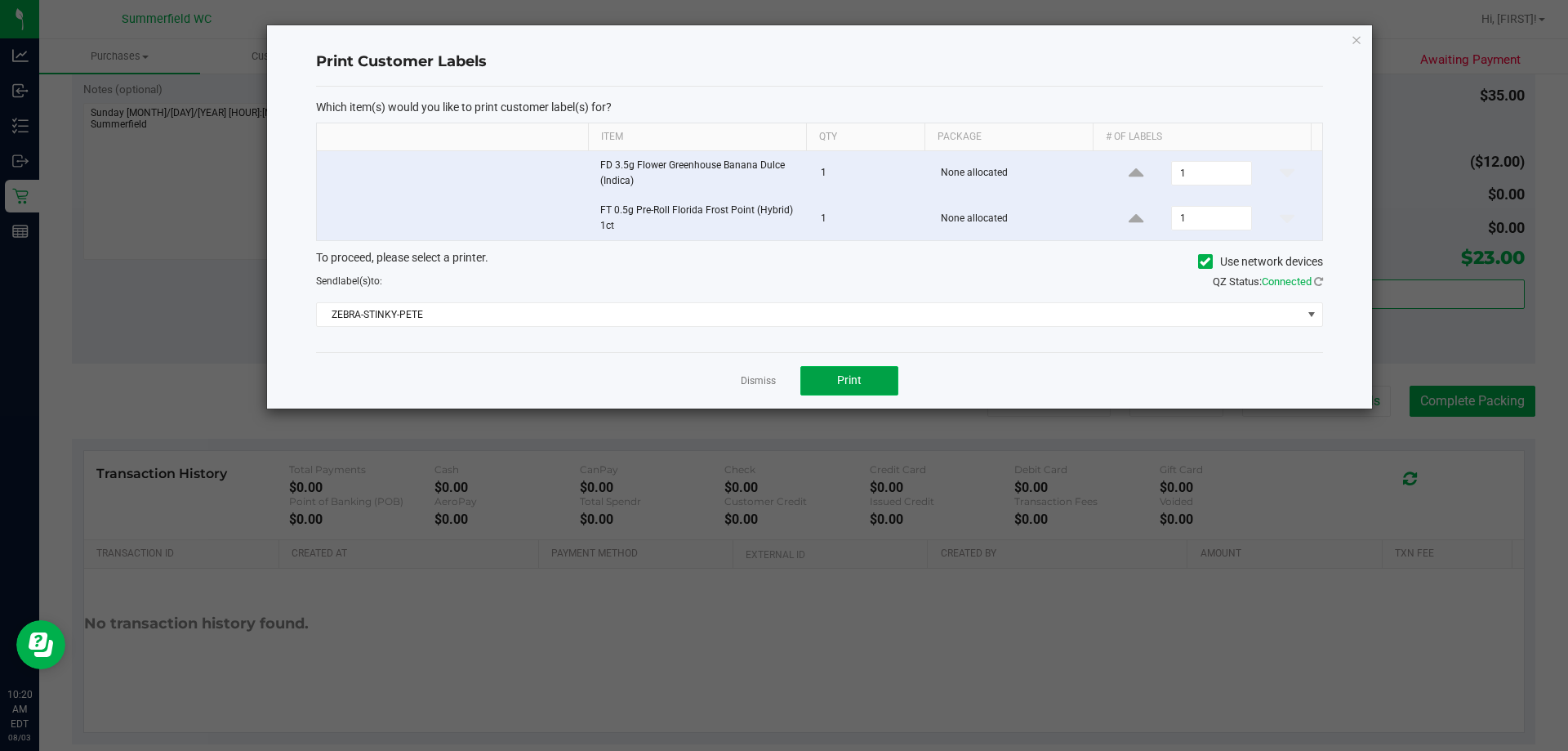 click on "Print" 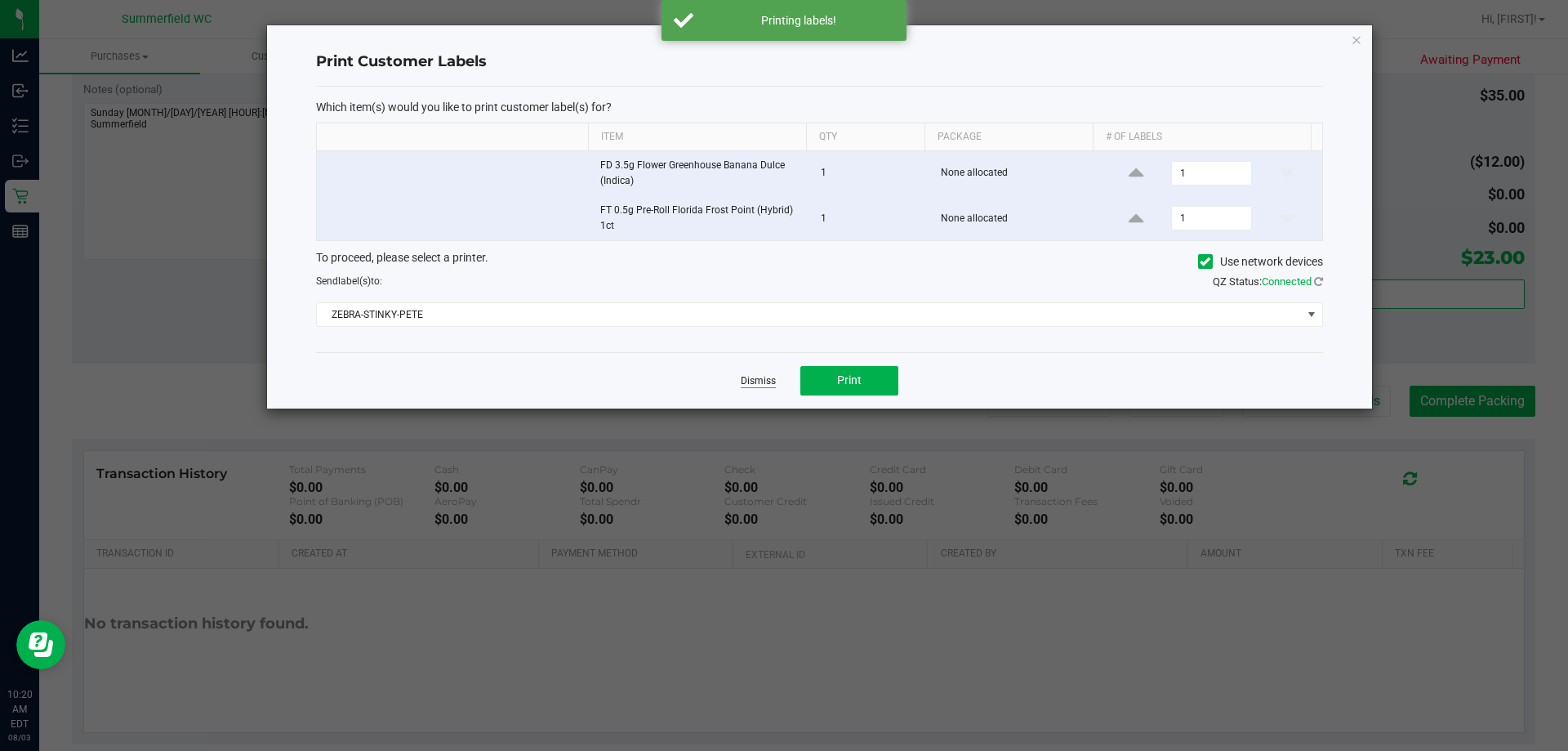 click on "Dismiss" 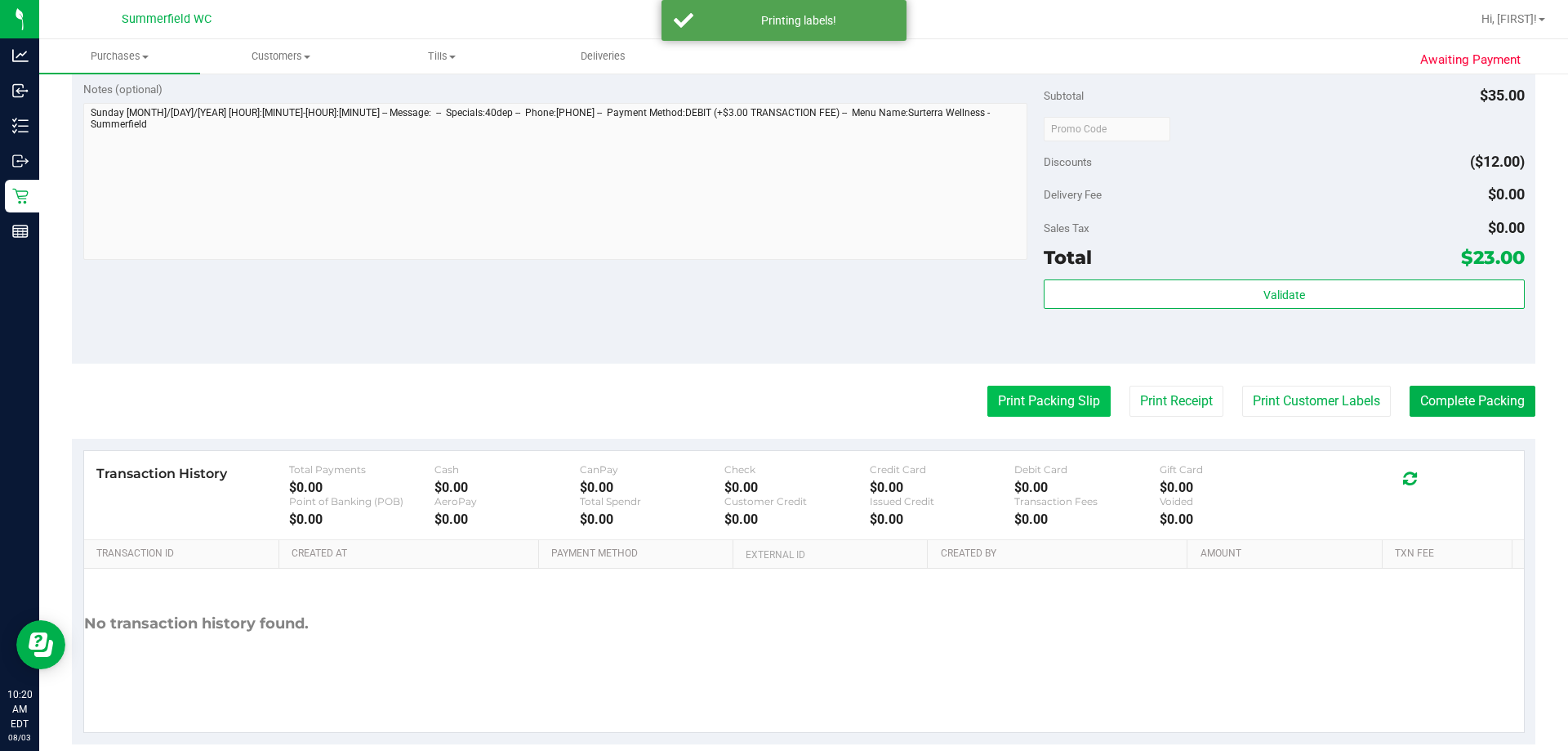 click on "Print Packing Slip" at bounding box center [1049, 401] 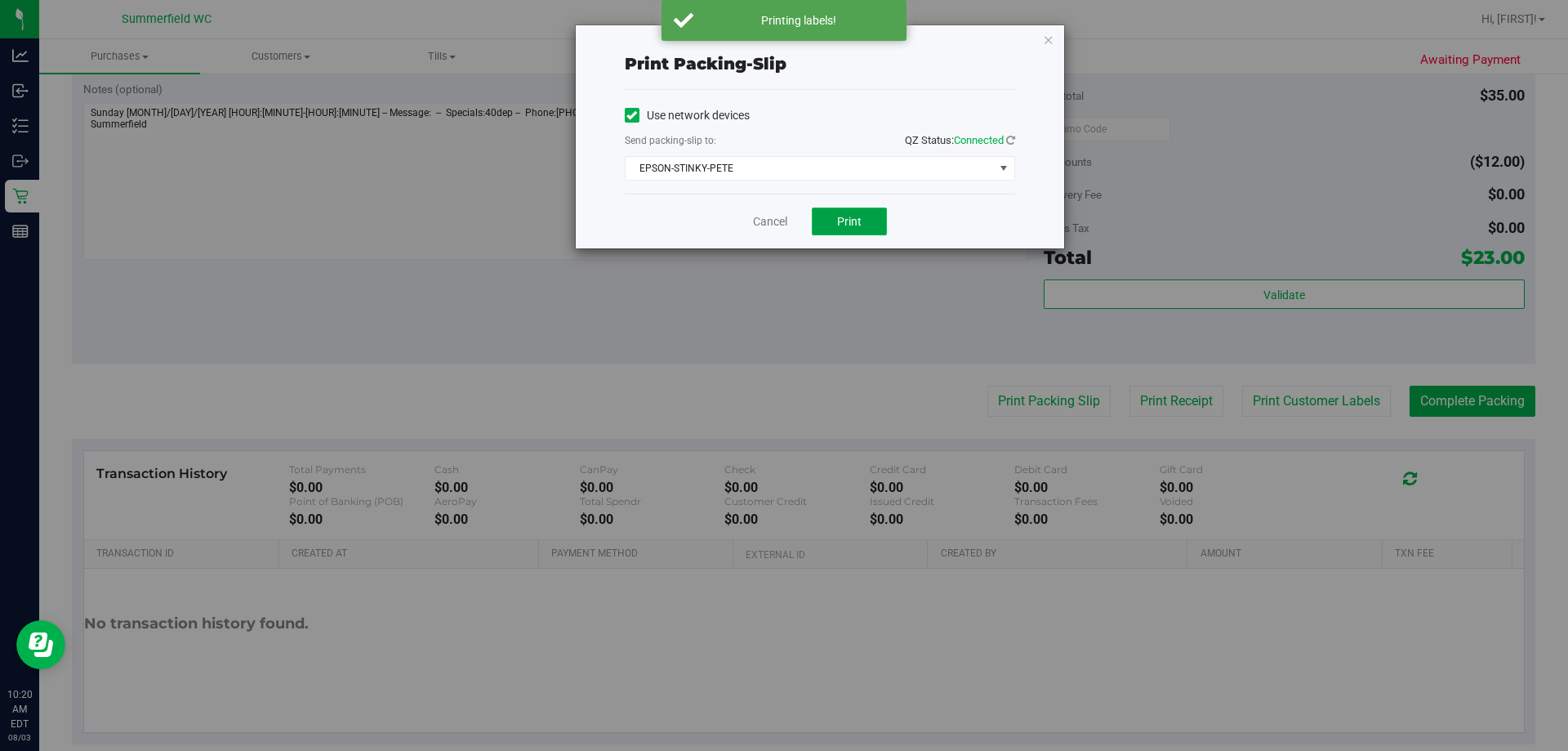 click on "Print" at bounding box center [849, 221] 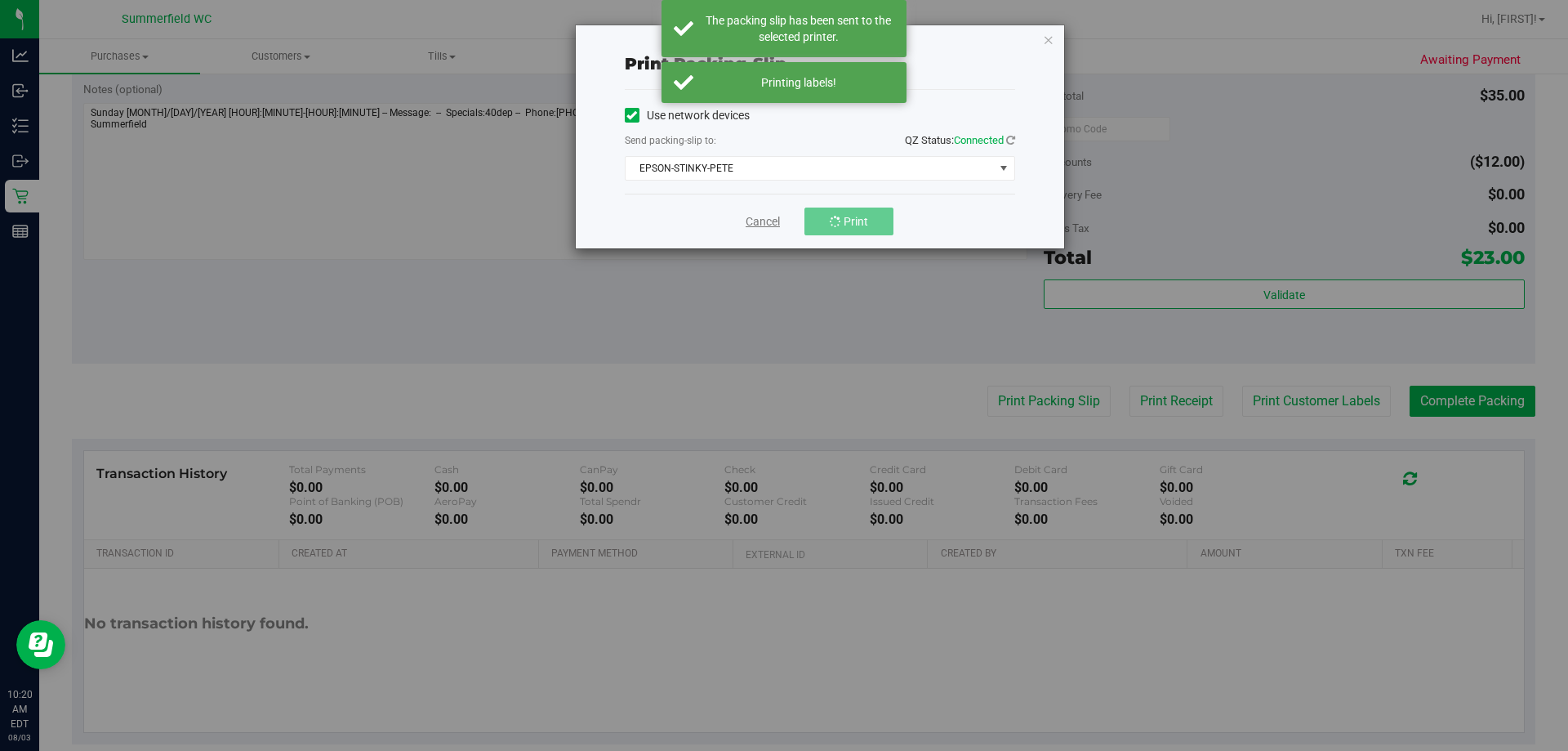 click on "Cancel" at bounding box center [763, 221] 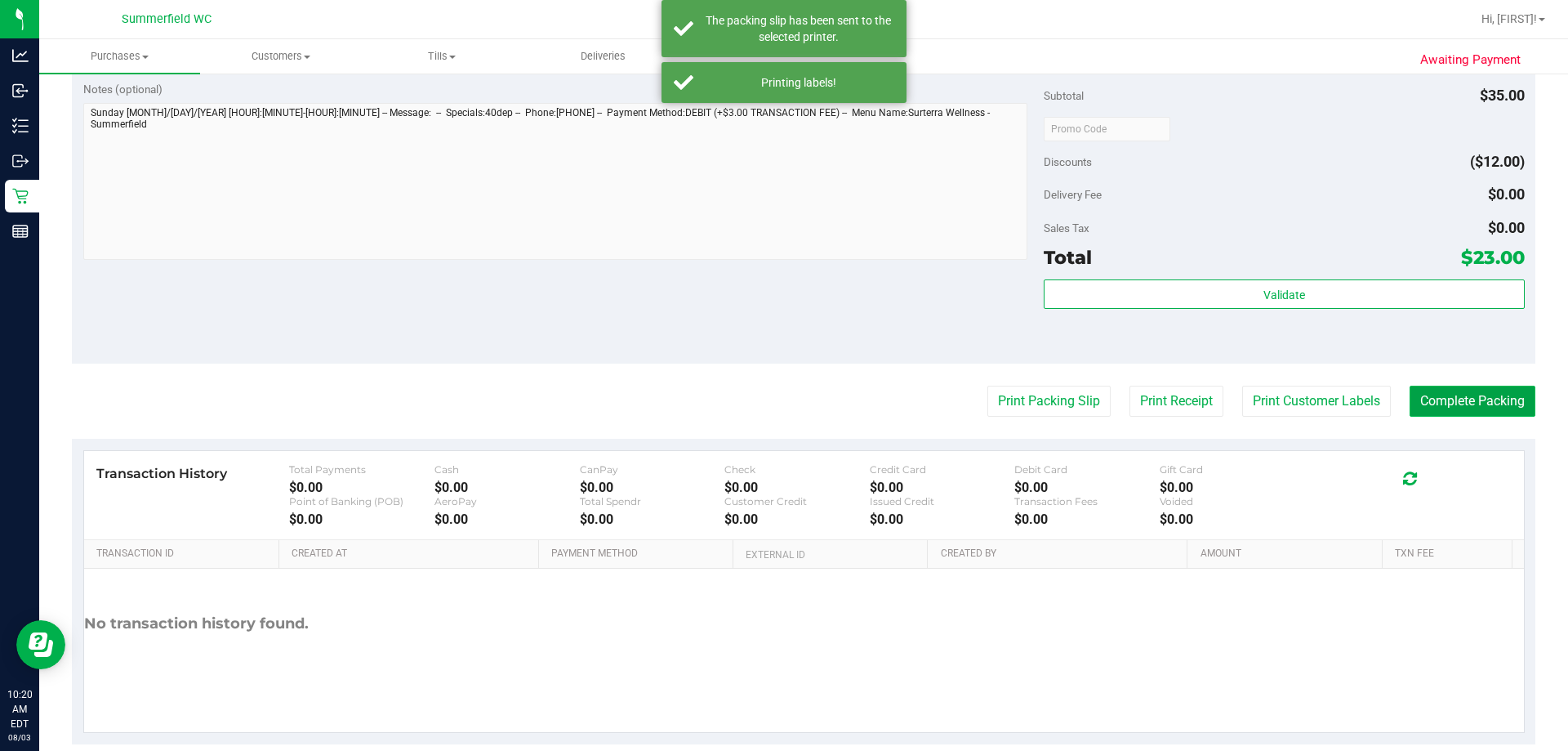 click on "Complete Packing" at bounding box center (1472, 401) 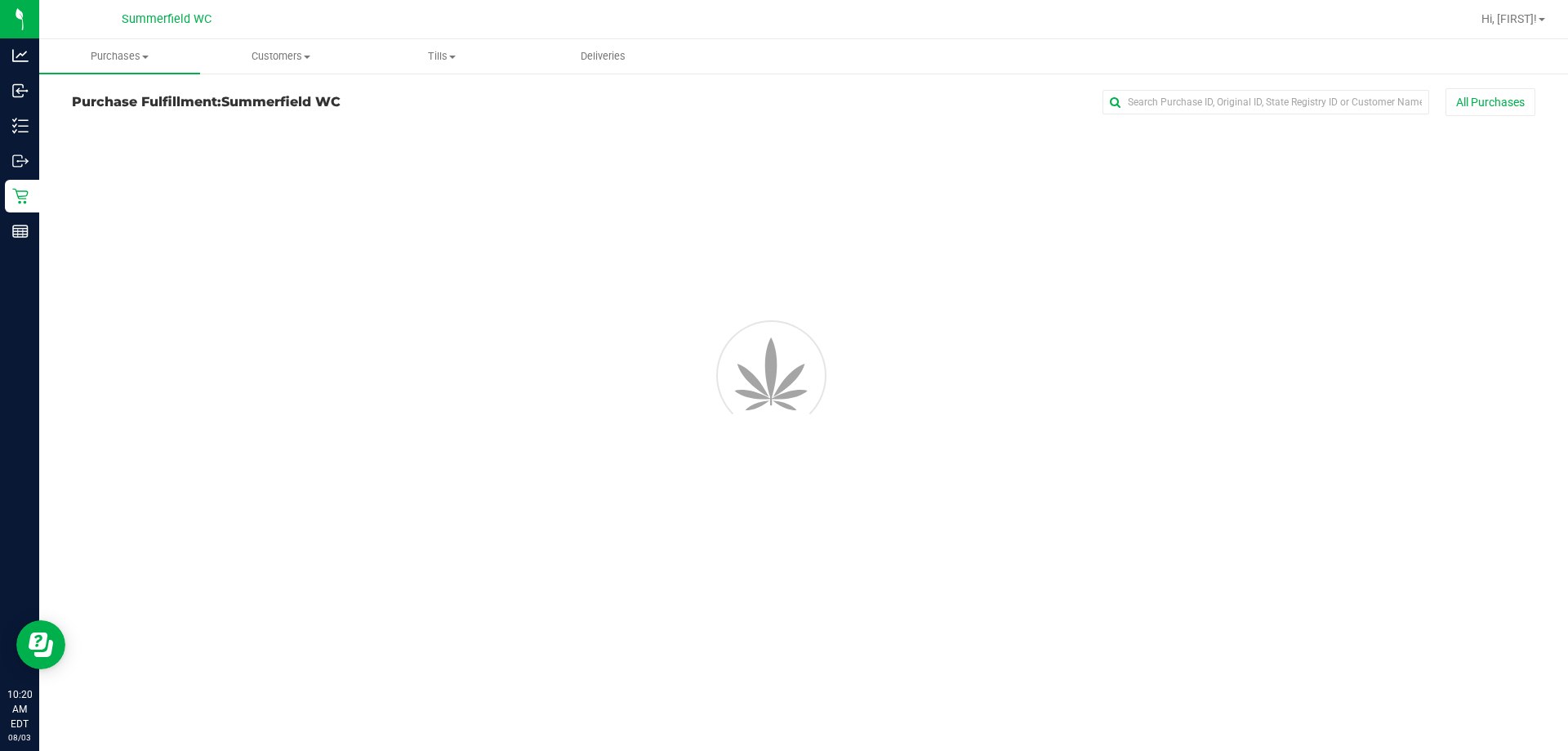 scroll, scrollTop: 0, scrollLeft: 0, axis: both 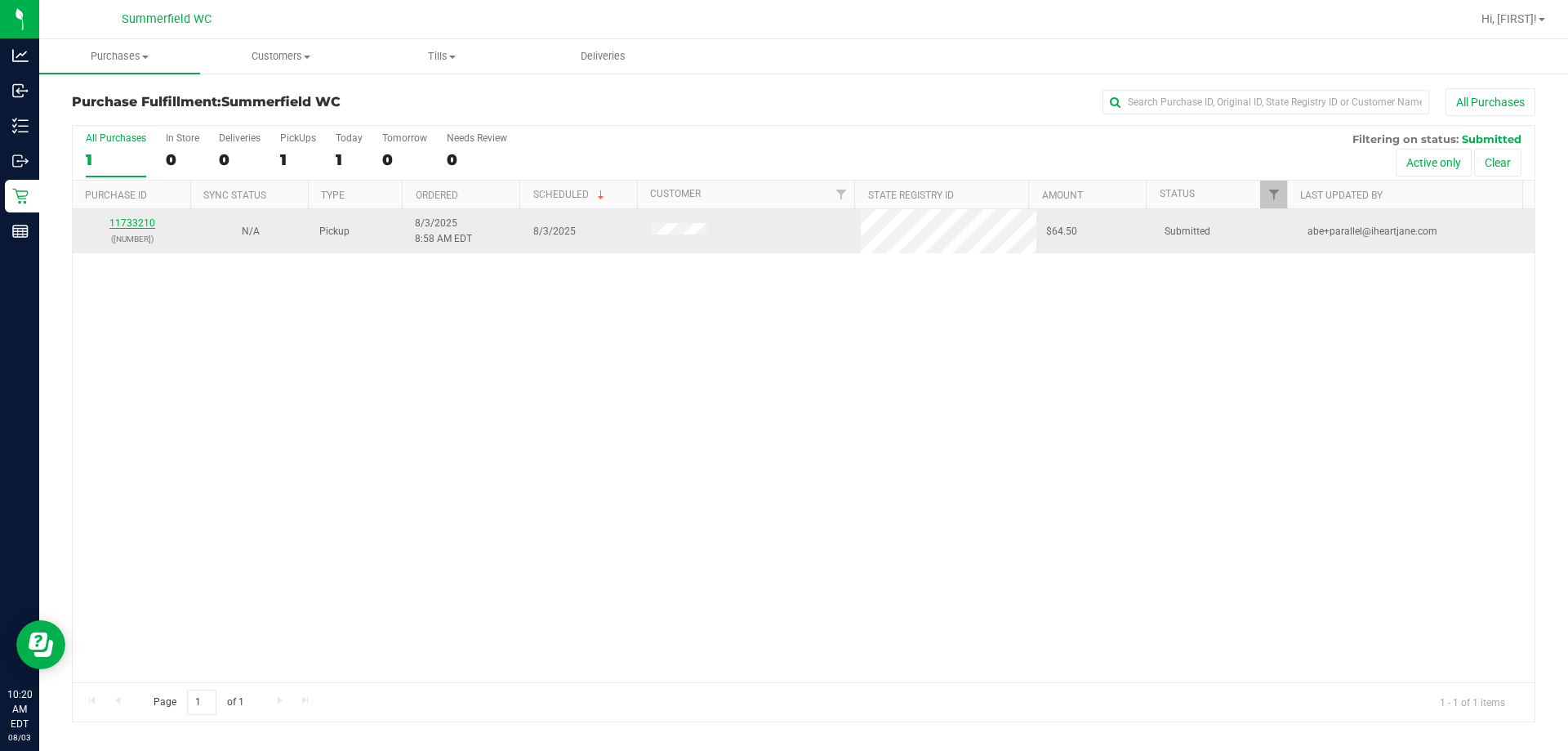 click on "11733210" at bounding box center (132, 223) 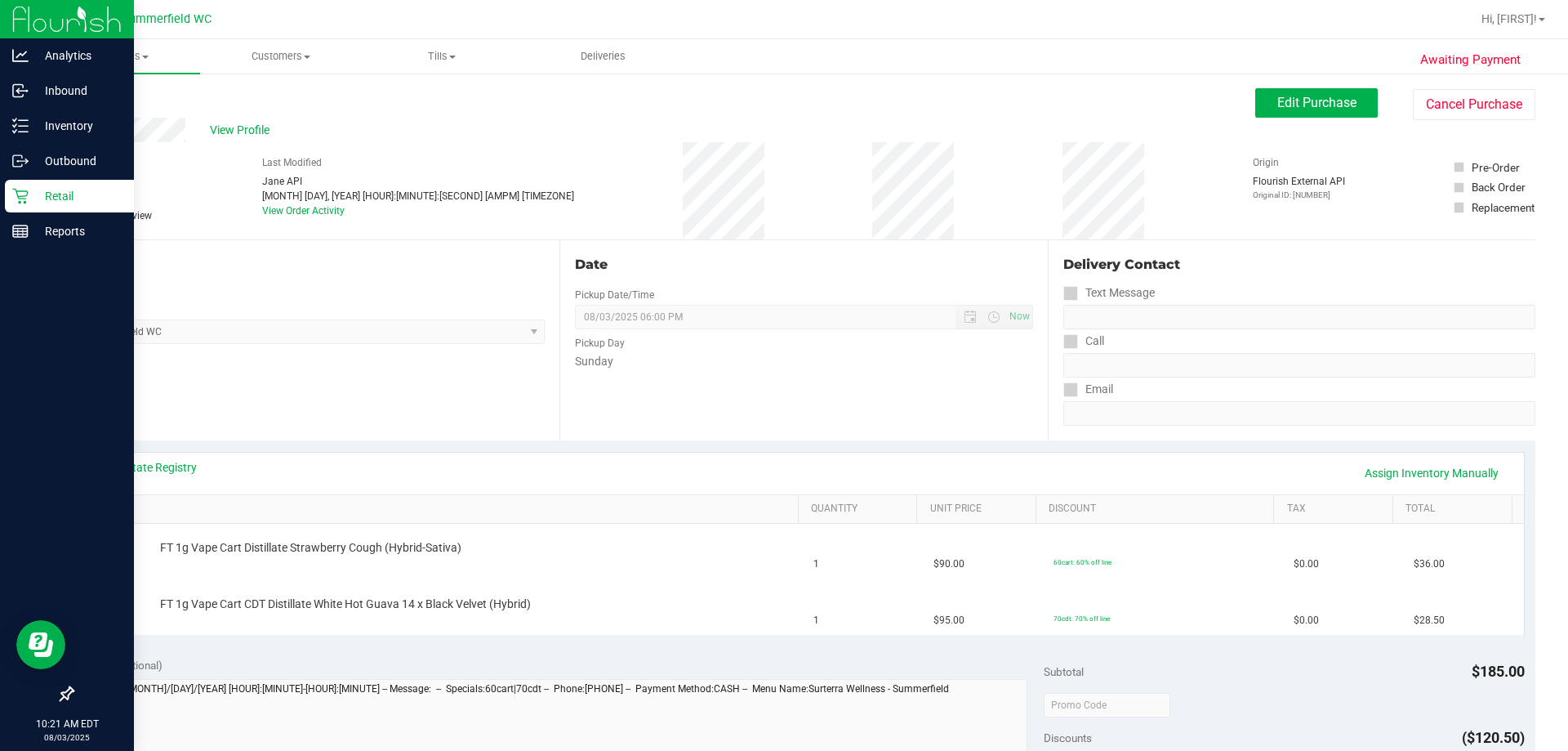 click on "Retail" at bounding box center (78, 196) 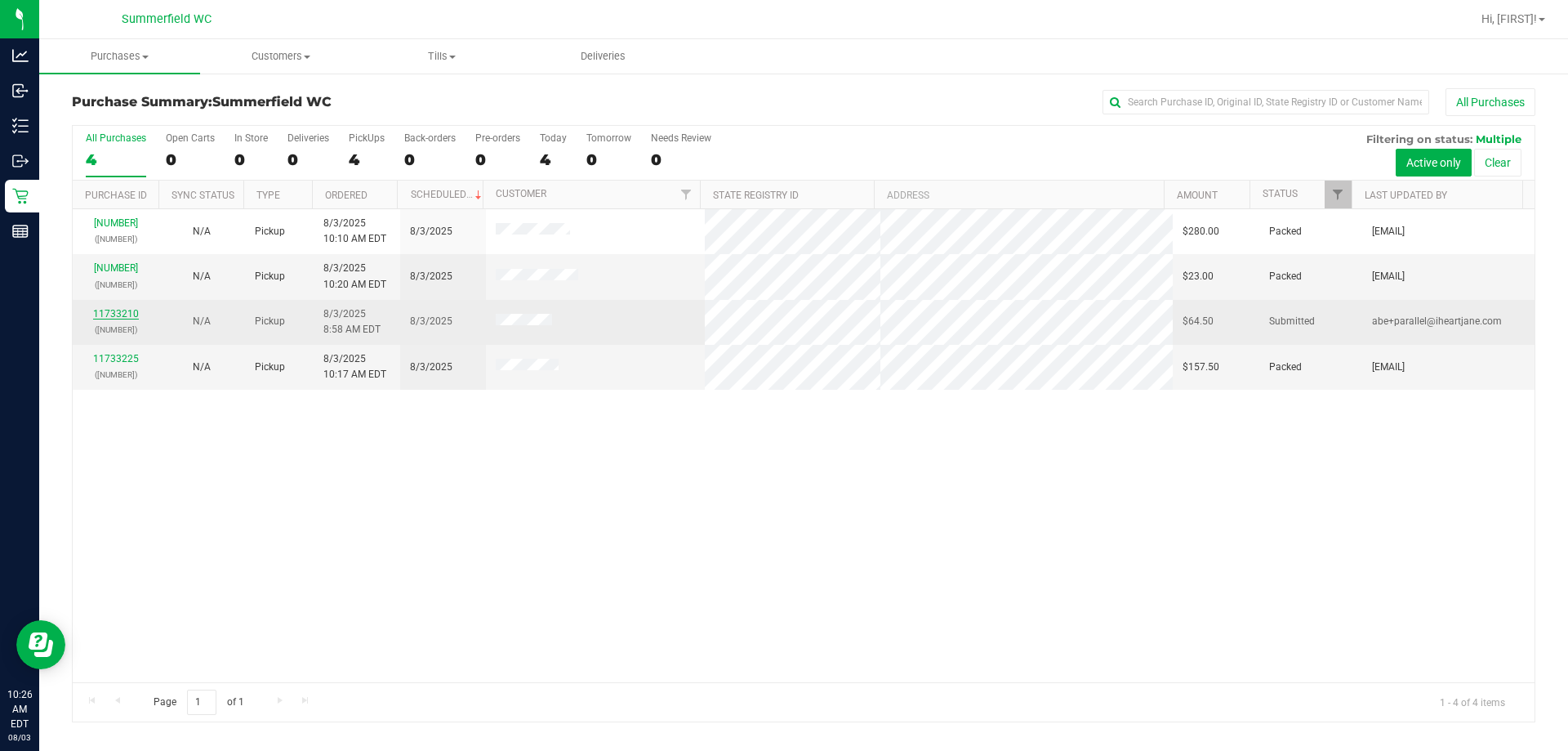 click on "11733210" at bounding box center (116, 314) 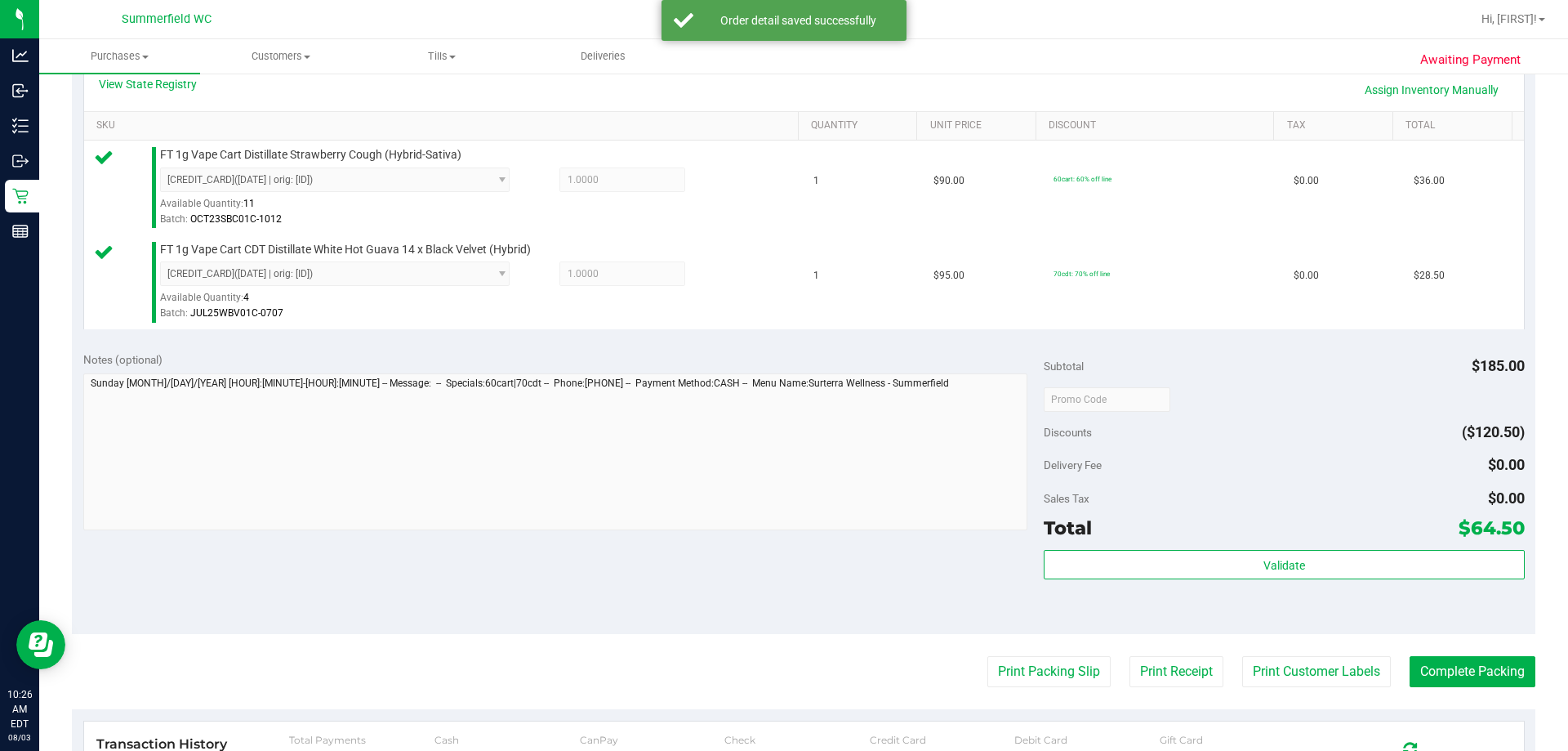 scroll, scrollTop: 680, scrollLeft: 0, axis: vertical 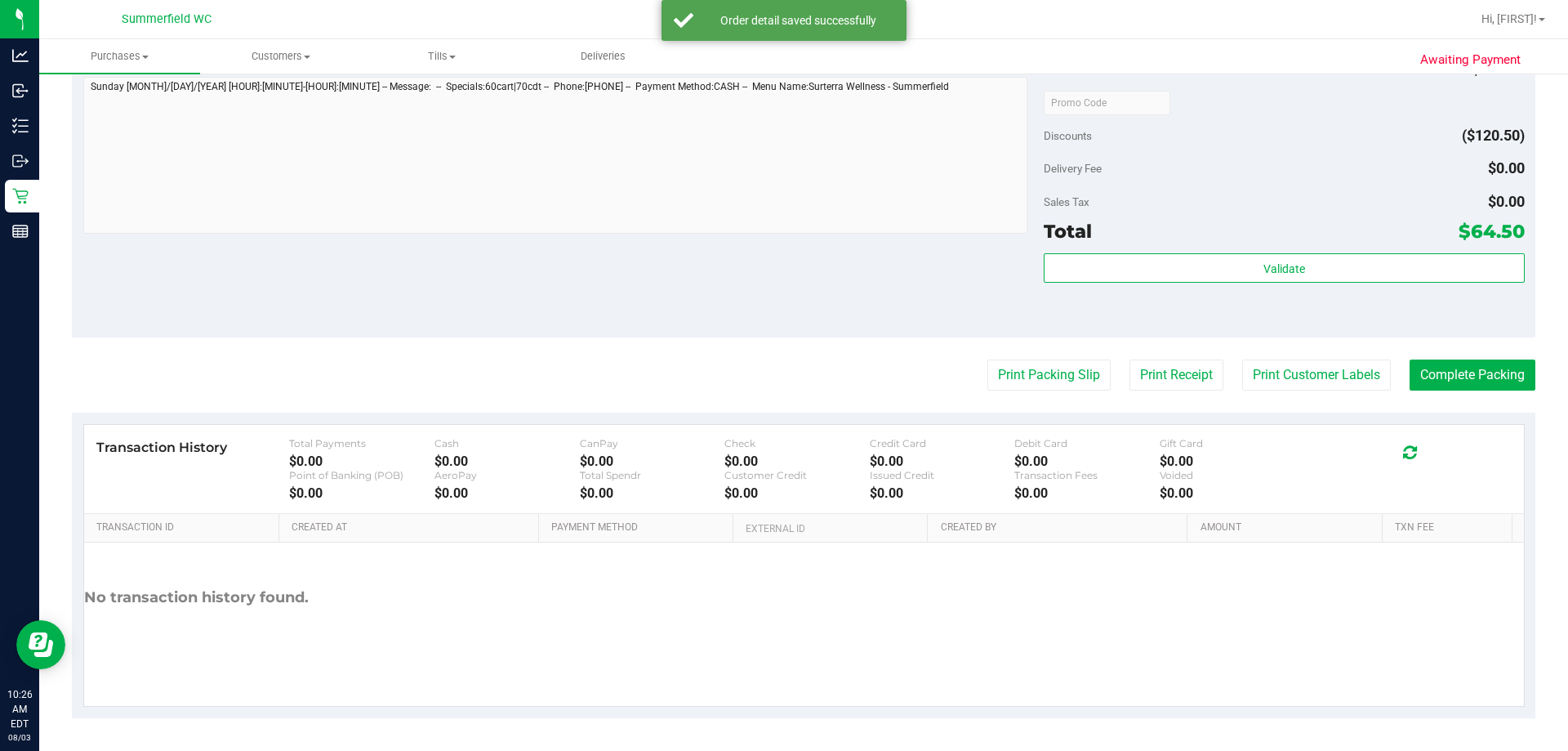 click on "Subtotal
$185.00
Discounts
($120.50)
Delivery Fee
$0.00
Sales Tax
$0.00
Total
$64.50
Validate" at bounding box center (1284, 190) 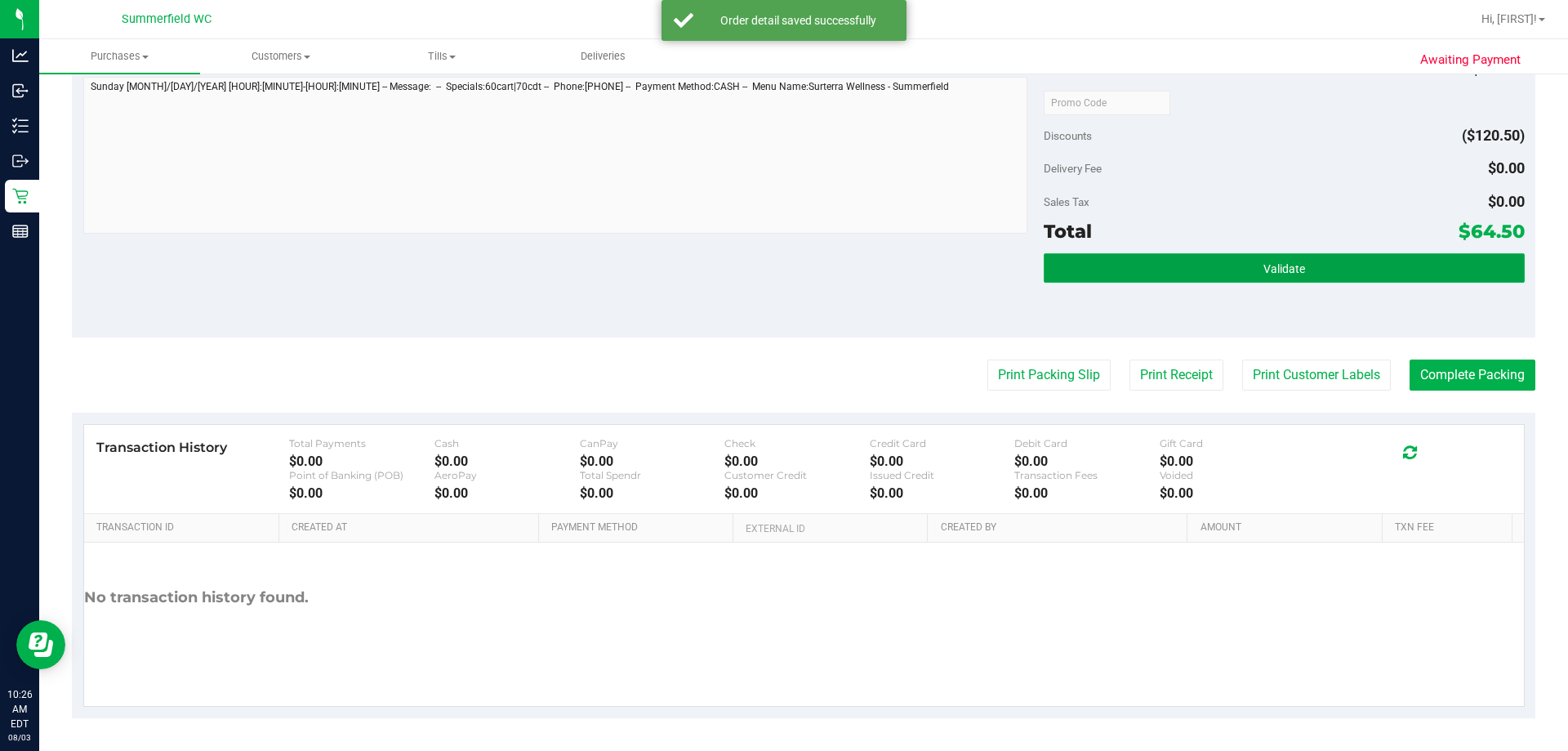 click on "Validate" at bounding box center (1284, 268) 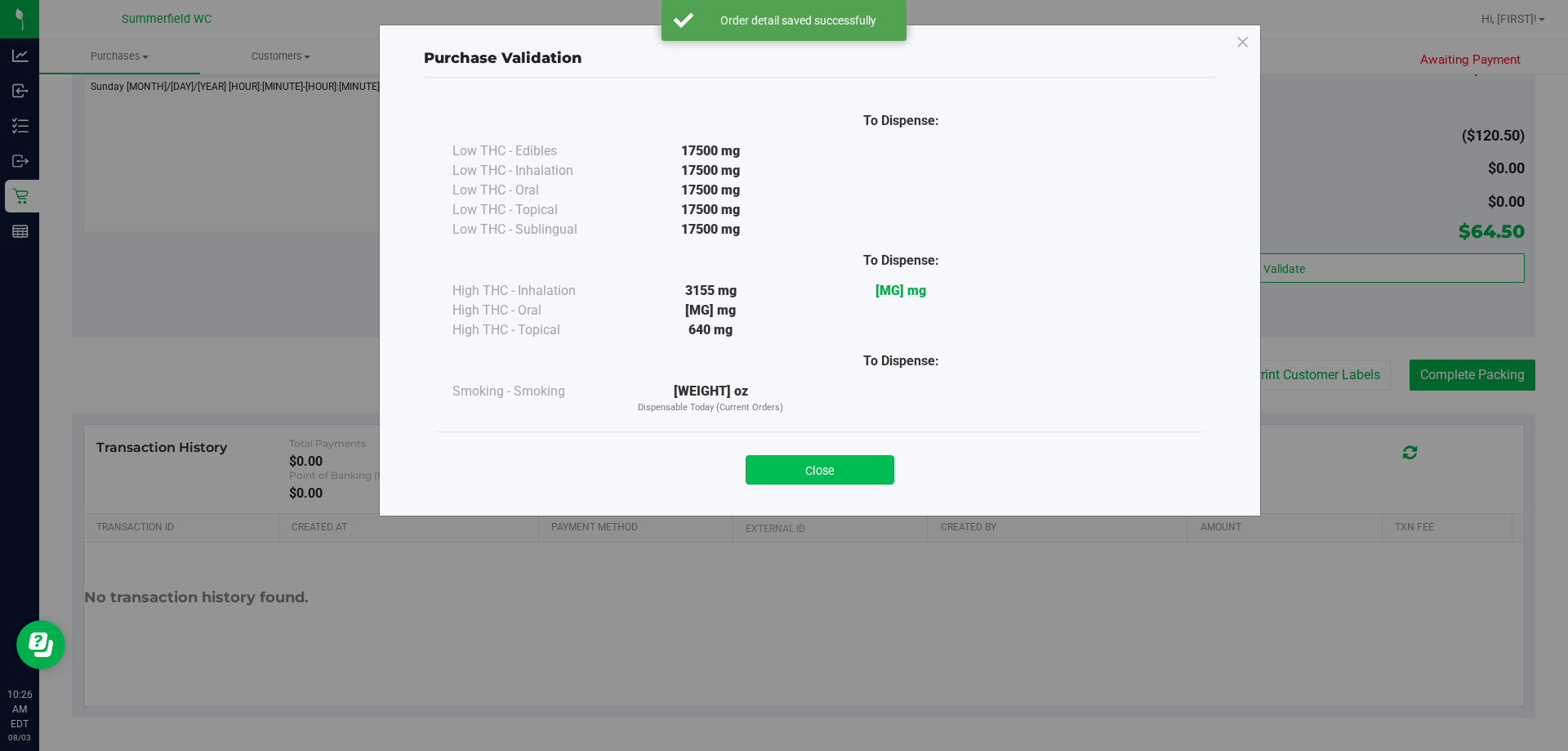 click on "Close" at bounding box center [820, 470] 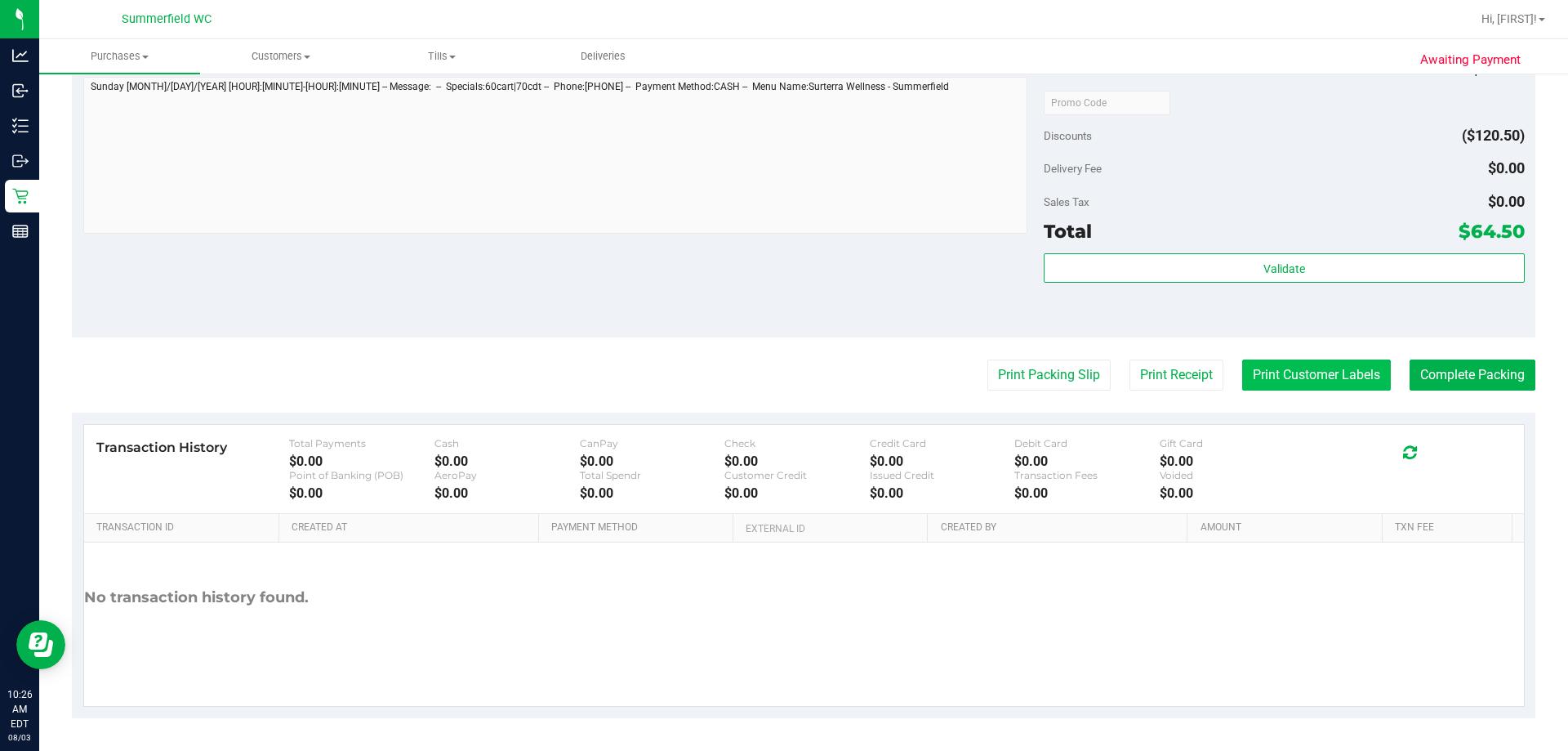 click on "Print Customer Labels" at bounding box center [1316, 375] 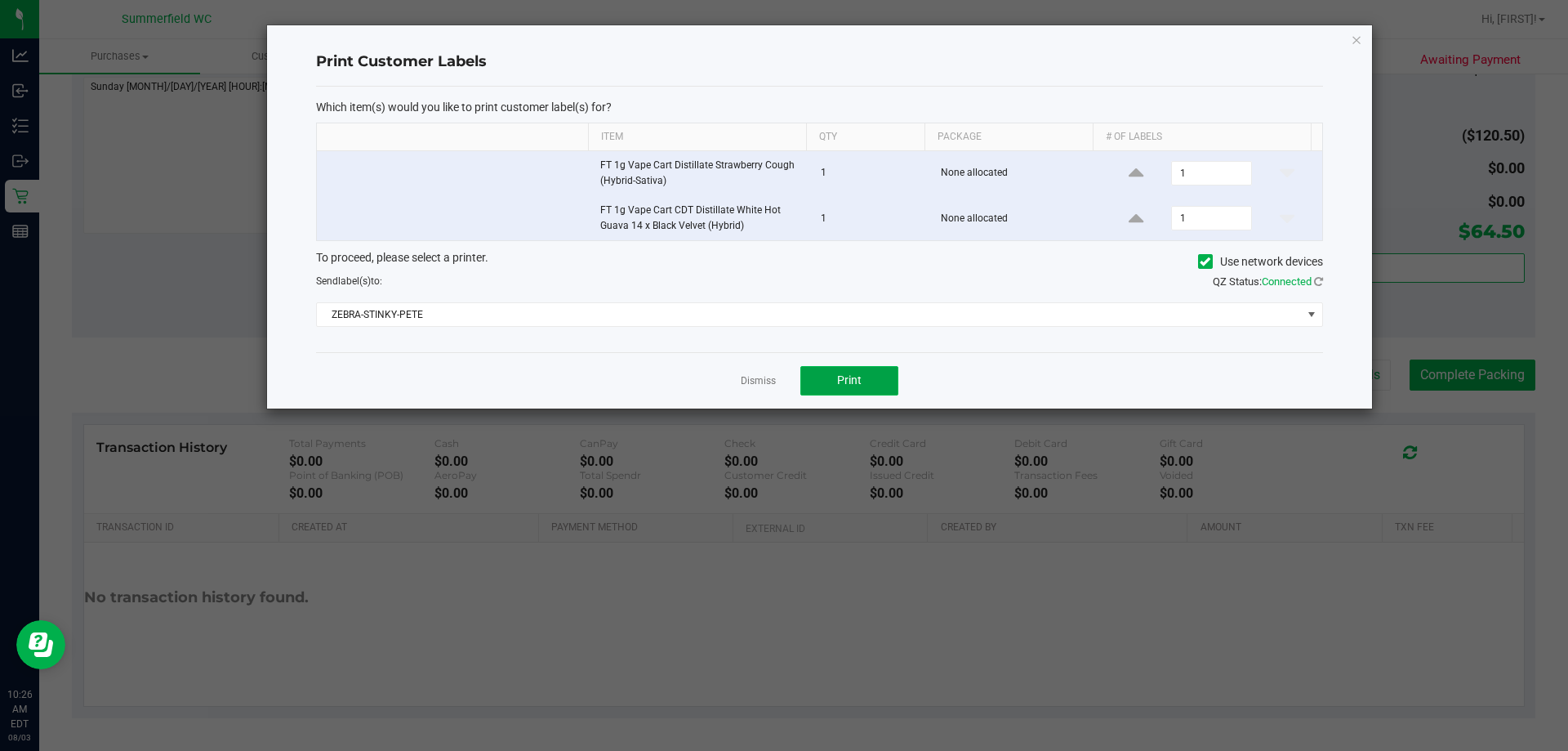 click on "Print" 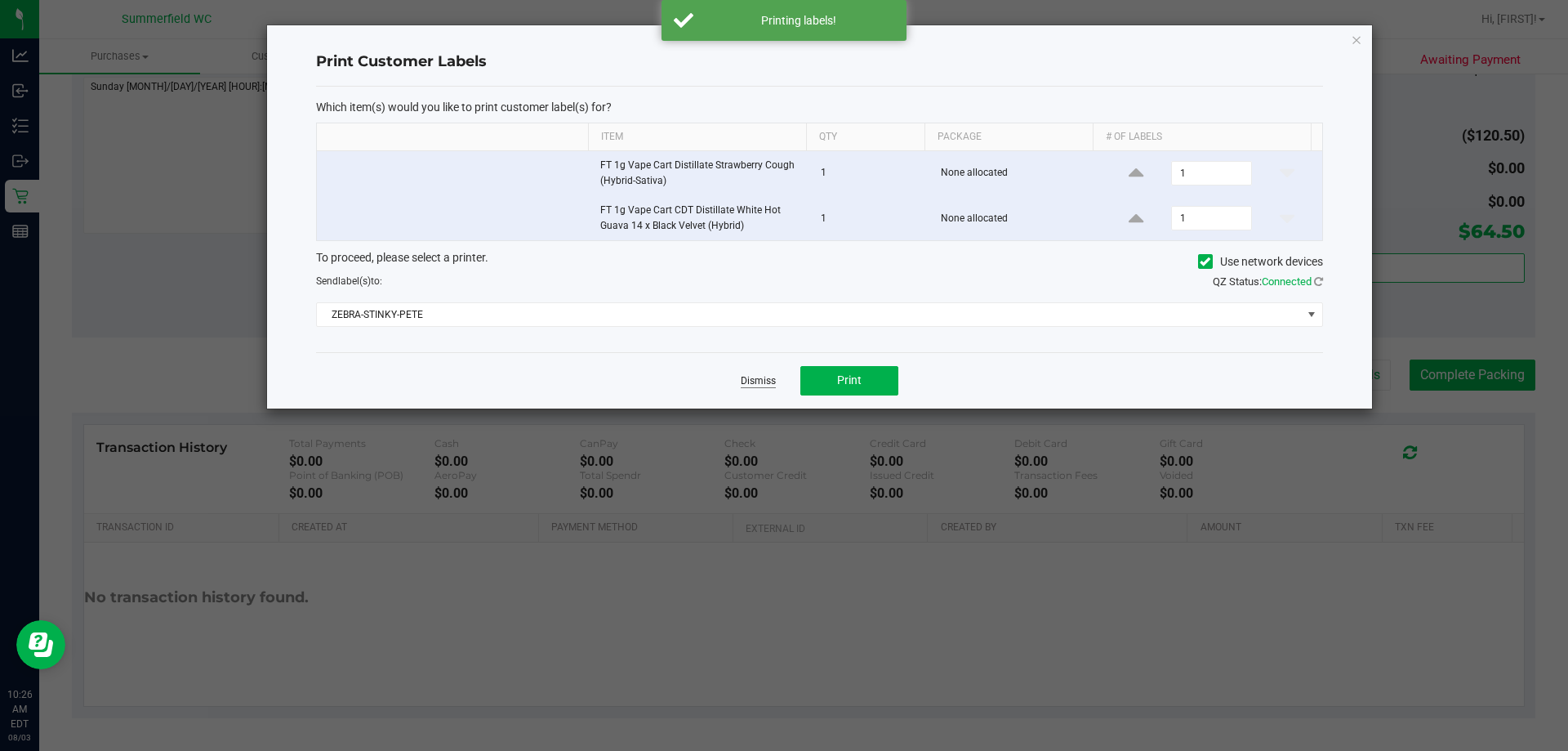click on "Dismiss" 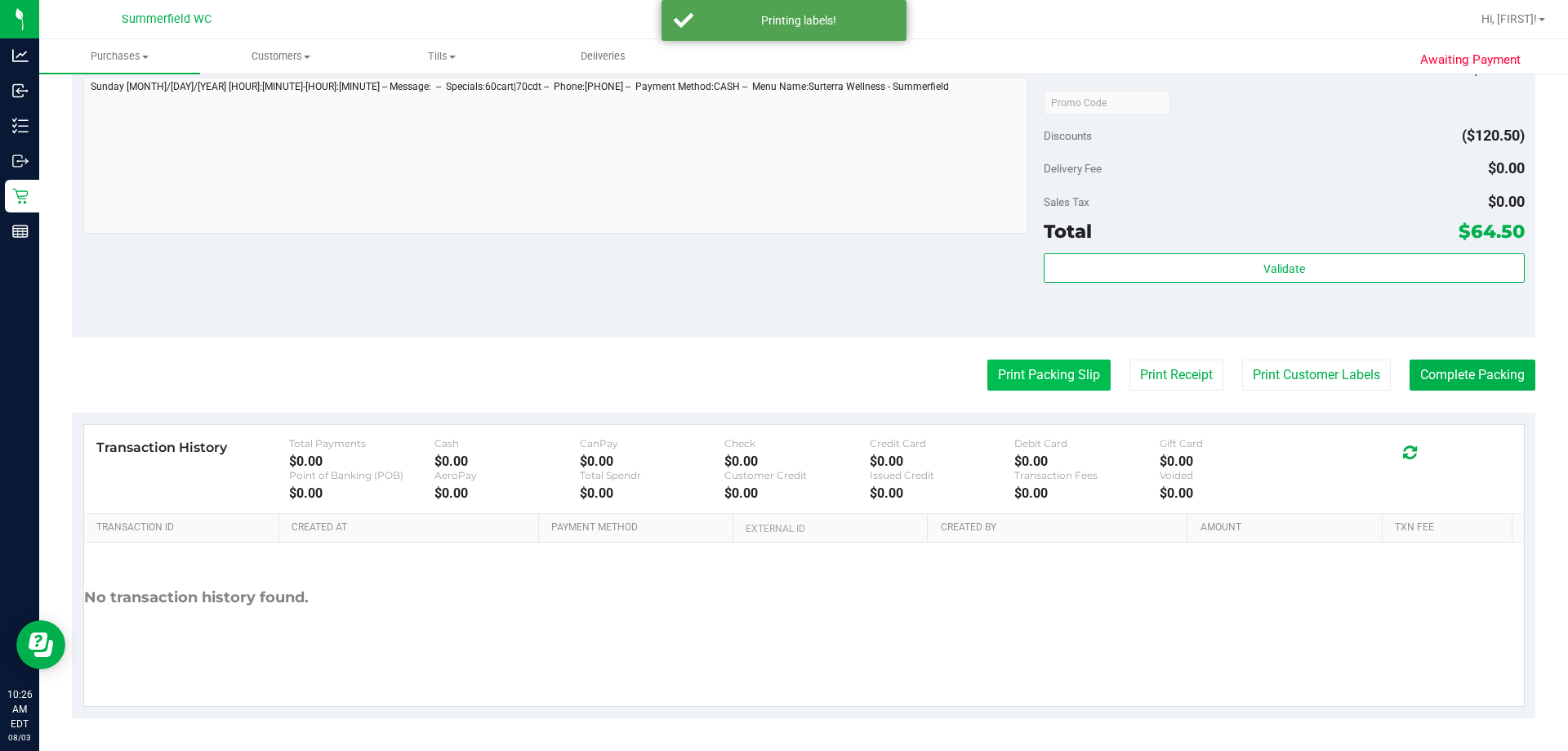 click on "Print Packing Slip" at bounding box center [1049, 375] 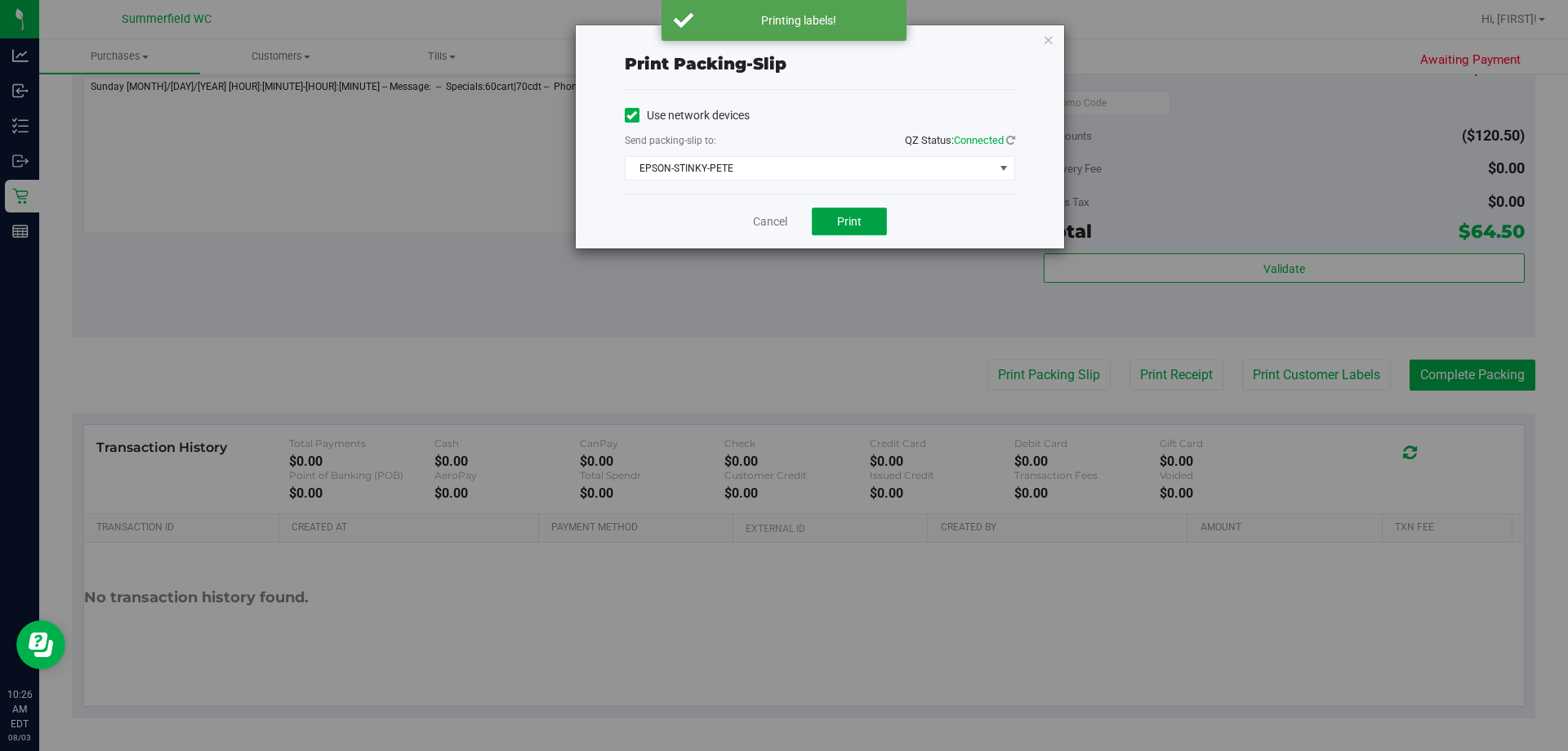 click on "Print" at bounding box center (849, 221) 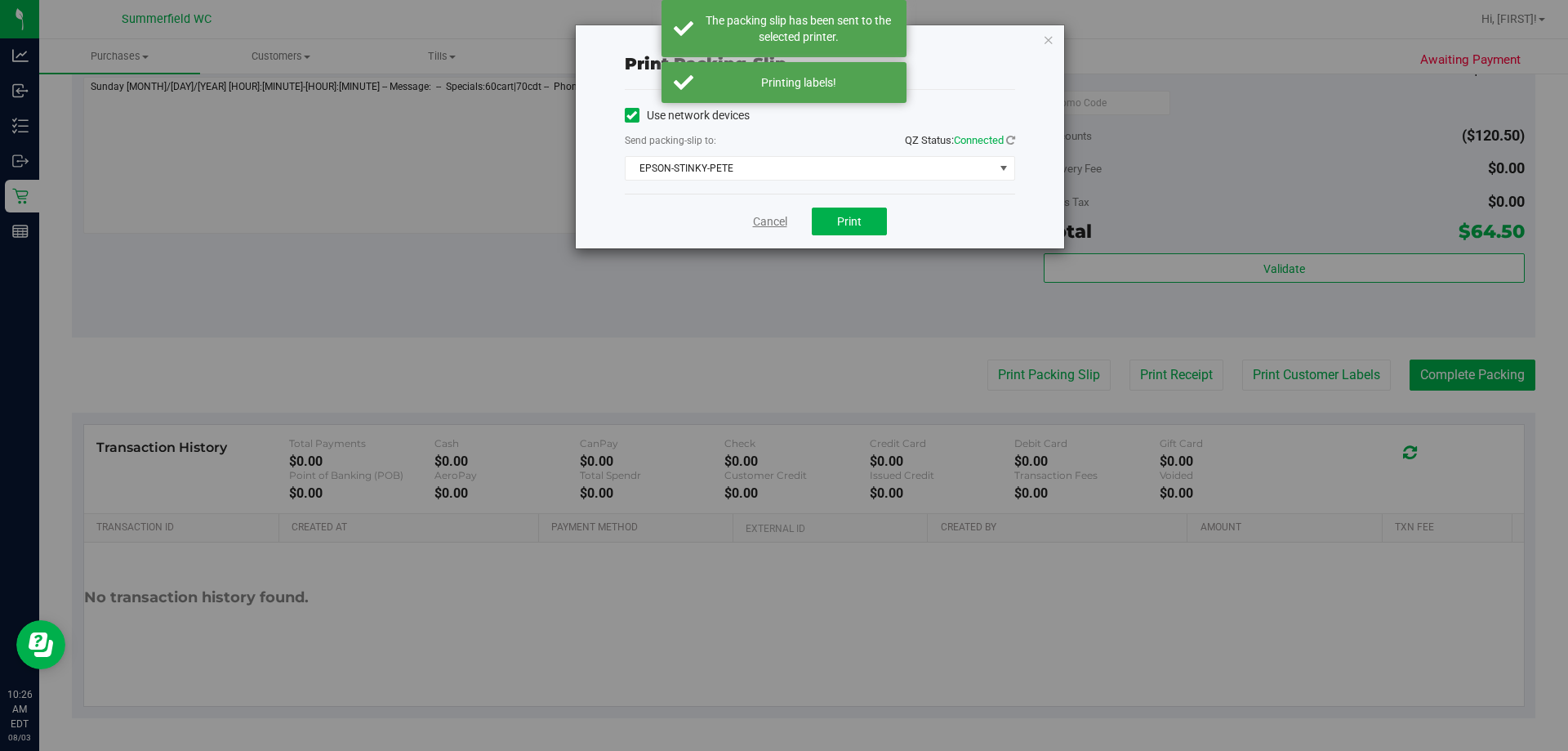 click on "Cancel" at bounding box center (770, 221) 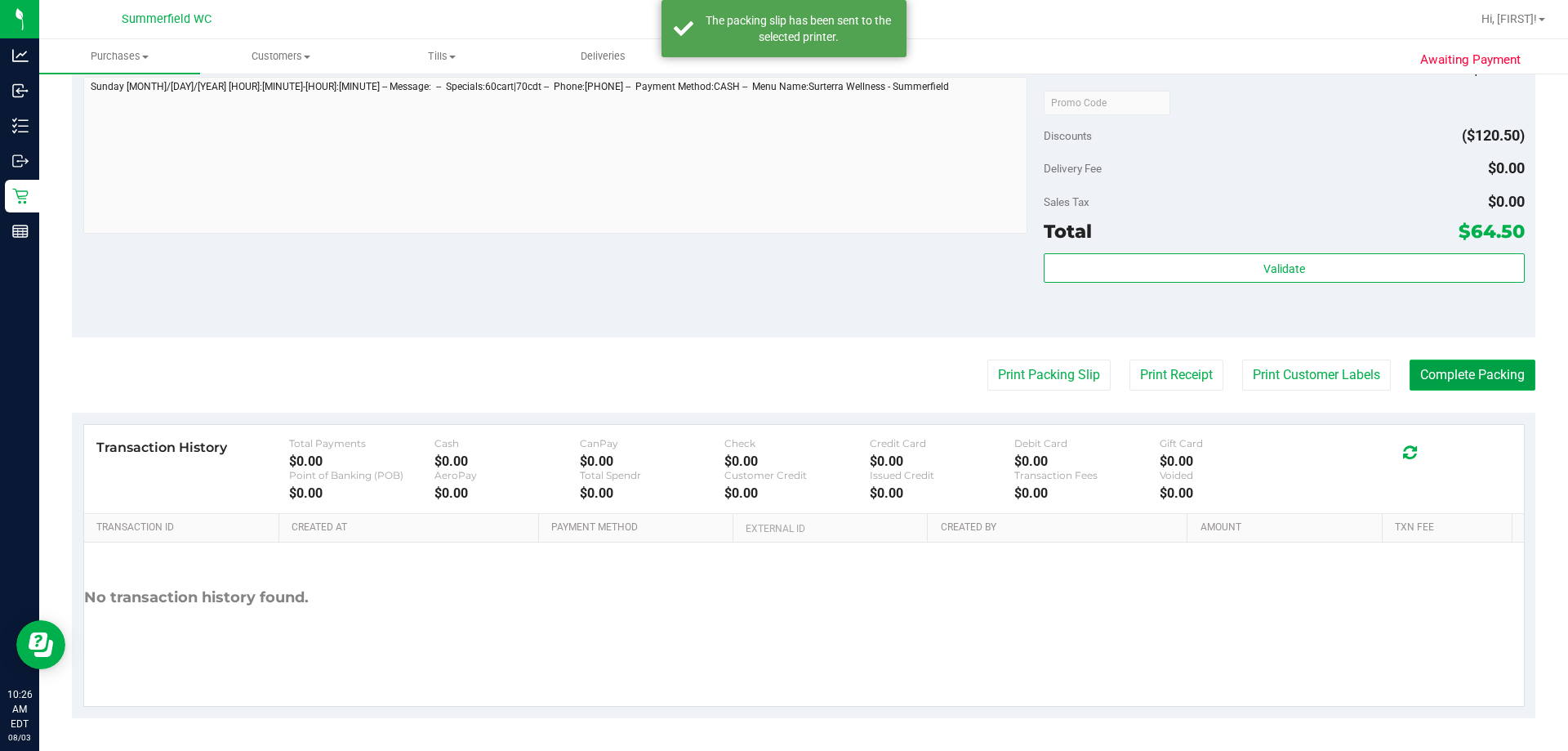 click on "Complete Packing" at bounding box center [1472, 375] 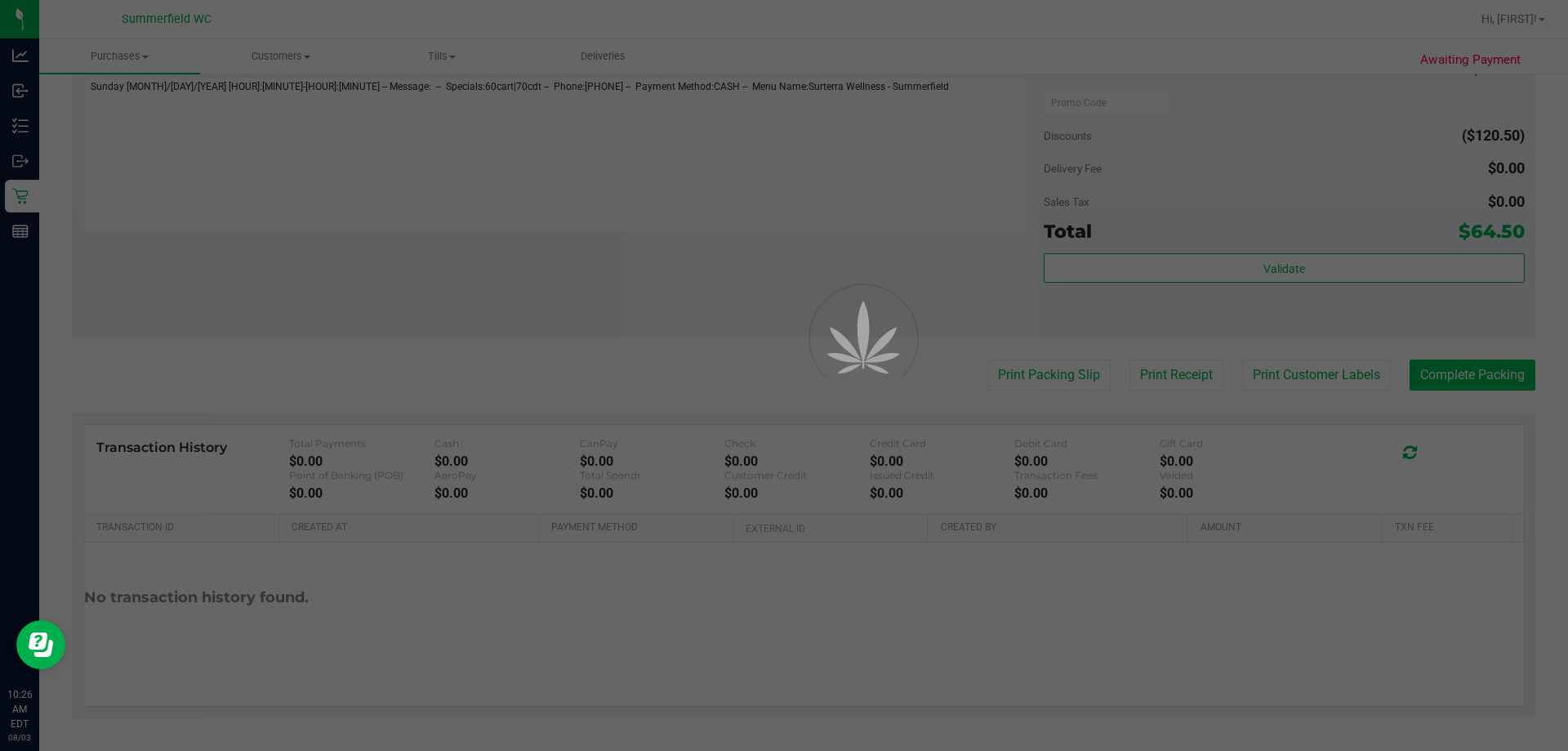 scroll, scrollTop: 0, scrollLeft: 0, axis: both 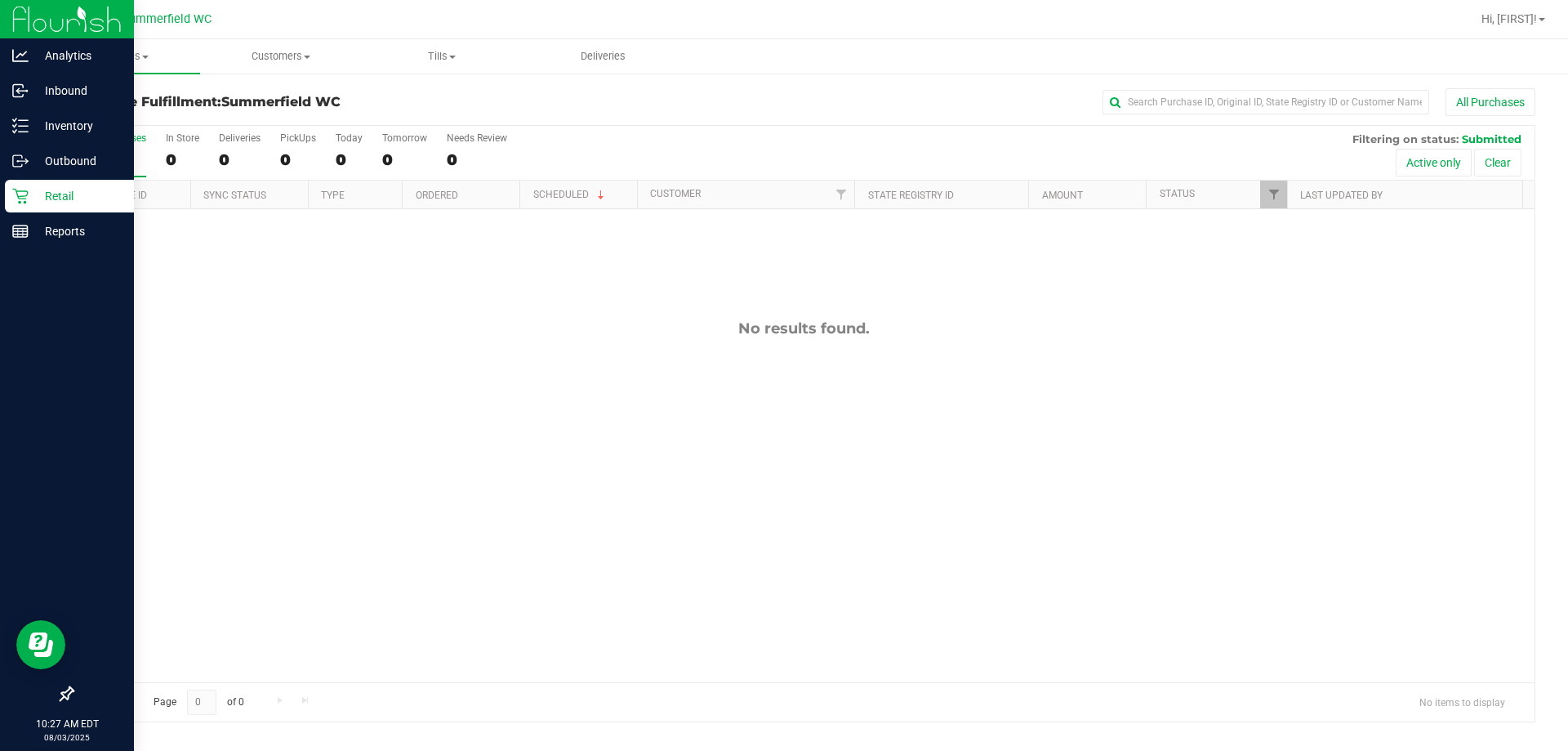 click 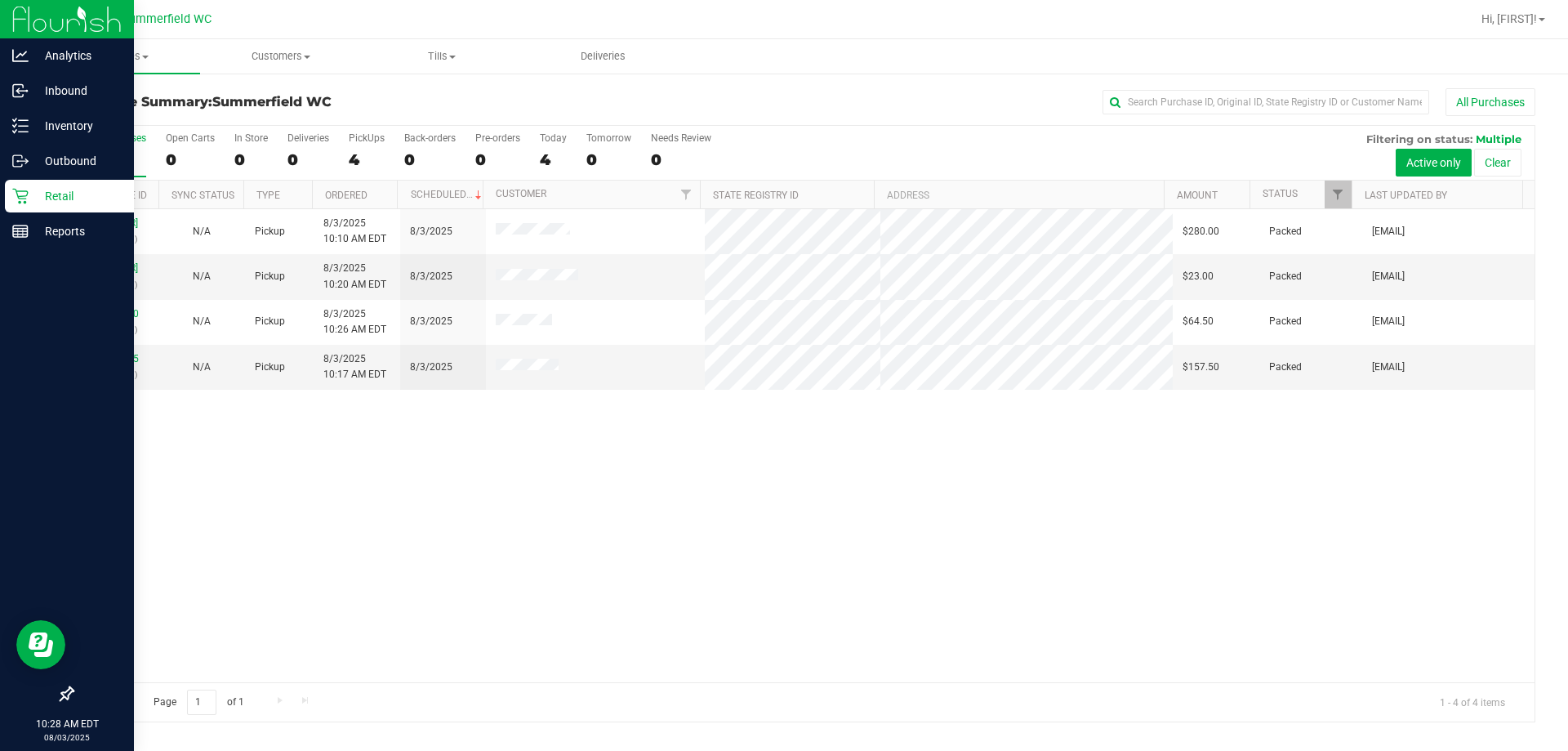 click on "Retail" at bounding box center (78, 196) 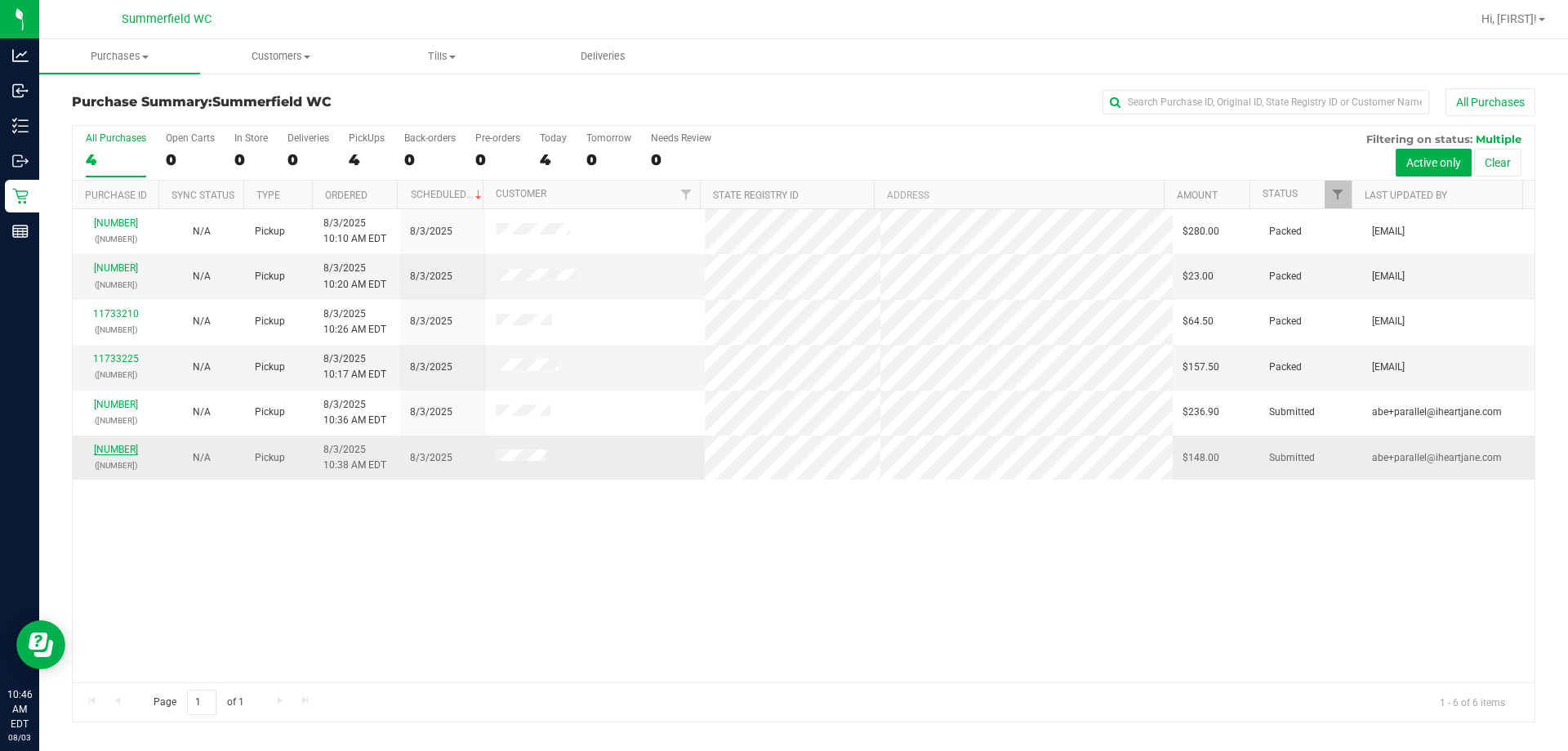 click on "[NUMBER]" at bounding box center [116, 449] 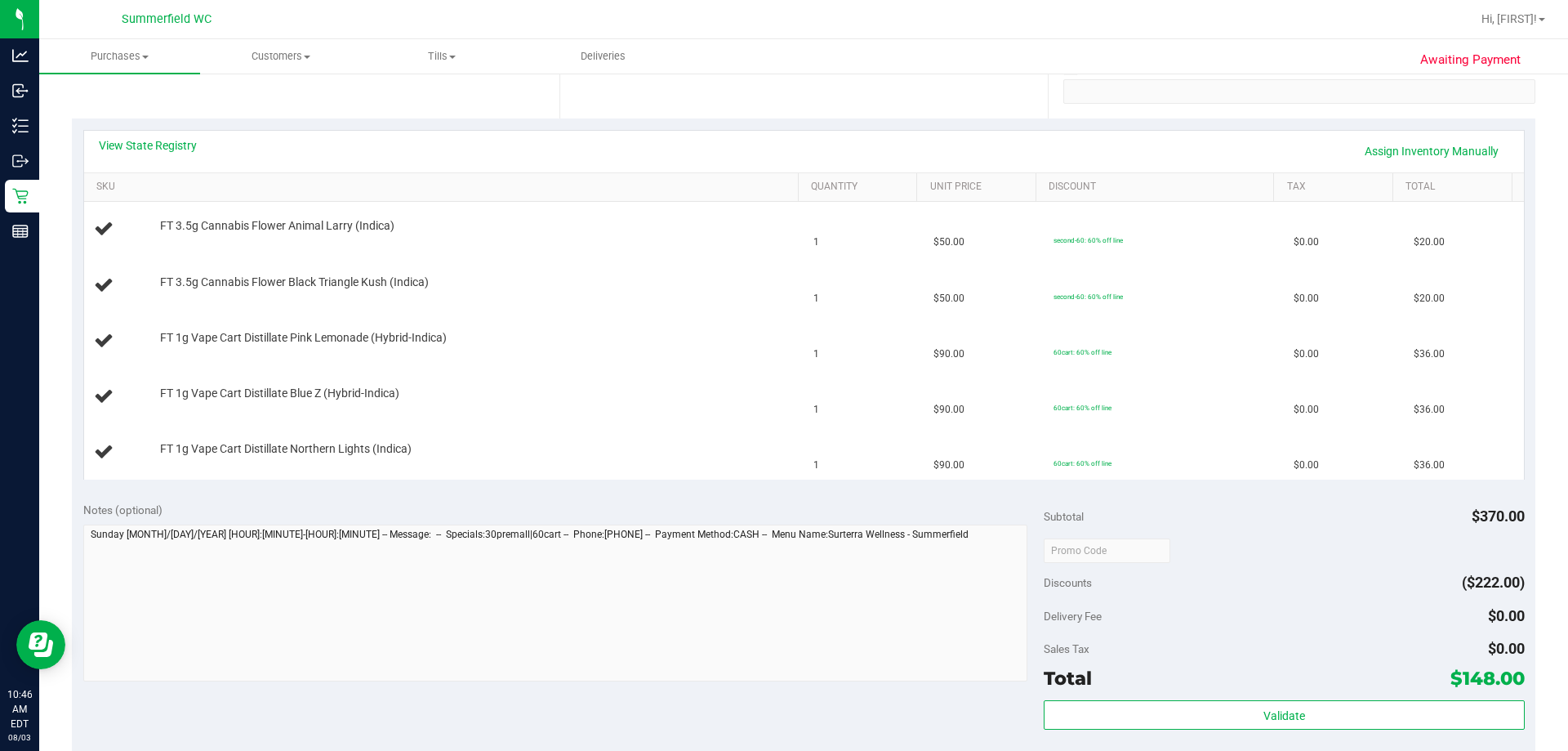 scroll, scrollTop: 490, scrollLeft: 0, axis: vertical 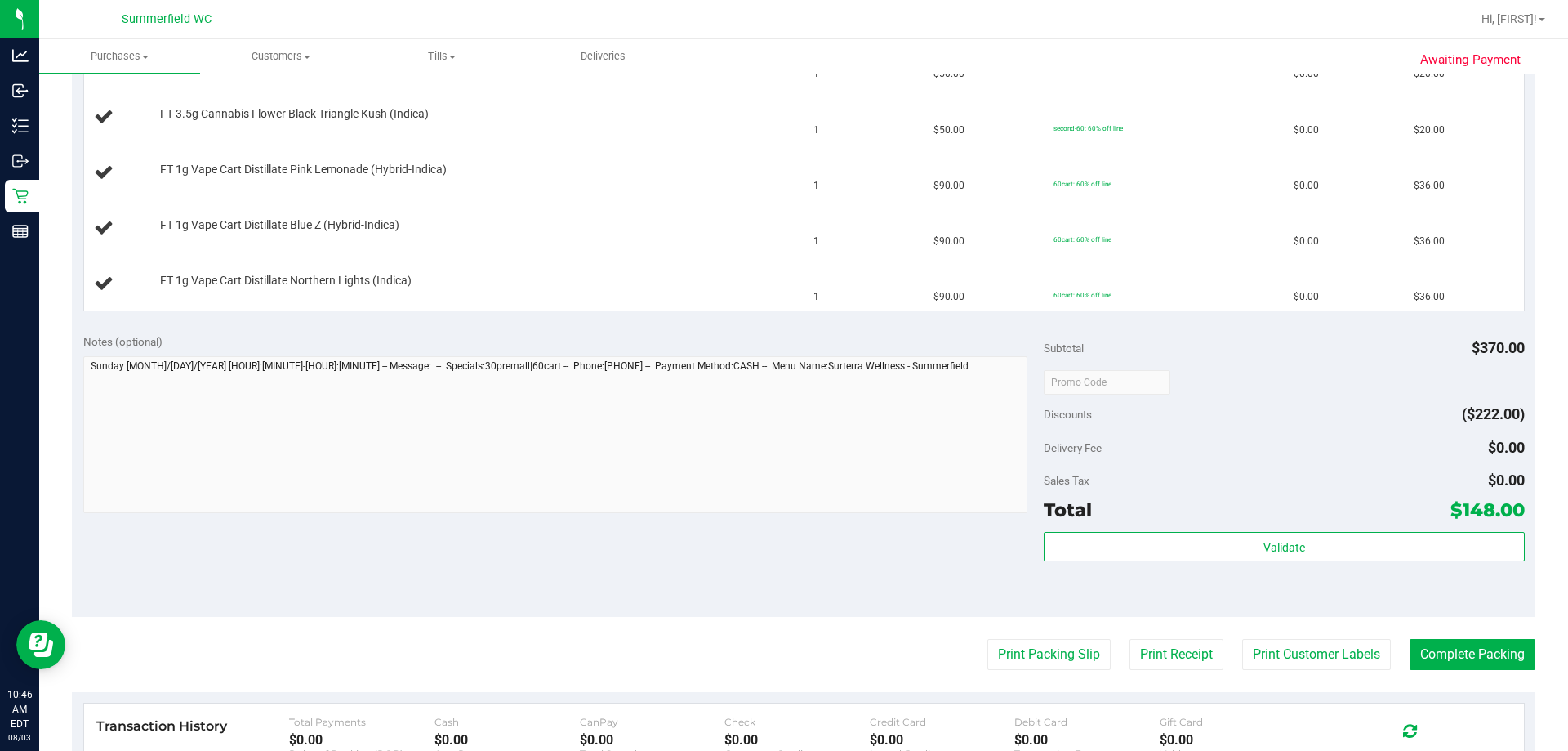 click on "Last Modified
[FIRST] [LAST]
[MONTH] [DAY], [YEAR] [HOUR]:[MINUTE]:[SECOND] [TIMEZONE]" at bounding box center (804, 297) 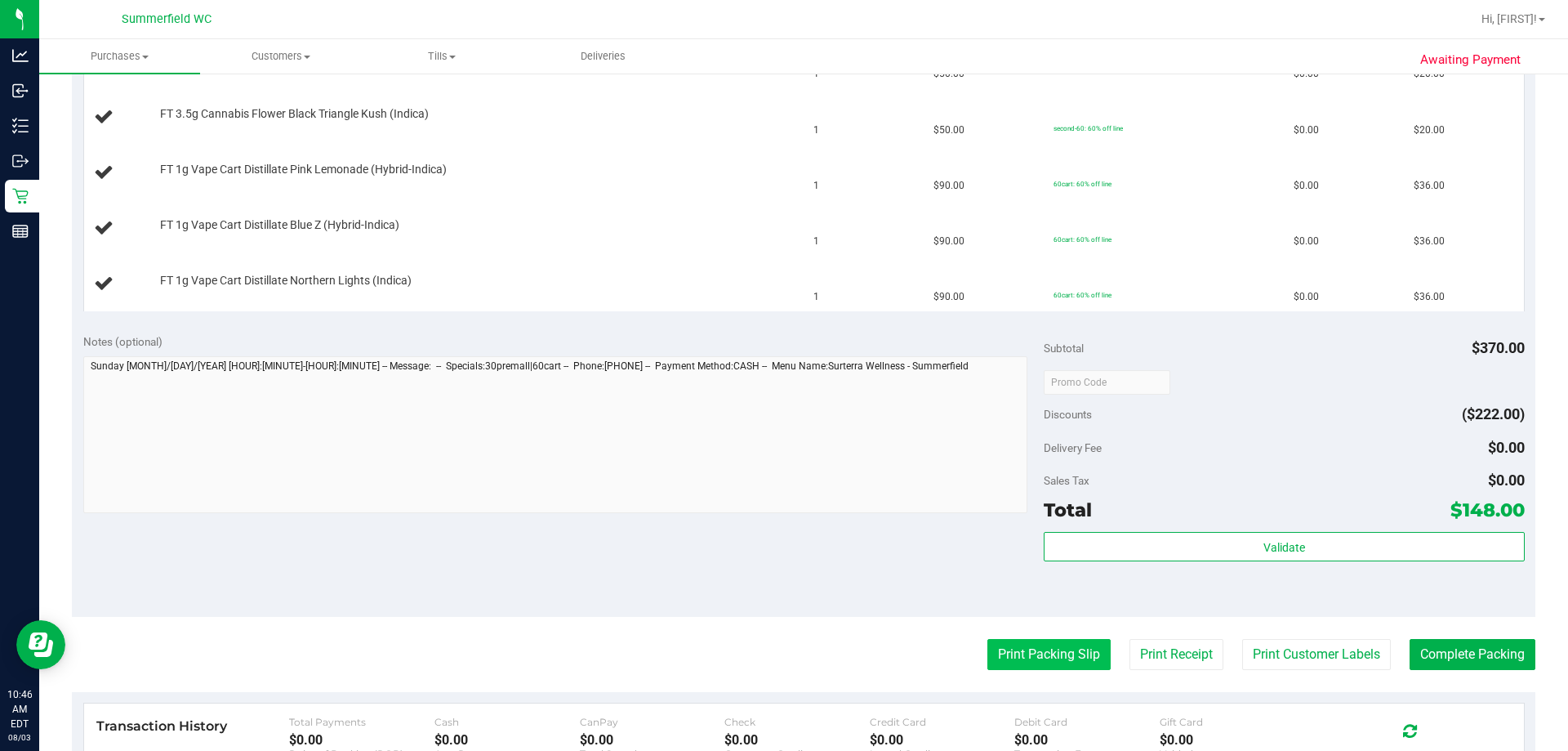 click on "Print Packing Slip" at bounding box center [1049, 655] 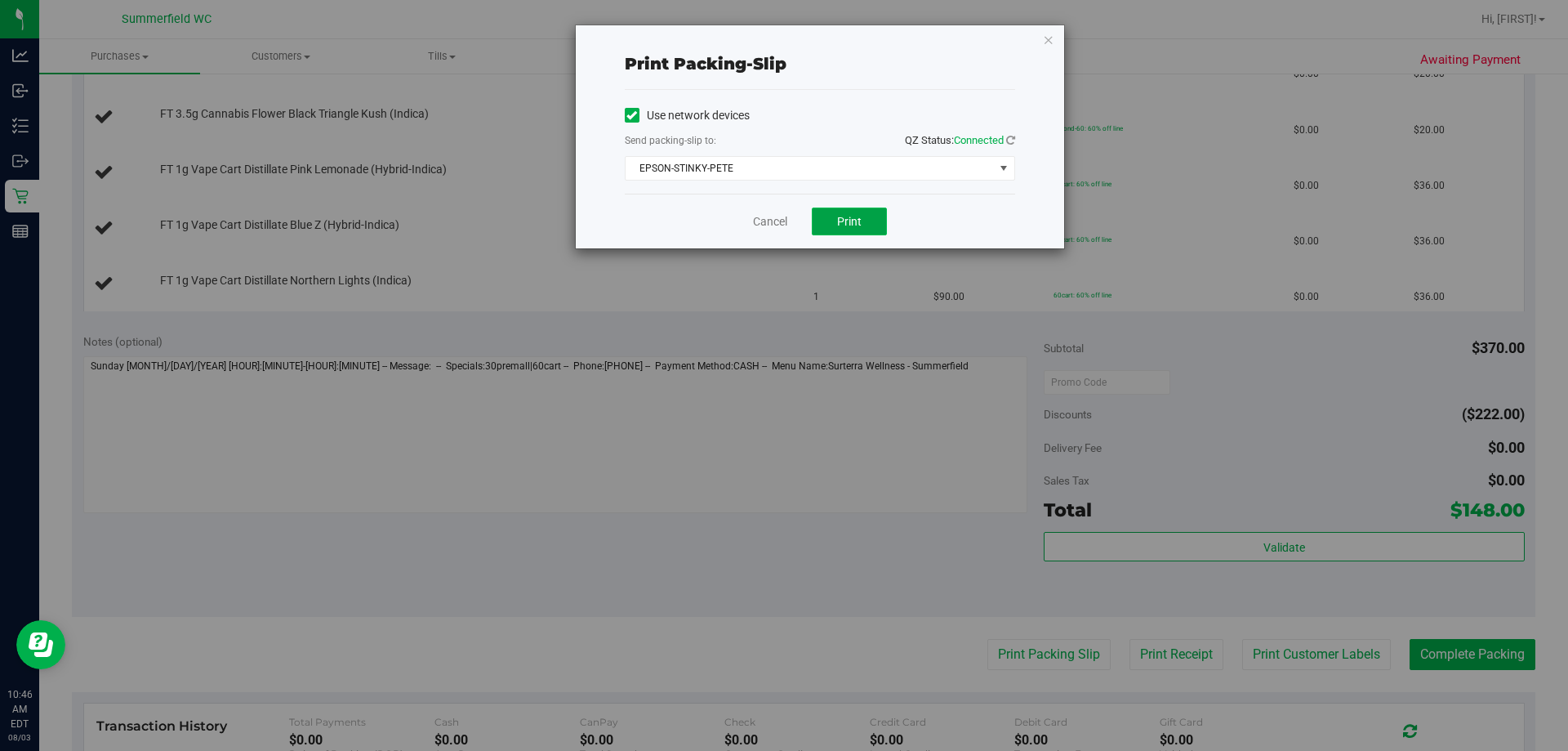 click on "Print" at bounding box center (849, 221) 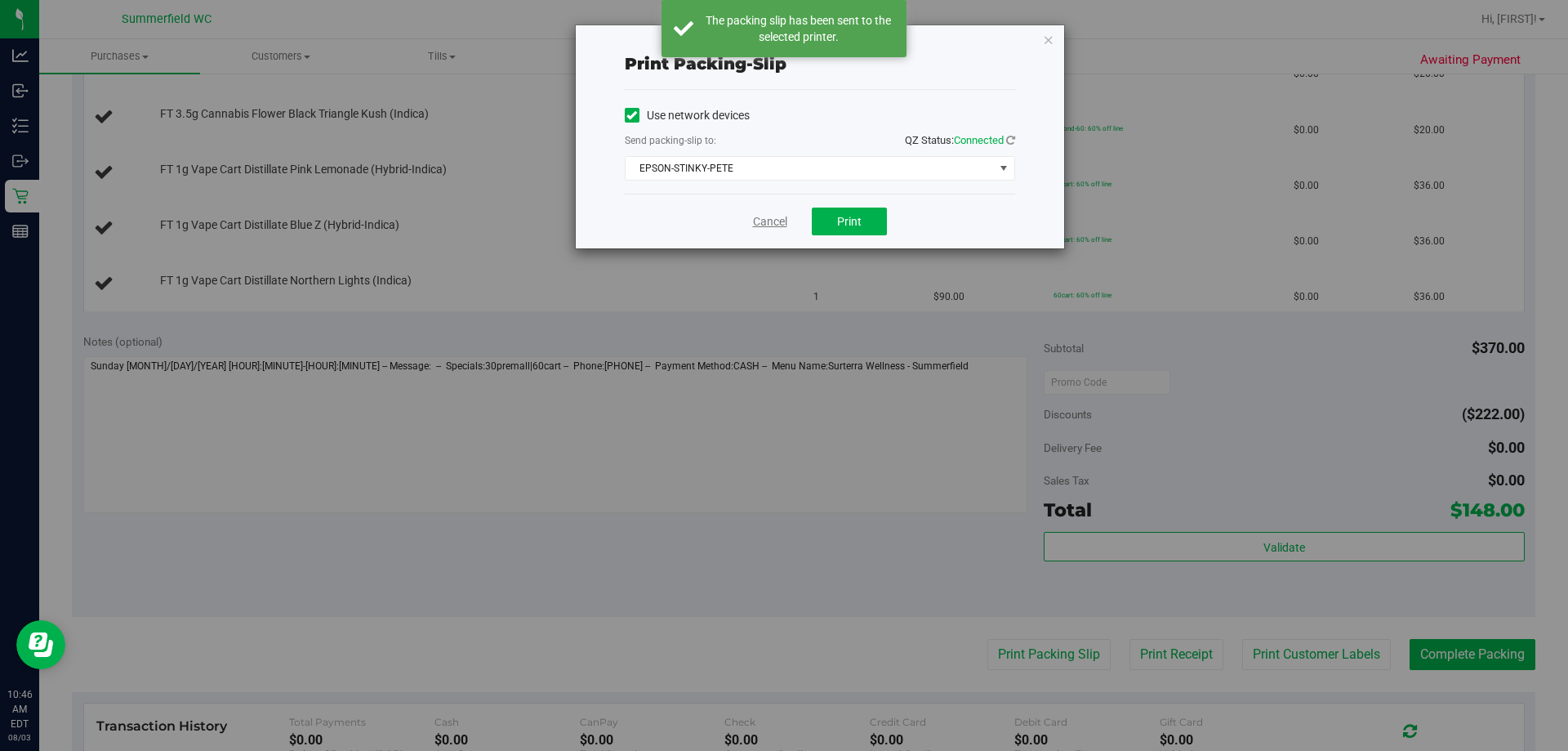 click on "Cancel" at bounding box center (770, 221) 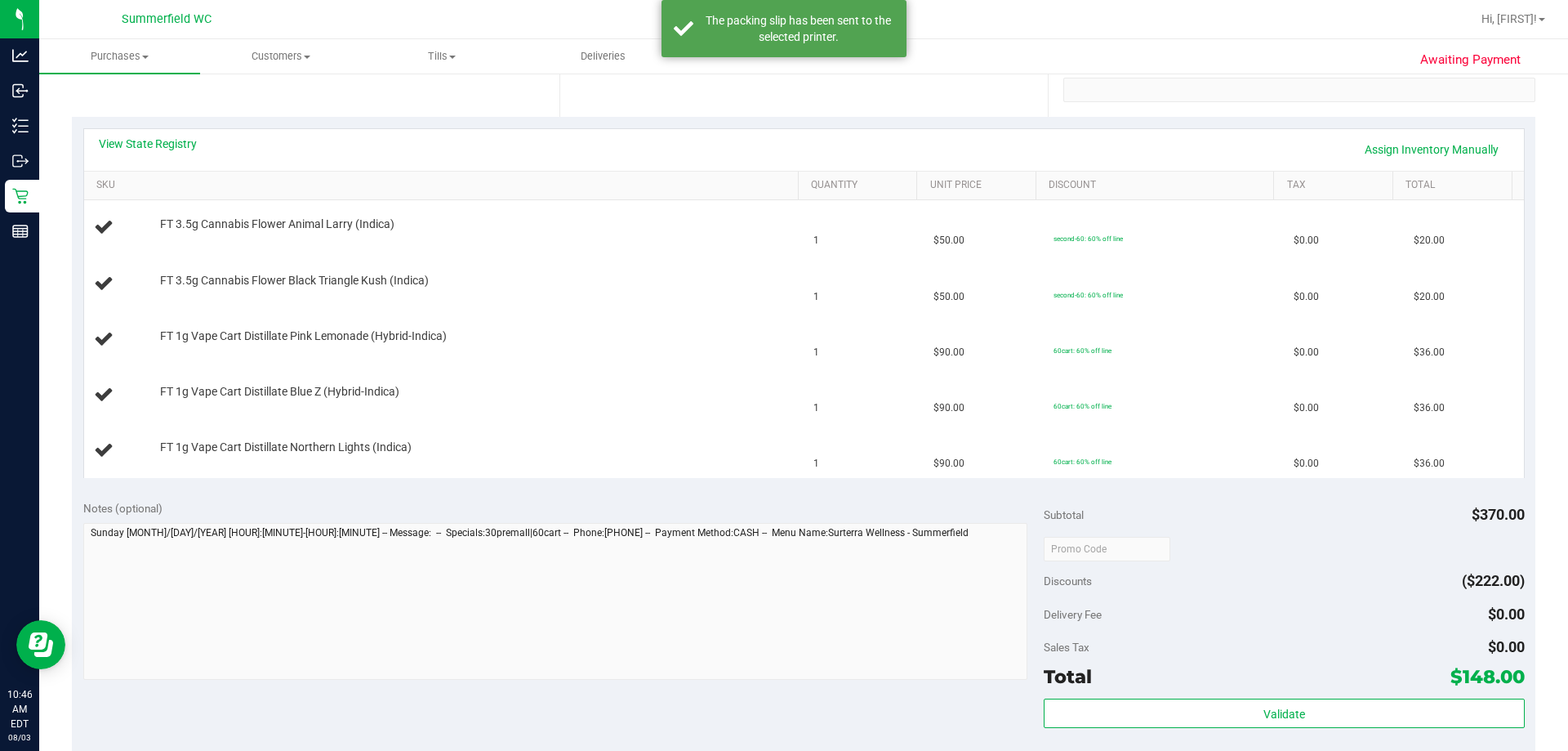 scroll, scrollTop: 163, scrollLeft: 0, axis: vertical 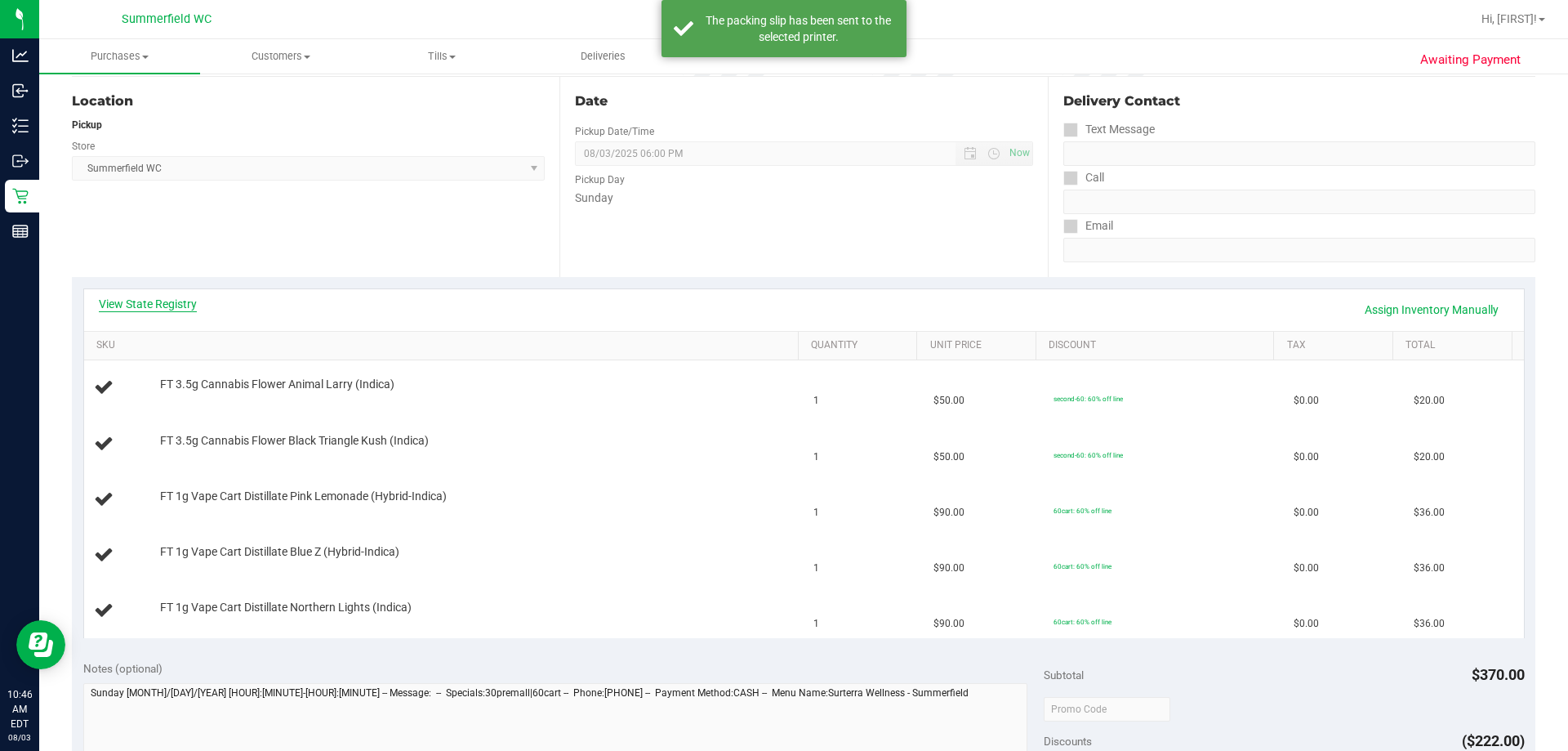 click on "View State Registry" at bounding box center [148, 304] 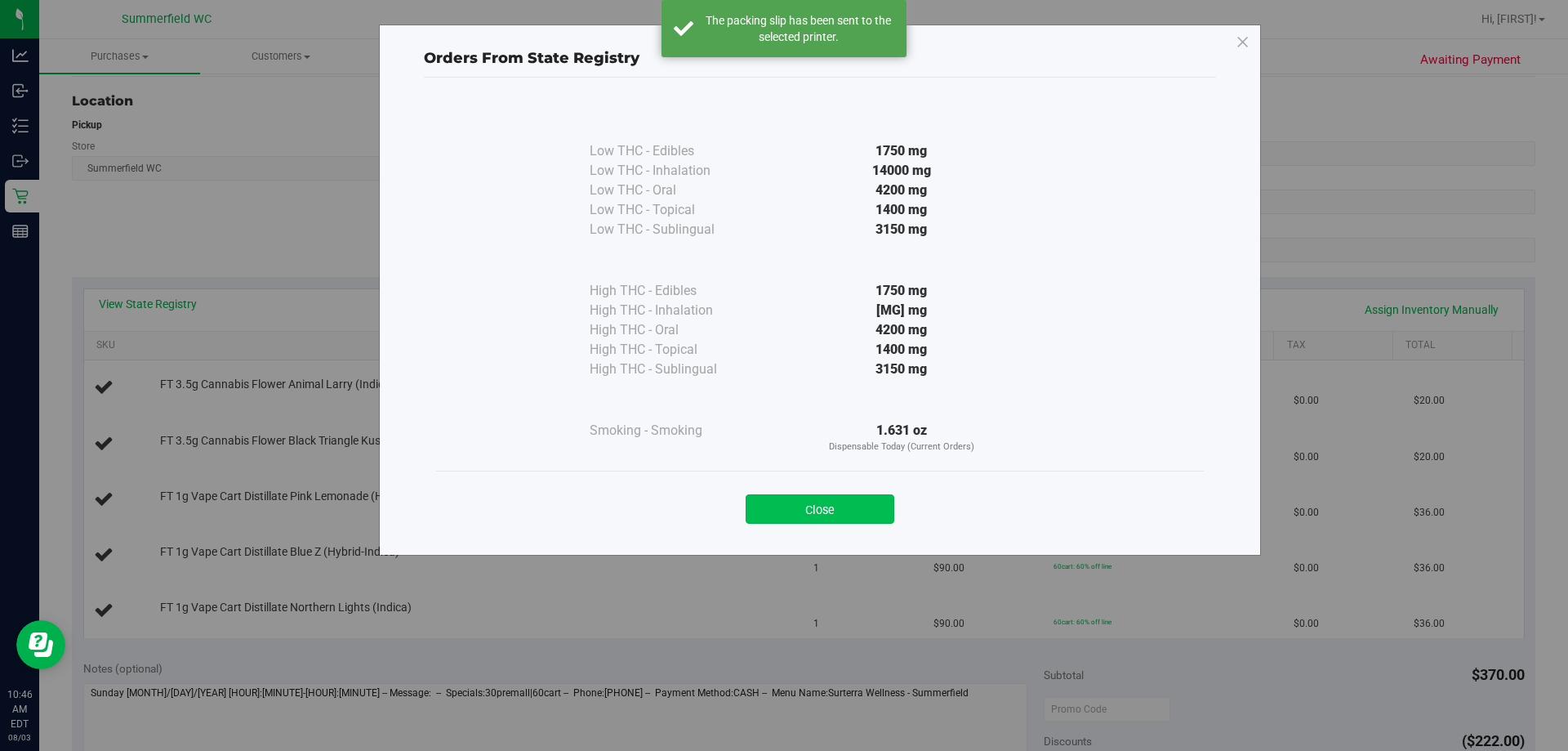 click on "Close" at bounding box center (820, 509) 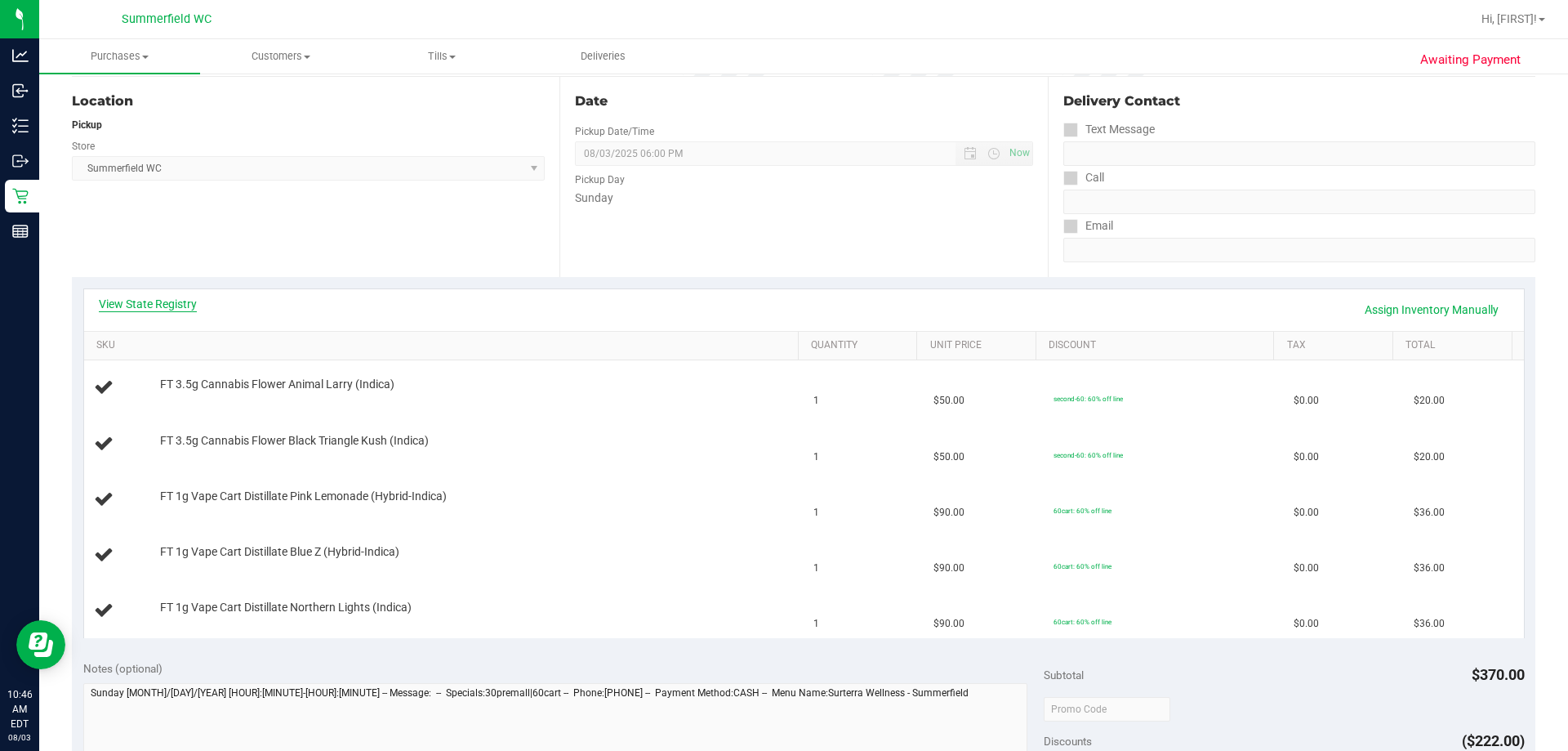 click on "View State Registry" at bounding box center (148, 304) 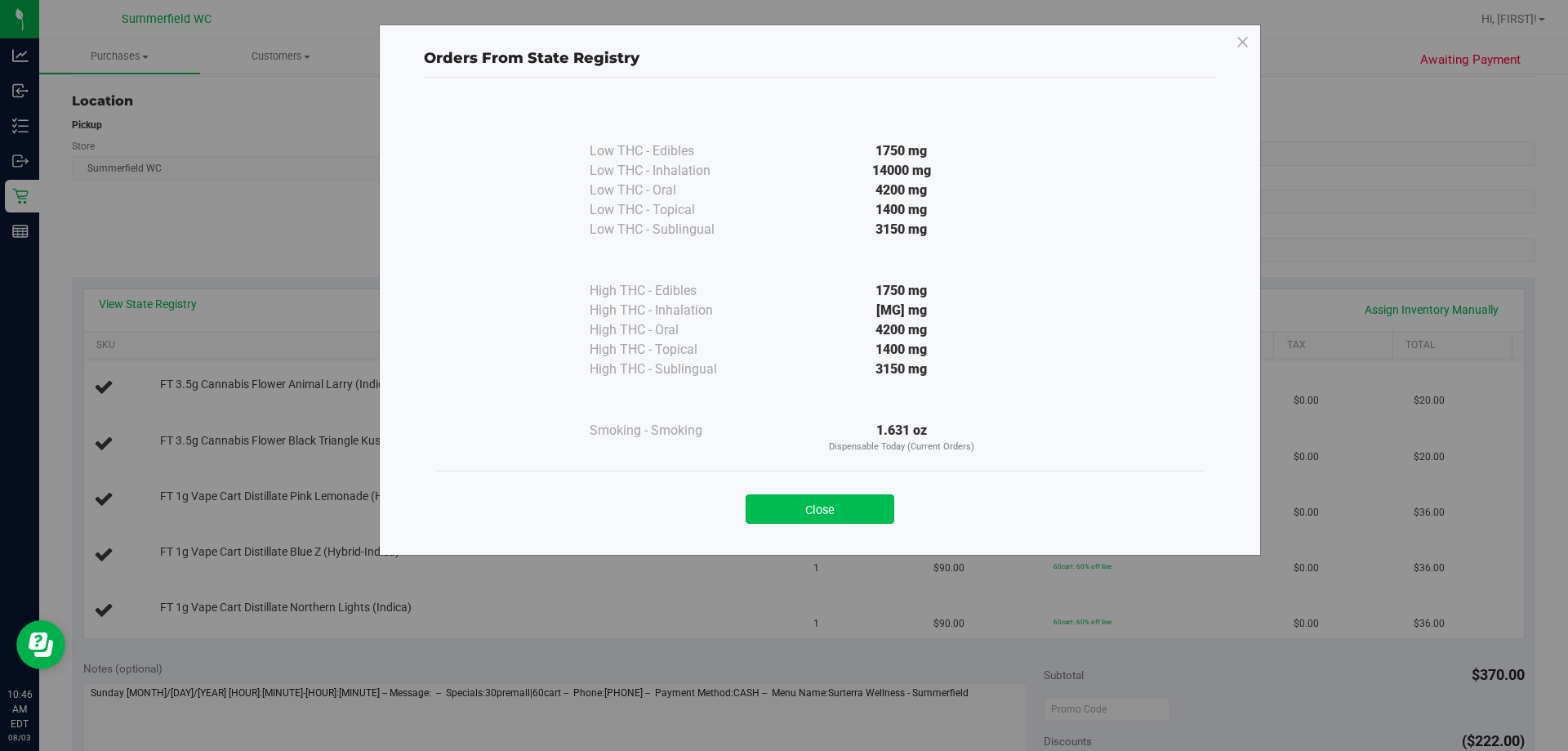 click on "Close" at bounding box center (820, 509) 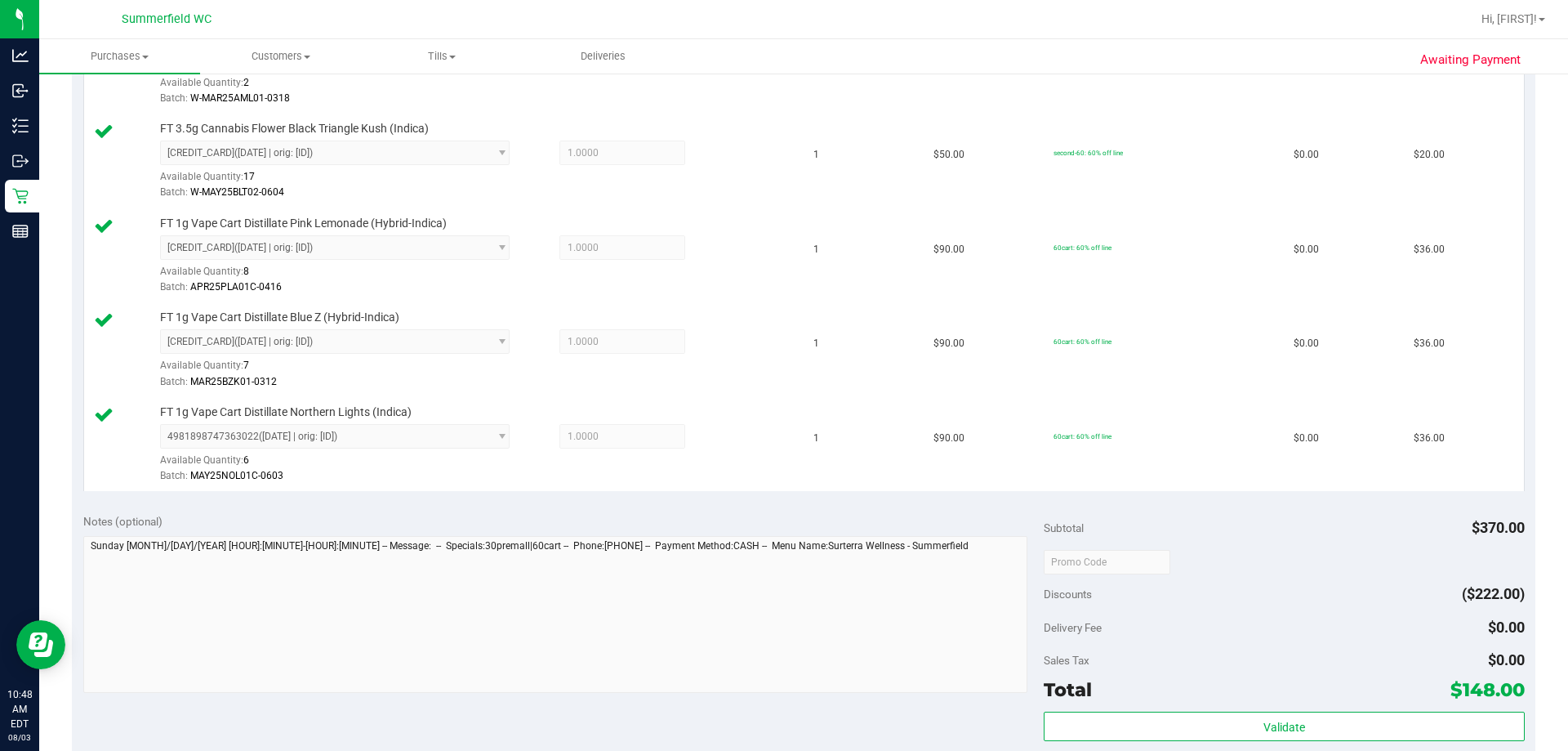 scroll, scrollTop: 654, scrollLeft: 0, axis: vertical 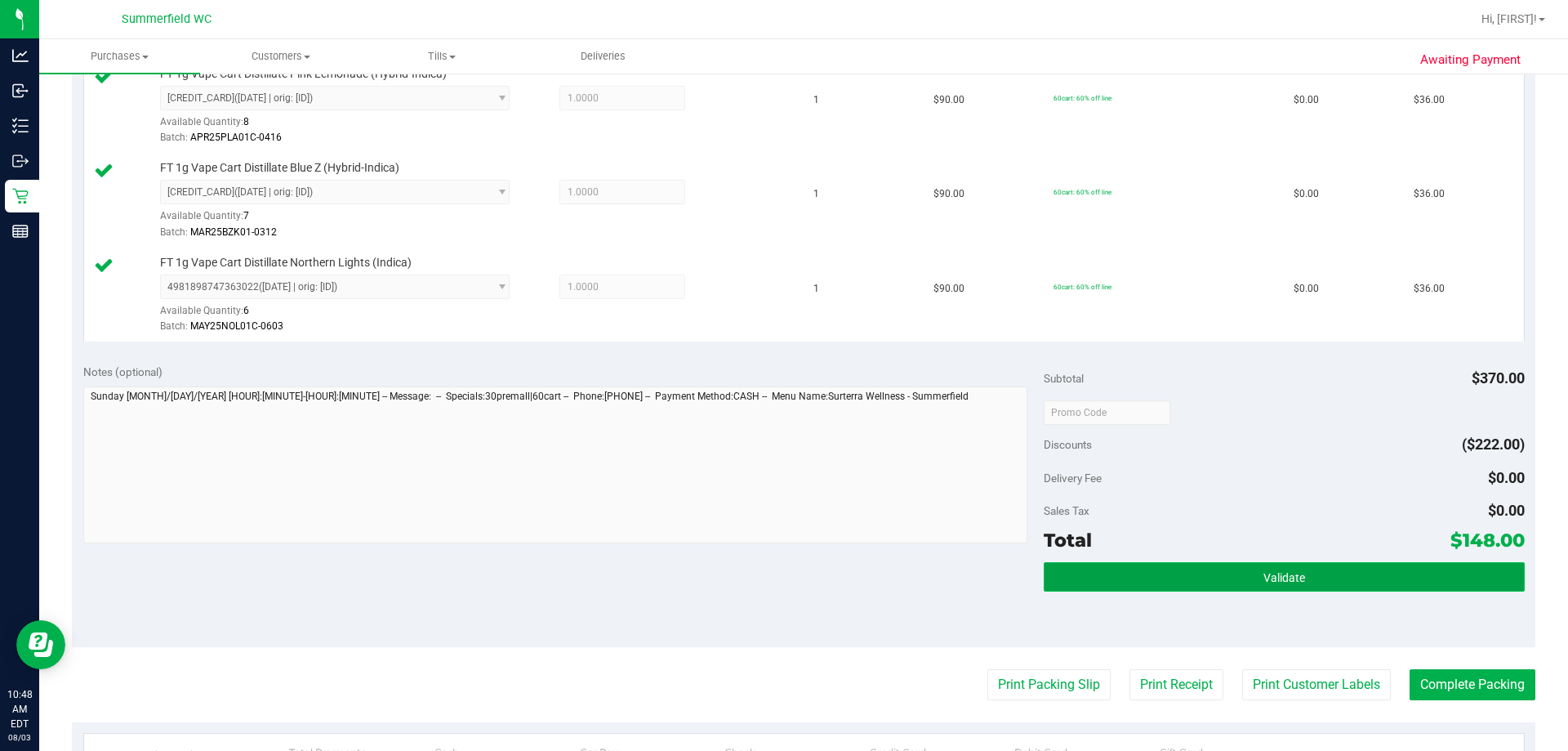 click on "Validate" at bounding box center [1284, 577] 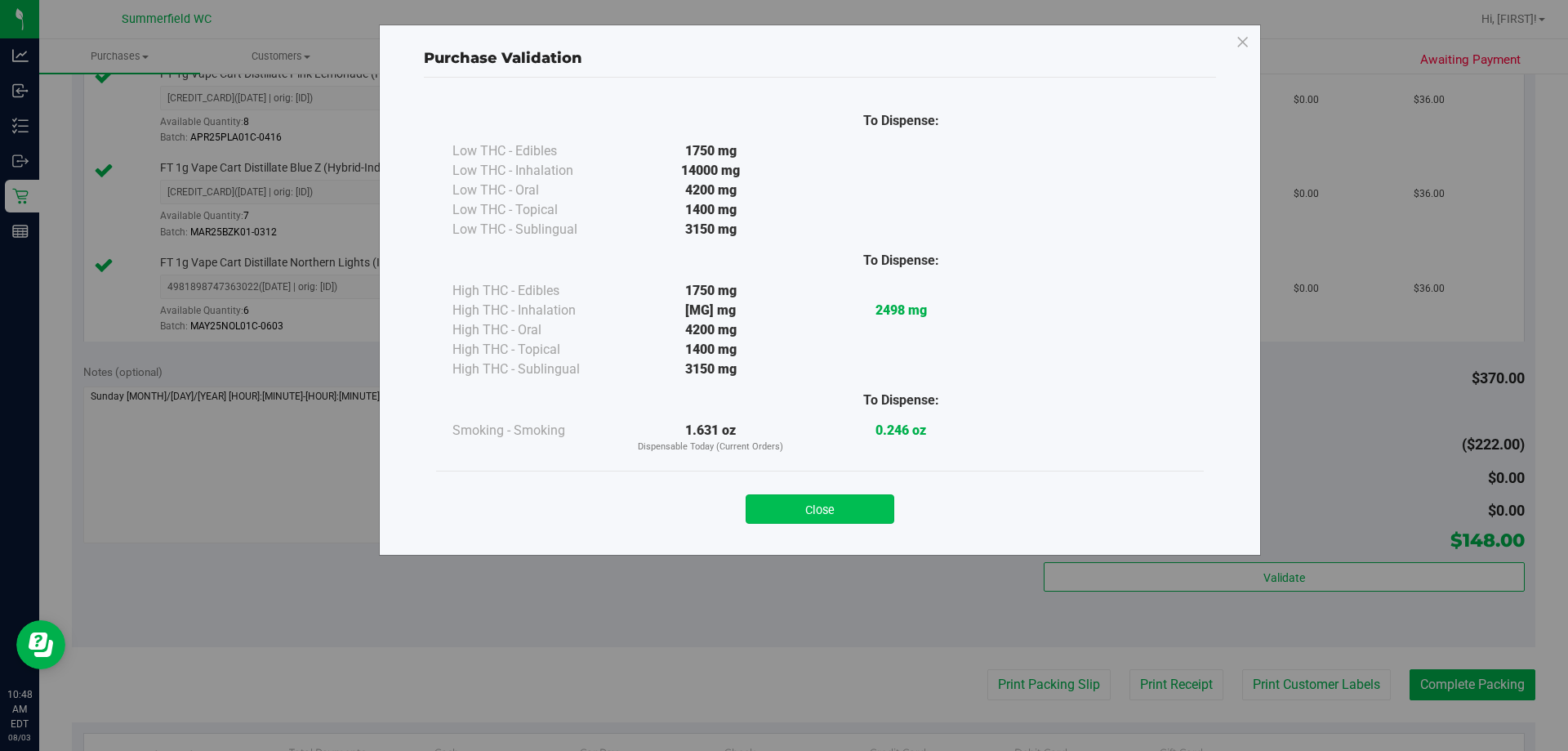 click on "Close" at bounding box center [820, 509] 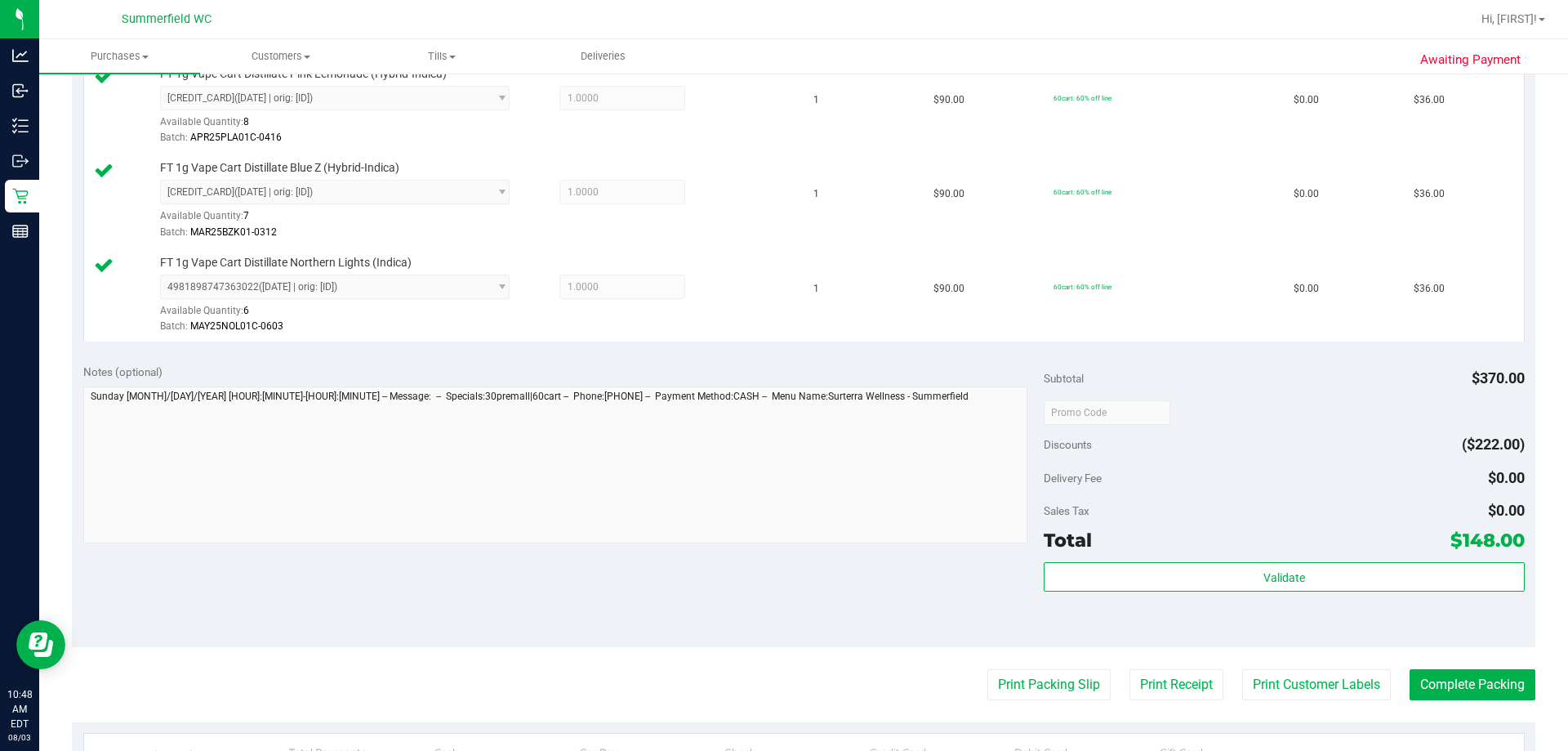 click on "Last Modified
[FIRST] [LAST]
[MONTH] [DAY], [YEAR] [HOUR]:[MINUTE]:[SECOND] [TIMEZONE]" at bounding box center (804, 231) 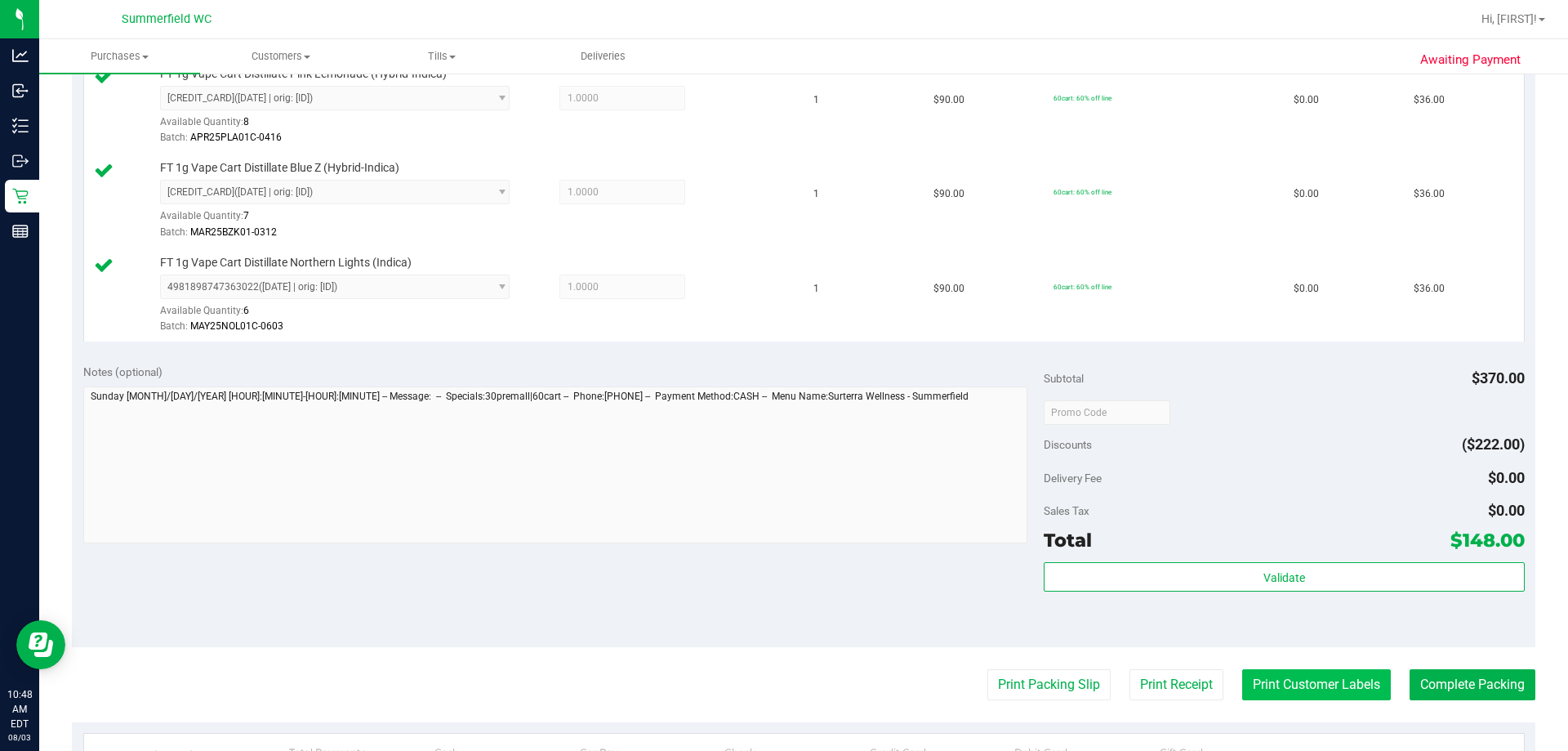 click on "Print Customer Labels" at bounding box center [1316, 685] 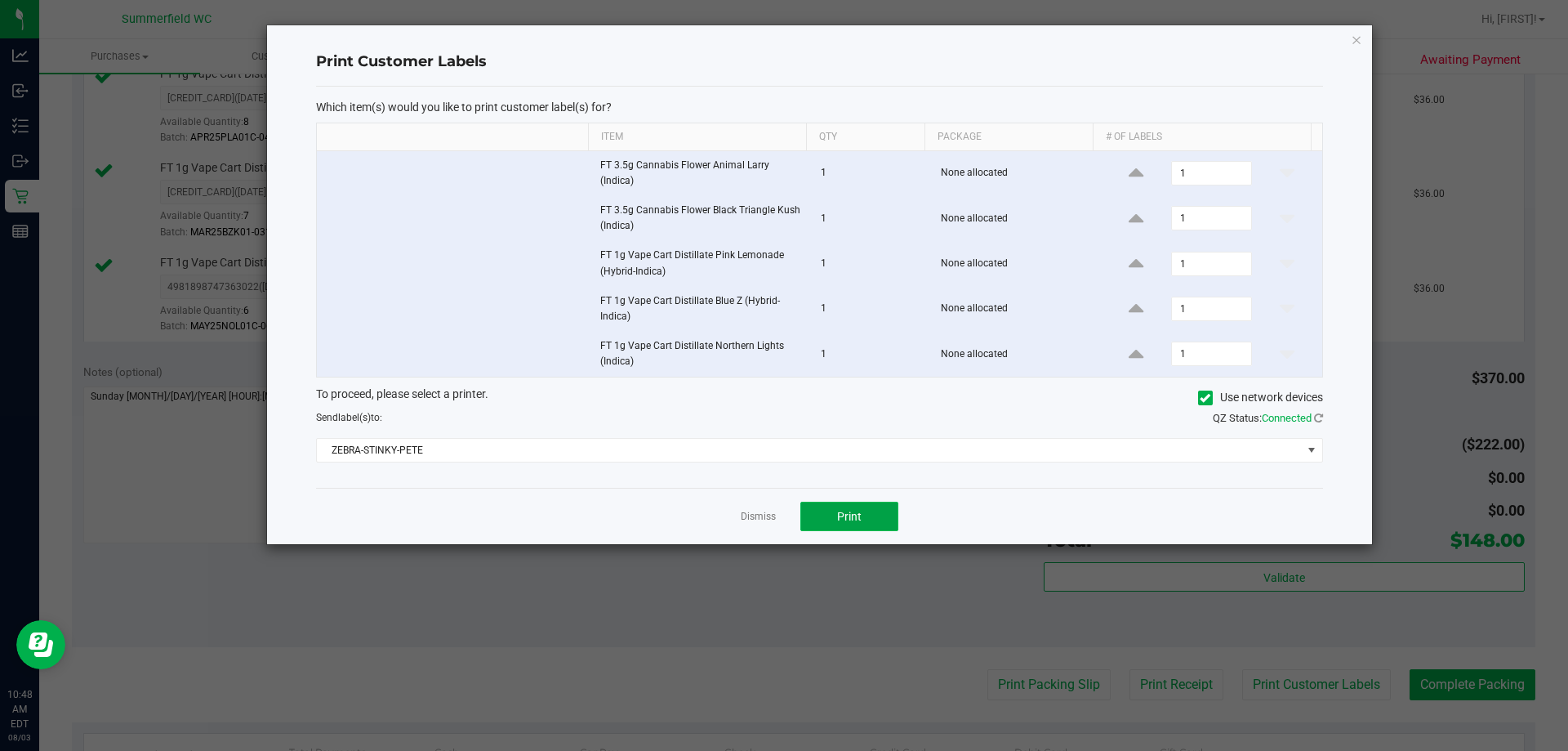 click on "Print" 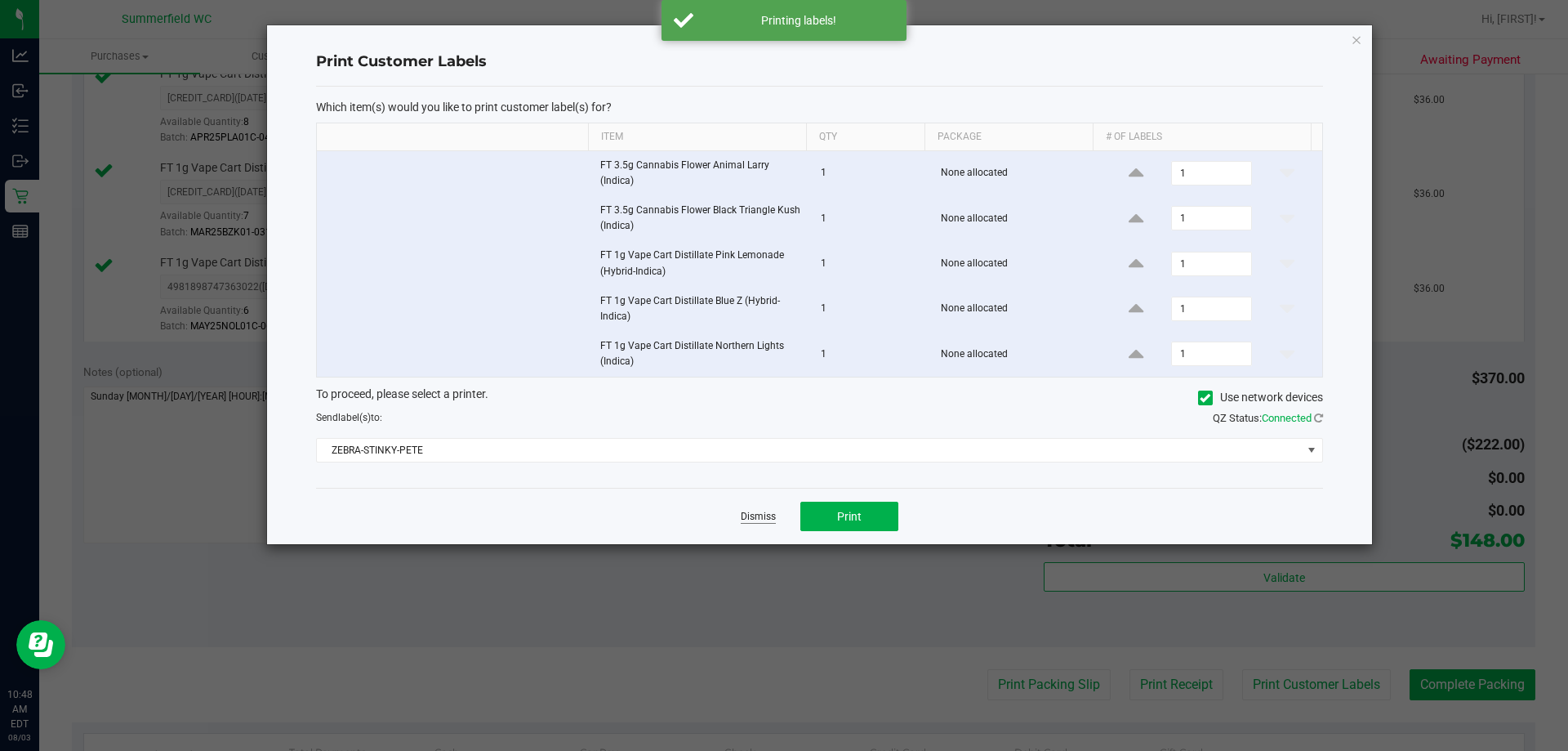 click on "Dismiss" 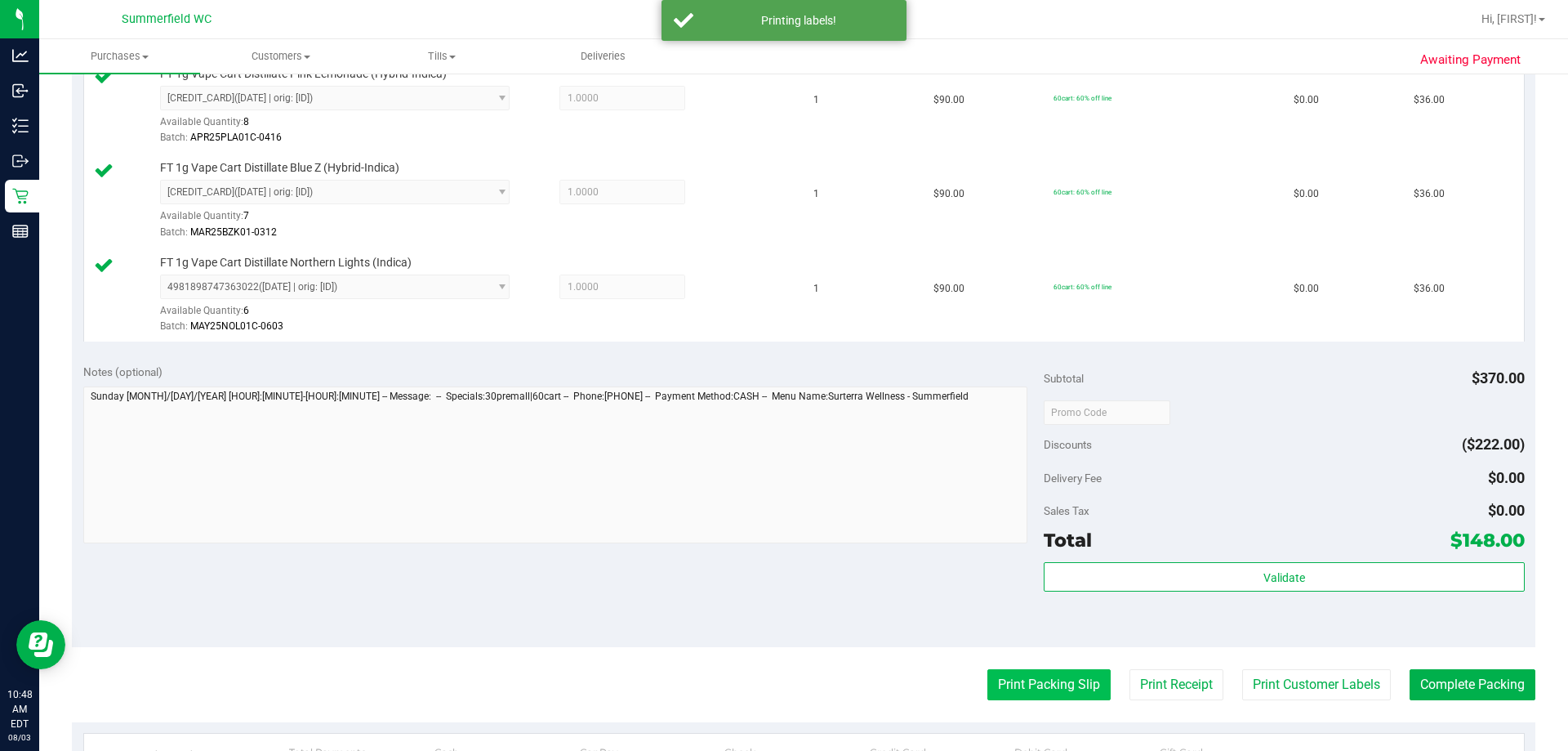 click on "Print Packing Slip" at bounding box center [1049, 685] 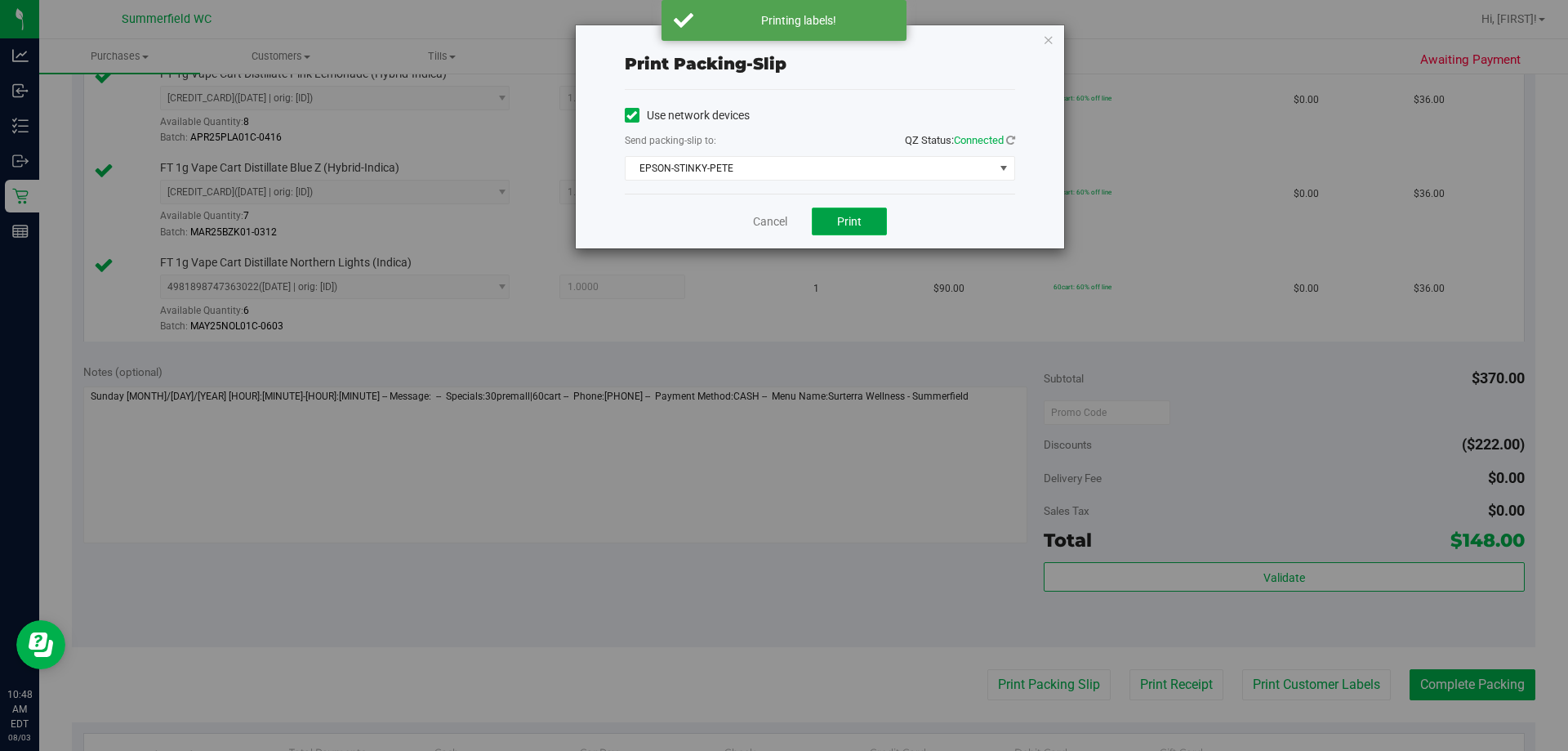 click on "Print" at bounding box center (849, 221) 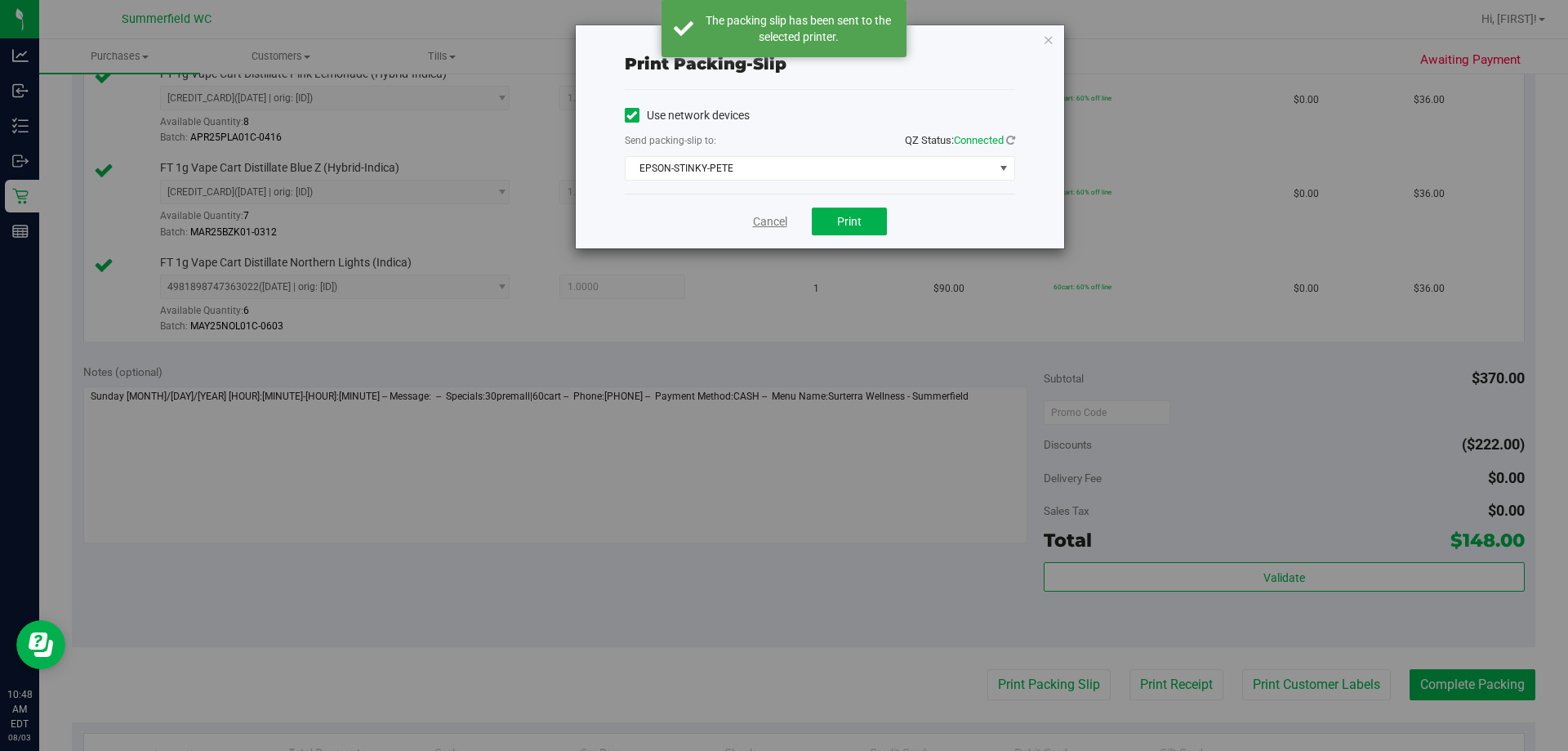 click on "Cancel" at bounding box center [770, 221] 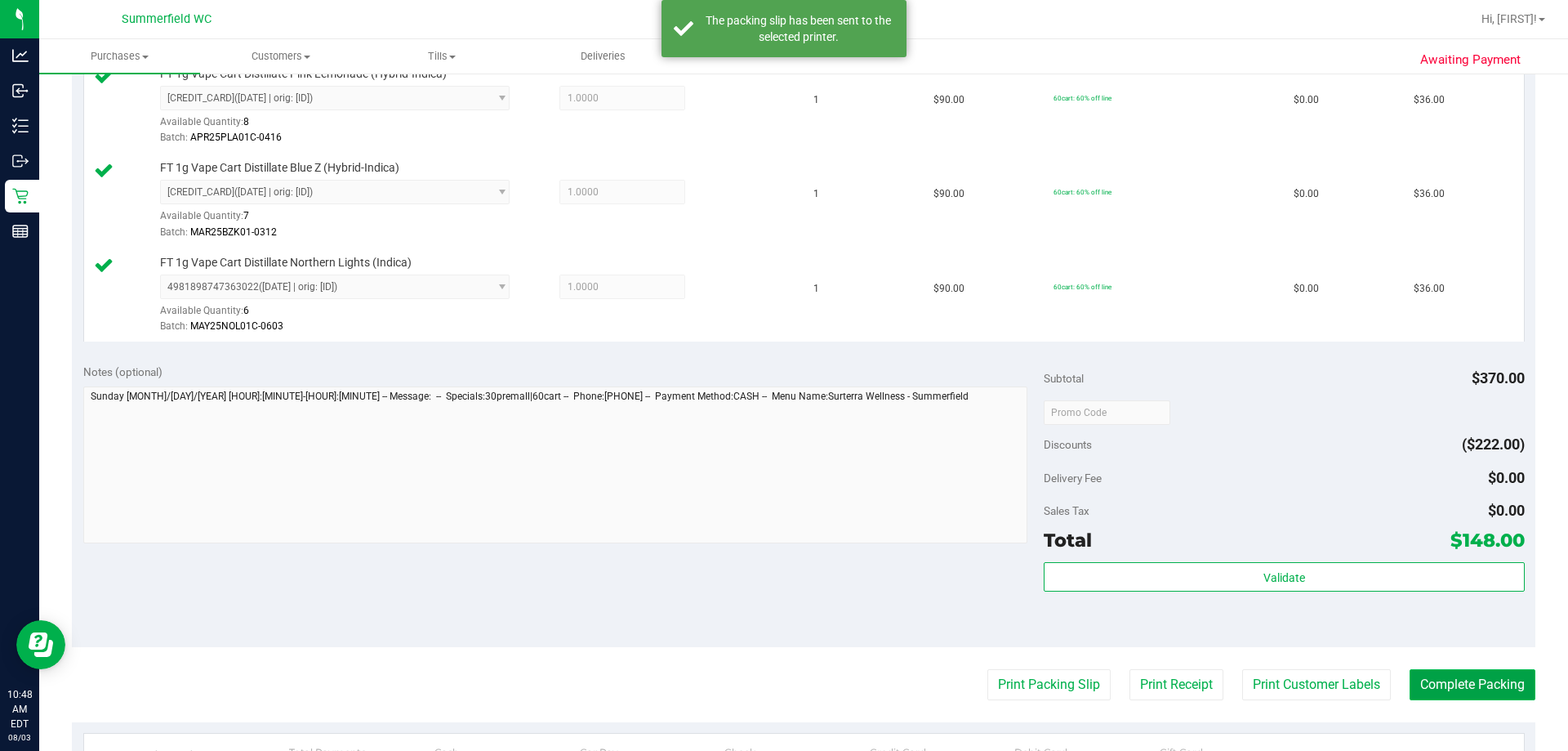 click on "Complete Packing" at bounding box center [1472, 685] 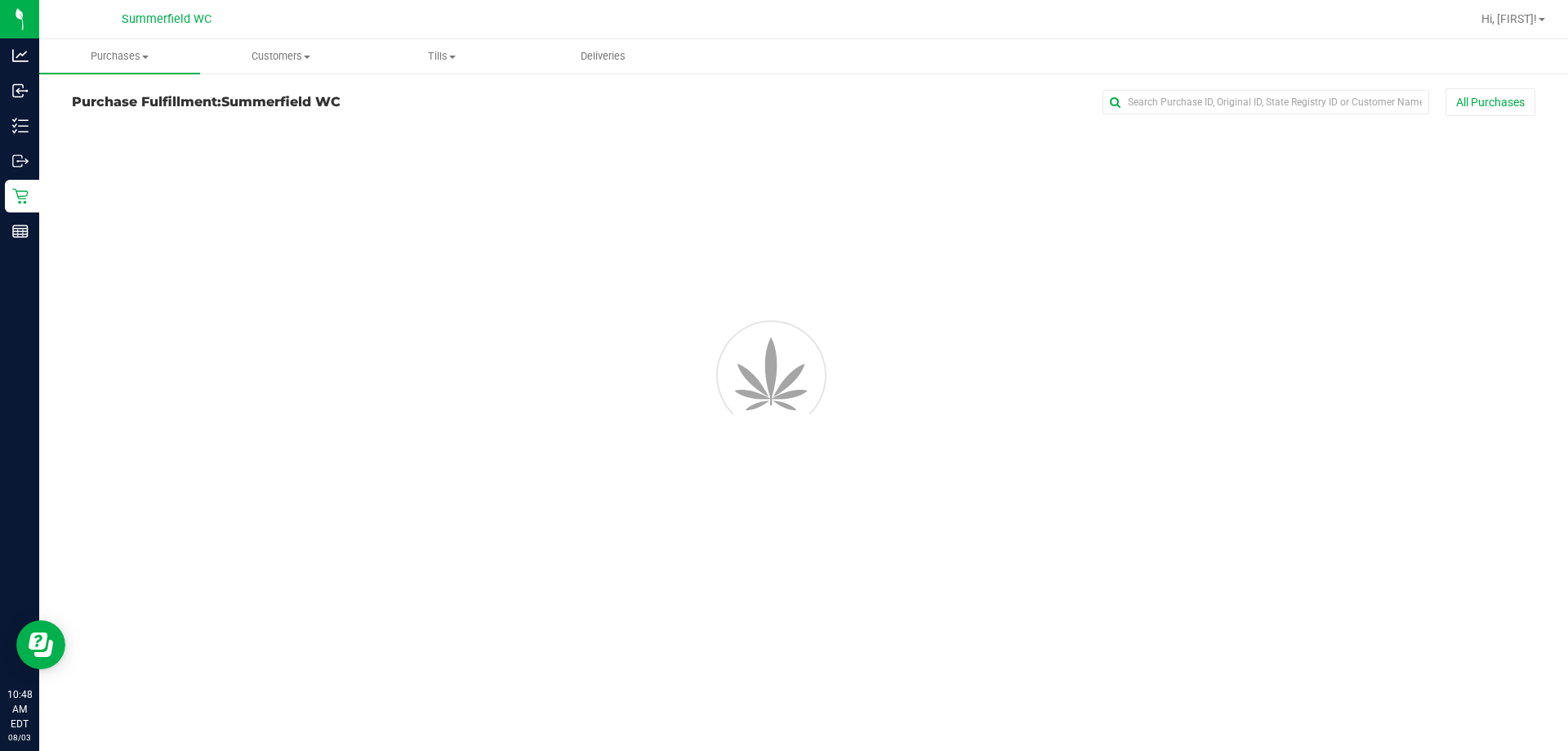 scroll, scrollTop: 0, scrollLeft: 0, axis: both 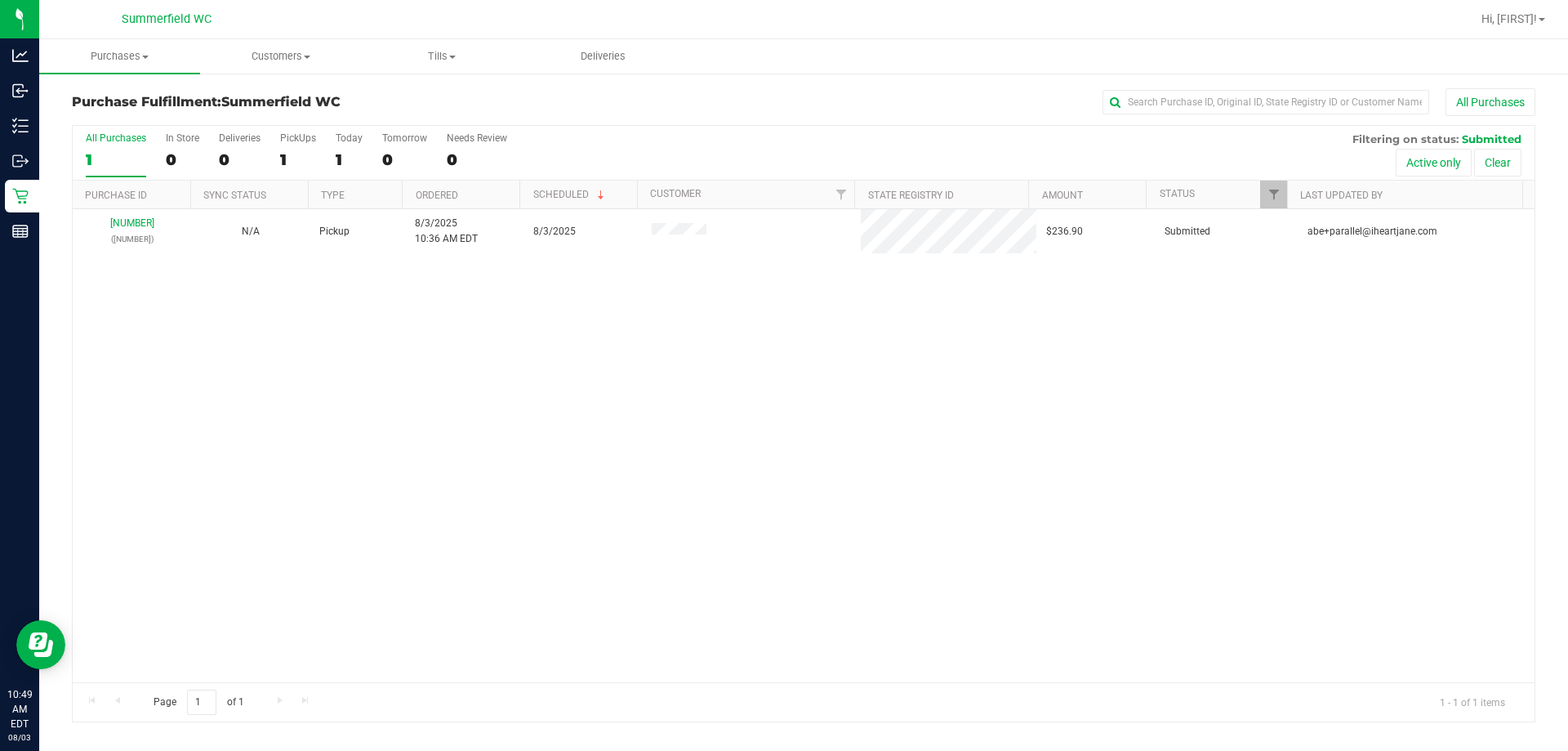 drag, startPoint x: 462, startPoint y: 443, endPoint x: 482, endPoint y: 383, distance: 63.245553 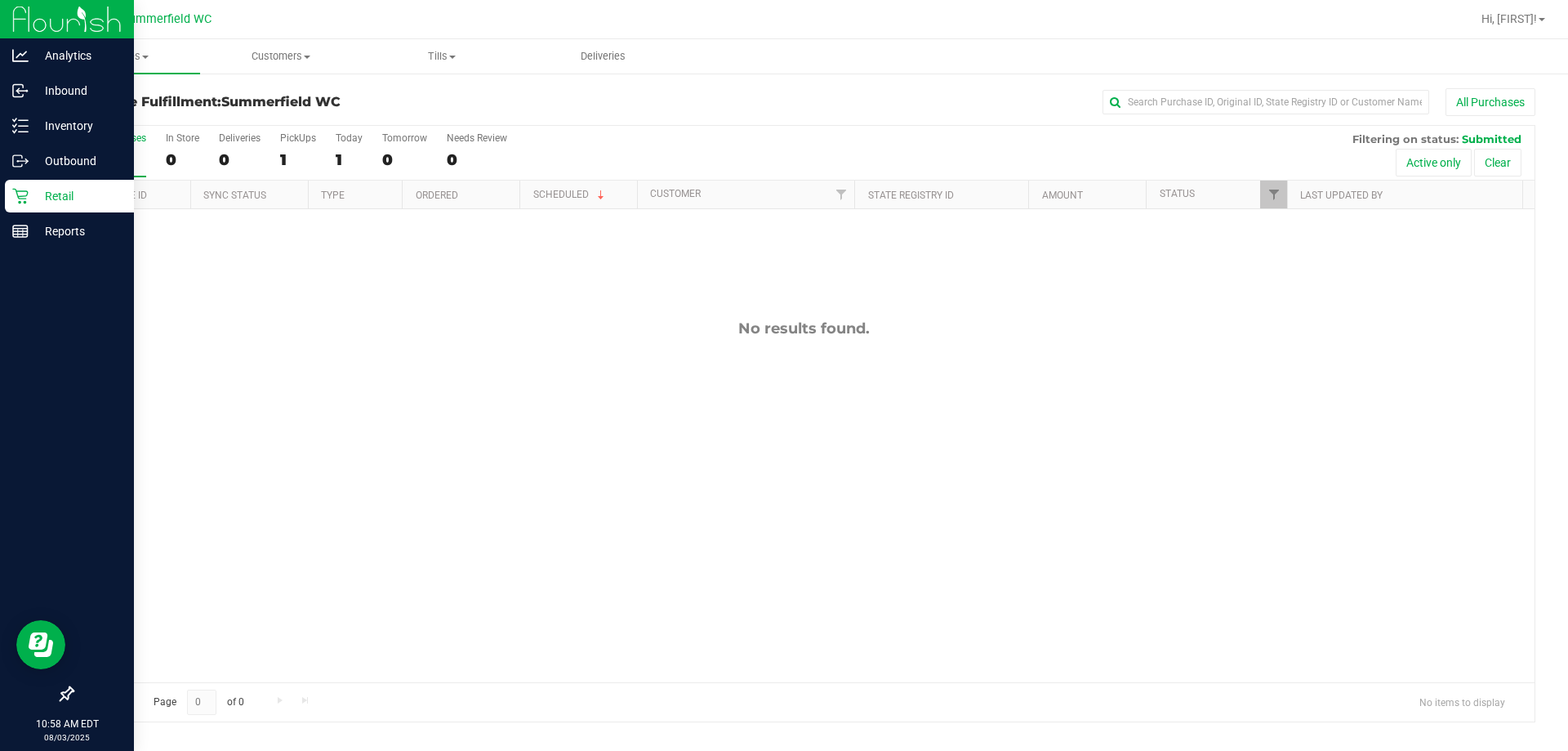 click on "Retail" at bounding box center (69, 196) 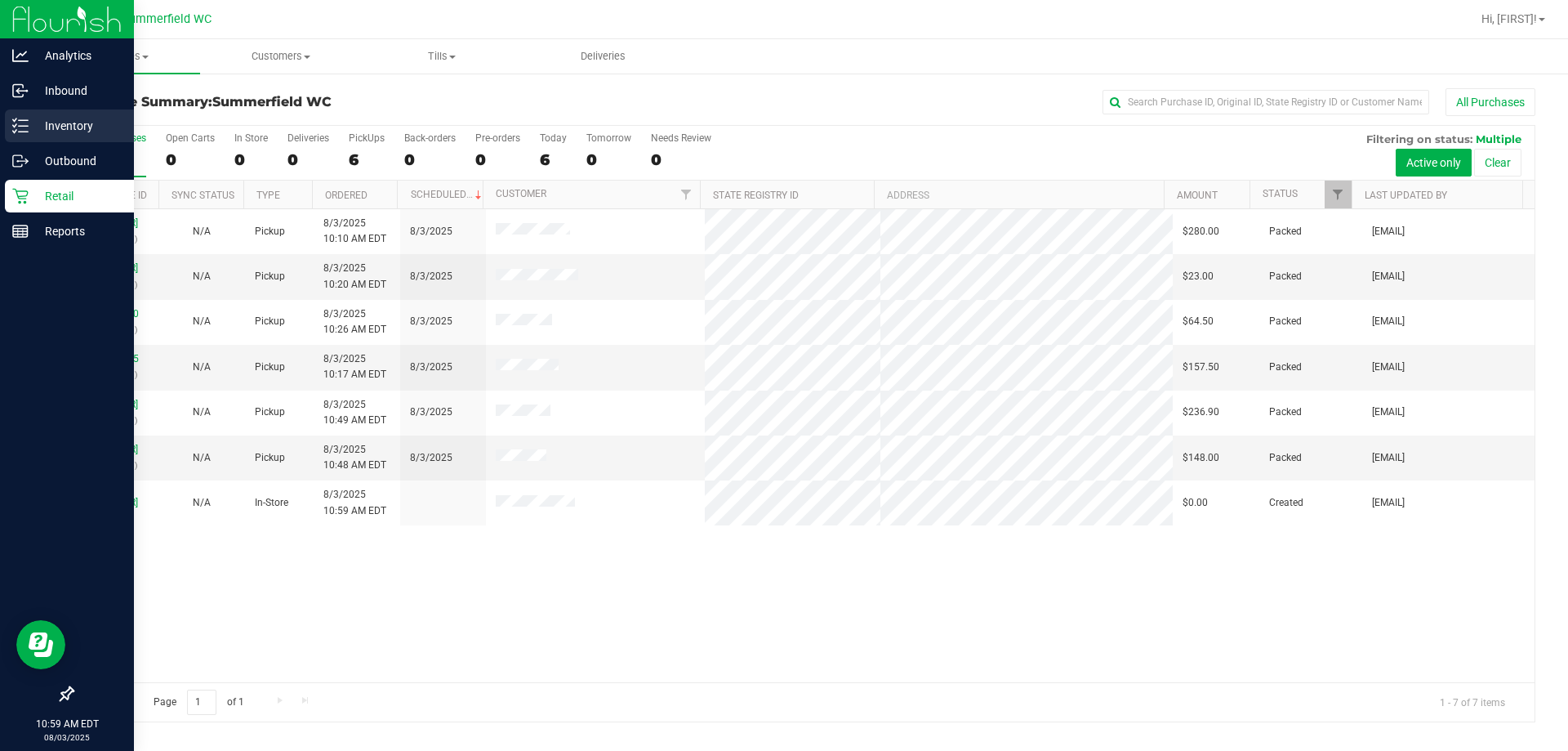 click on "Inventory" at bounding box center [69, 126] 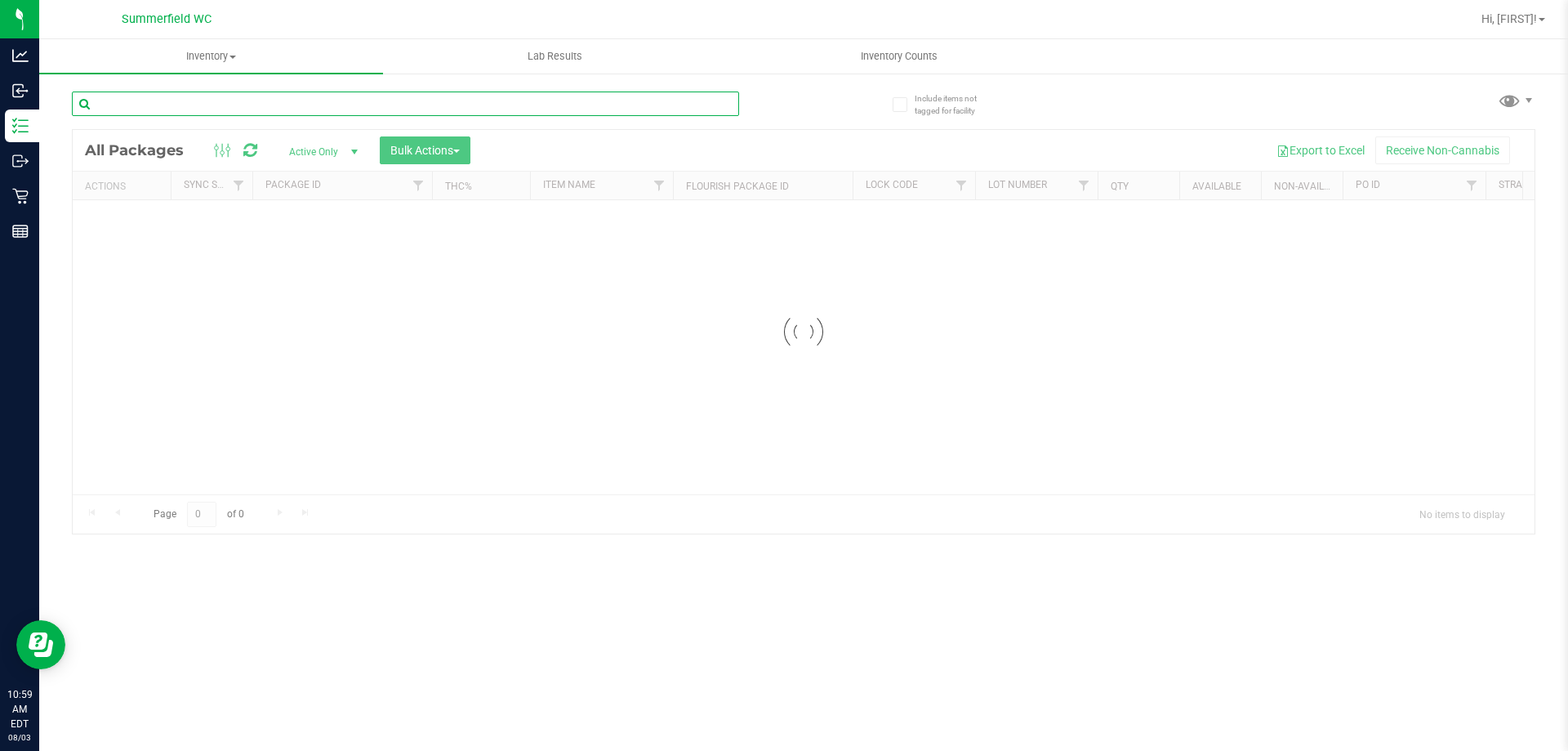 click at bounding box center (405, 104) 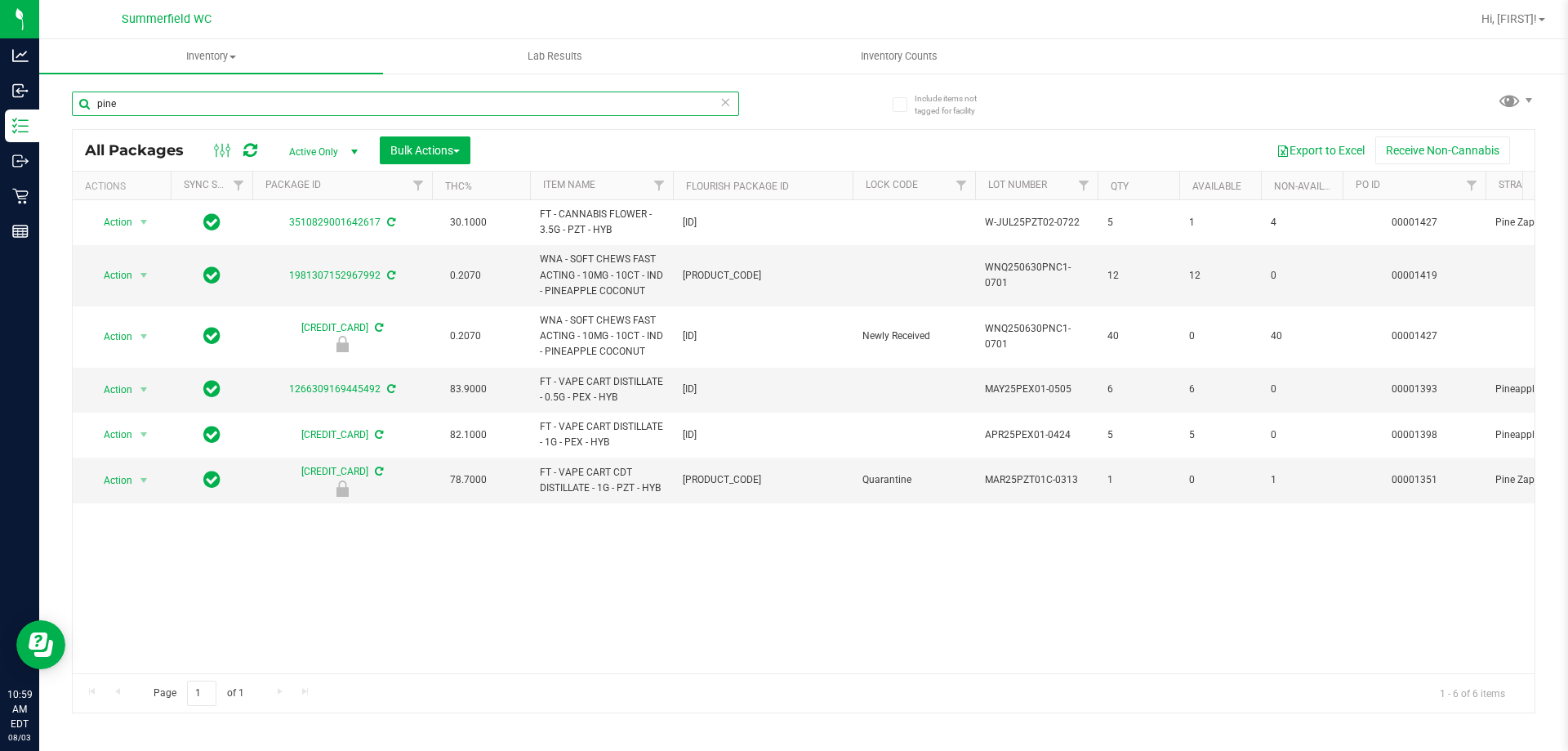 click on "pine" at bounding box center (405, 104) 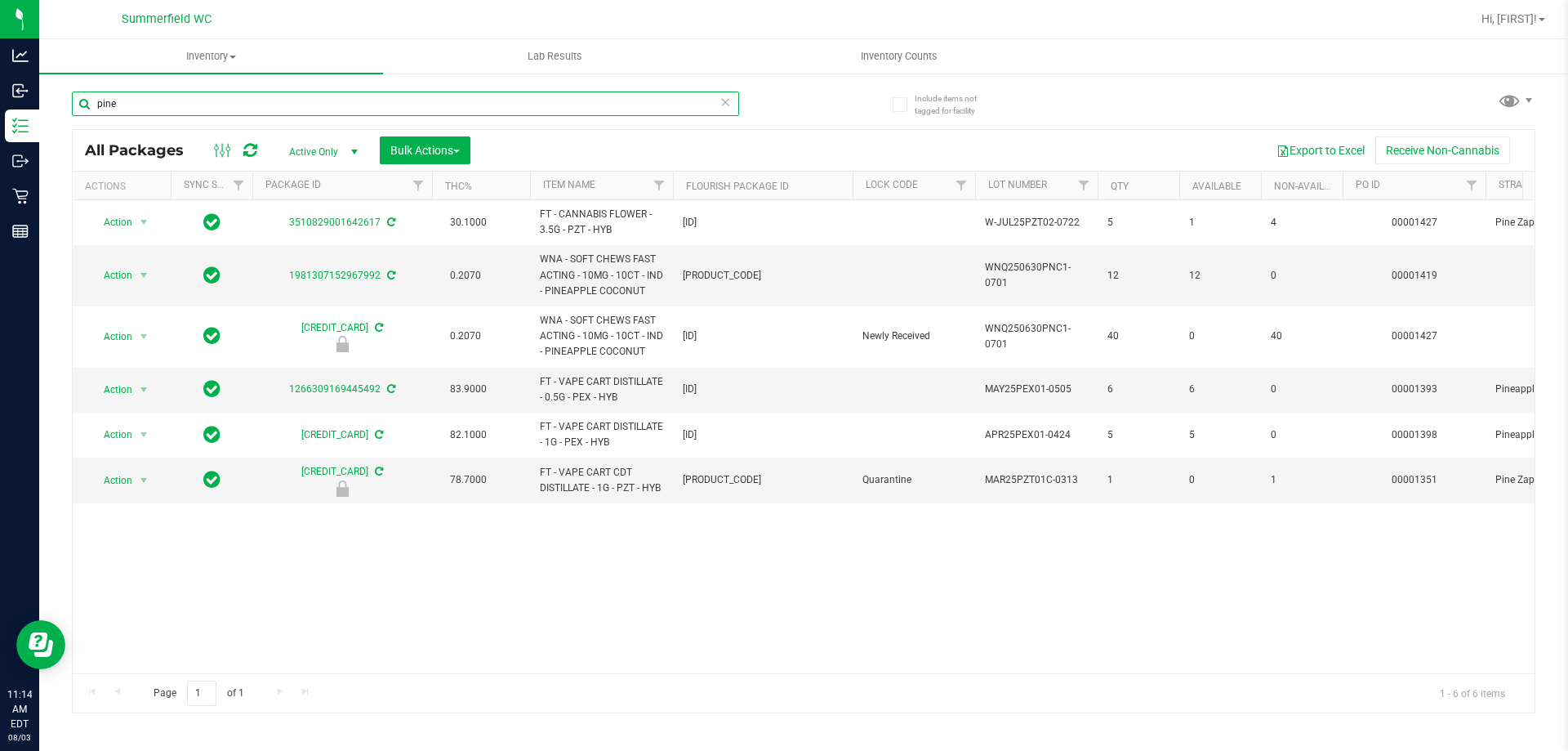 click on "pine" at bounding box center [405, 104] 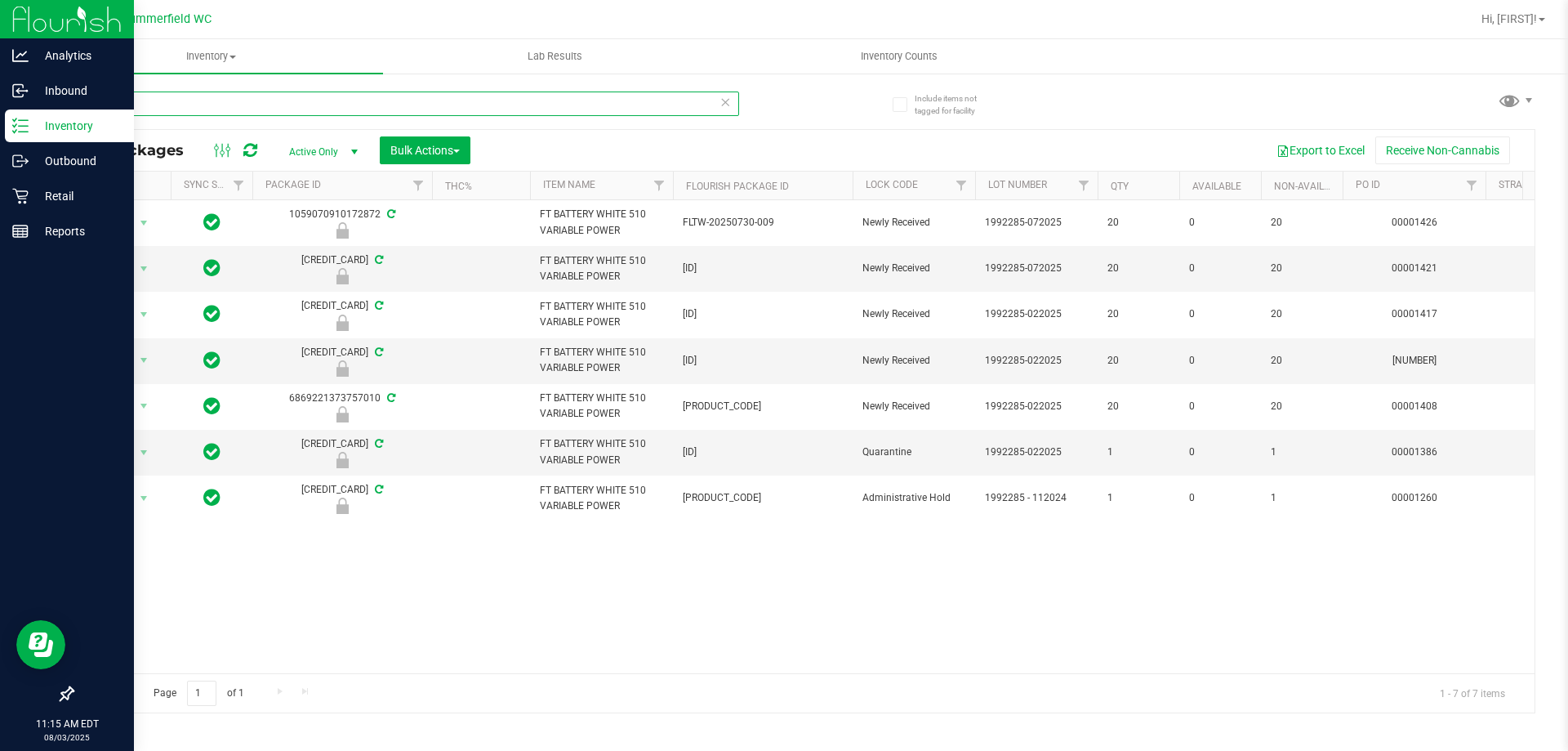 type on "variable" 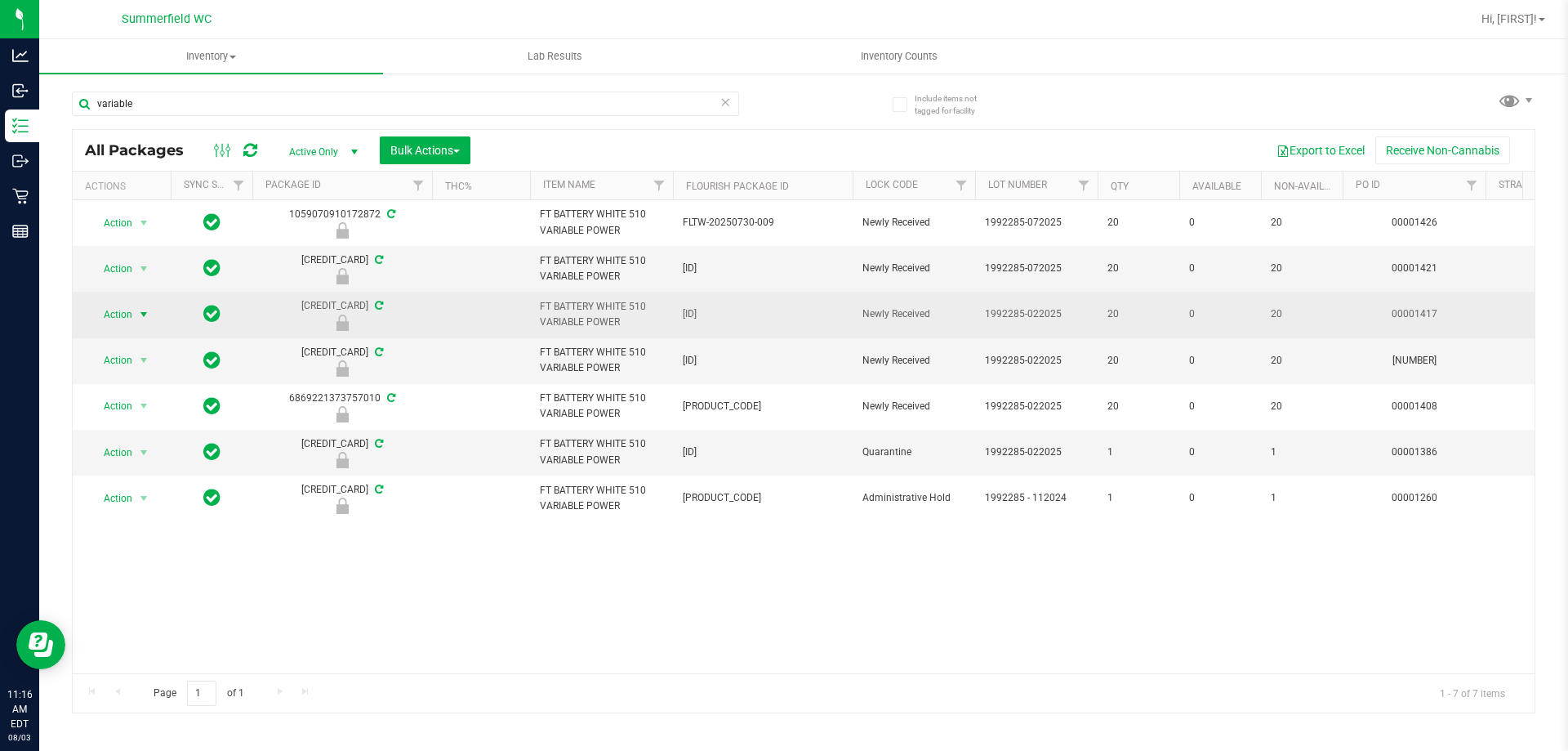 click at bounding box center [144, 315] 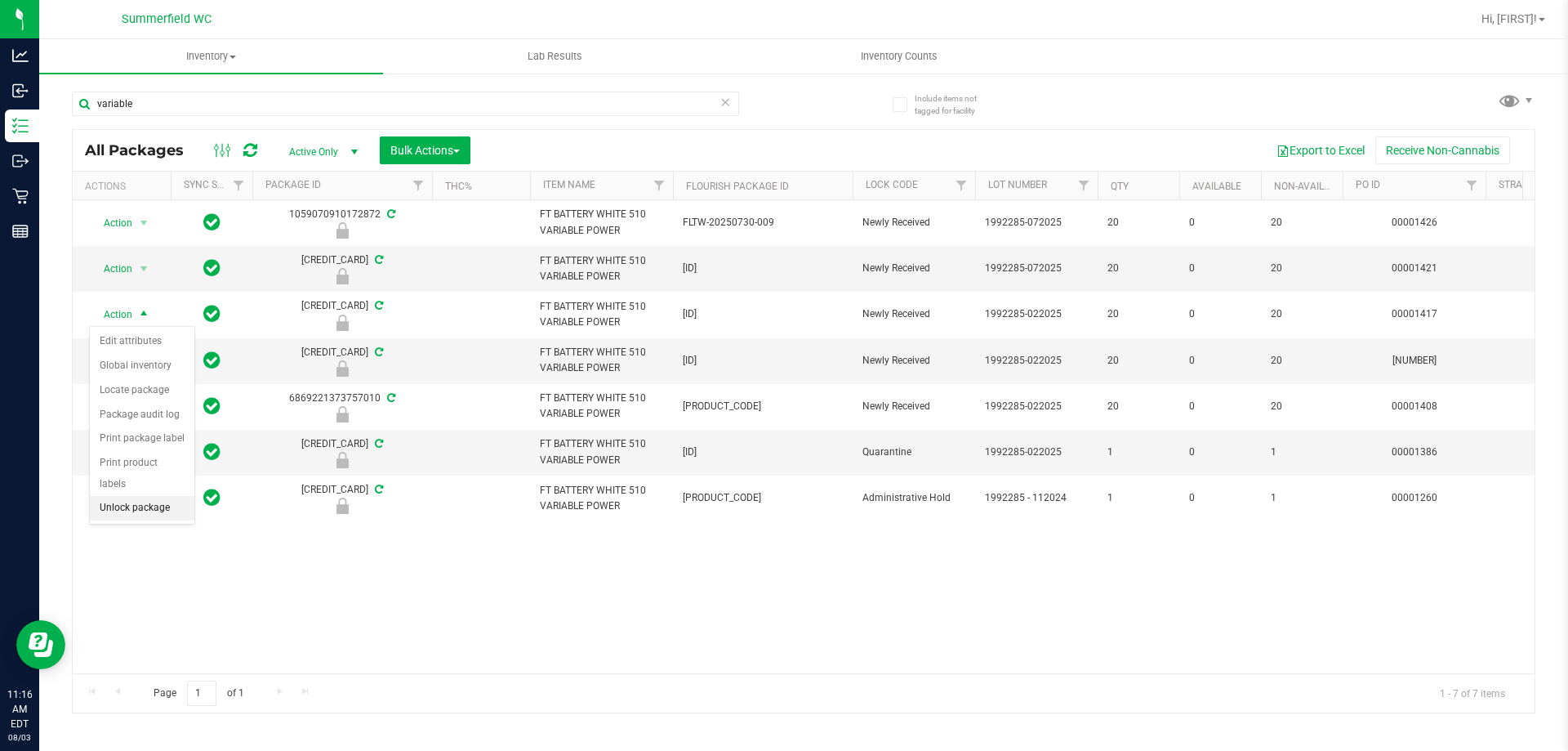 click on "Unlock package" at bounding box center (142, 508) 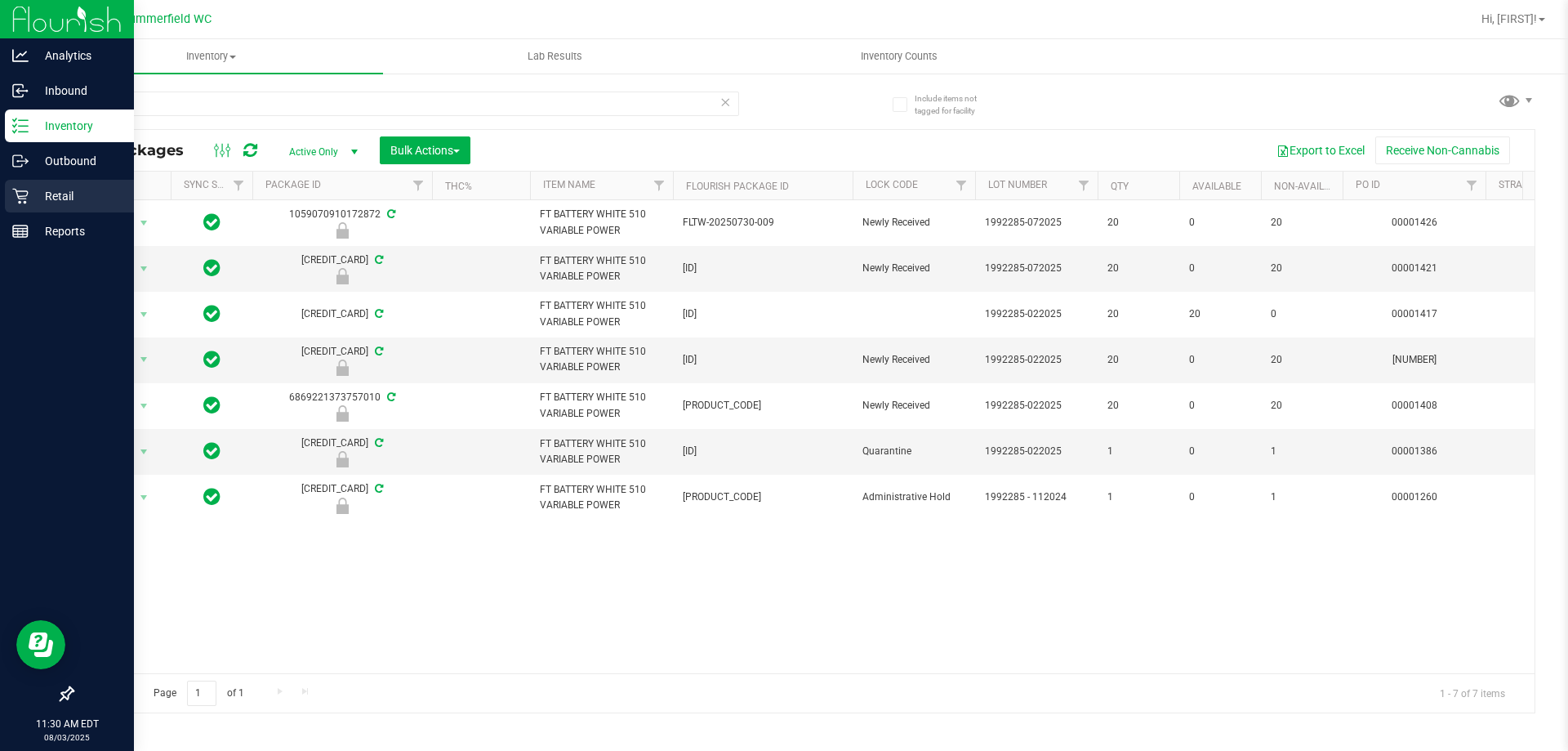 click on "Retail" at bounding box center (69, 196) 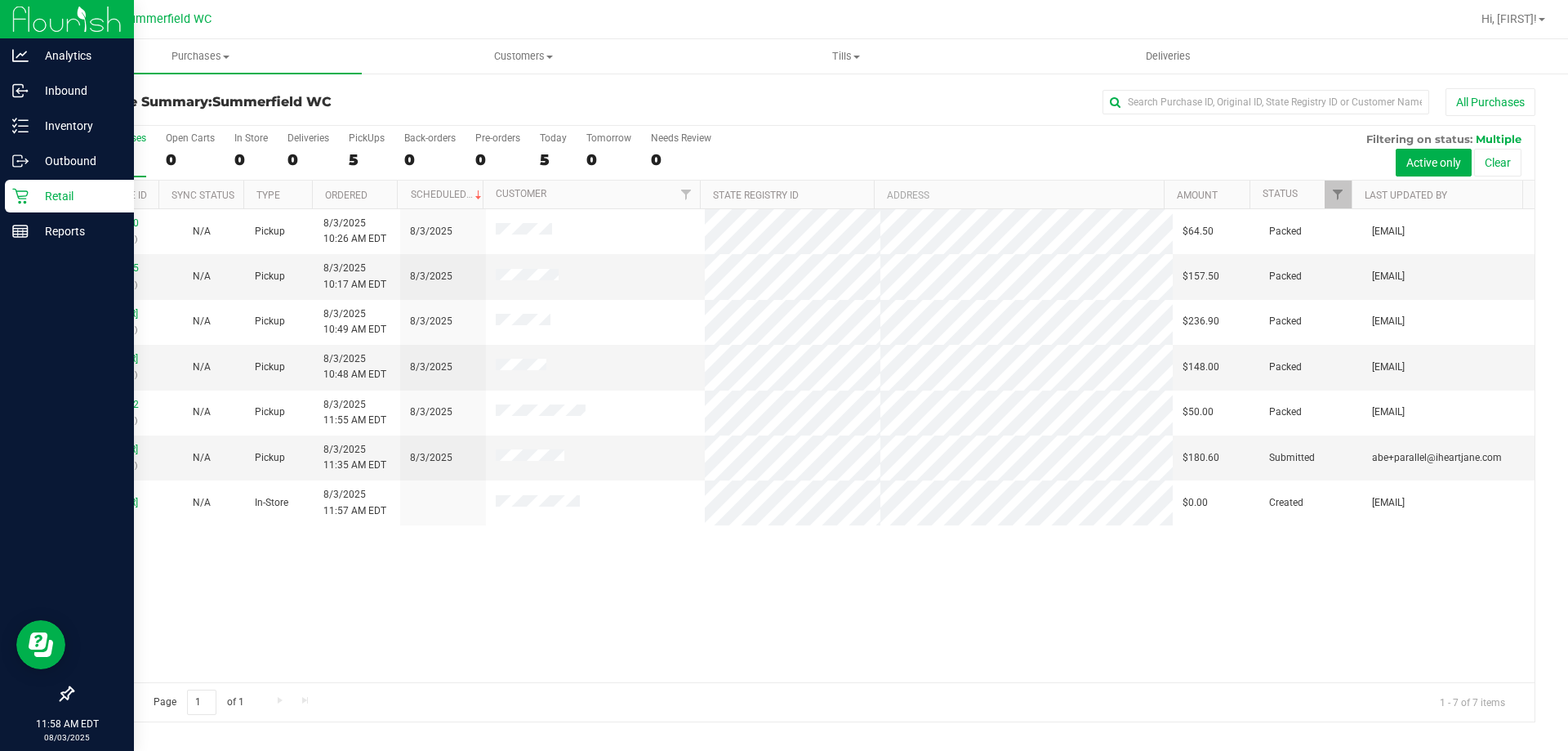 click on "[NUMBER]
([NUMBER])
N/A
Pickup [MONTH]/[DAY]/[YEAR] [HOUR]:[MINUTE] [AMPM] [TIMEZONE] [MONTH]/[DAY]/[YEAR]
$64.50
Packed [EMAIL]
[NUMBER]
([NUMBER])
N/A
Pickup [MONTH]/[DAY]/[YEAR] [HOUR]:[MINUTE] [AMPM] [TIMEZONE] [MONTH]/[DAY]/[YEAR]
$157.50
Packed [EMAIL]
[NUMBER]
([NUMBER])
N/A
Pickup [MONTH]/[DAY]/[YEAR] [HOUR]:[MINUTE] [AMPM] [TIMEZONE] [MONTH]/[DAY]/[YEAR]
$236.90
Packed [EMAIL]" at bounding box center (804, 445) 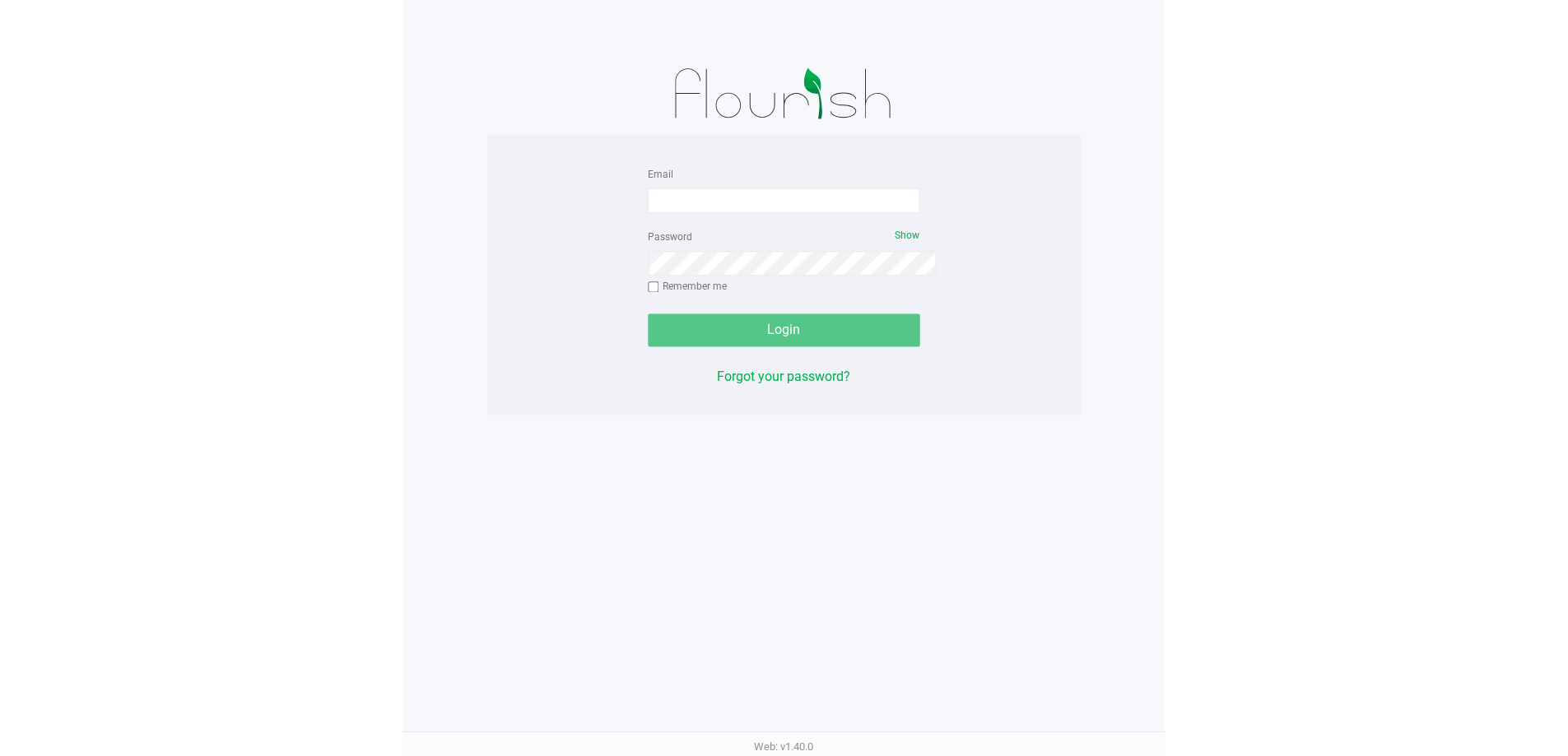 scroll, scrollTop: 0, scrollLeft: 0, axis: both 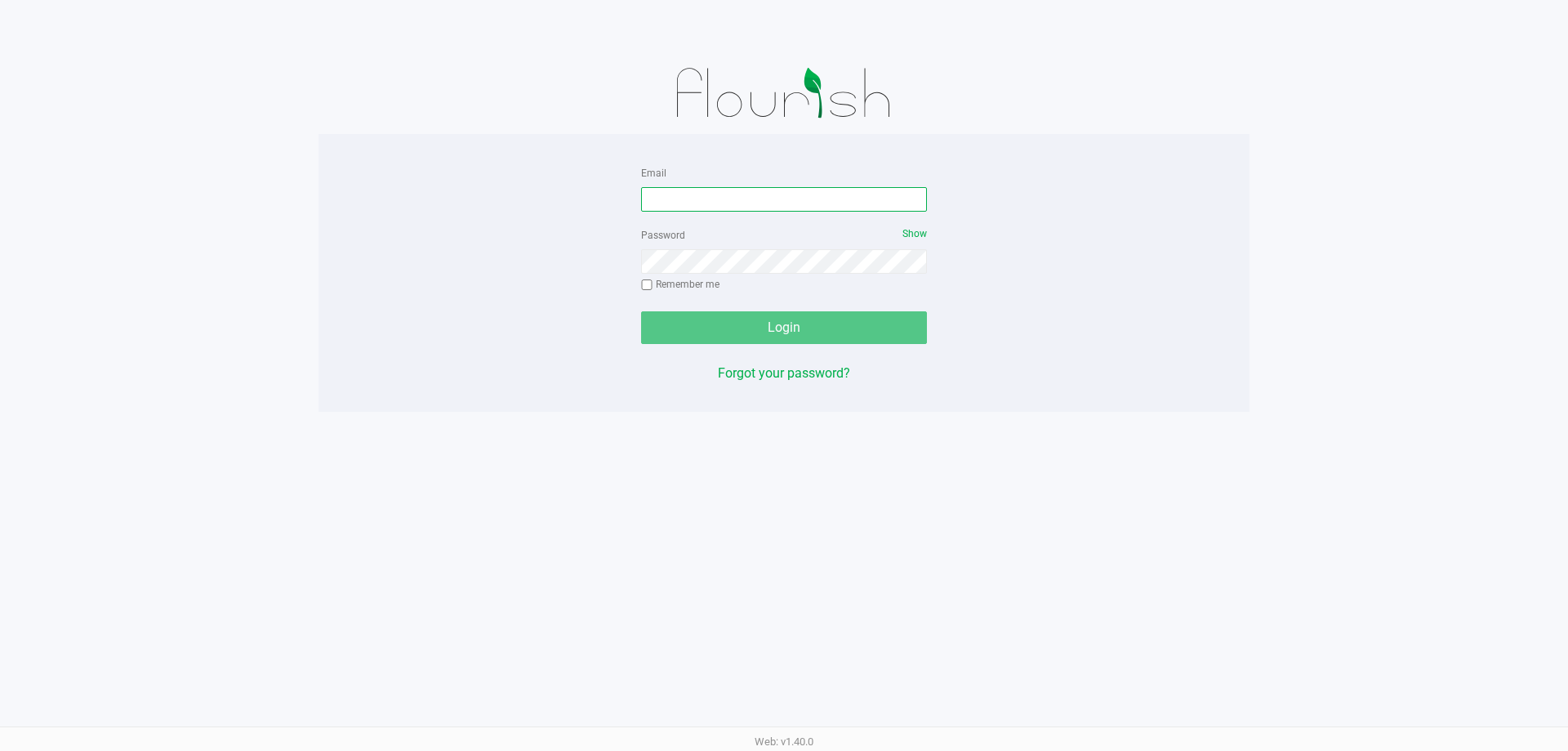 click on "Email" at bounding box center (784, 199) 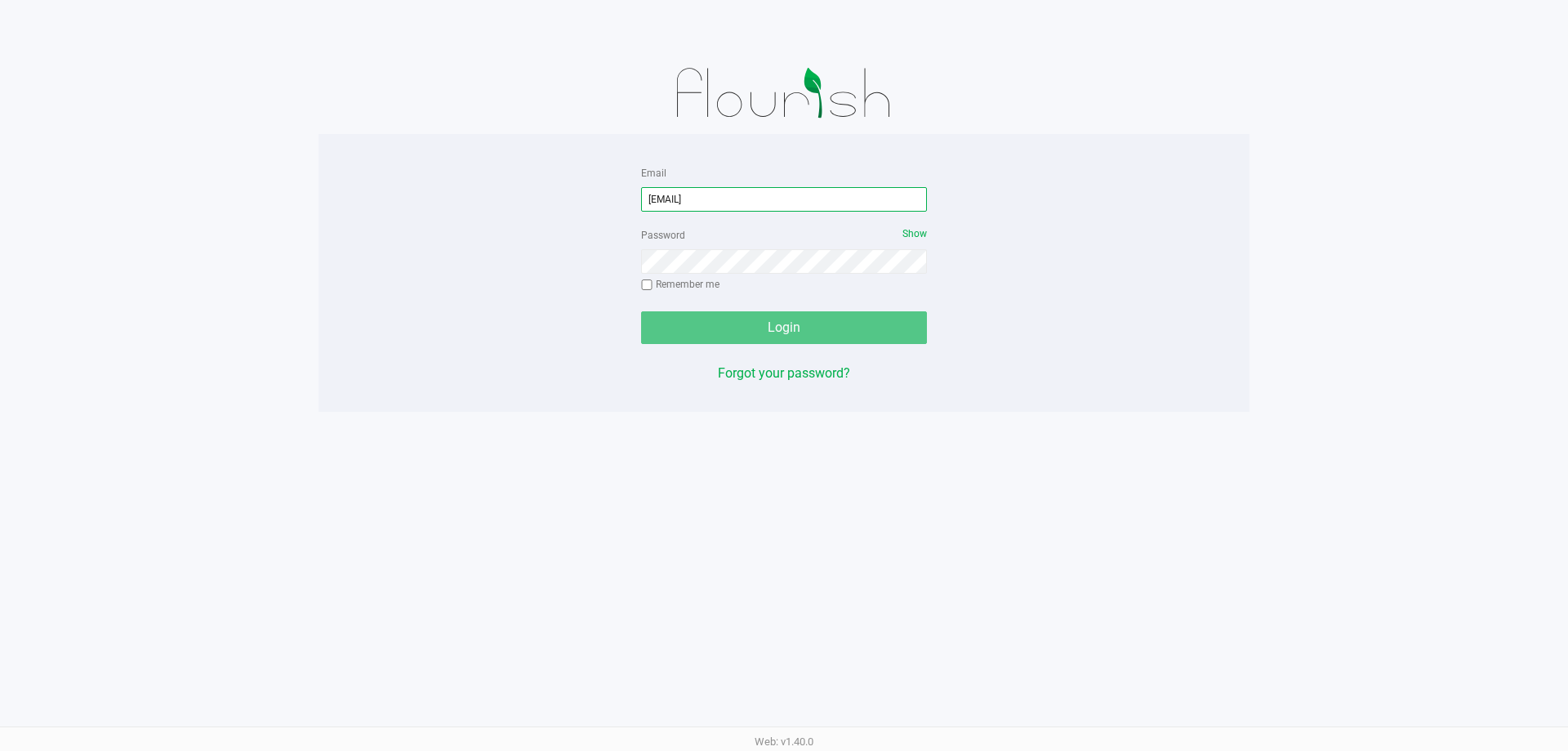 type on "[EMAIL]" 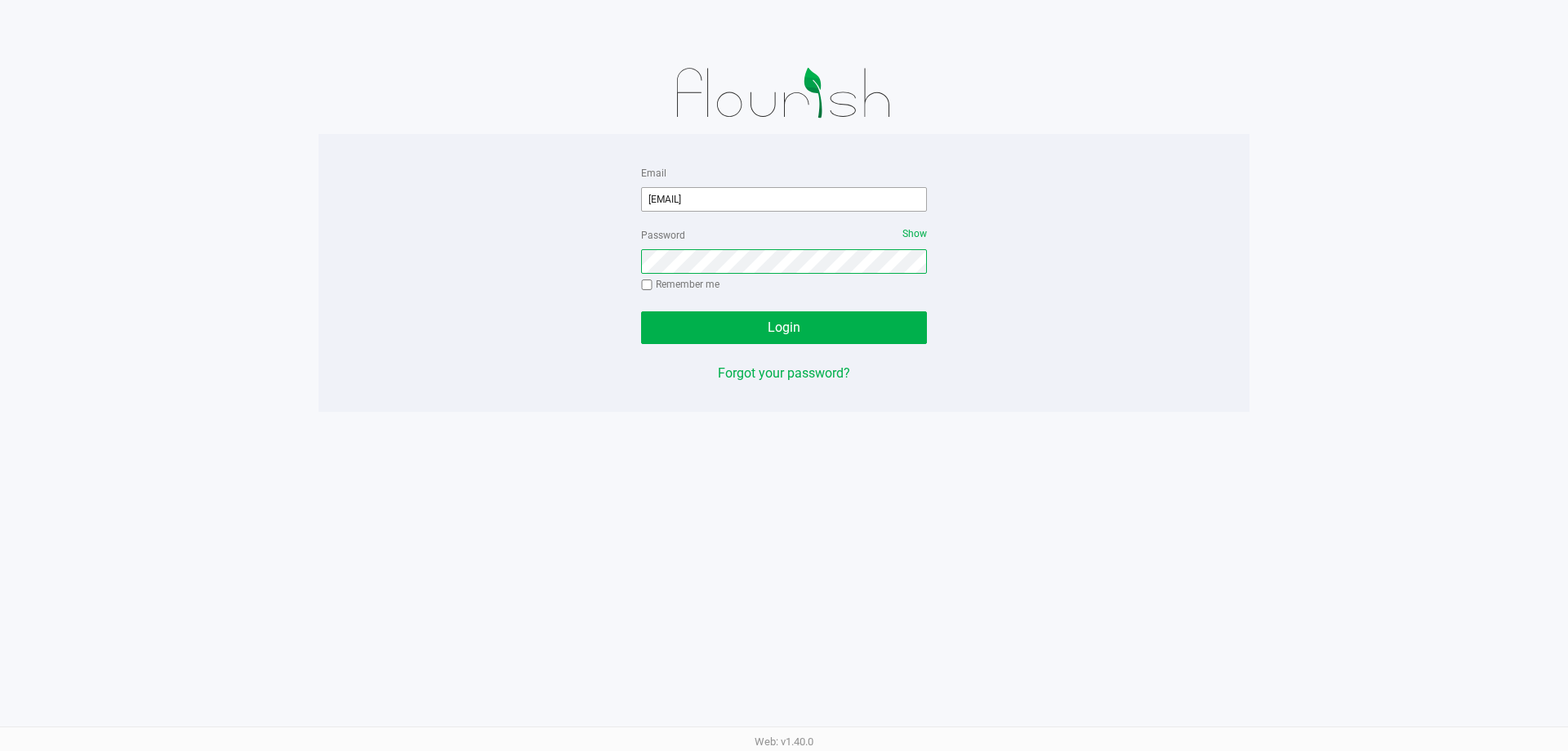 click on "Login" 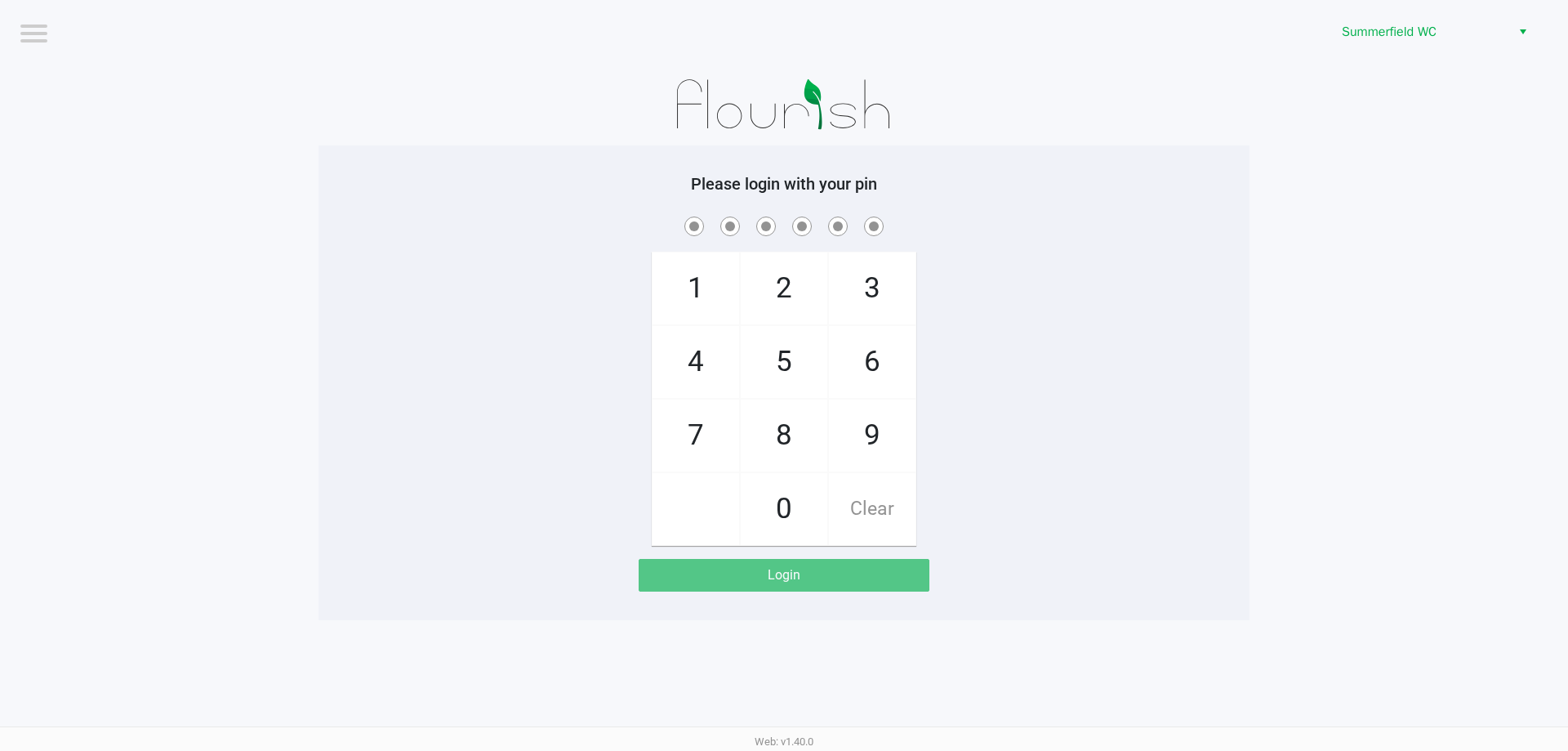 click on "Please login with your pin  1   4   7       2   5   8   0   3   6   9   Clear   Login" 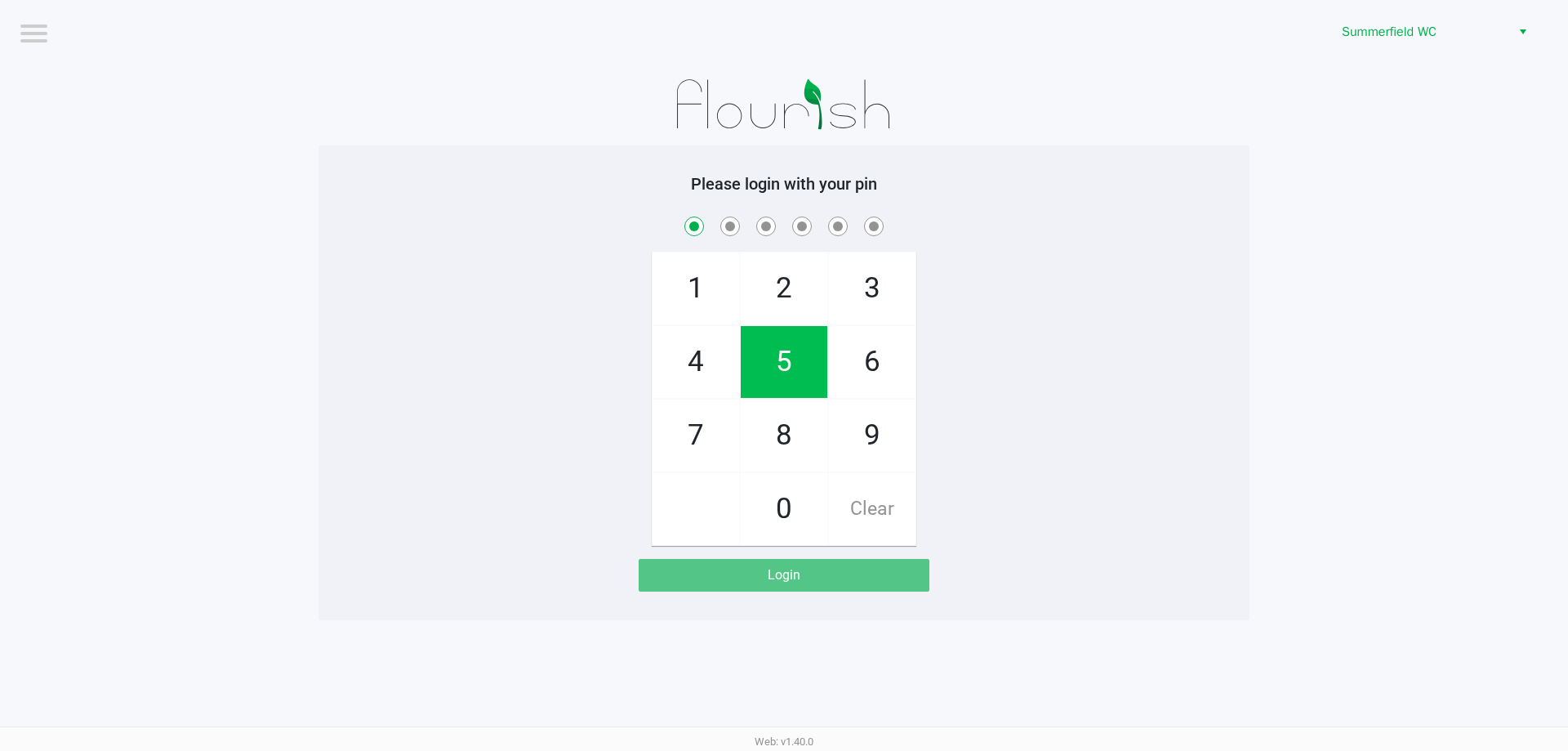 checkbox on "true" 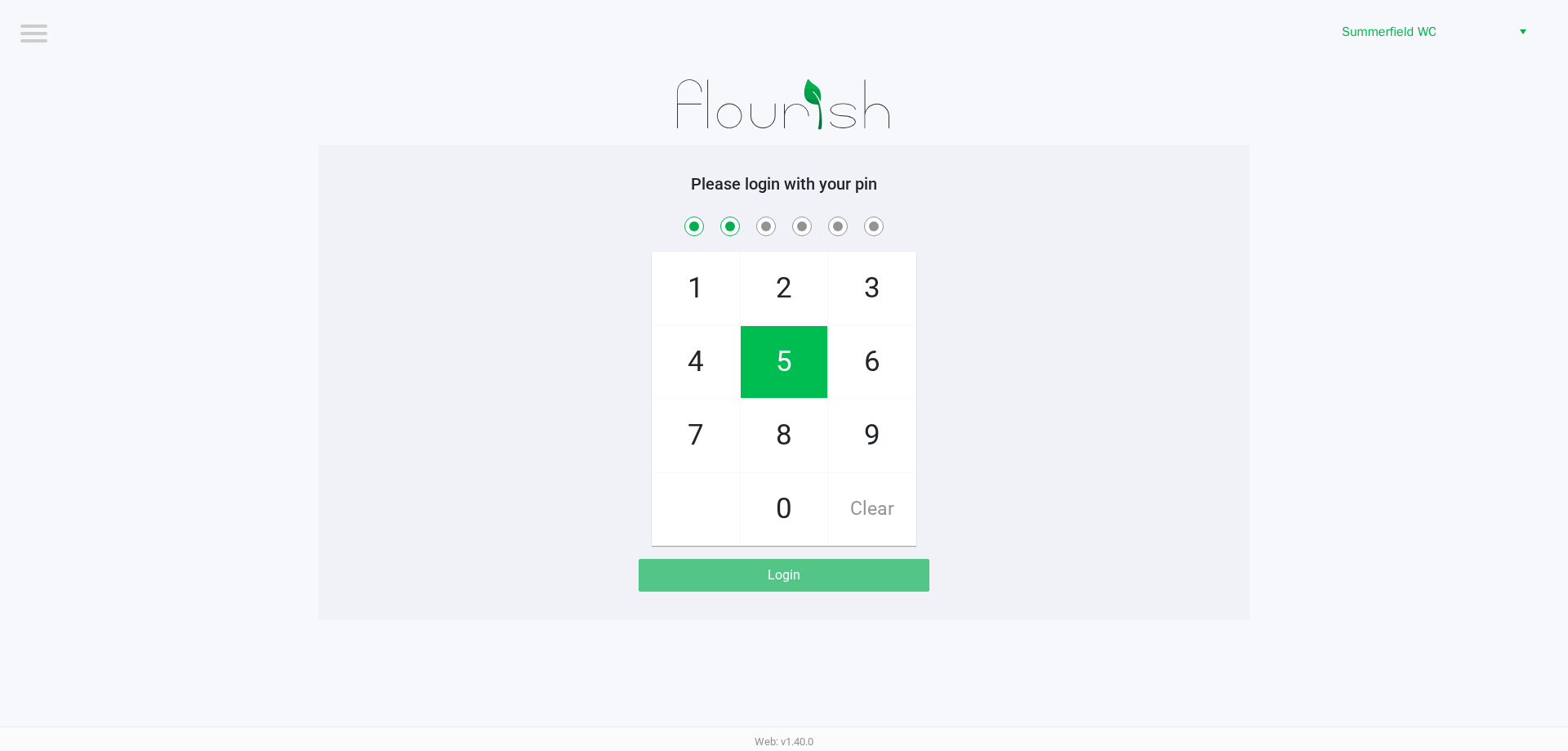 checkbox on "true" 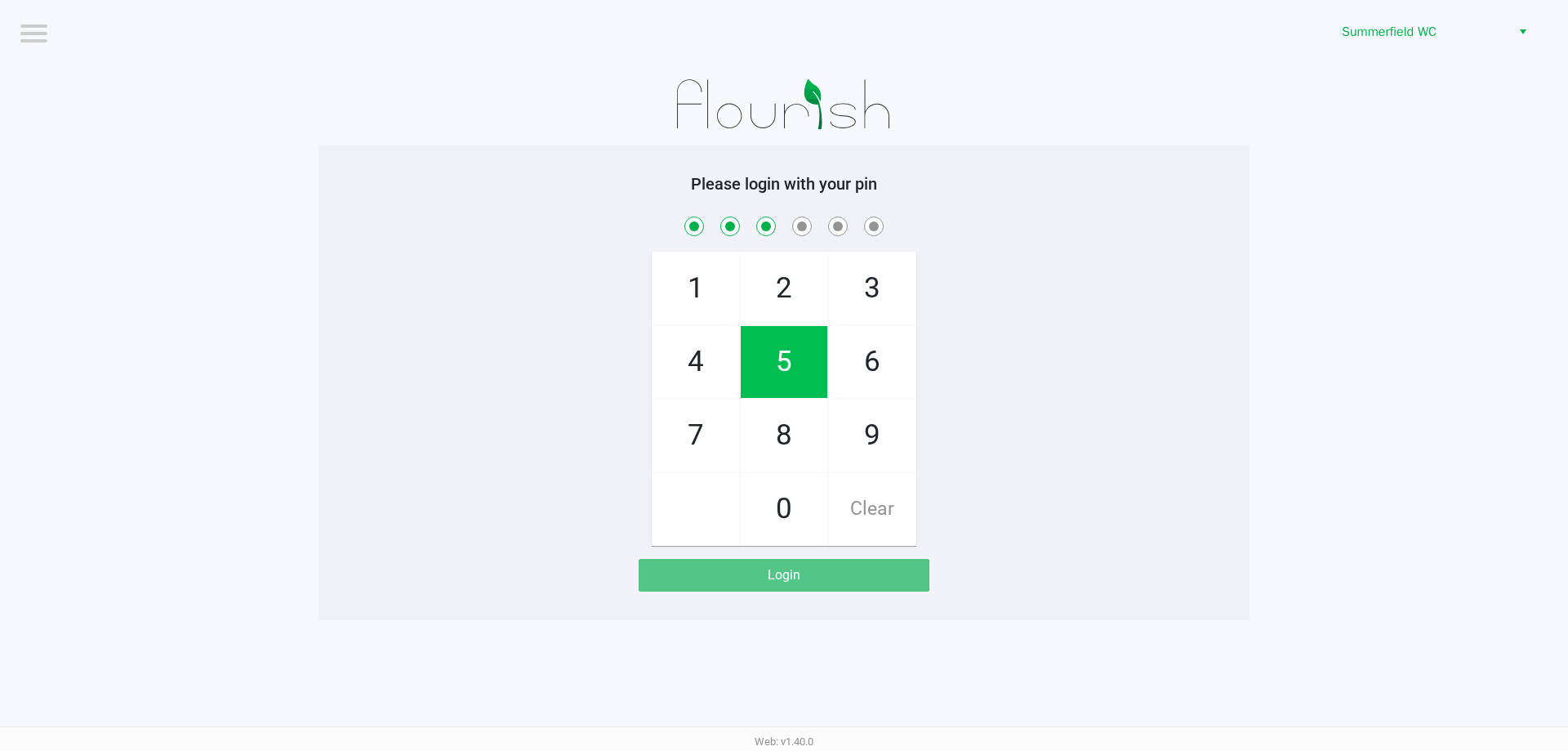 checkbox on "true" 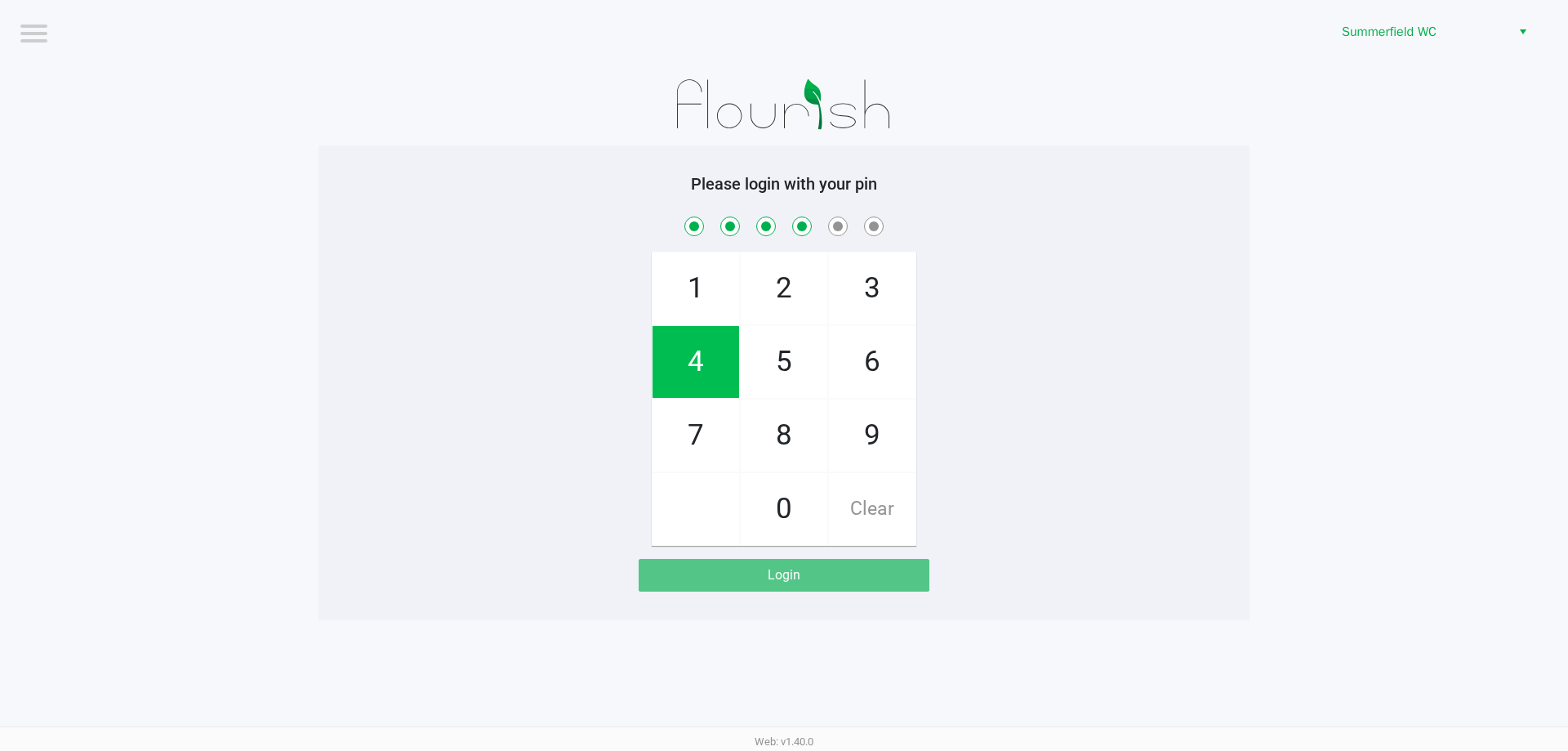 checkbox on "true" 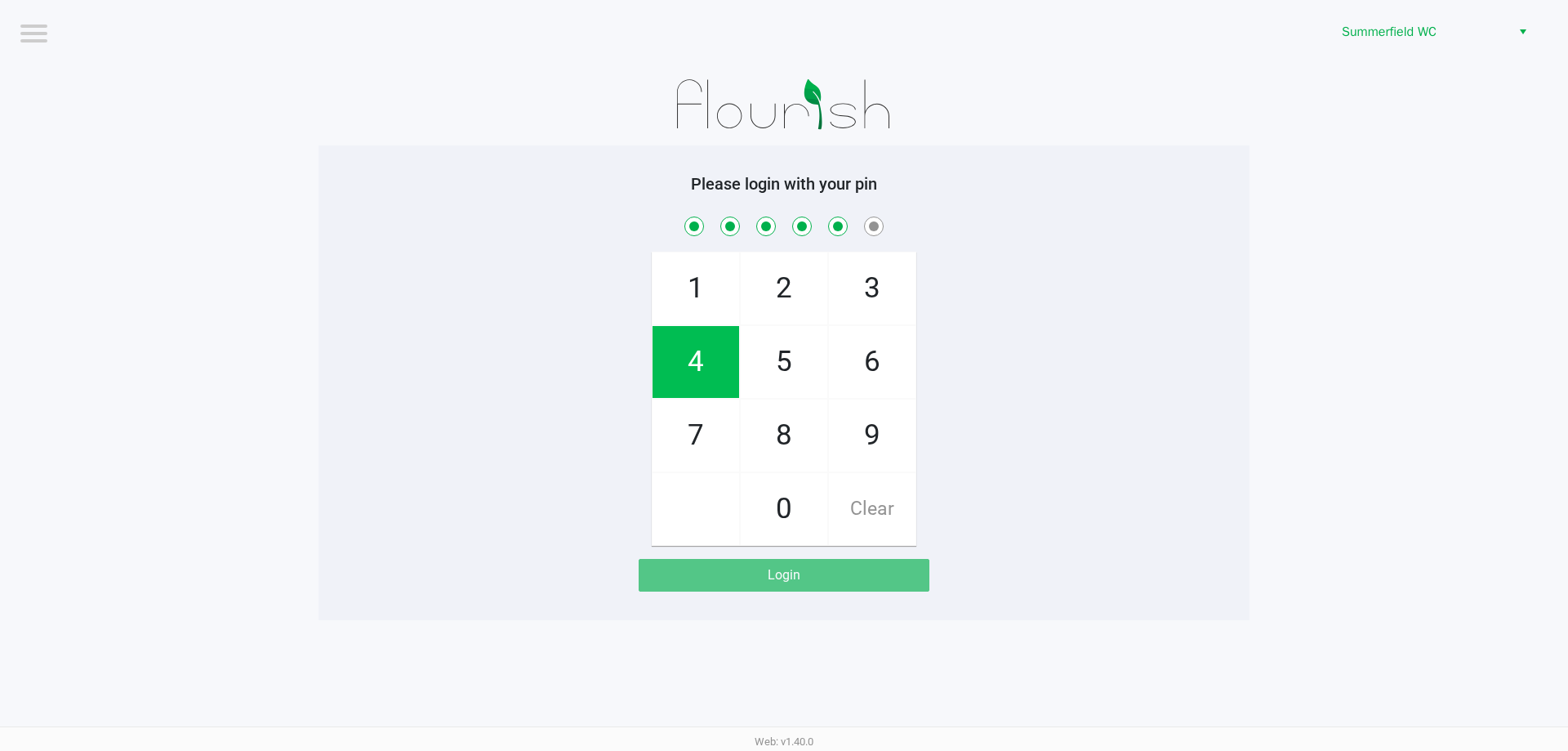 checkbox on "true" 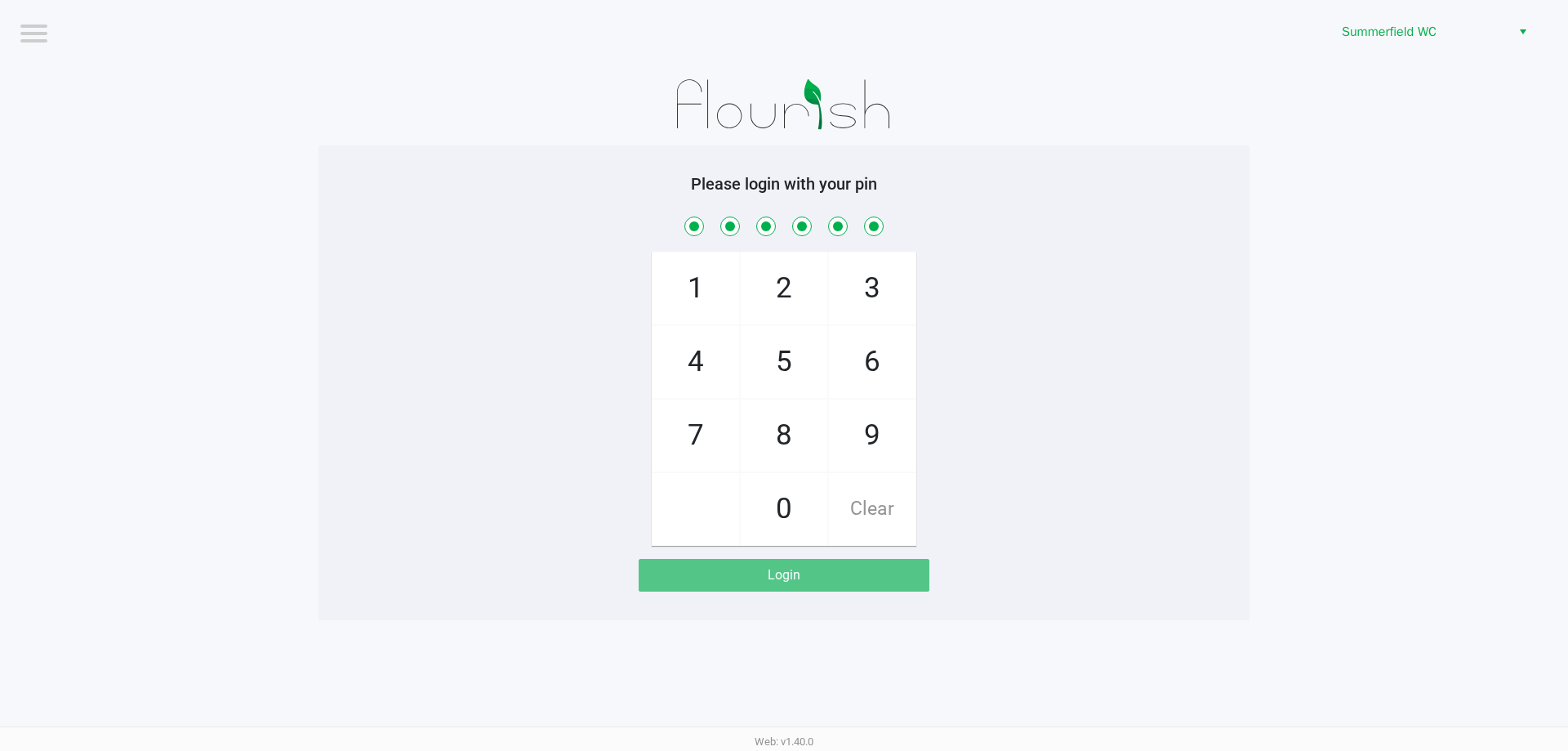 checkbox on "true" 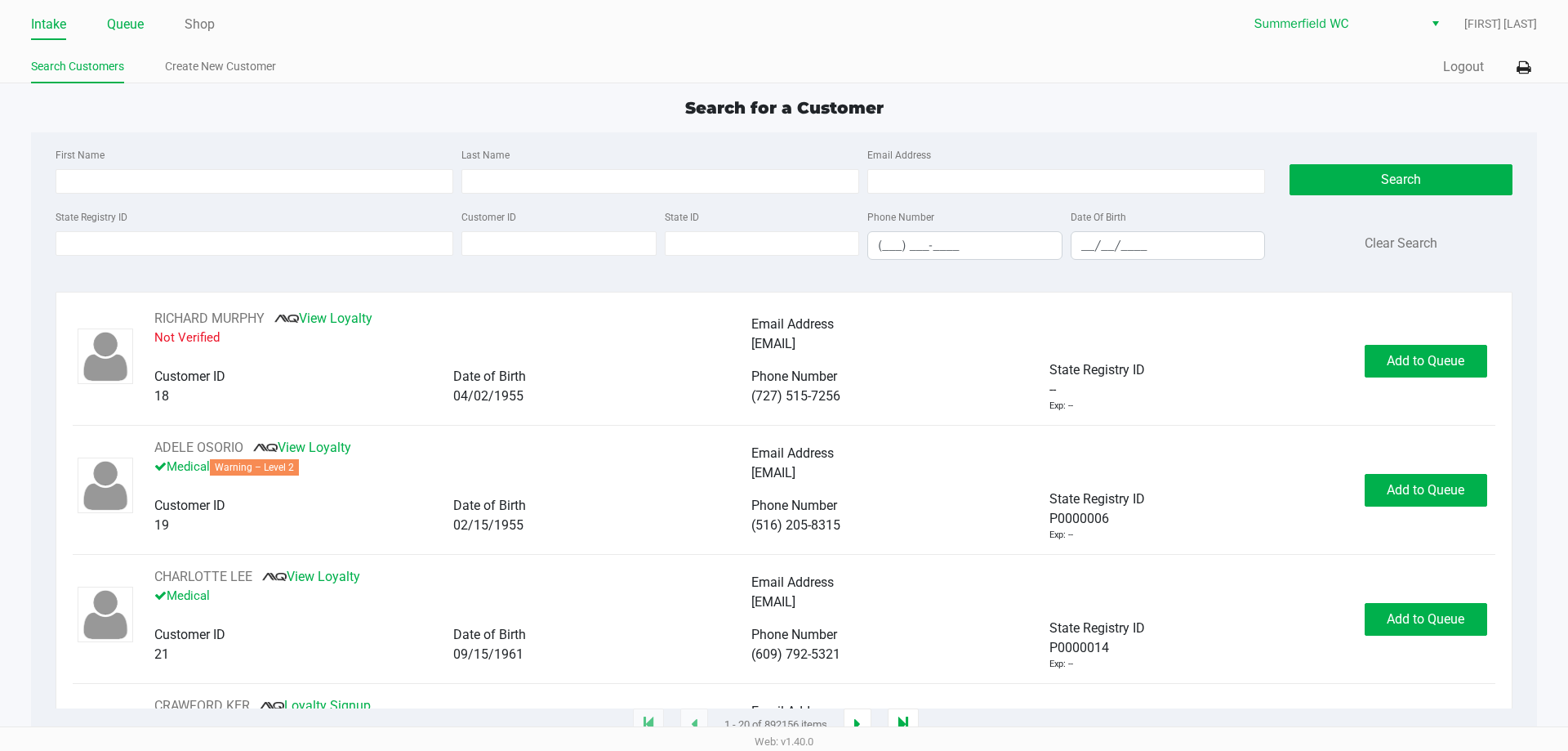 click on "Queue" 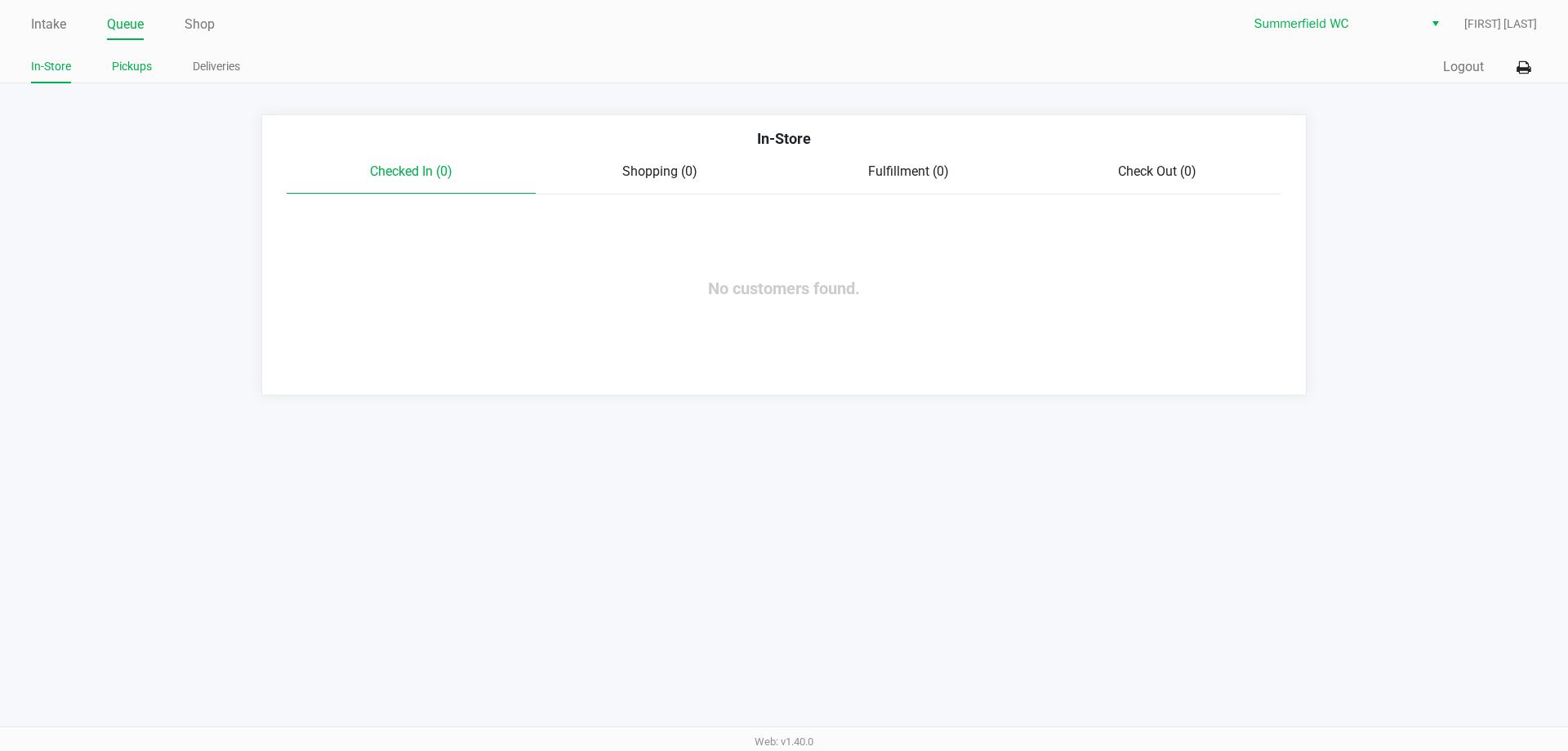 click on "Pickups" 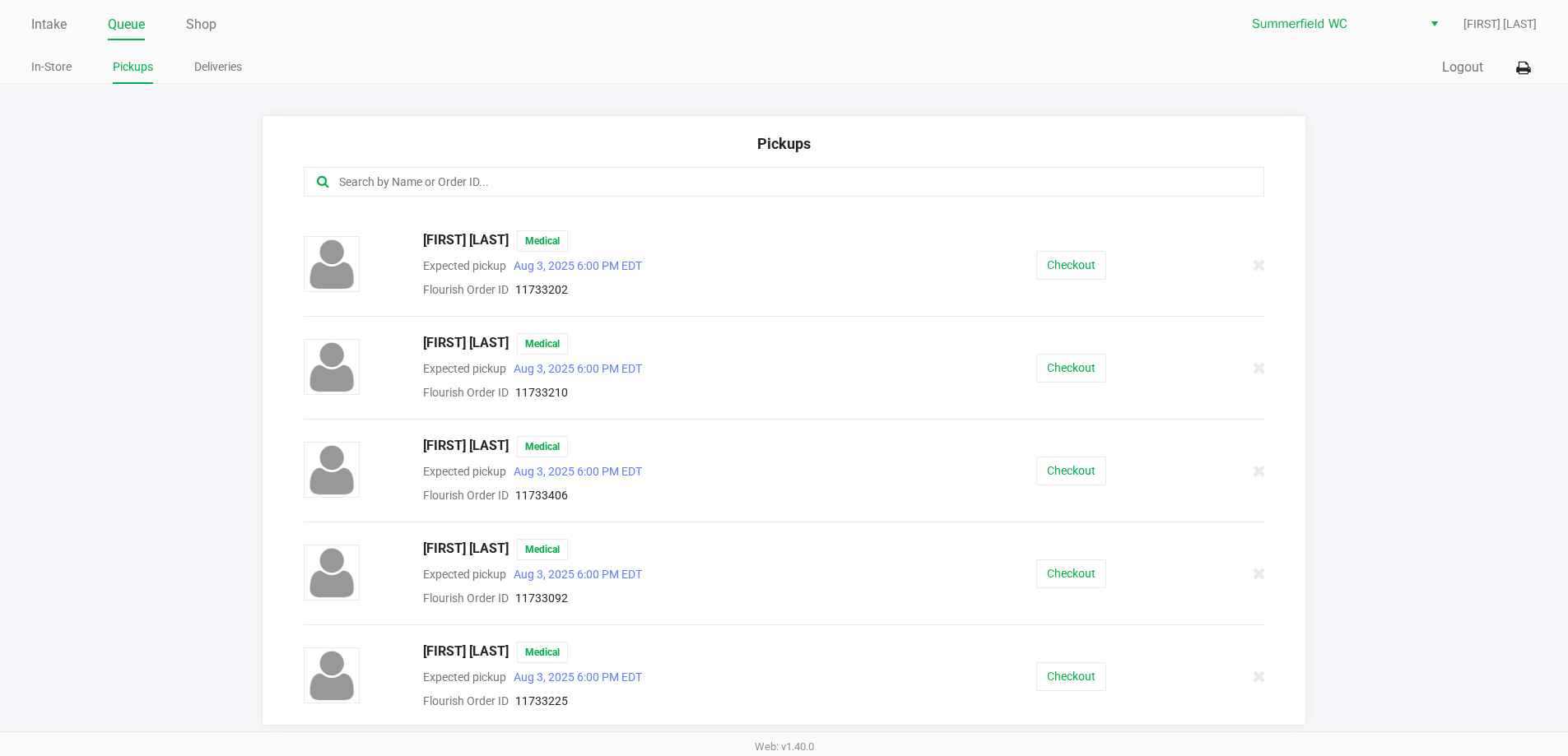 scroll, scrollTop: 92, scrollLeft: 0, axis: vertical 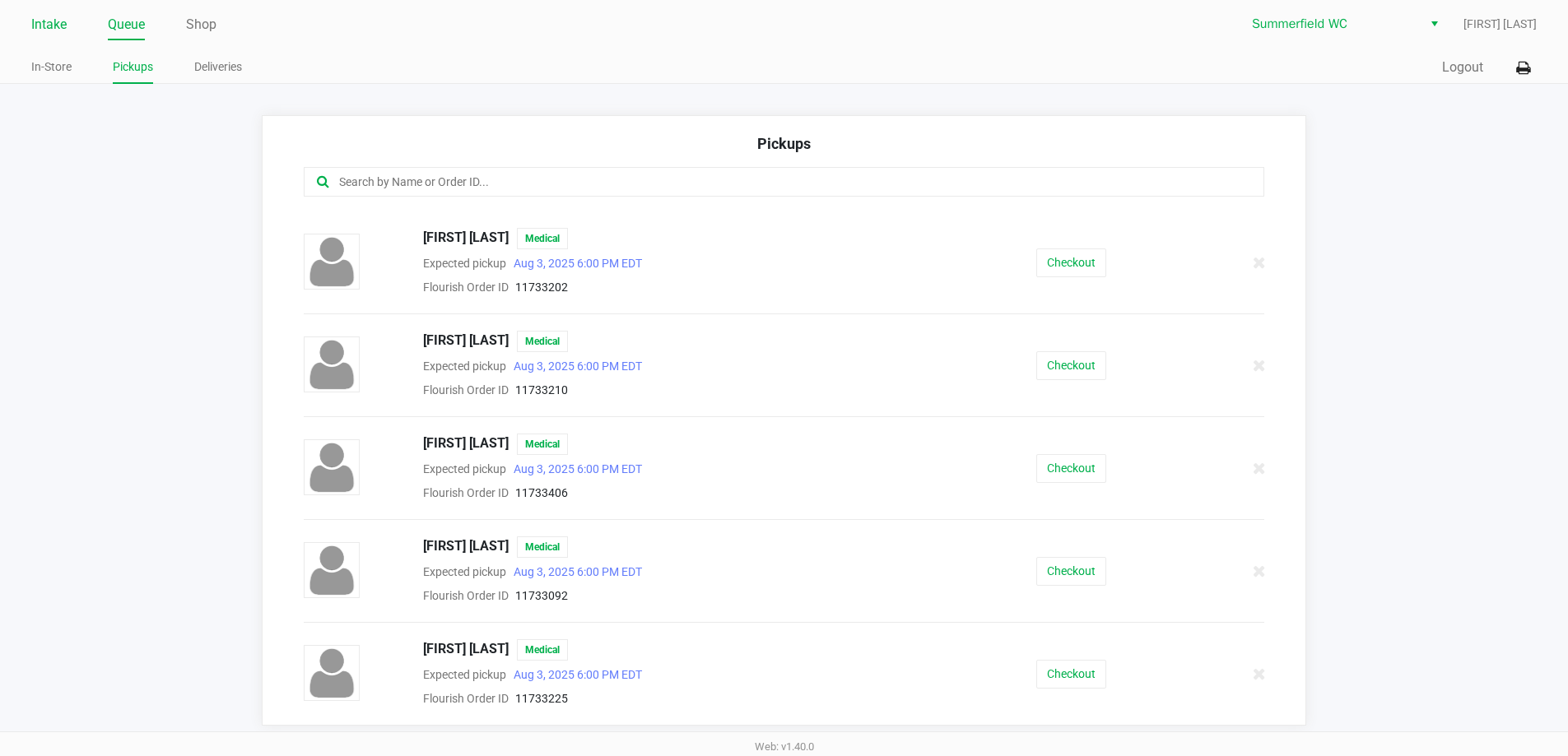 click on "Intake" 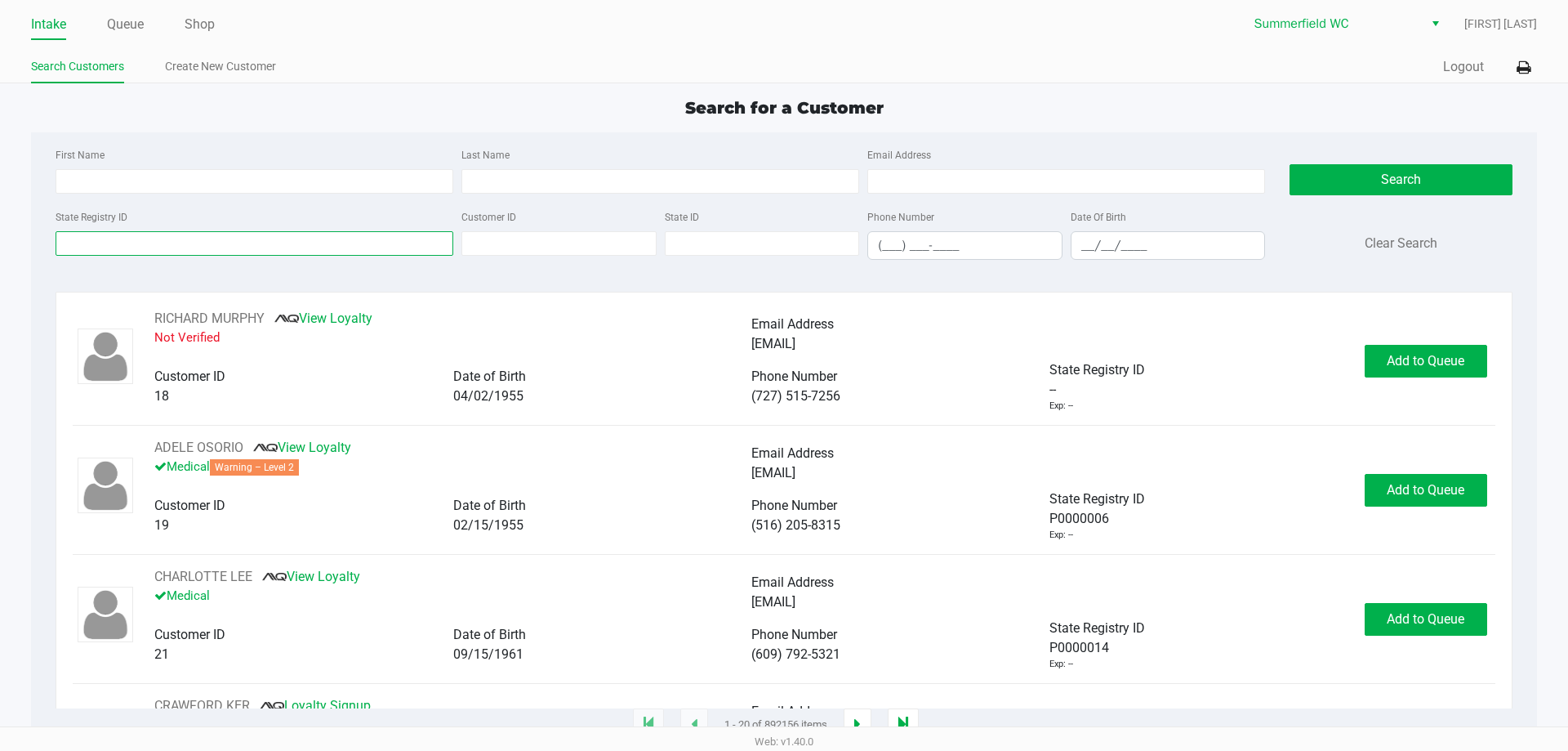 click on "State Registry ID" at bounding box center (254, 244) 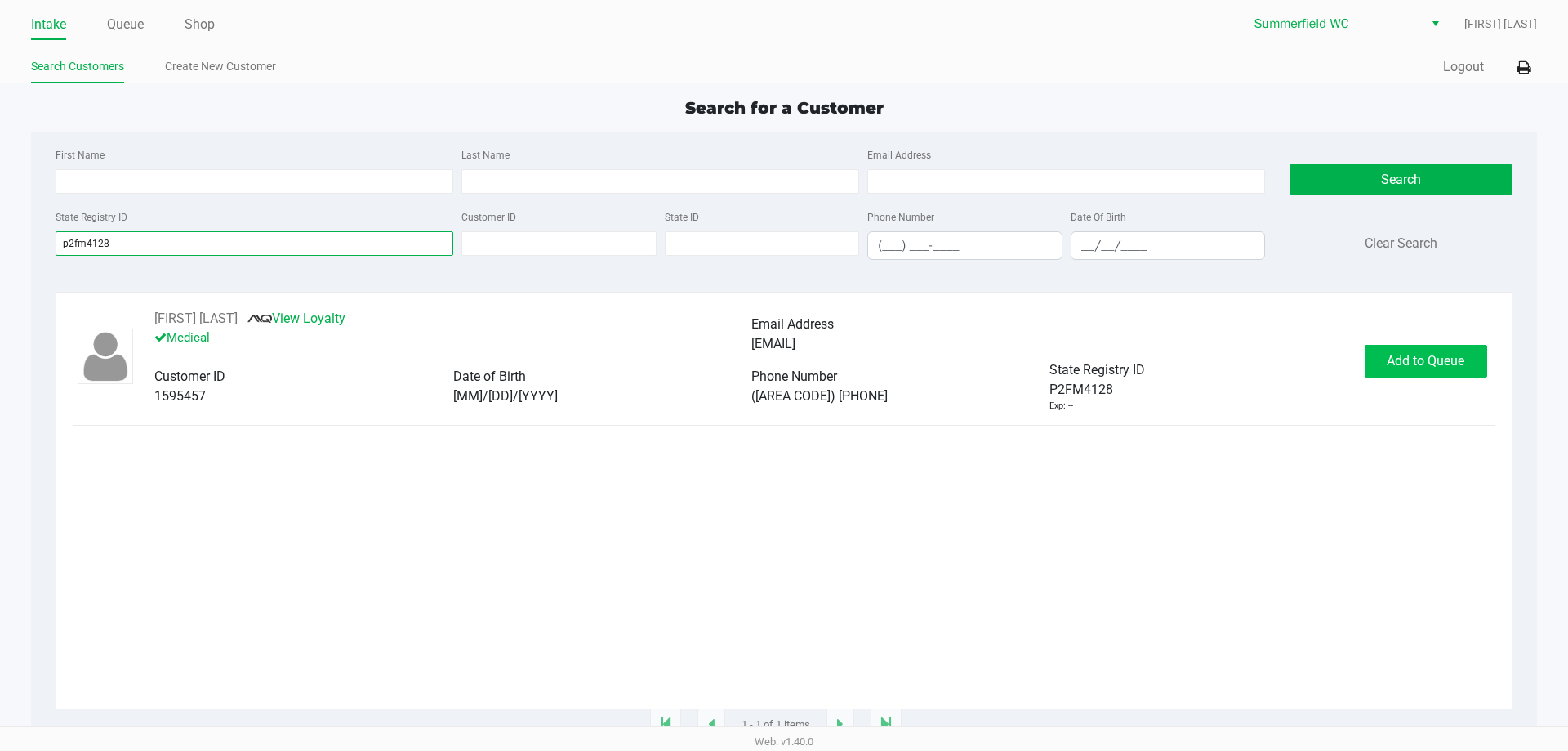 type on "p2fm4128" 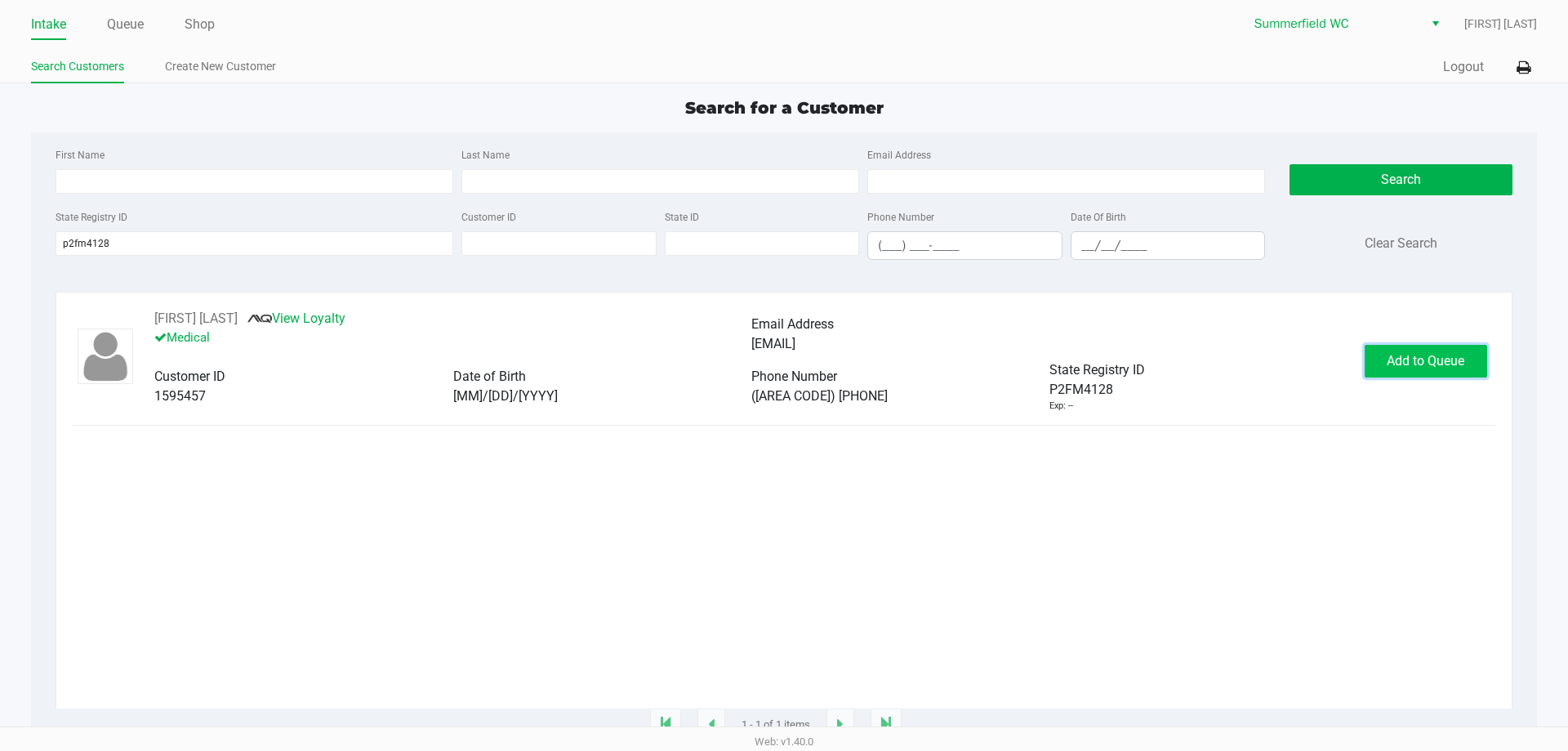 click on "Add to Queue" 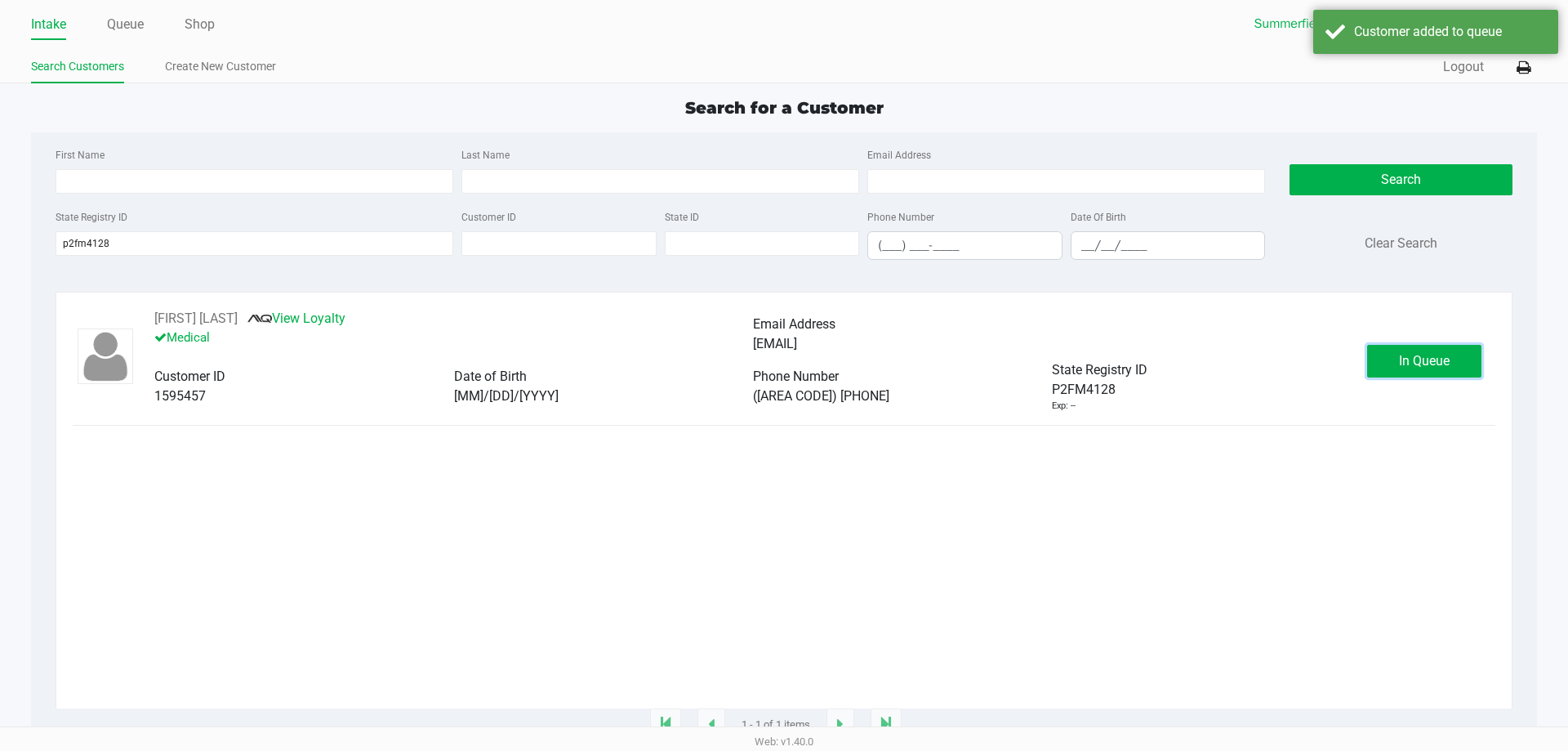 click on "In Queue" 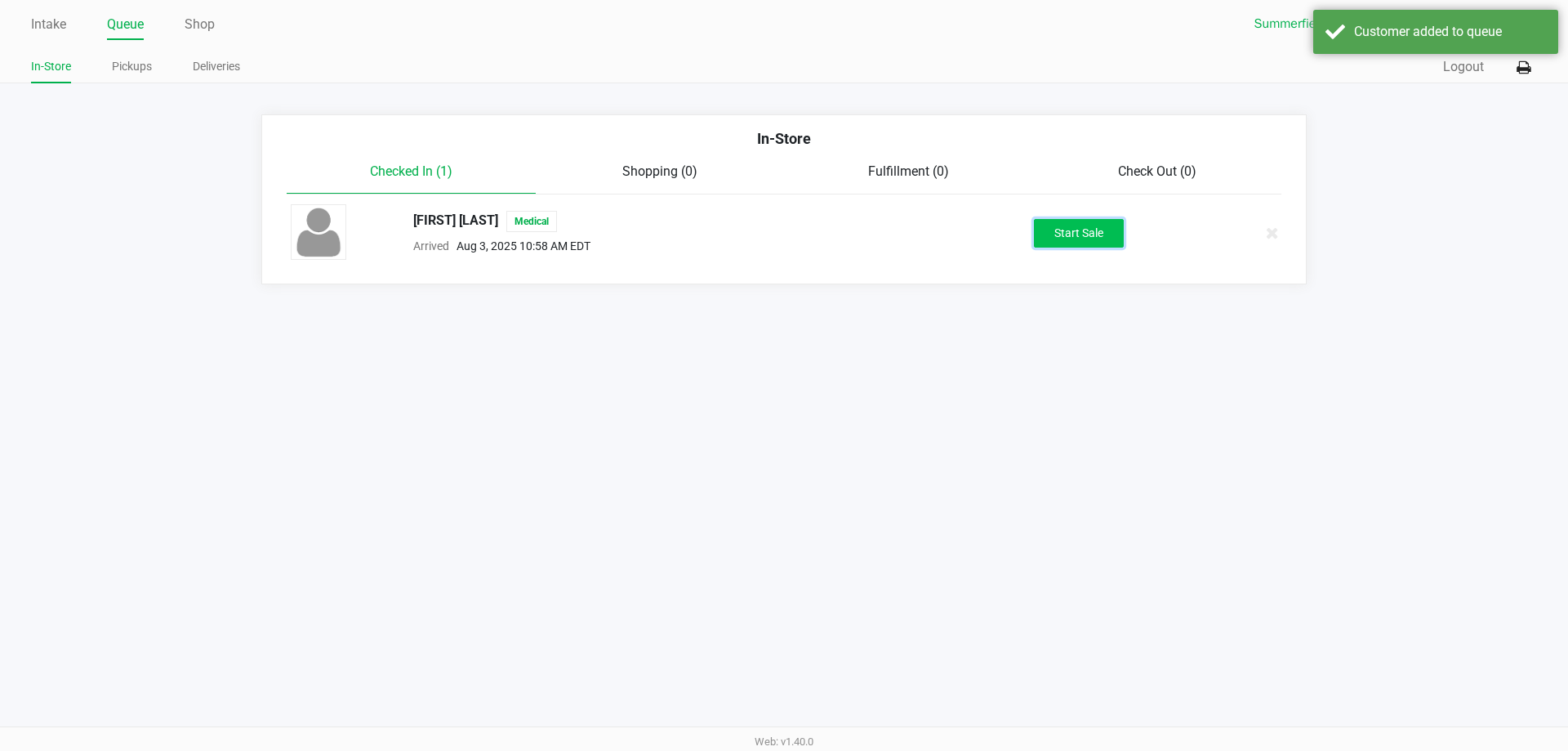 click on "Start Sale" 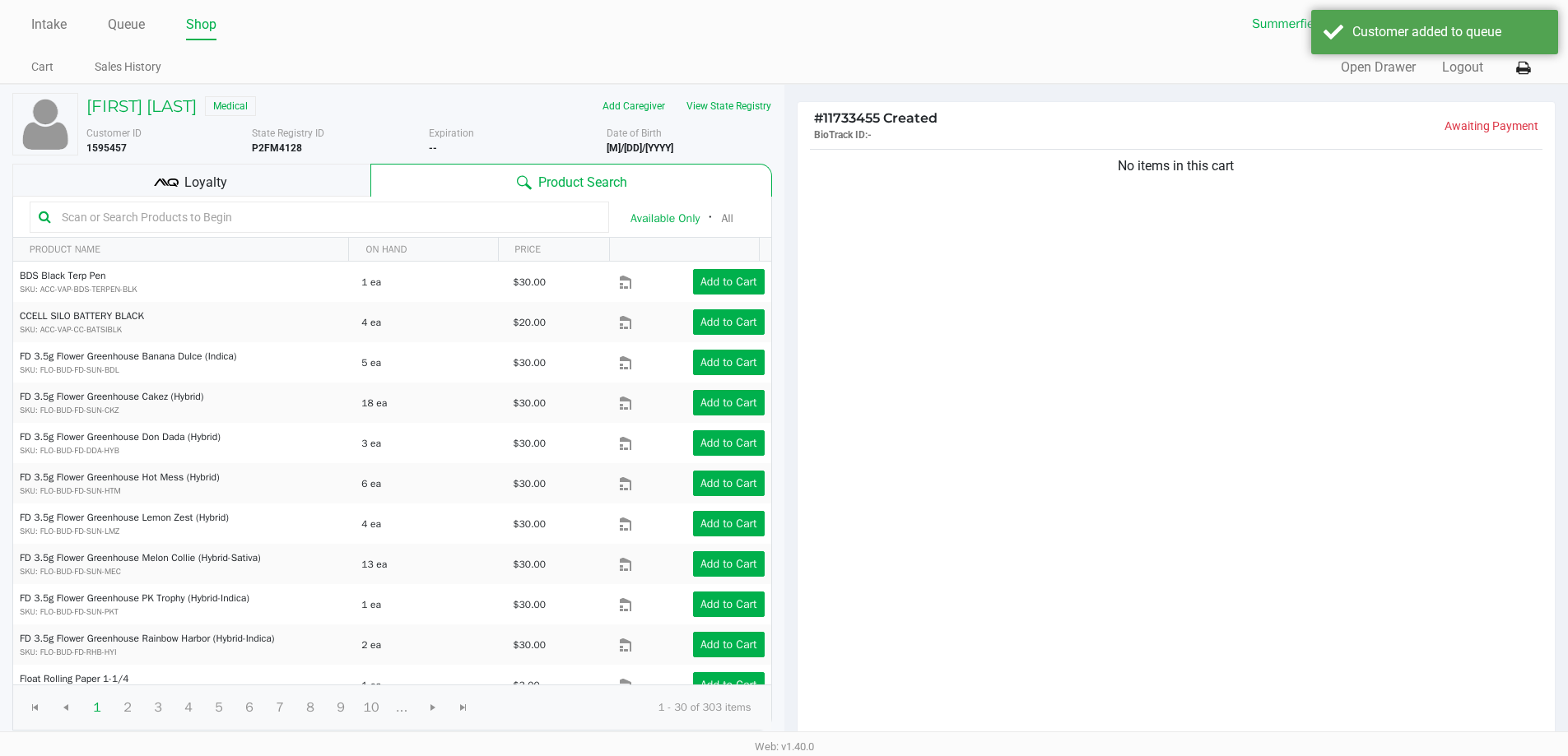 click on "Loyalty" 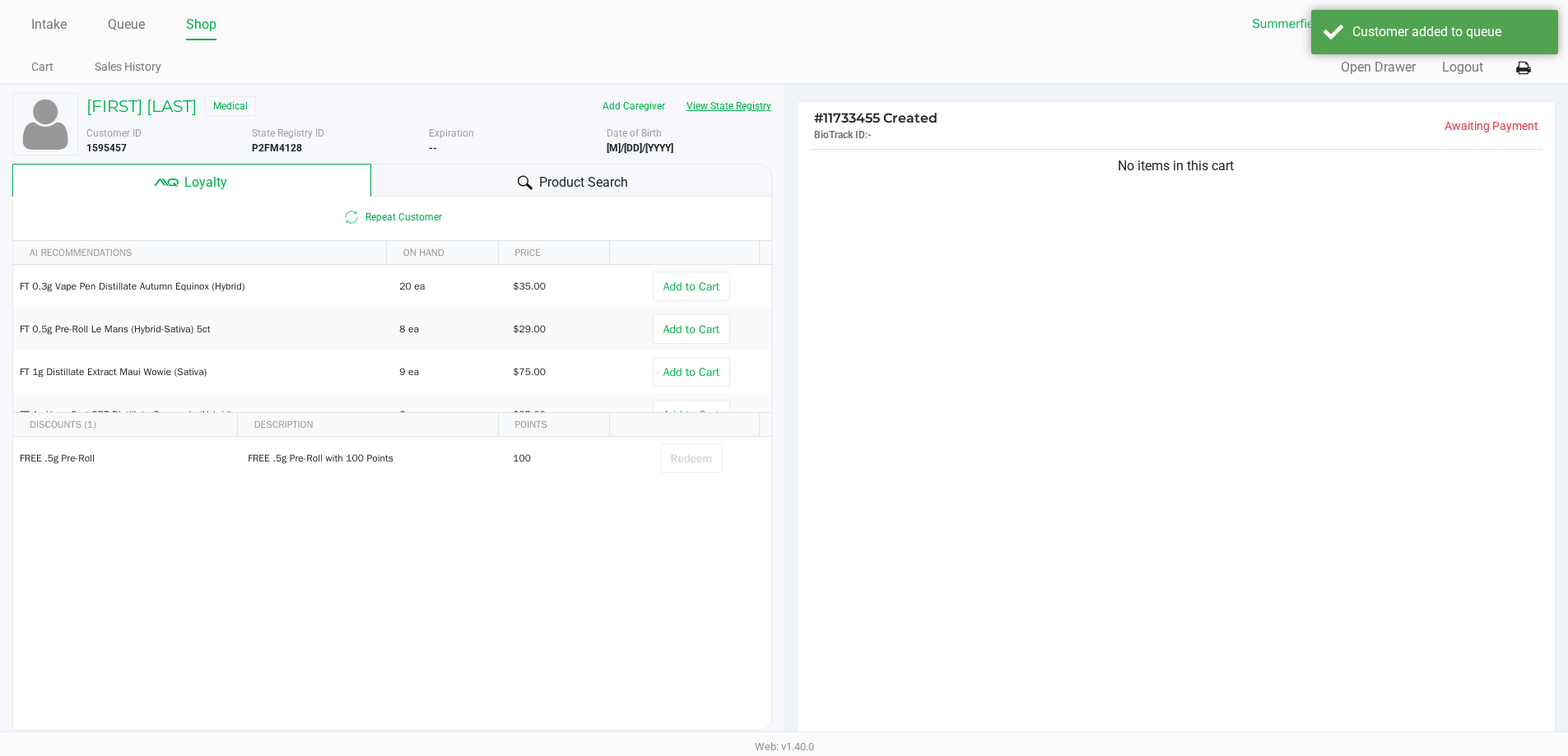 click on "View State Registry" 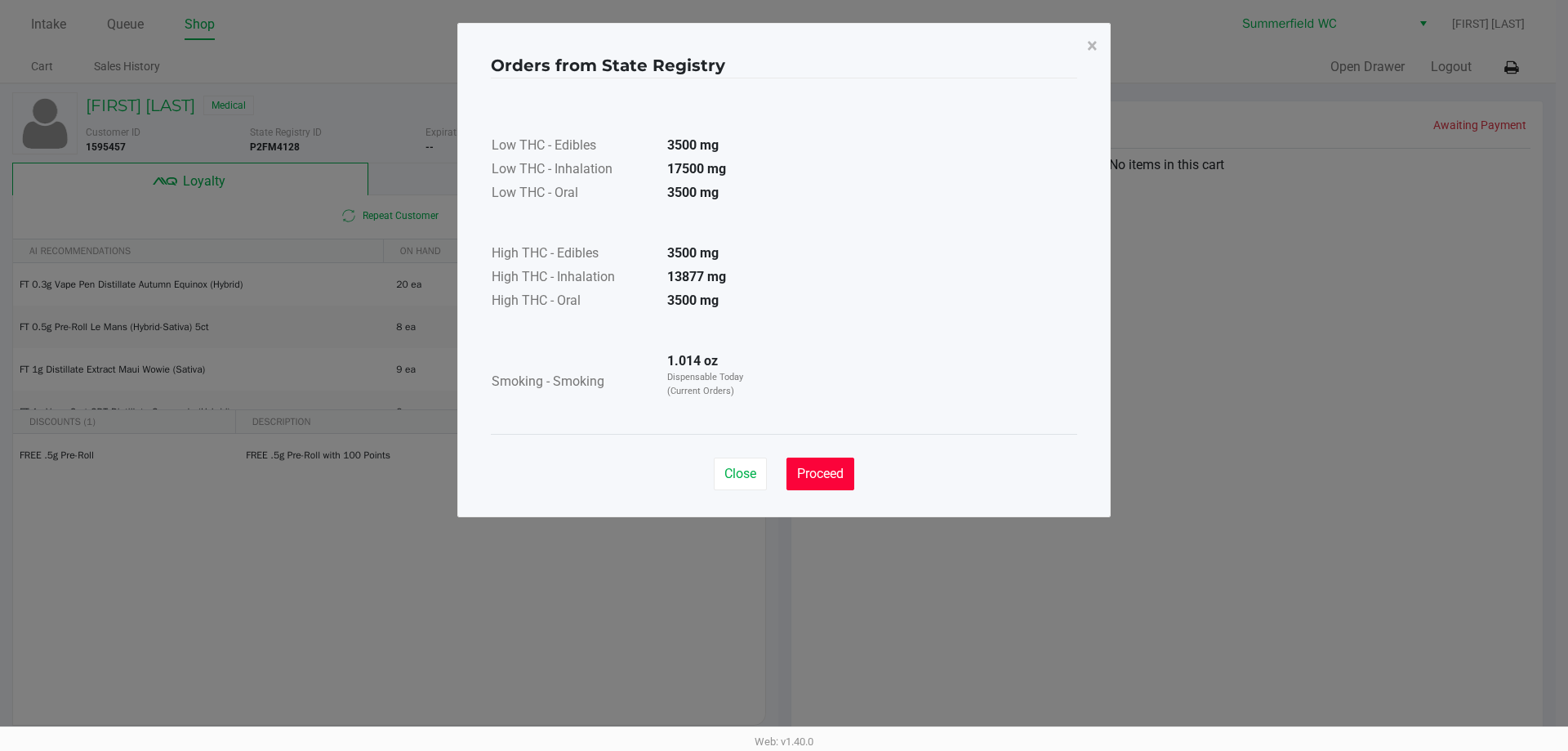 click on "Proceed" 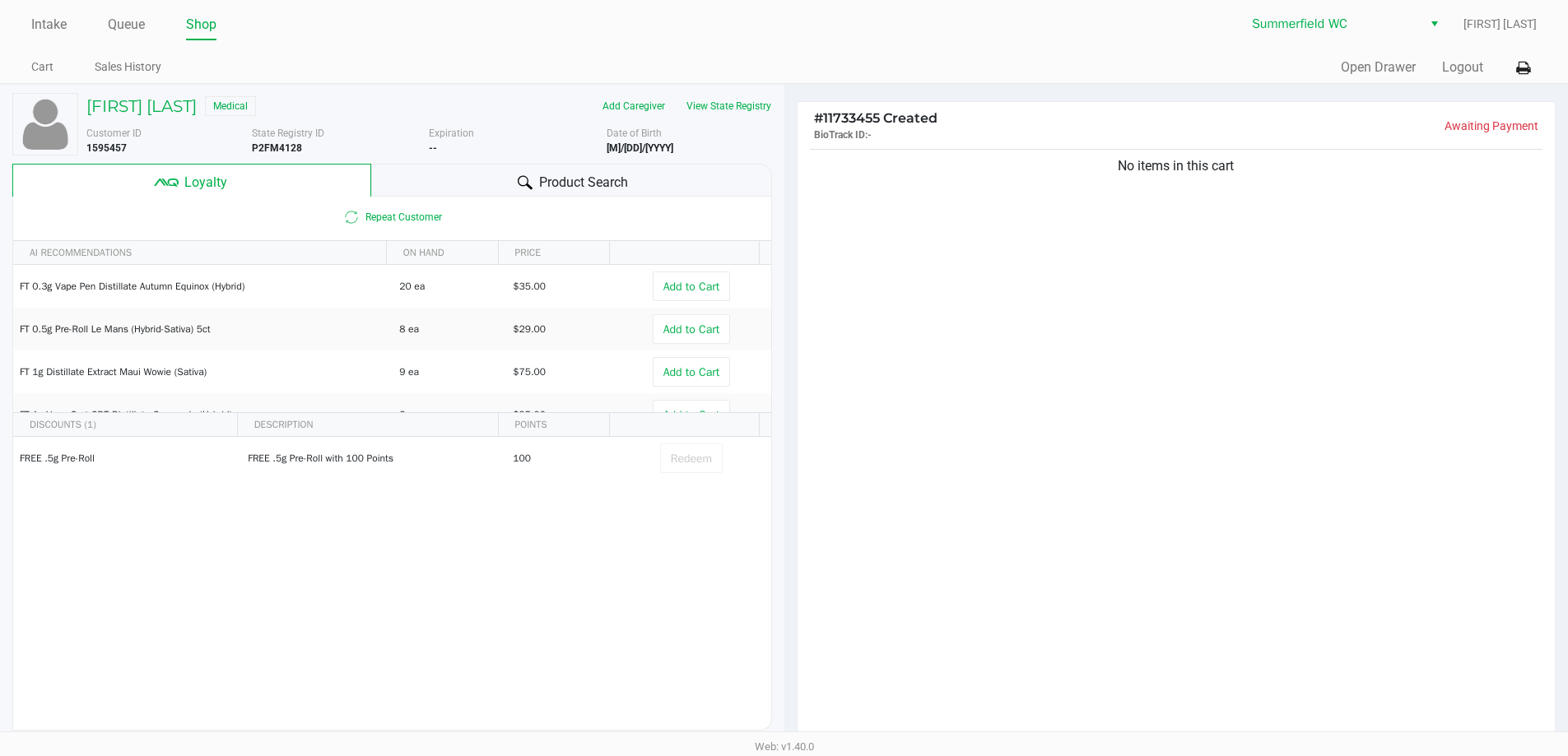 drag, startPoint x: 1010, startPoint y: 358, endPoint x: 546, endPoint y: 181, distance: 496.6135 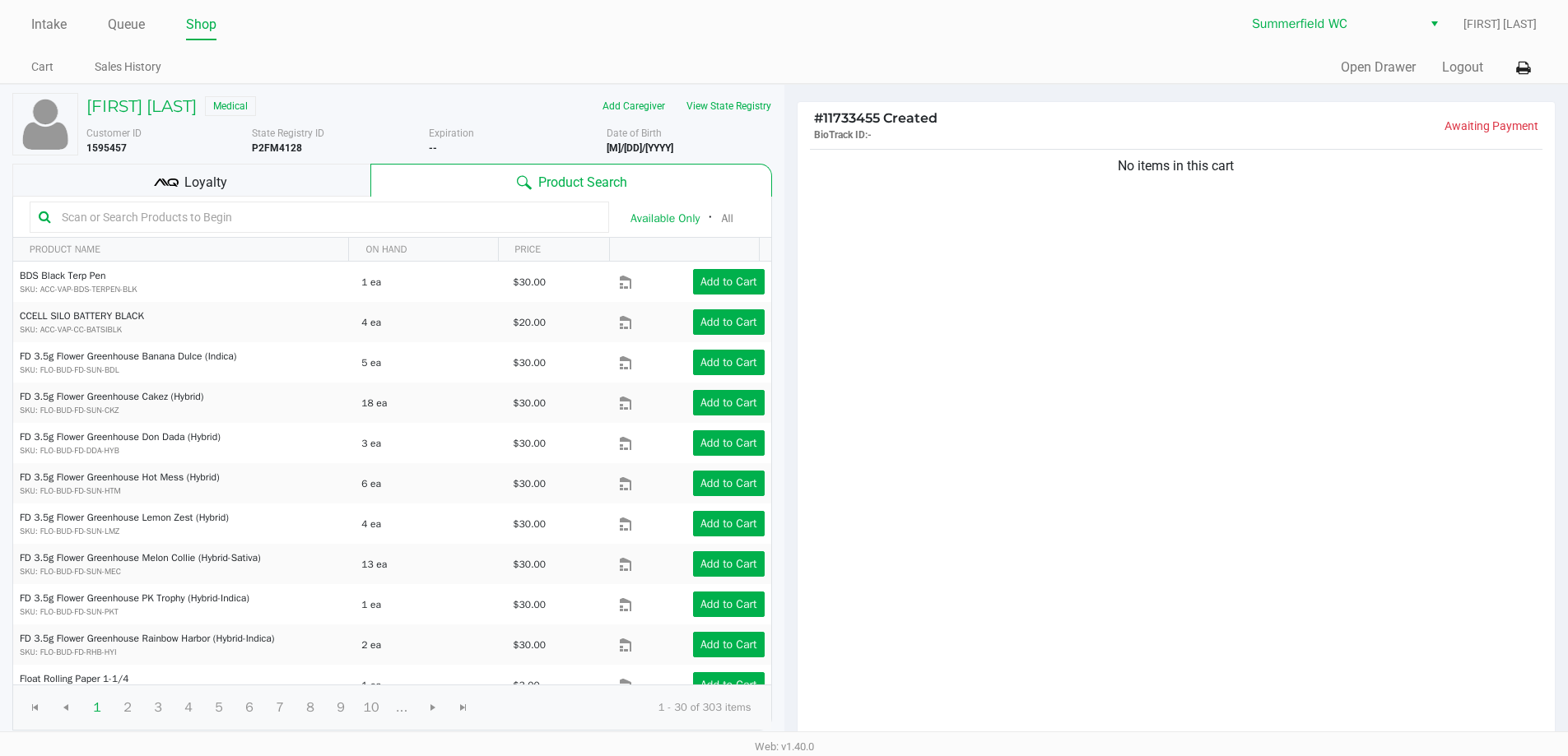 click on "No items in this cart" 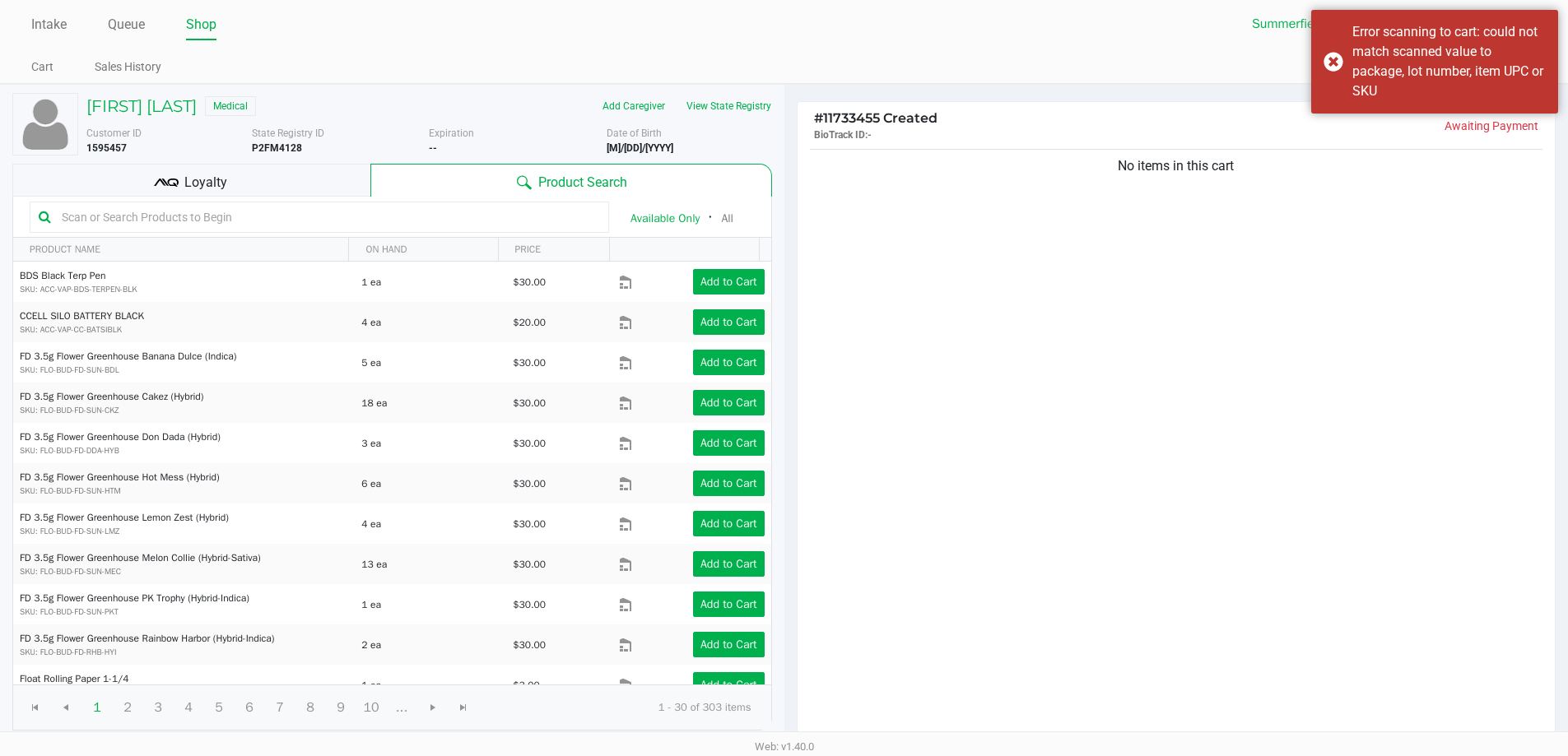 click 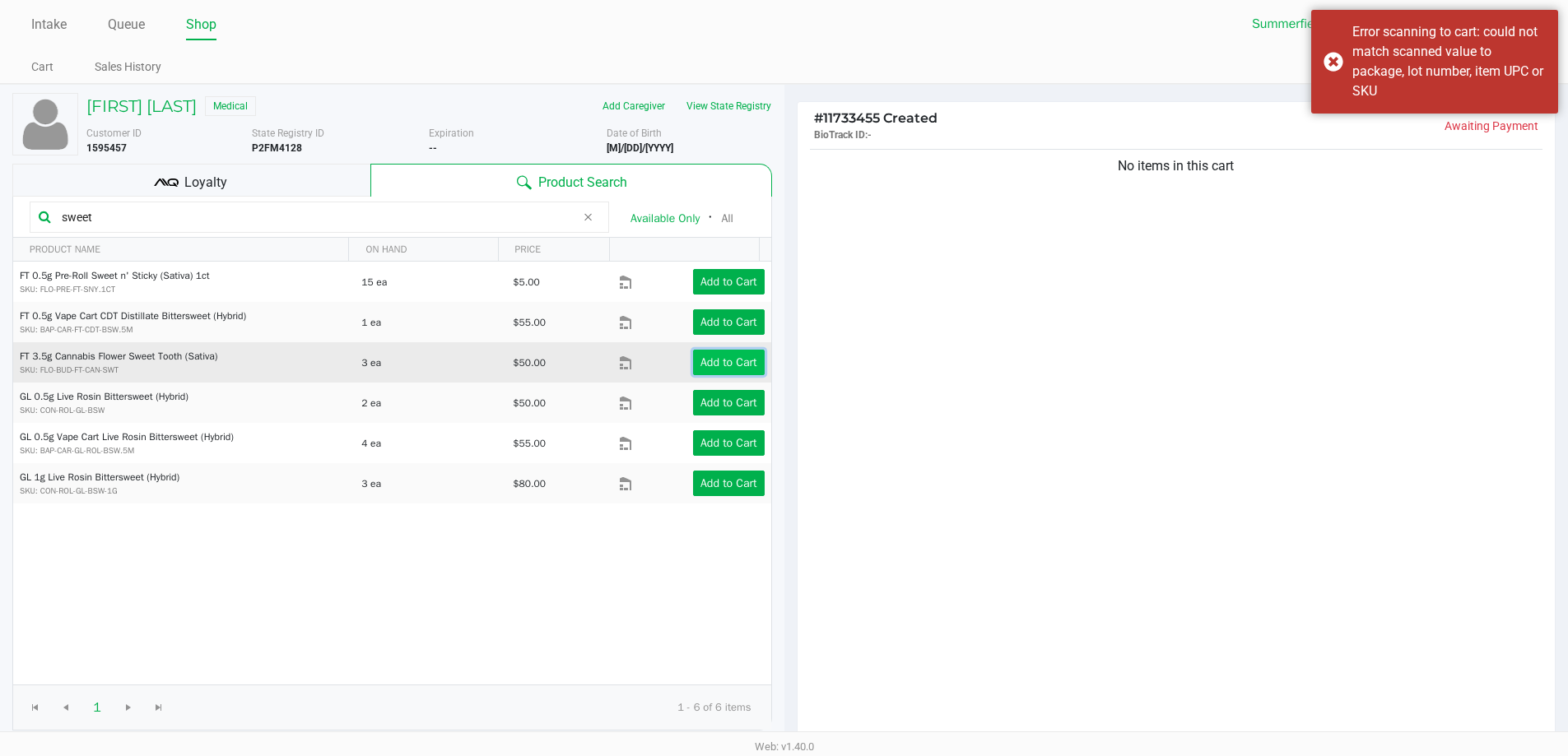 click on "Add to Cart" 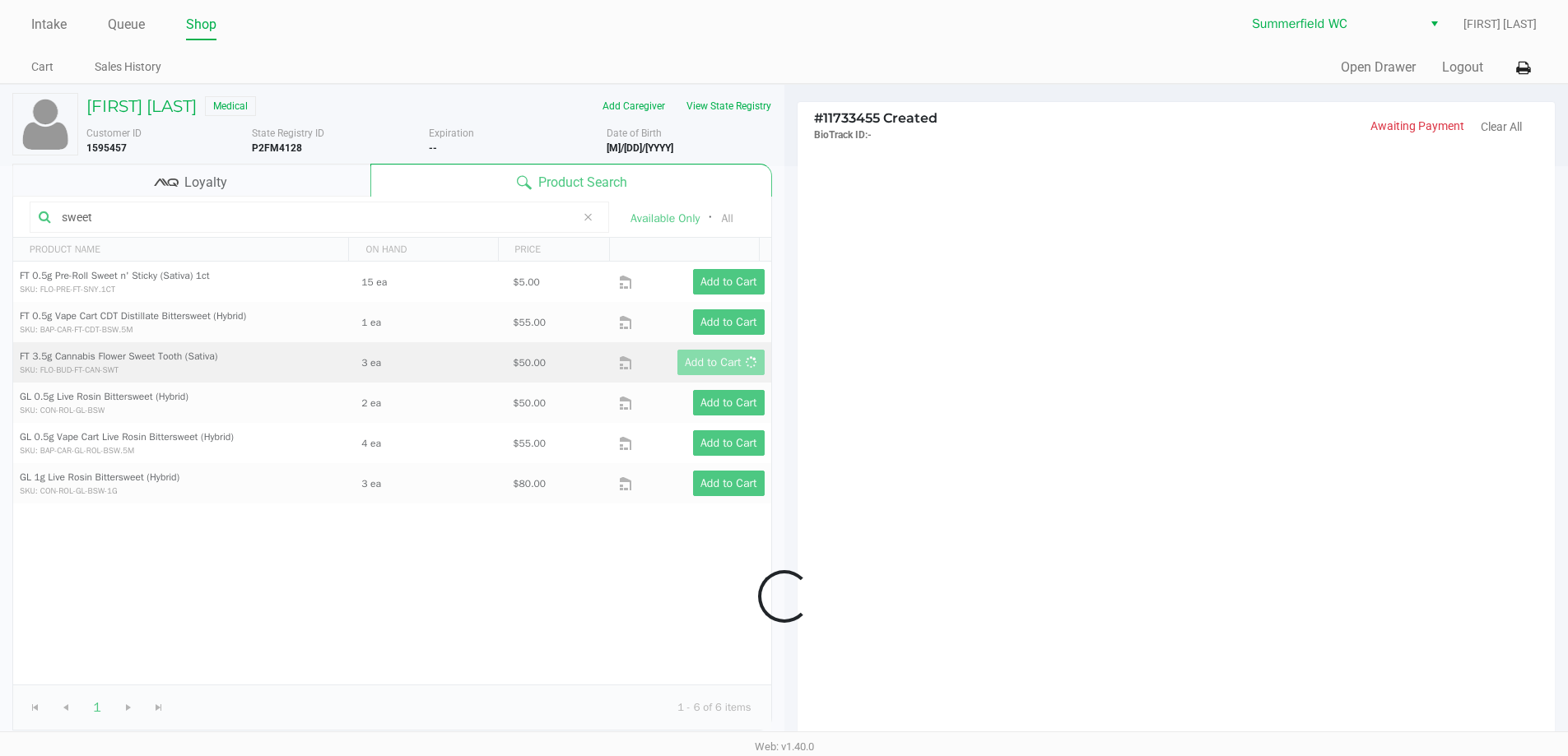 click 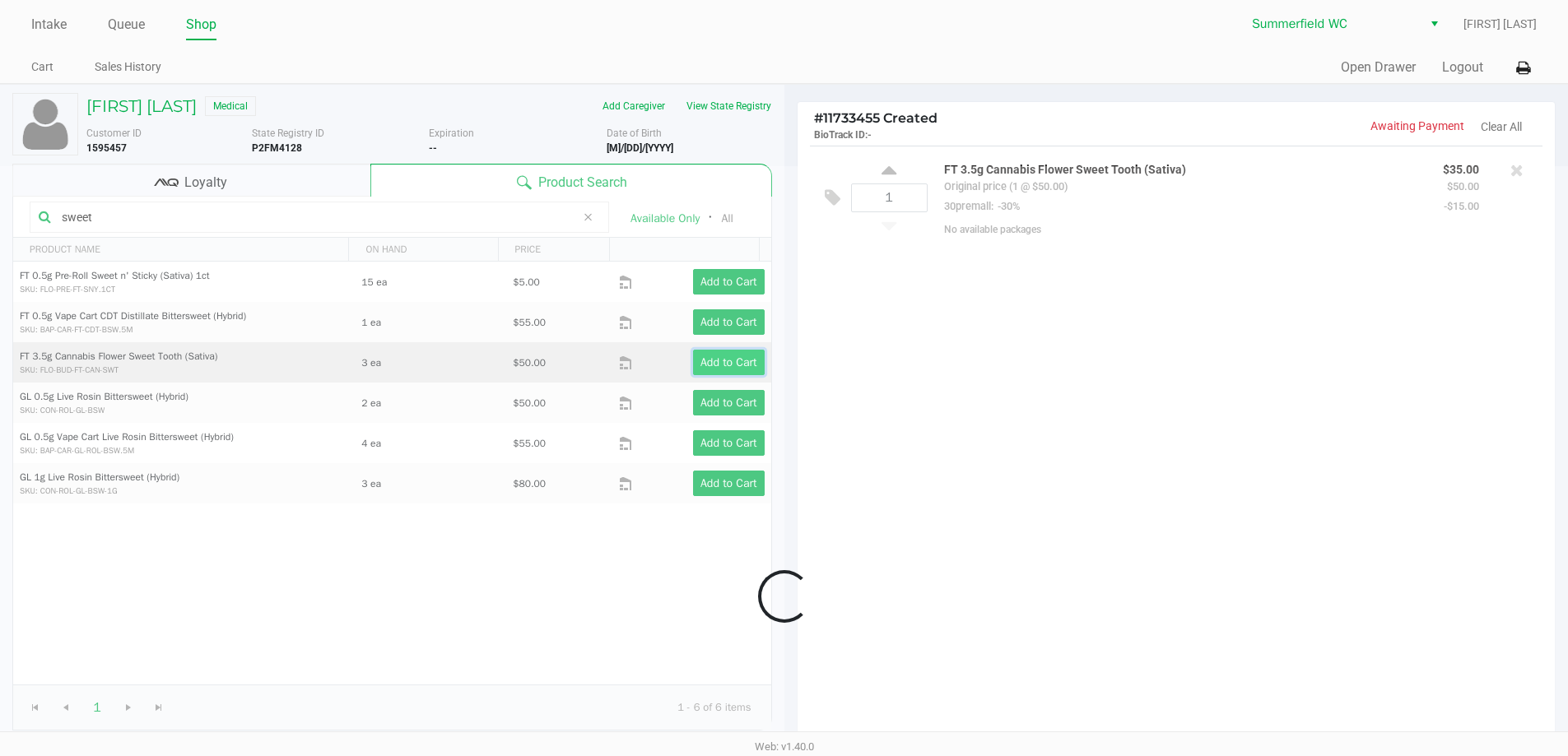 click on "Add to Cart" 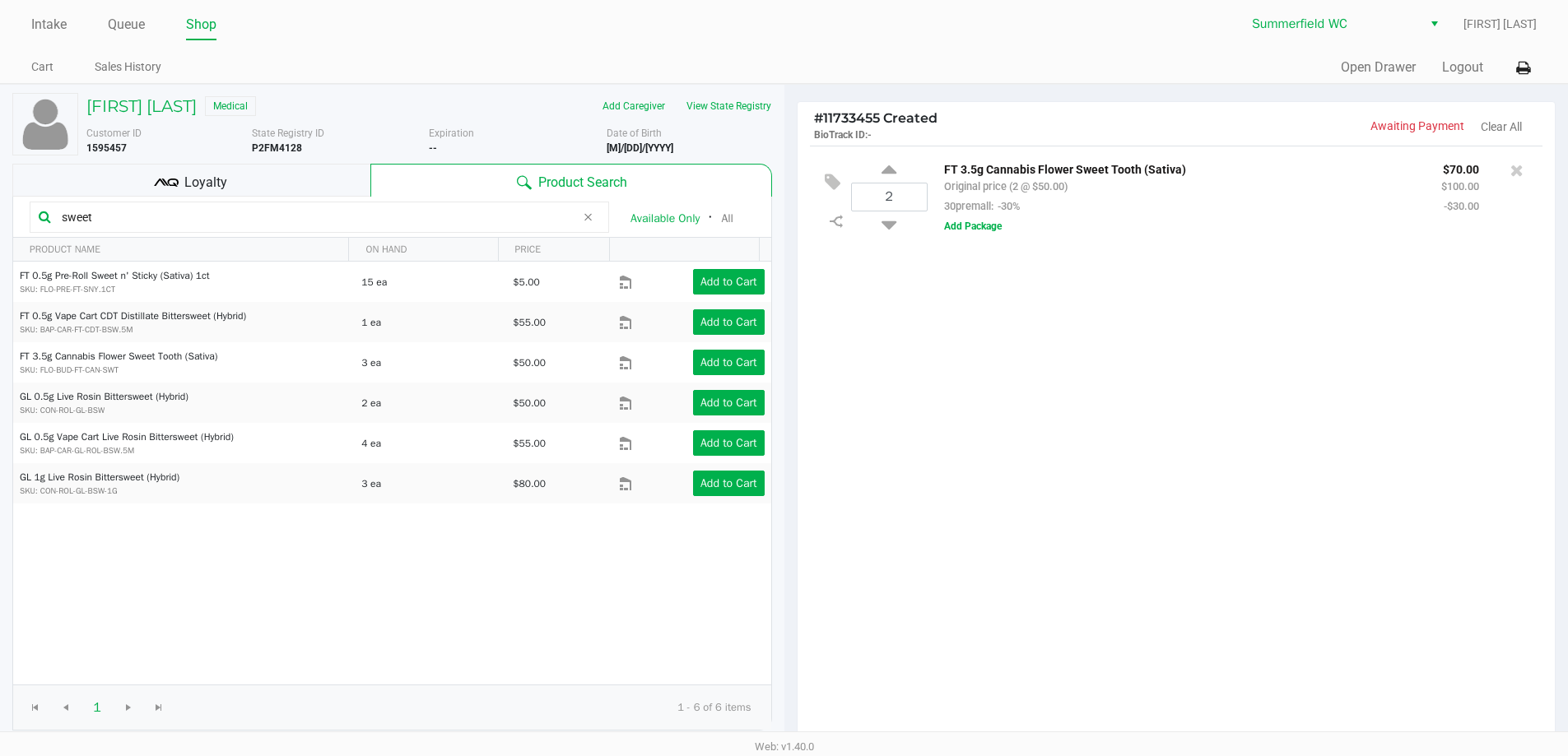 click on "sweet" 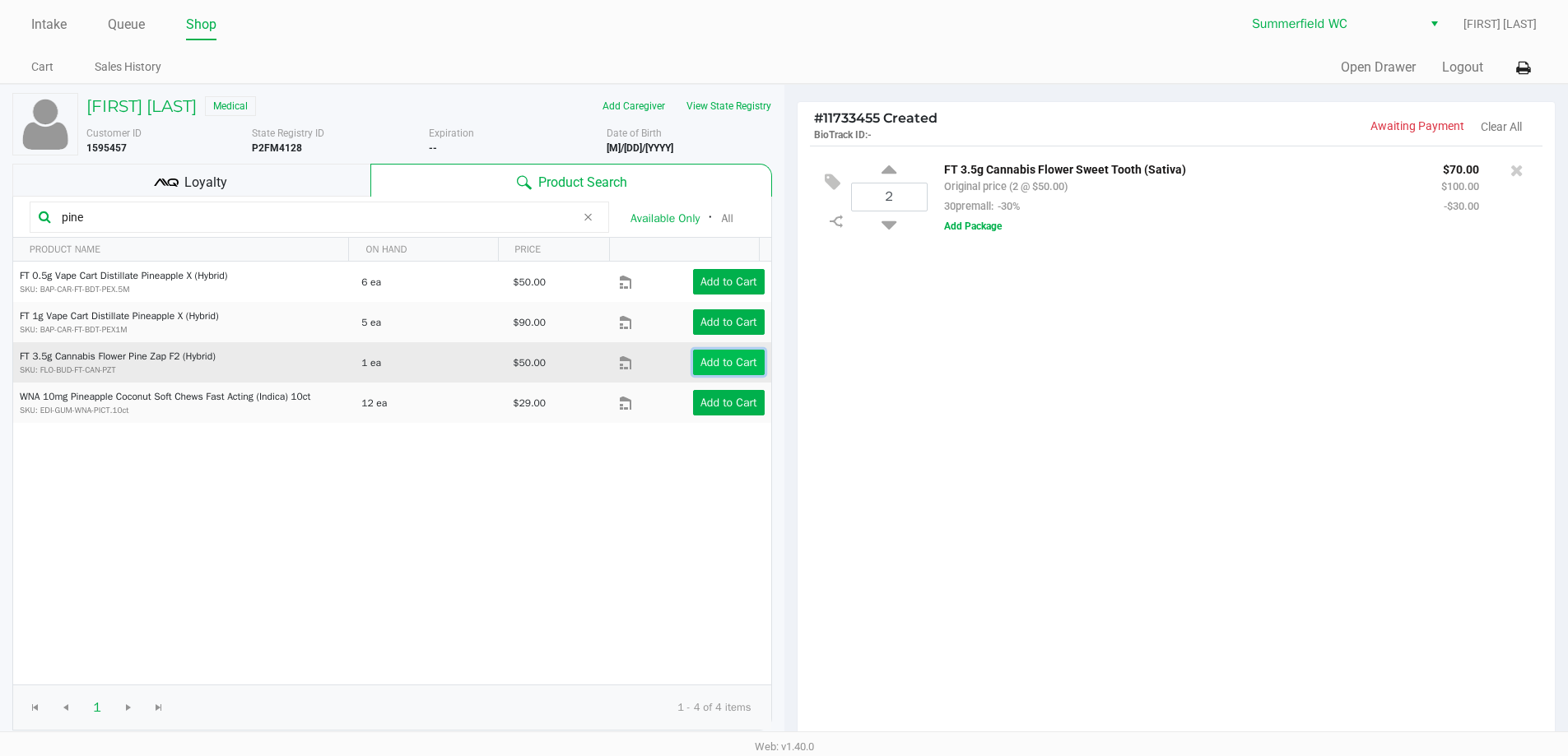 click on "Add to Cart" 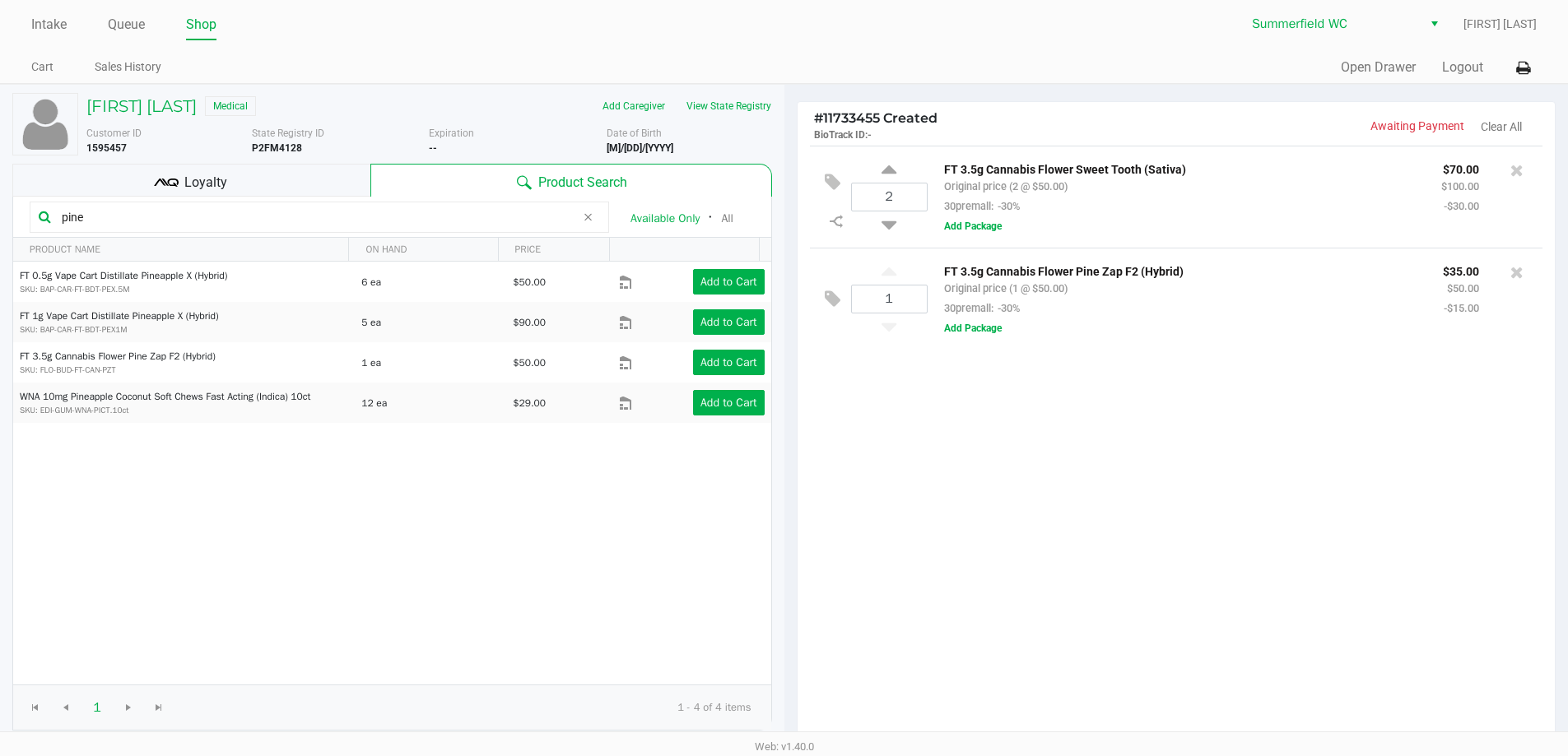 click on "2  FT 3.5g Cannabis Flower Sweet Tooth (Sativa)   Original price (2 @ $50.00)  30premall:  -30% $70.00 $100.00 -$30.00  Add Package  1  FT 3.5g Cannabis Flower Pine Zap F2 (Hybrid)   Original price (1 @ $50.00)  30premall:  -30% $35.00 $50.00 -$15.00  Add Package" 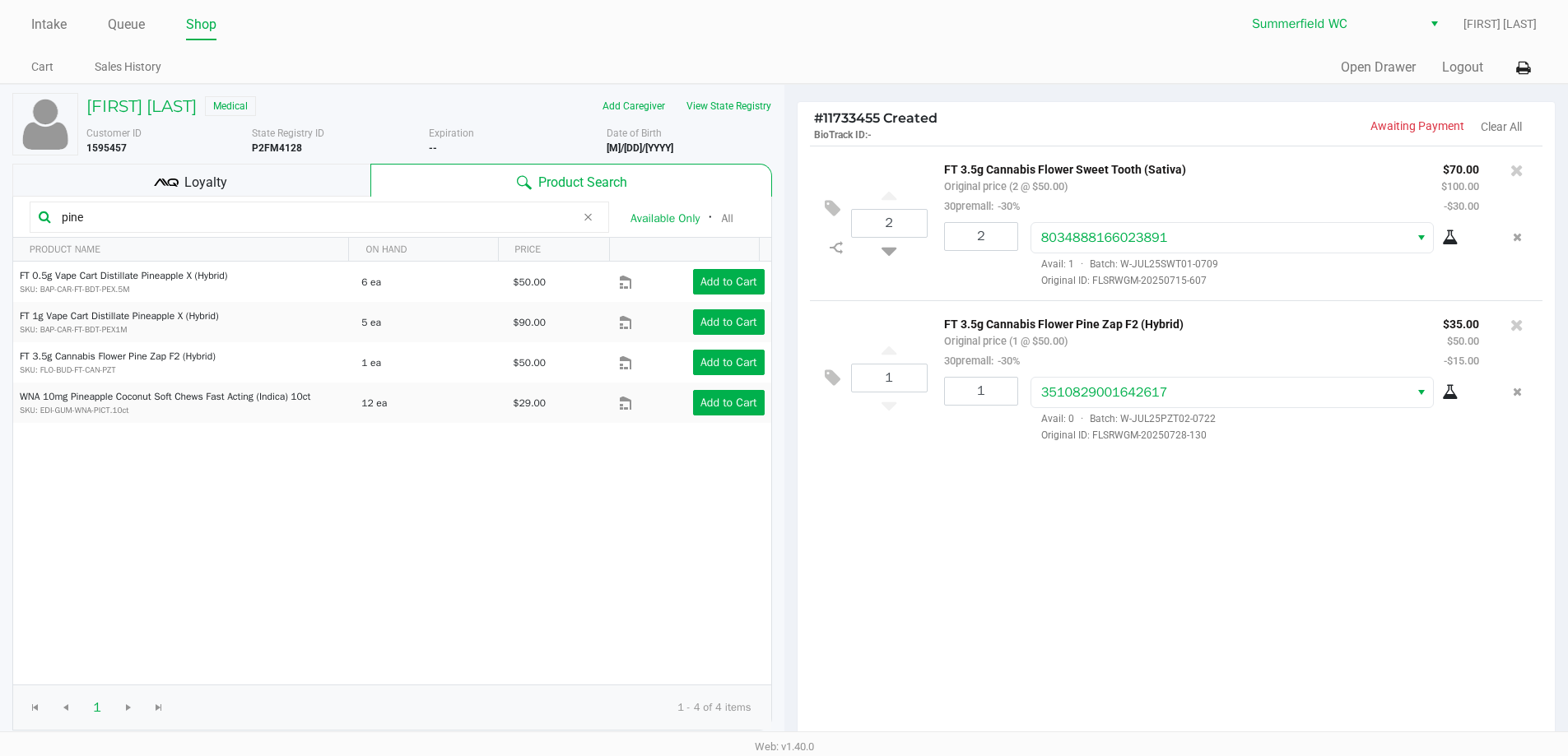click on "pine" 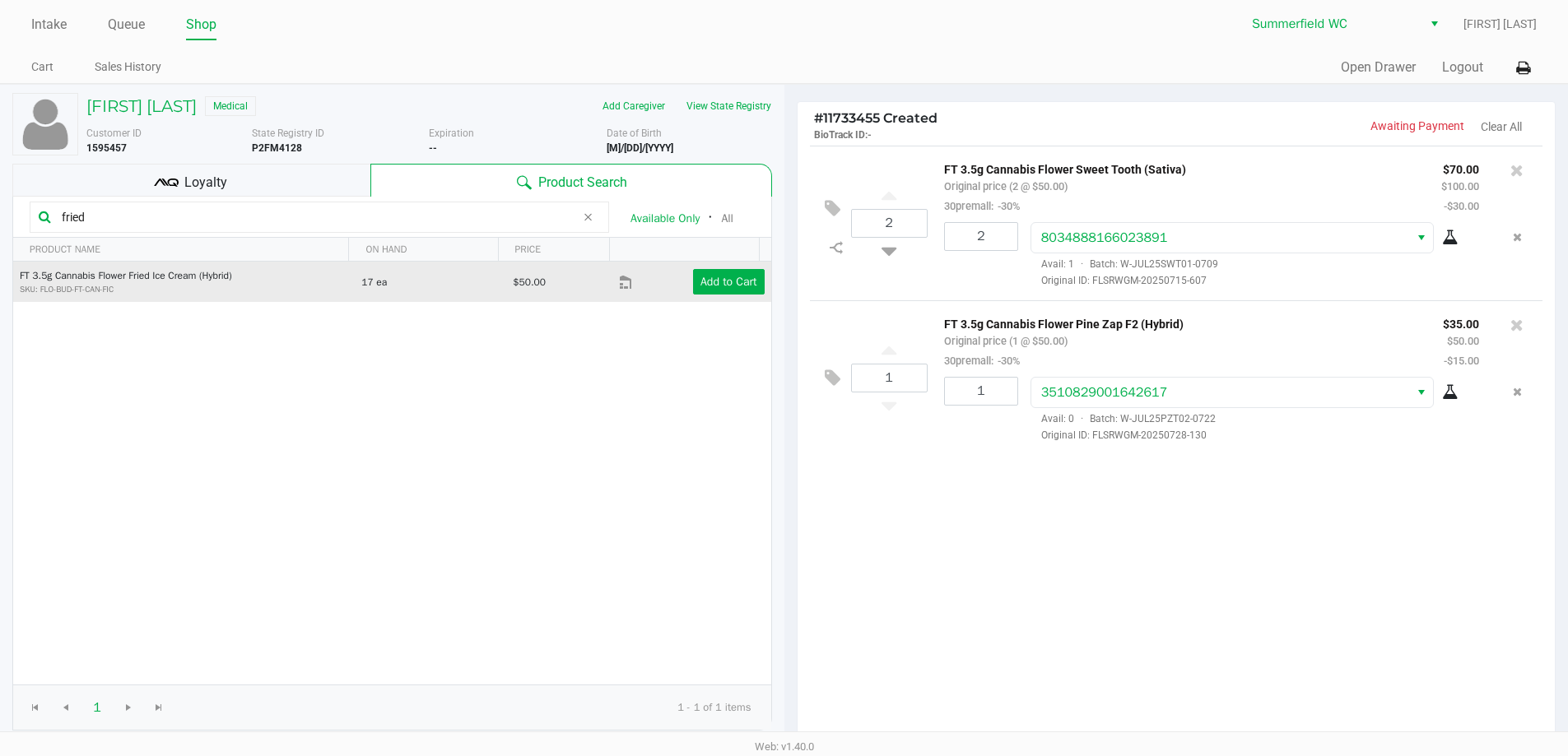 type on "fried" 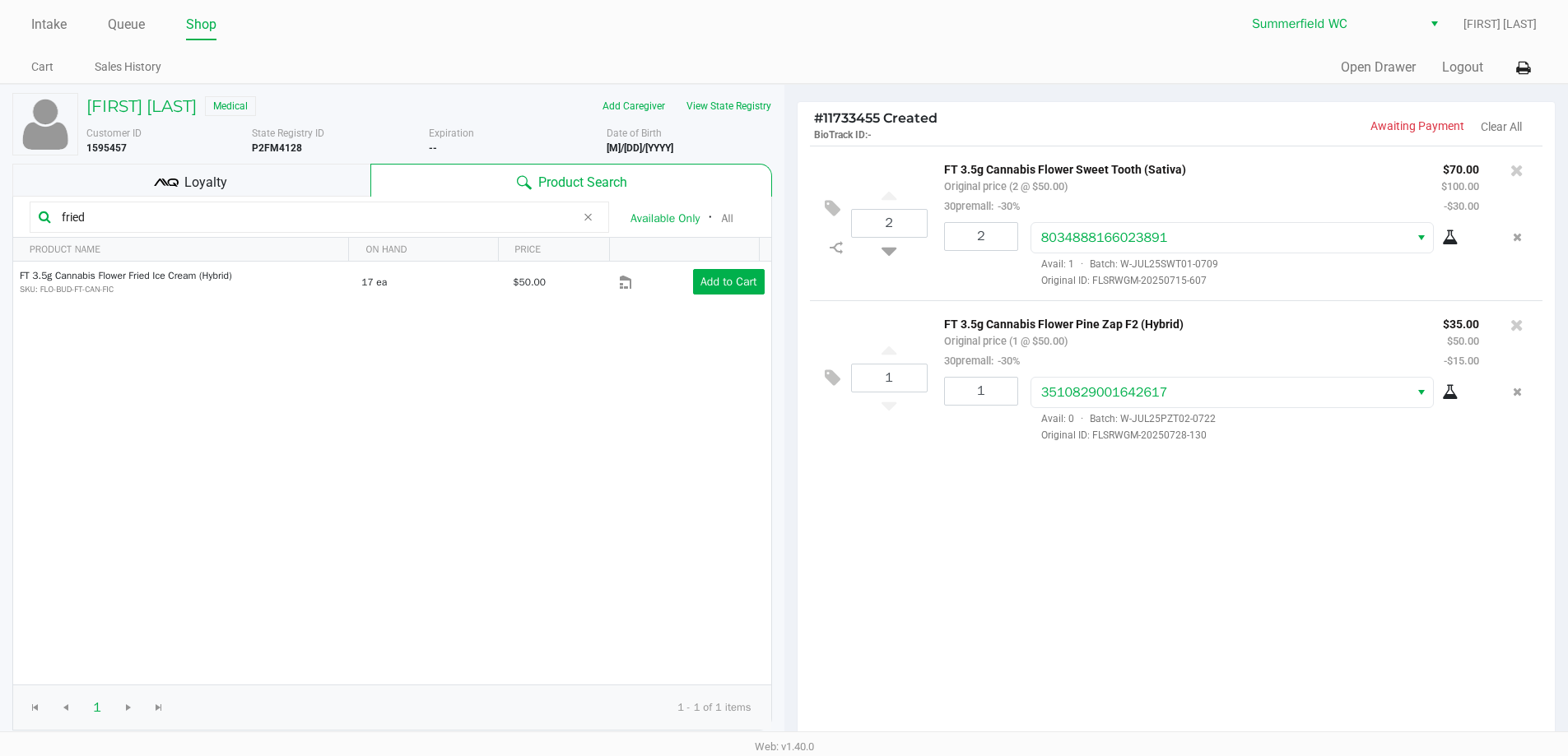 click on "Loyalty" 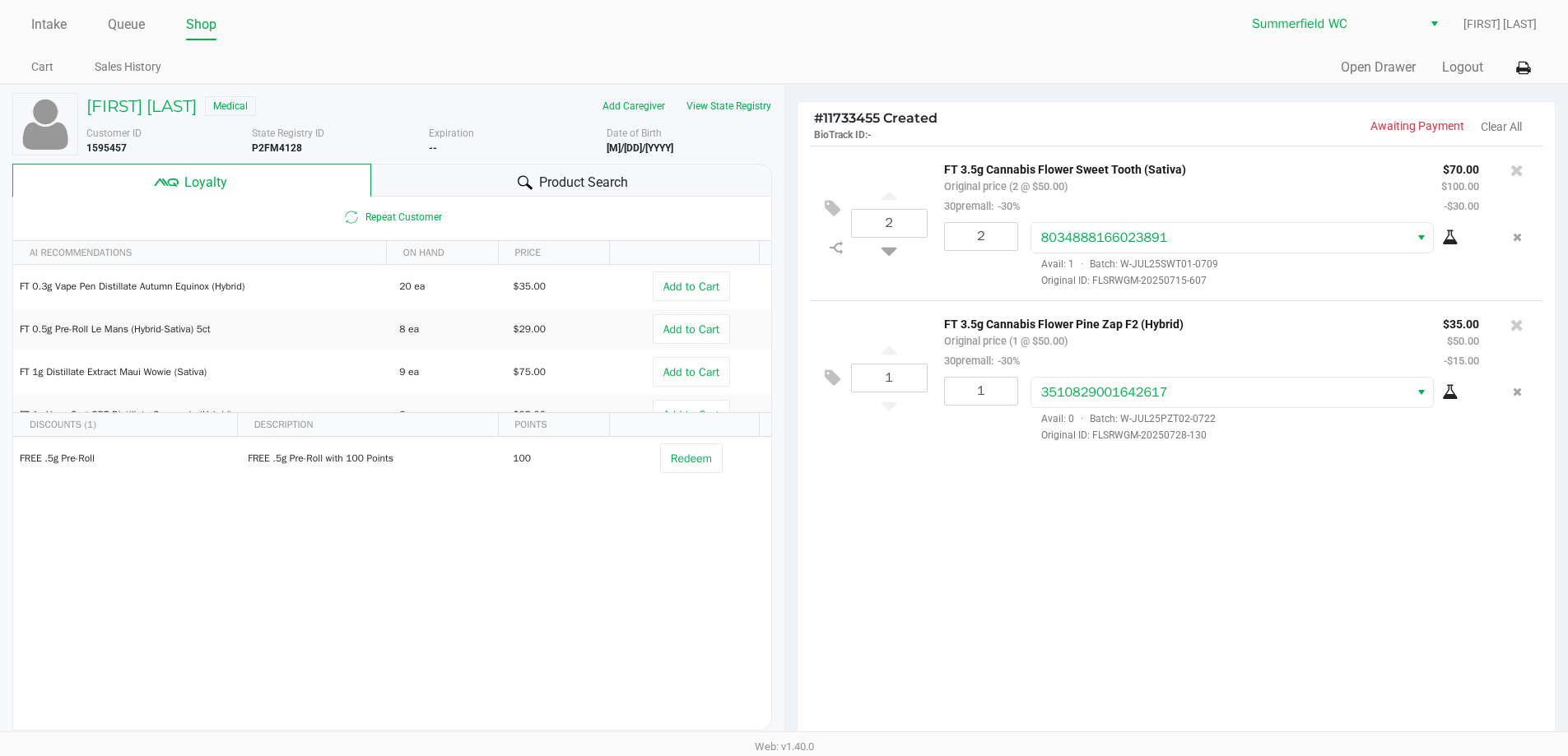 click on "KRISTEN CURREN   Medical   Add Caregiver   View State Registry   Customer ID   1595457  State Registry ID  P2FM4128   Expiration  -- More  Date of Birth   4/28/1997
Loyalty
Product Search
Repeat Customer   AI RECOMMENDATIONS  ON HAND PRICE  FT 0.3g Vape Pen Distillate Autumn Equinox (Hybrid)   20 ea   $35.00   Add to Cart   FT 0.5g Pre-Roll Le Mans (Hybrid-Sativa) 5ct   8 ea   $29.00   Add to Cart   FT 1g Distillate Extract Maui Wowie (Sativa)   9 ea   $75.00   Add to Cart   FT 1g Vape Cart CDT Distillate Gasserole (Hybrid)   2 ea   $95.00   Add to Cart   FT 3.5g Cannabis Flower PB & Smelly (Hybrid)   4 ea   $50.00   Add to Cart   FT 7g Little Buds Apples N Bananas x Pancakes Jealousy (Hybrid)   10 ea   $60.00   Add to Cart   WNA 10mg Blueberry Soft Chews (Indica) 10ct   38 ea   $25.00   Add to Cart  POINTS  100" 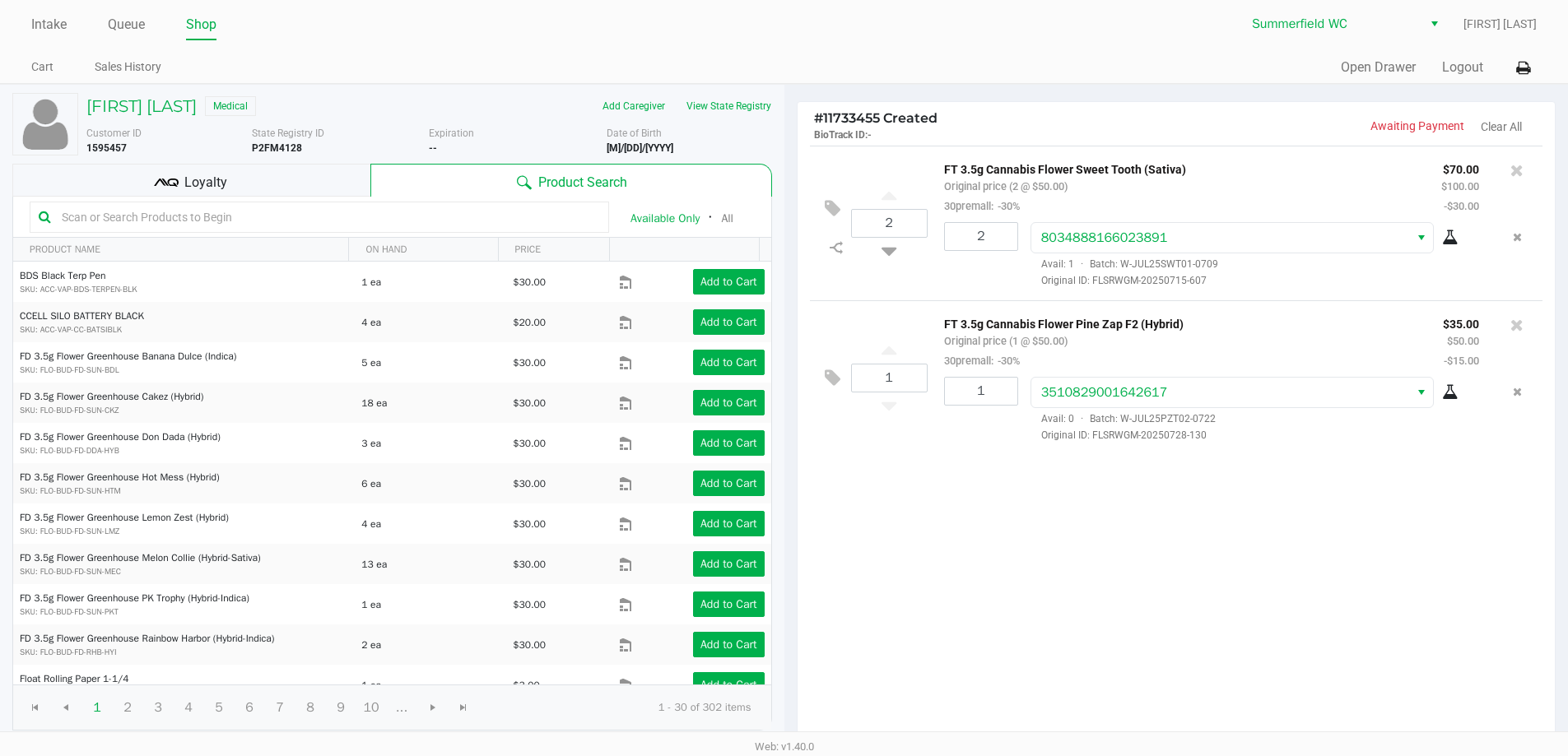 click 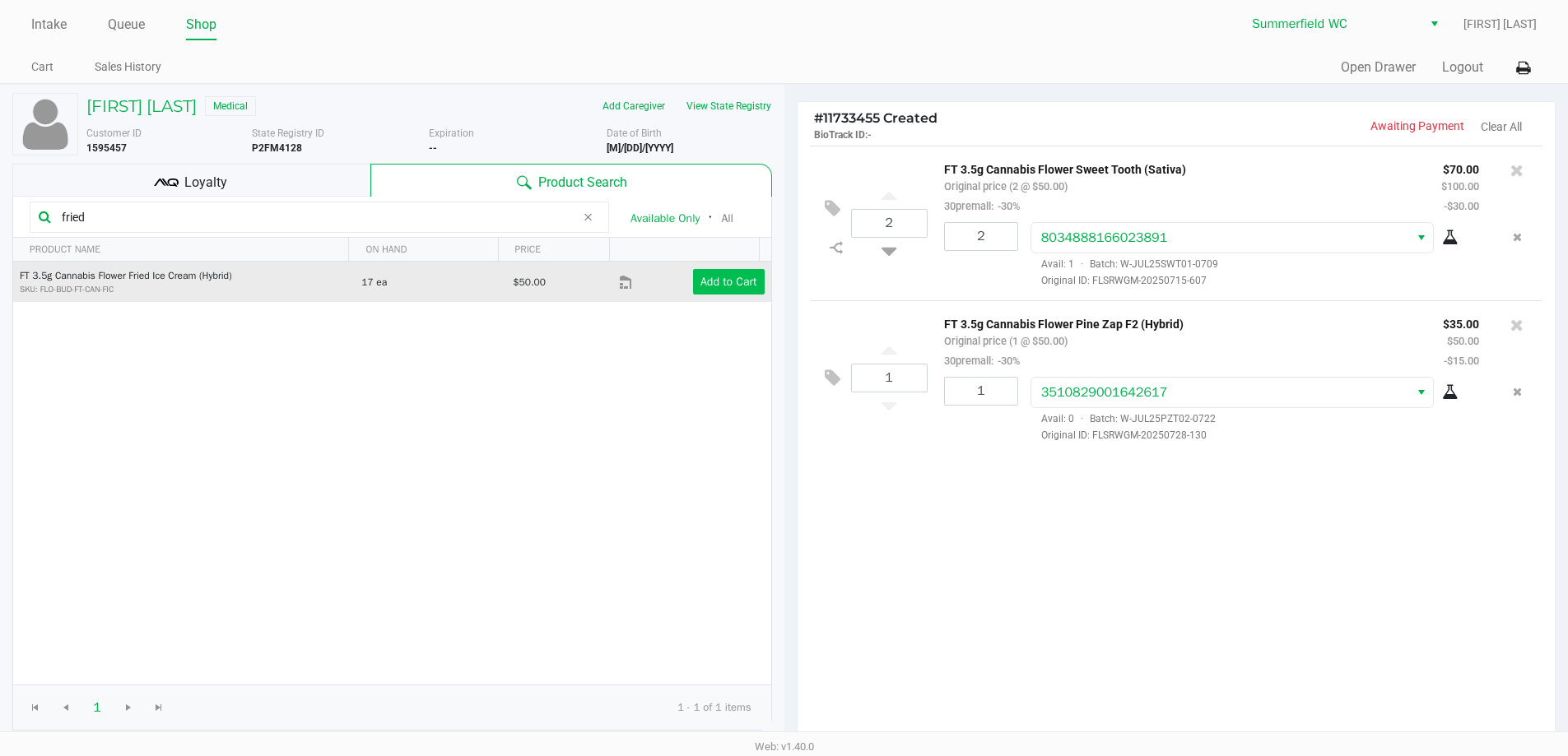 type on "fried" 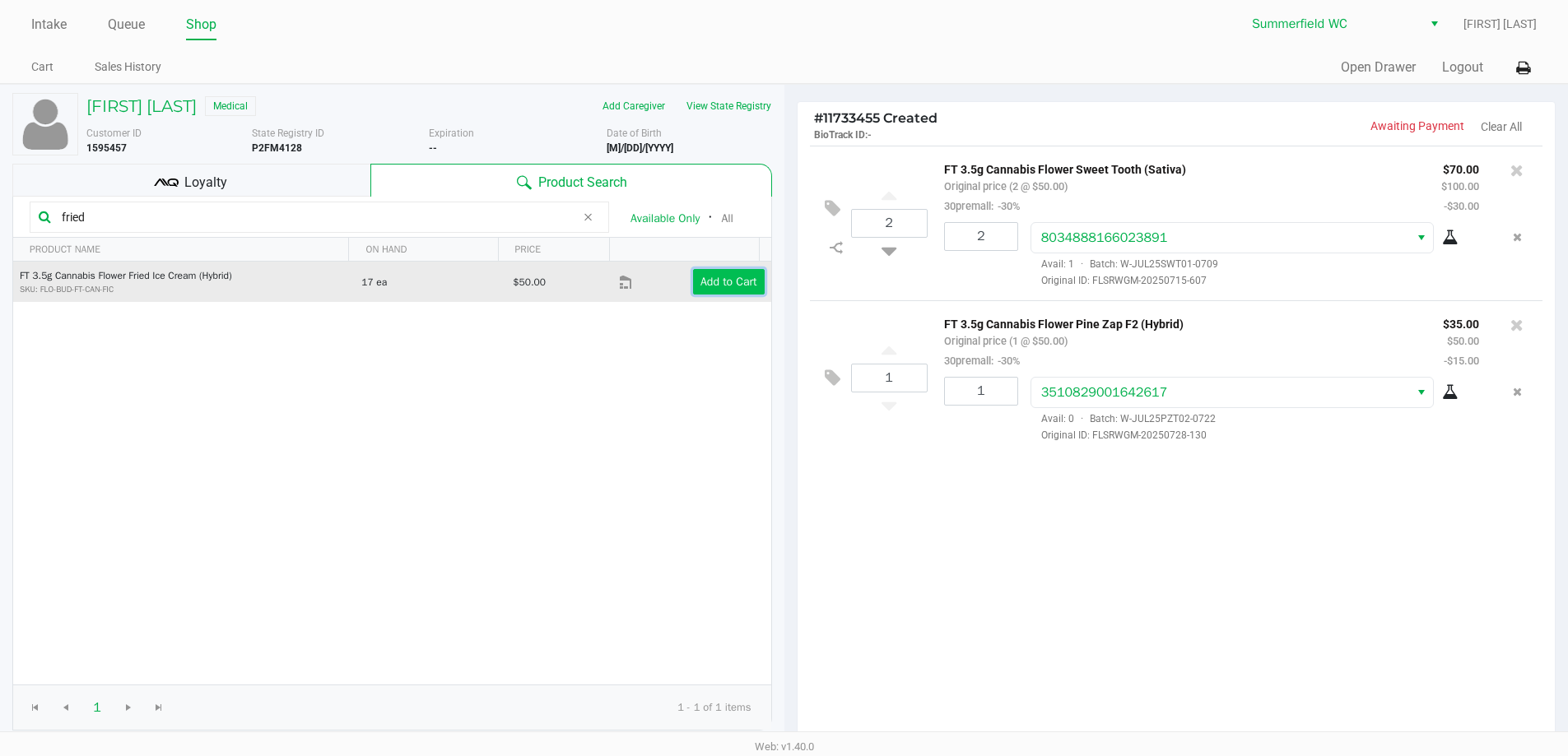 click on "Add to Cart" 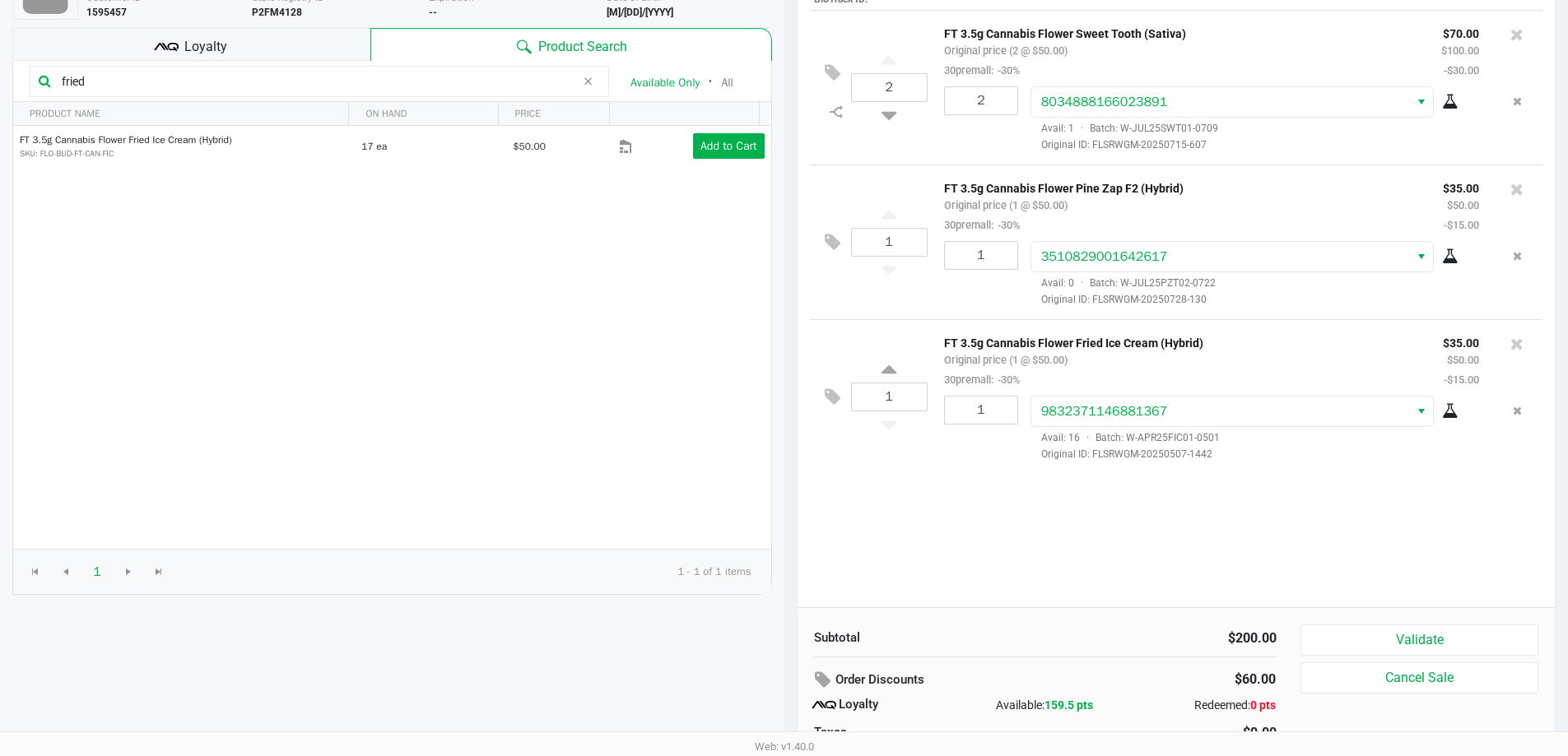 scroll, scrollTop: 188, scrollLeft: 0, axis: vertical 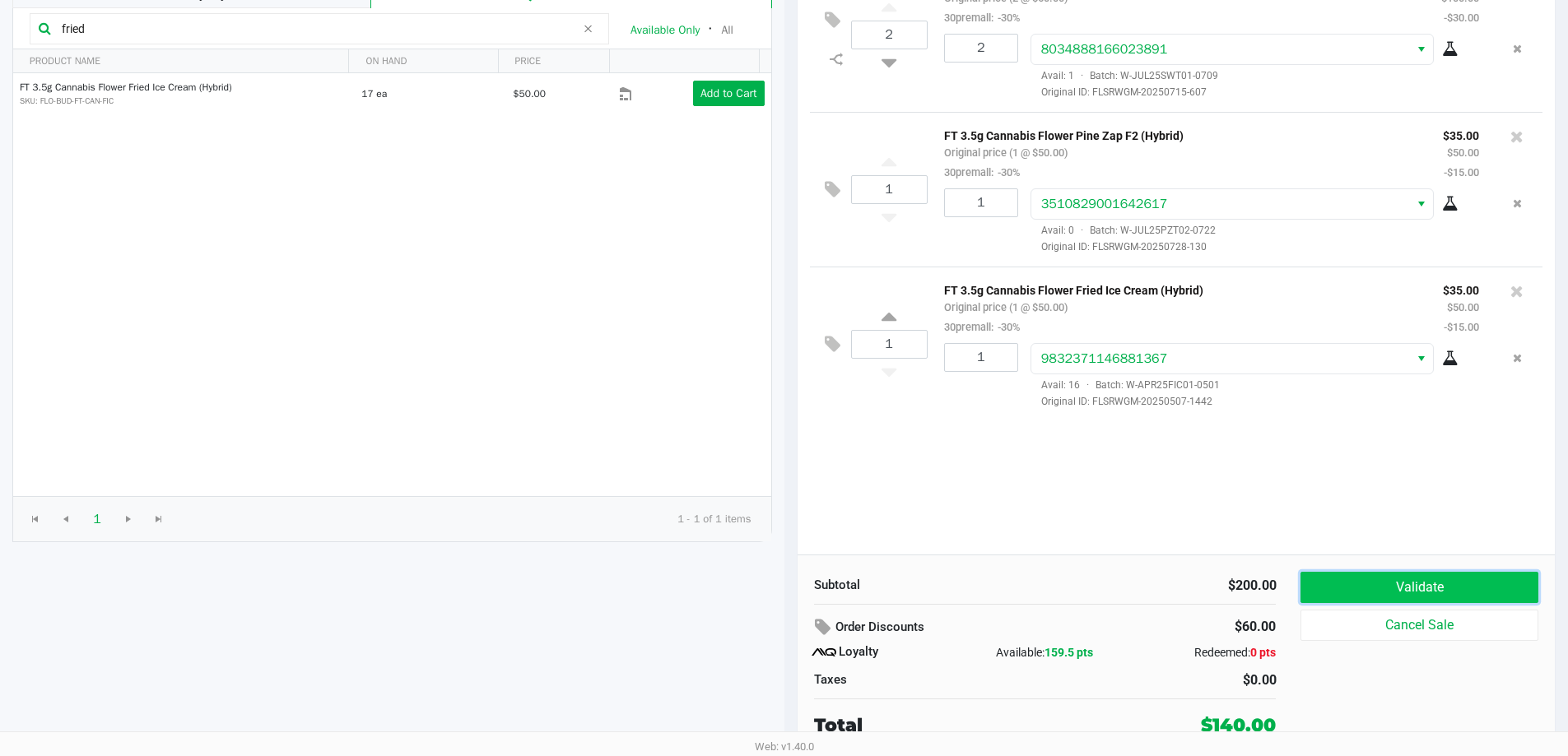 click on "Validate" 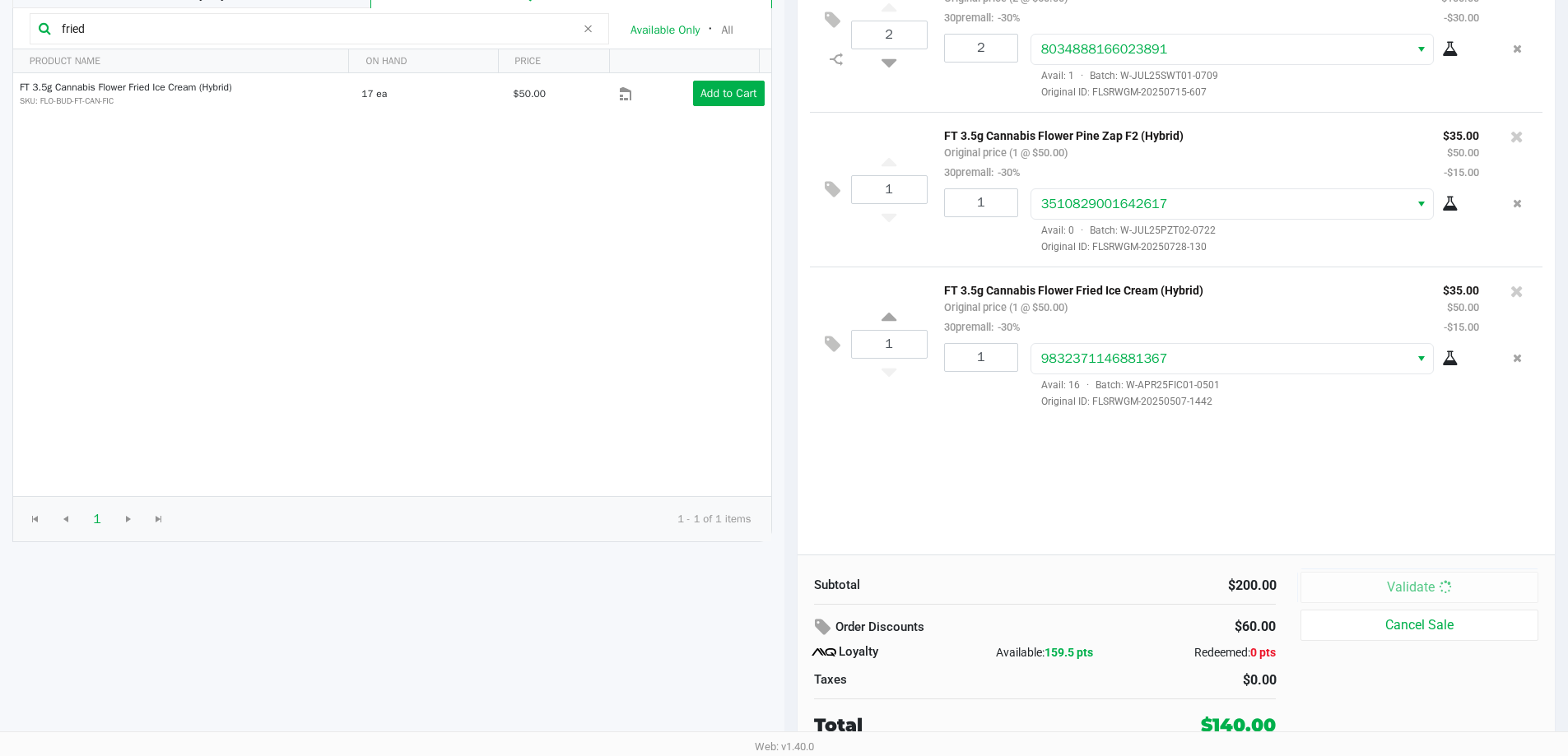 scroll, scrollTop: 0, scrollLeft: 0, axis: both 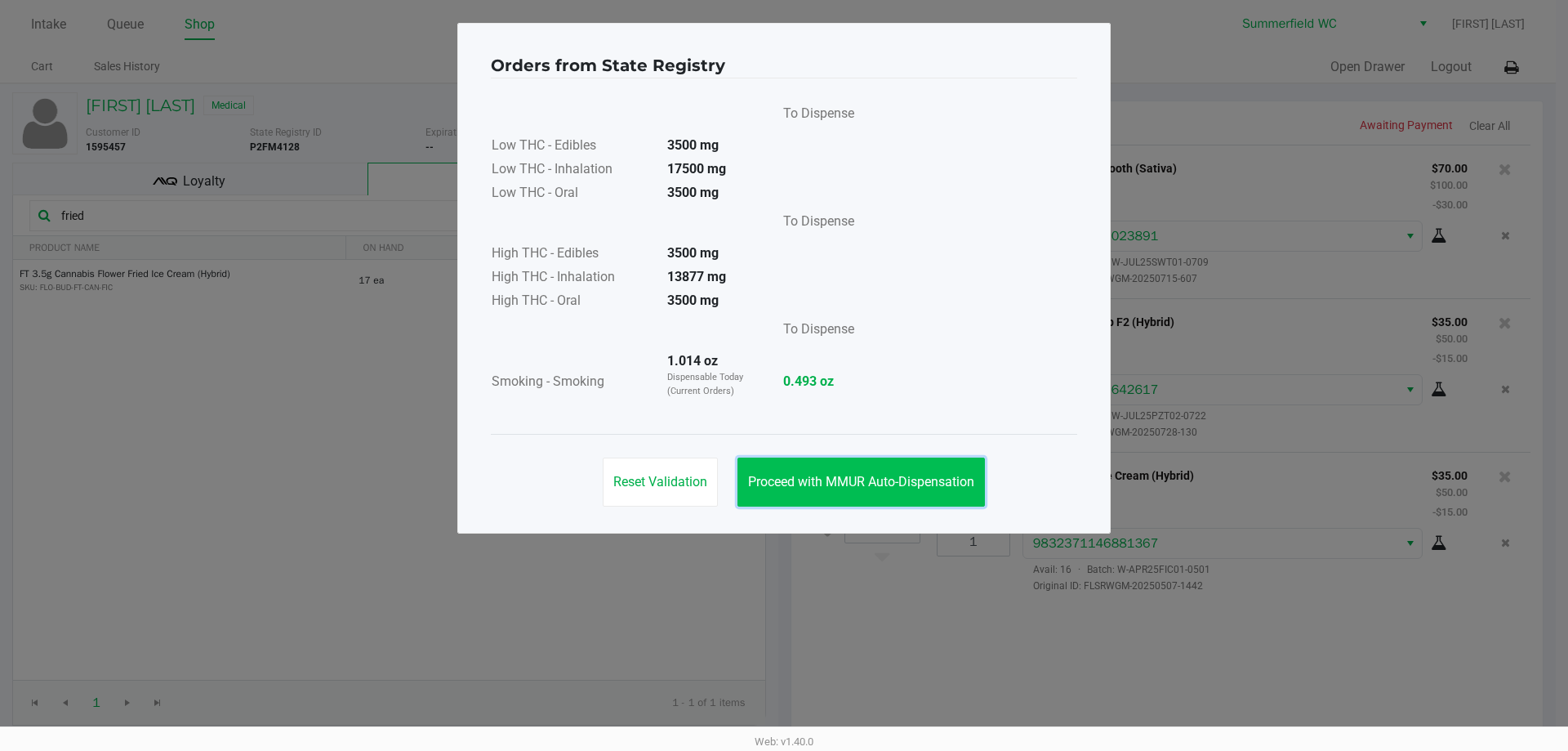 click on "Proceed with MMUR Auto-Dispensation" 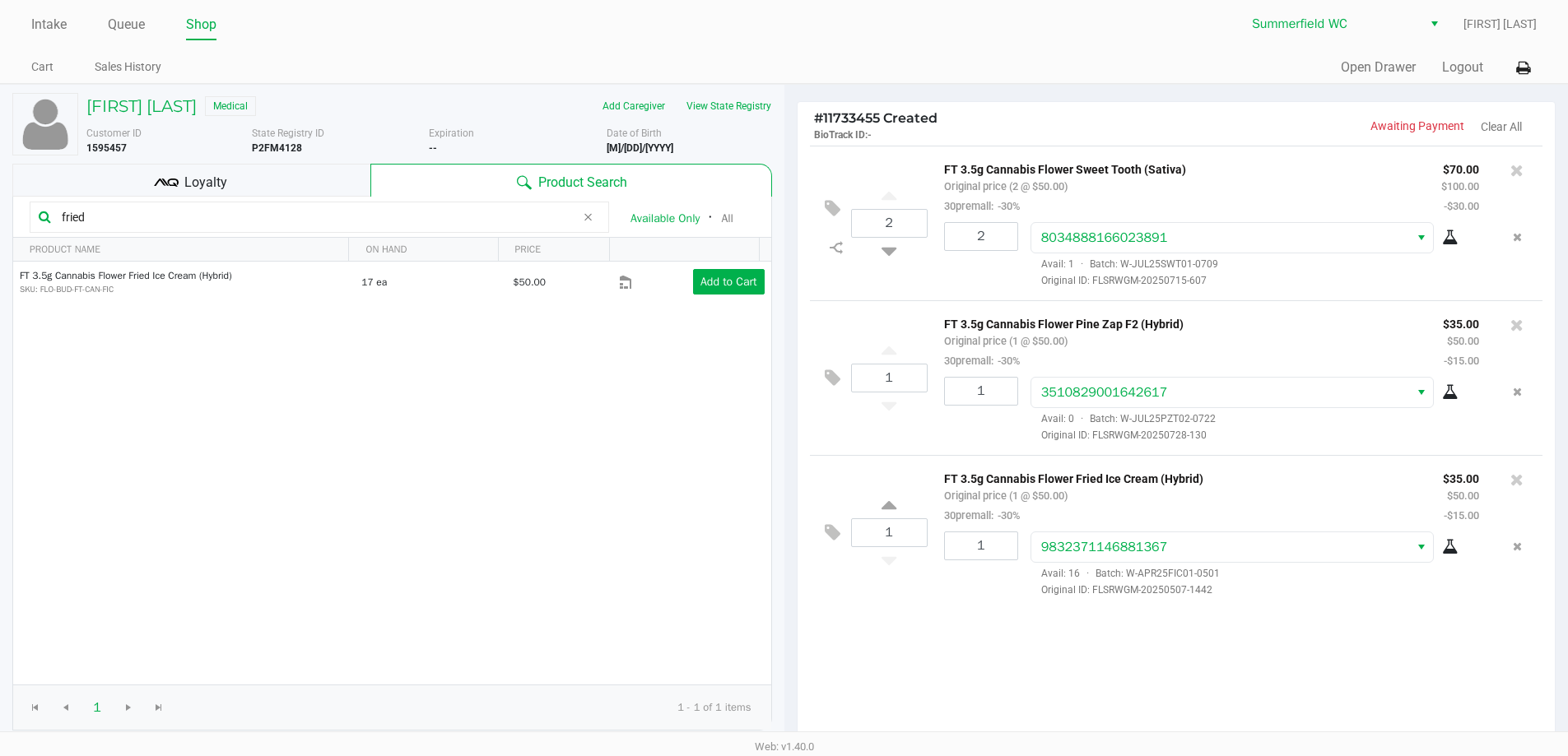 scroll, scrollTop: 165, scrollLeft: 0, axis: vertical 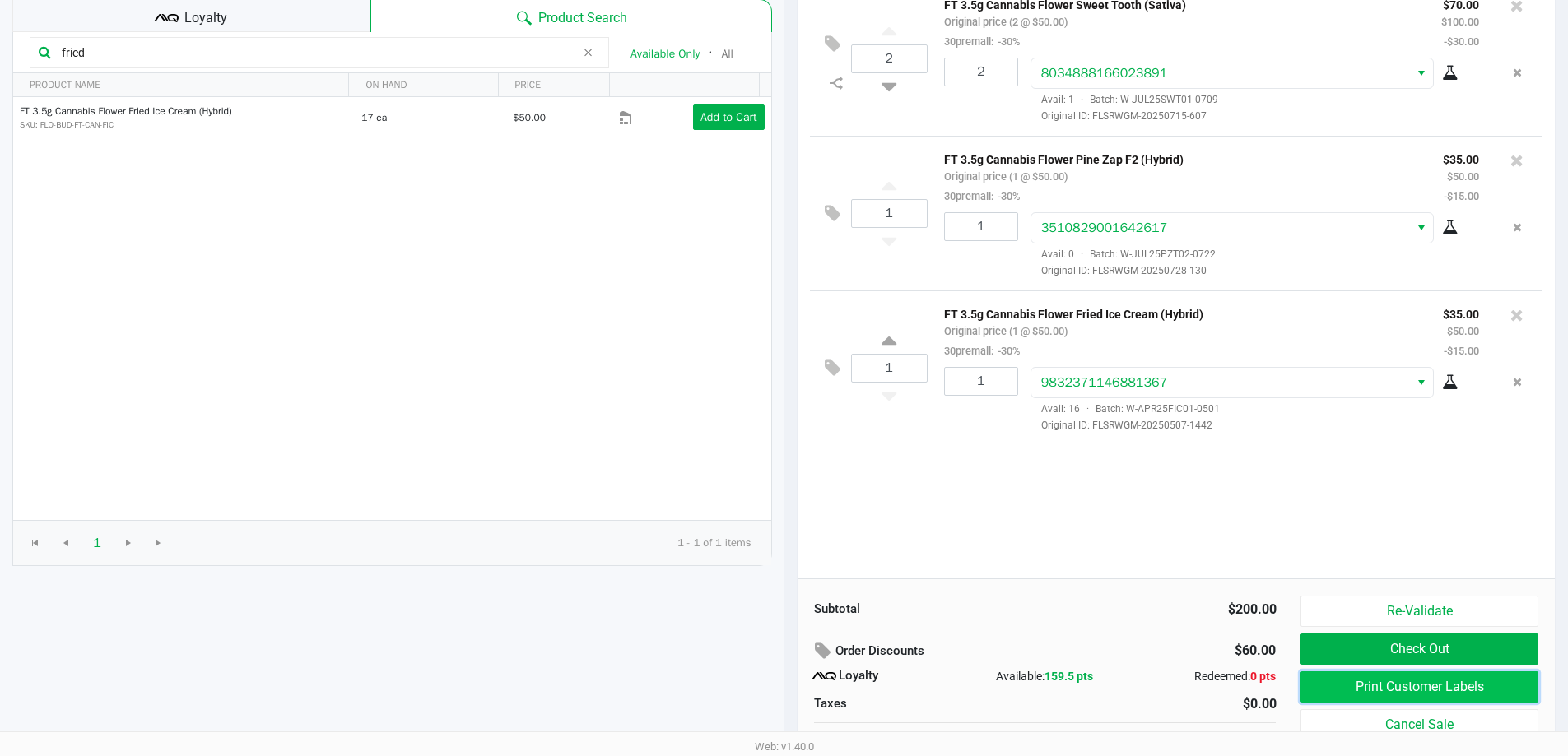 click on "Print Customer Labels" 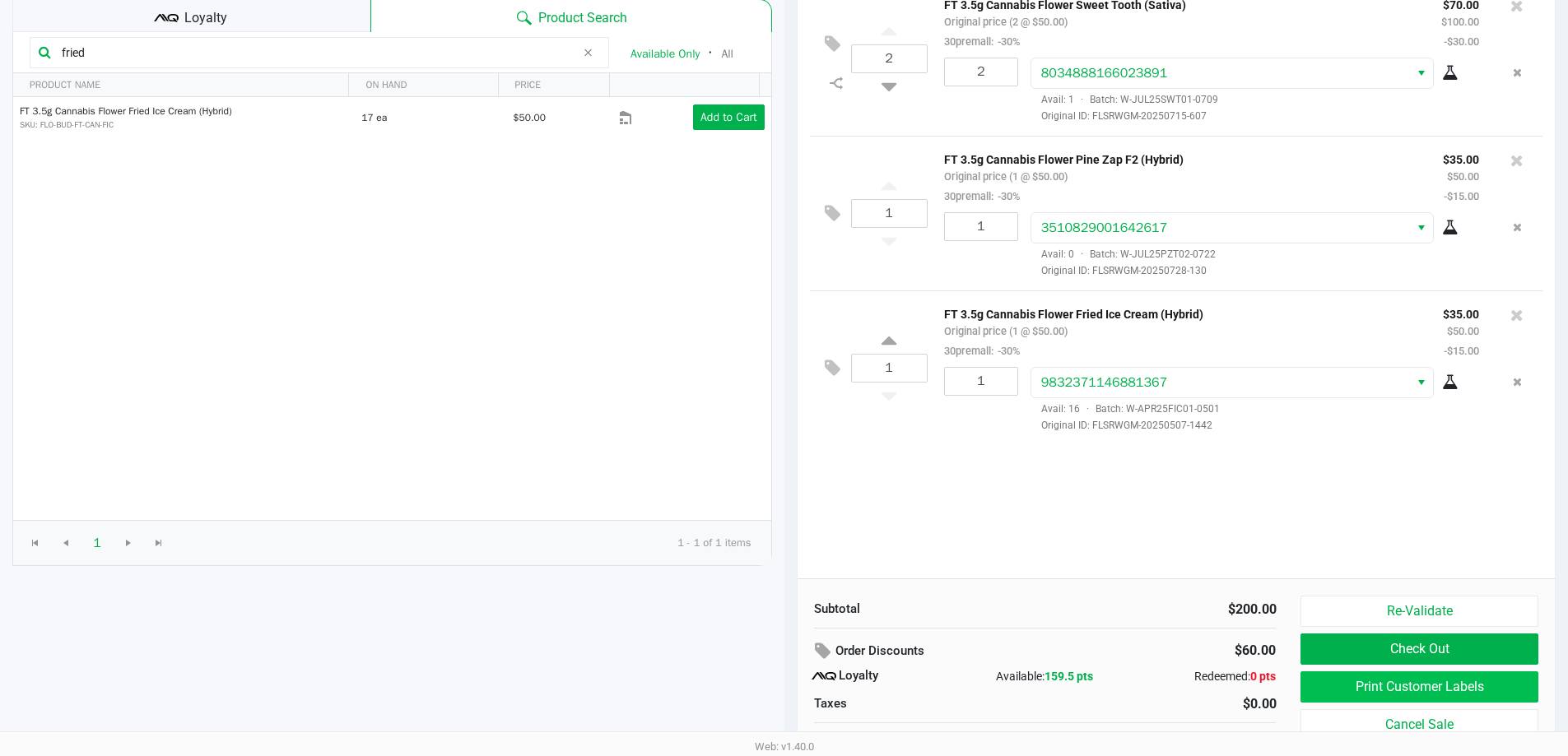 scroll, scrollTop: 0, scrollLeft: 0, axis: both 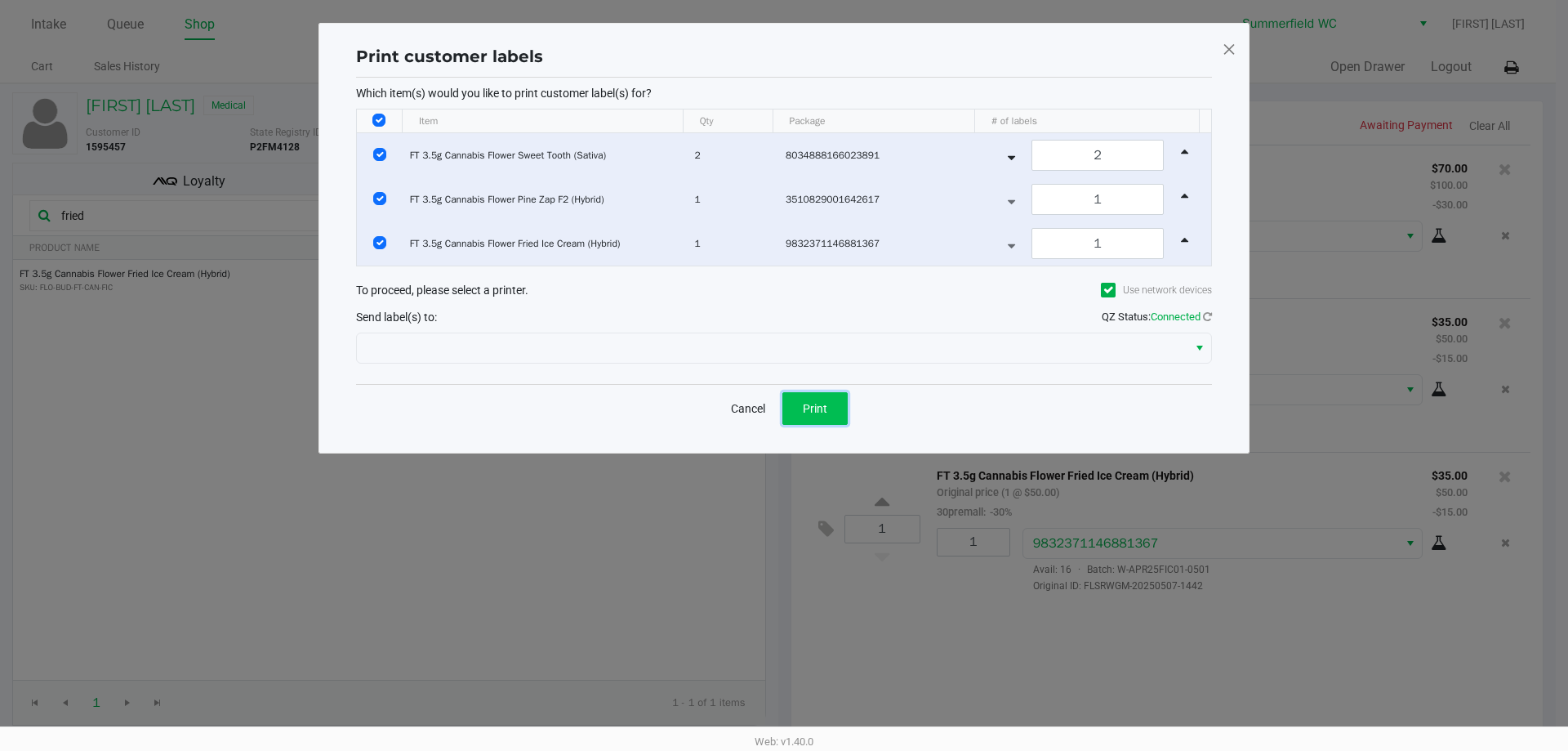 click on "Print" 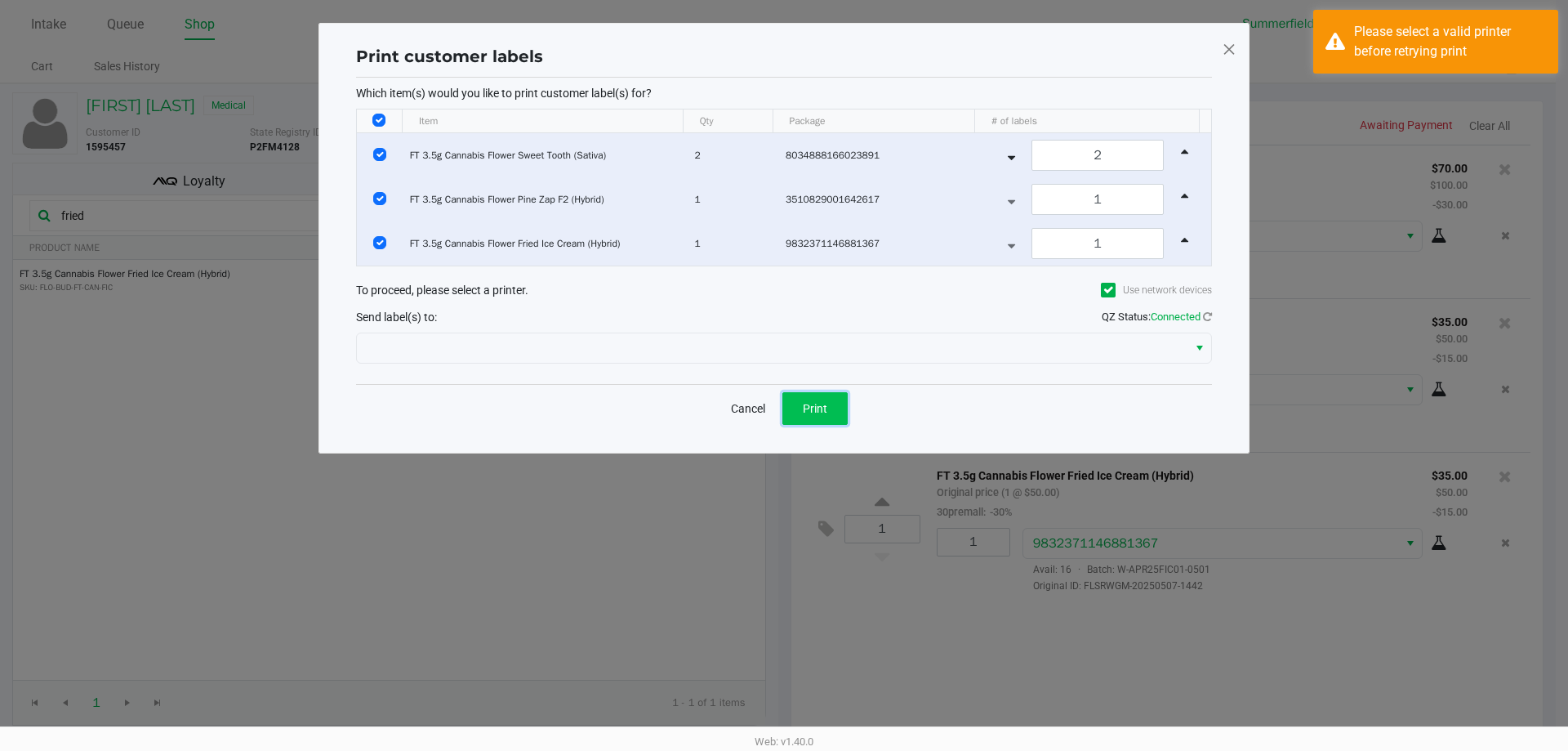 click on "Print" 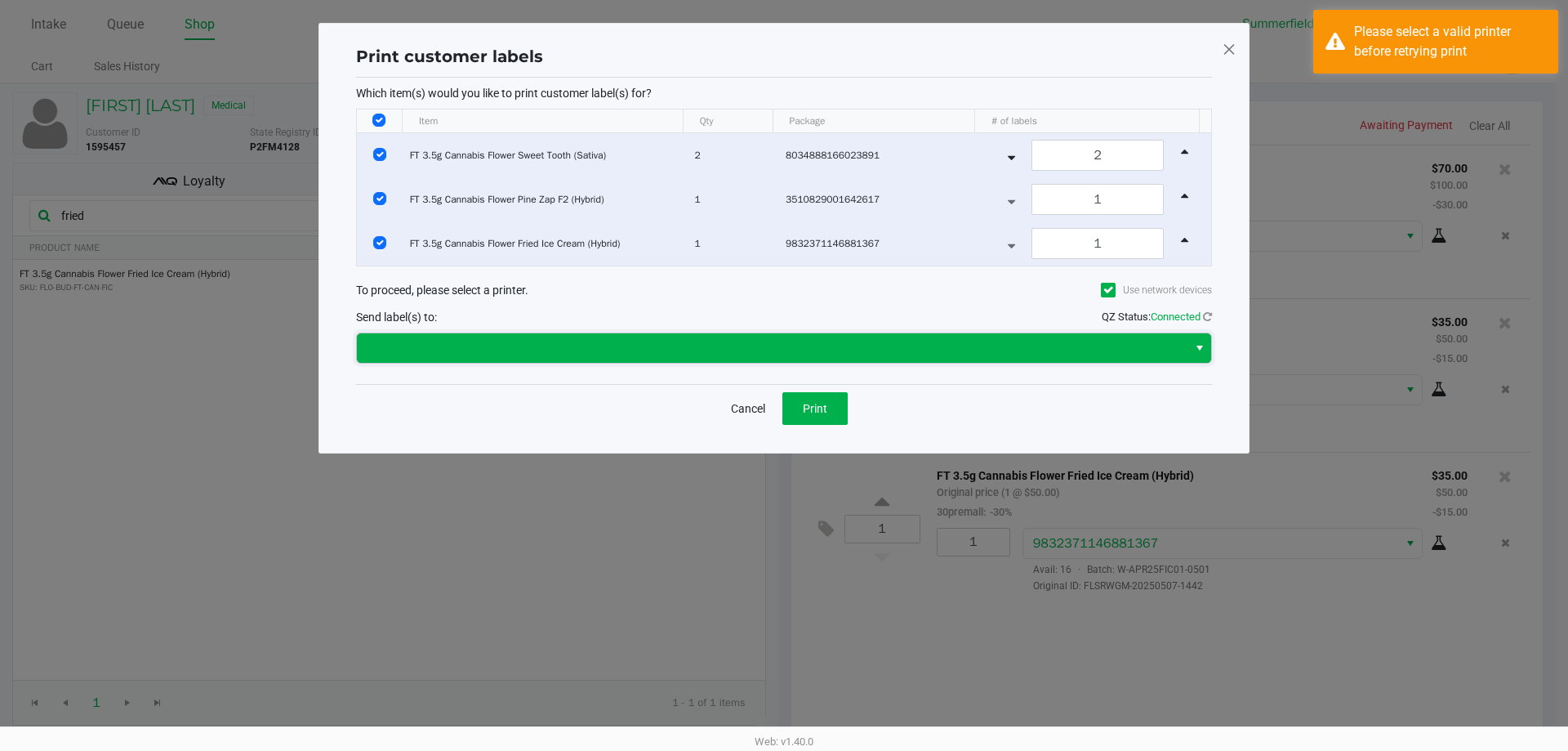 click at bounding box center [772, 348] 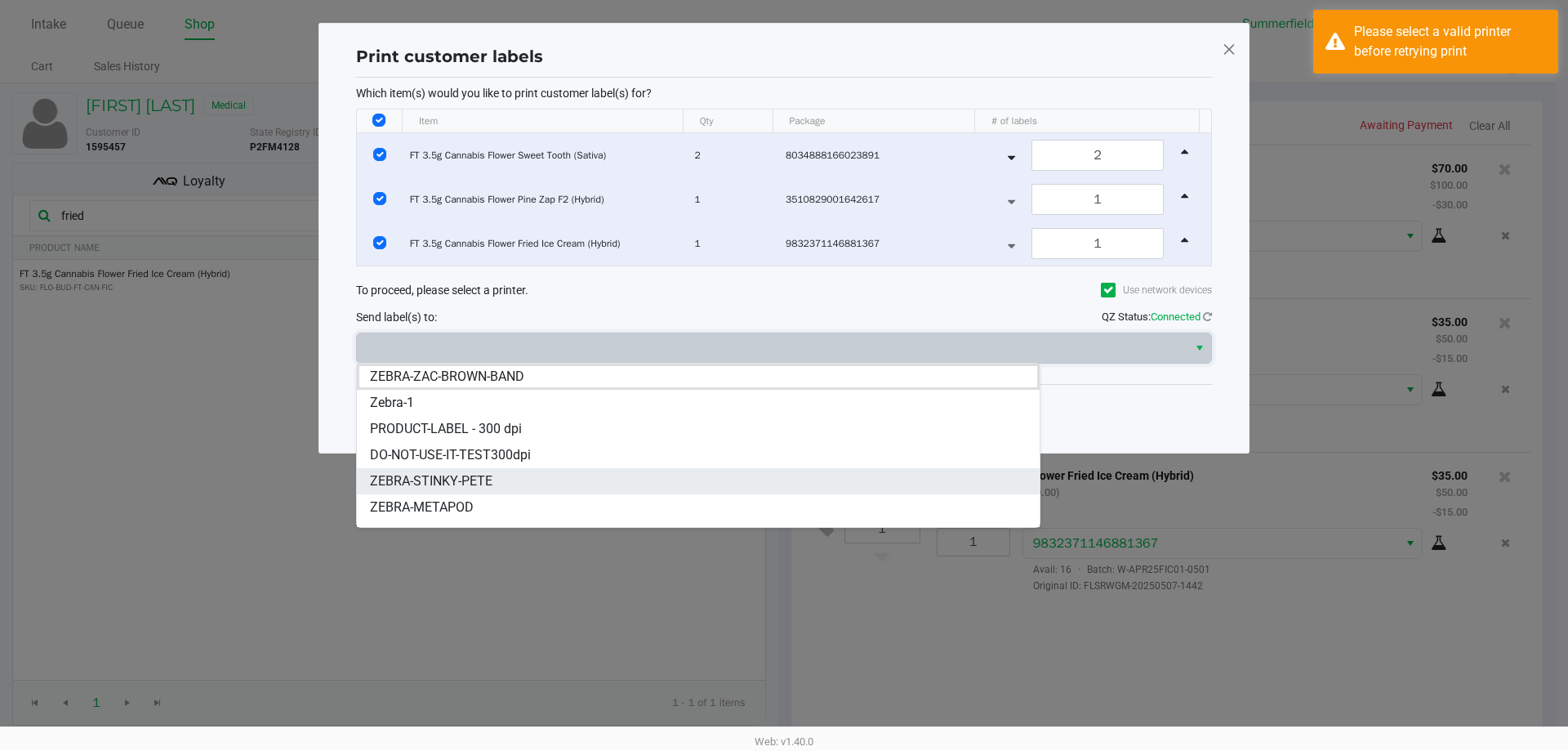 click on "ZEBRA-STINKY-PETE" at bounding box center [698, 481] 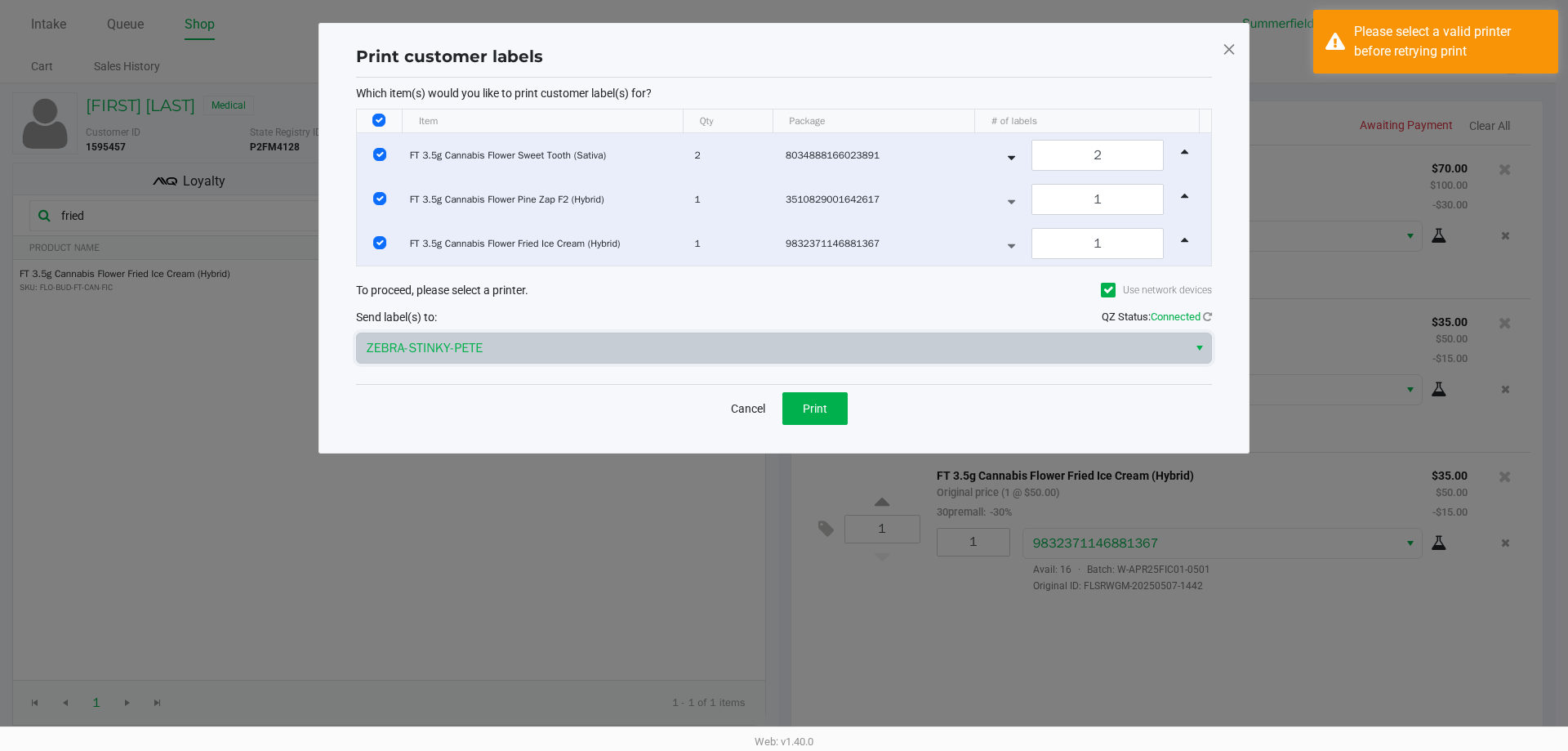 click on "Cancel   Print" 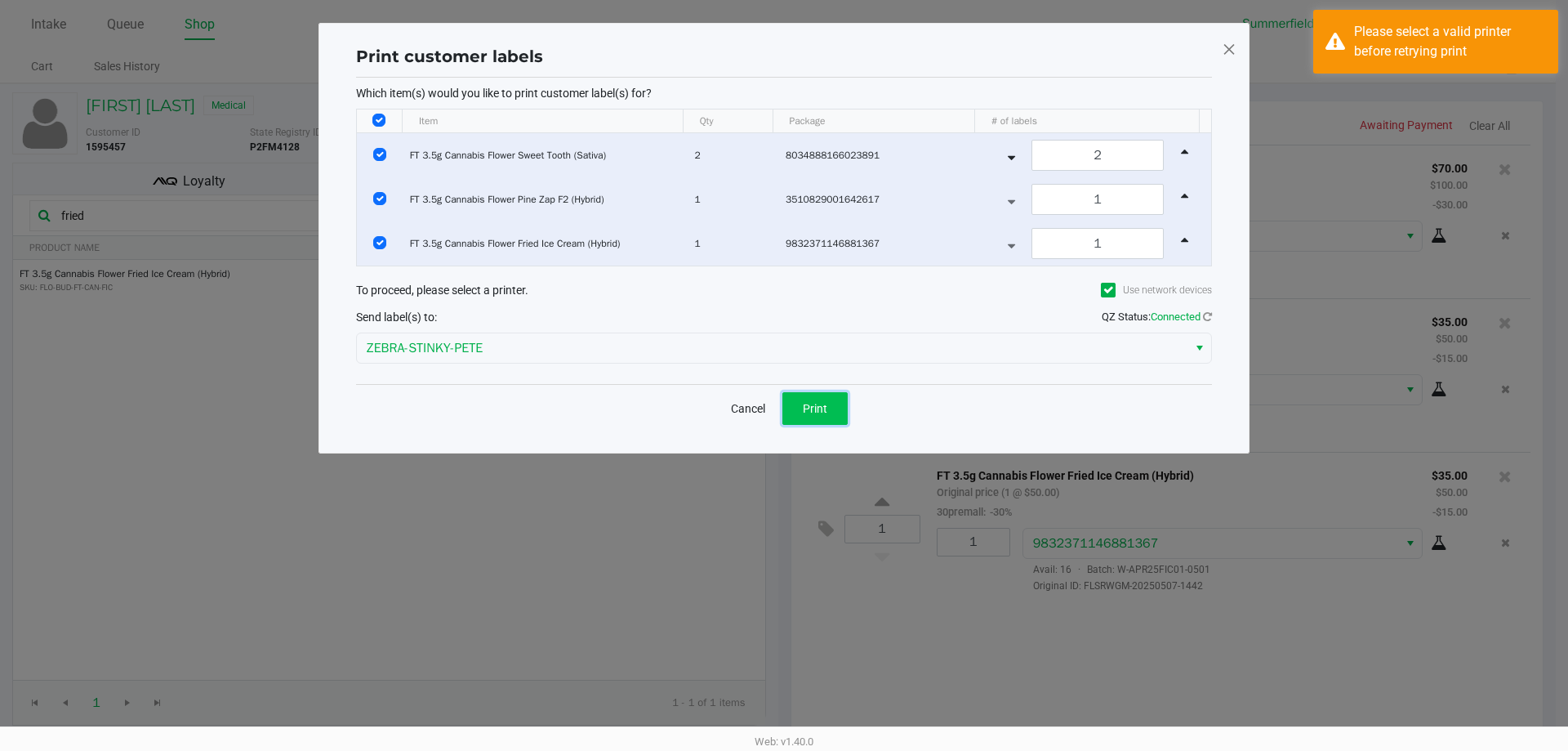 click on "Print" 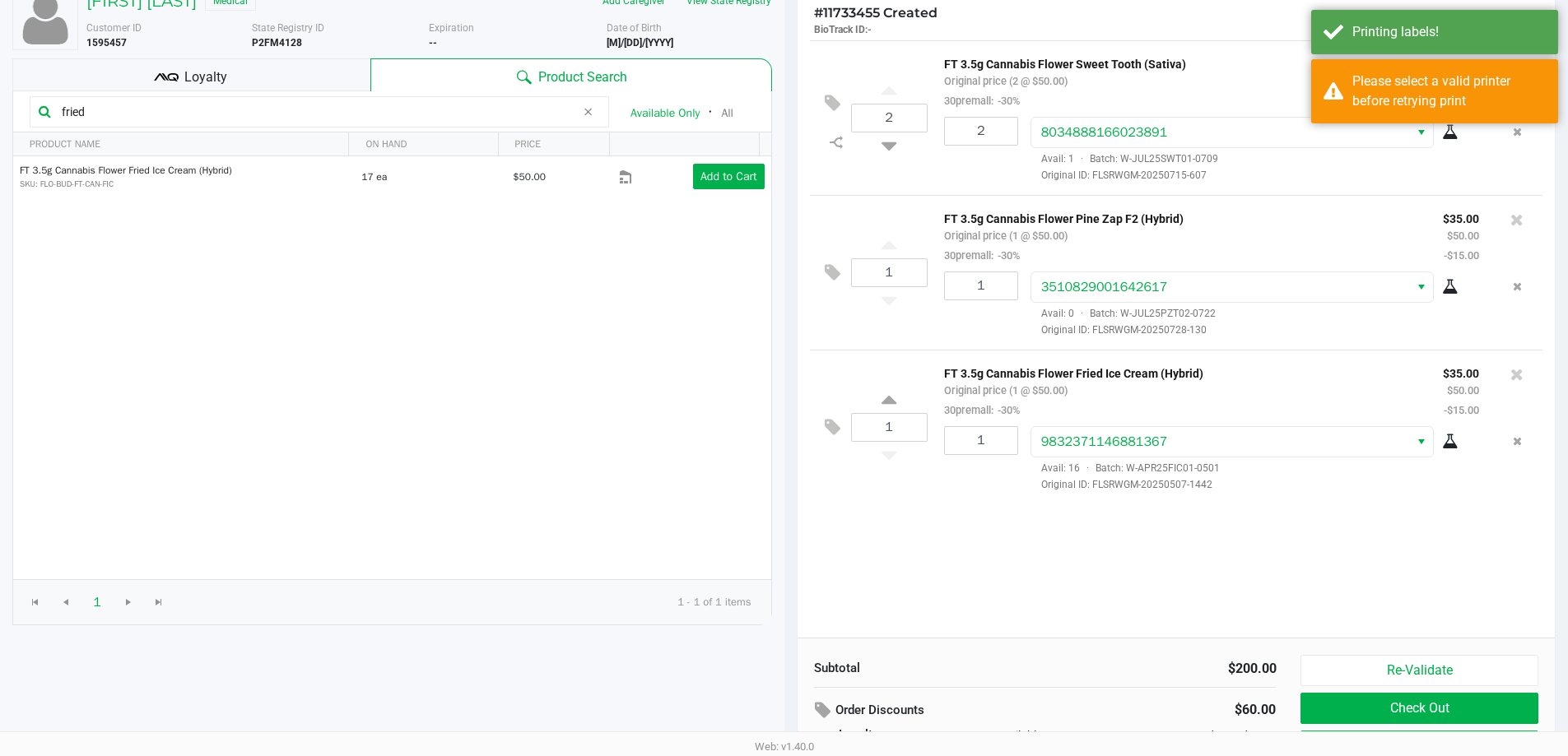 scroll, scrollTop: 188, scrollLeft: 0, axis: vertical 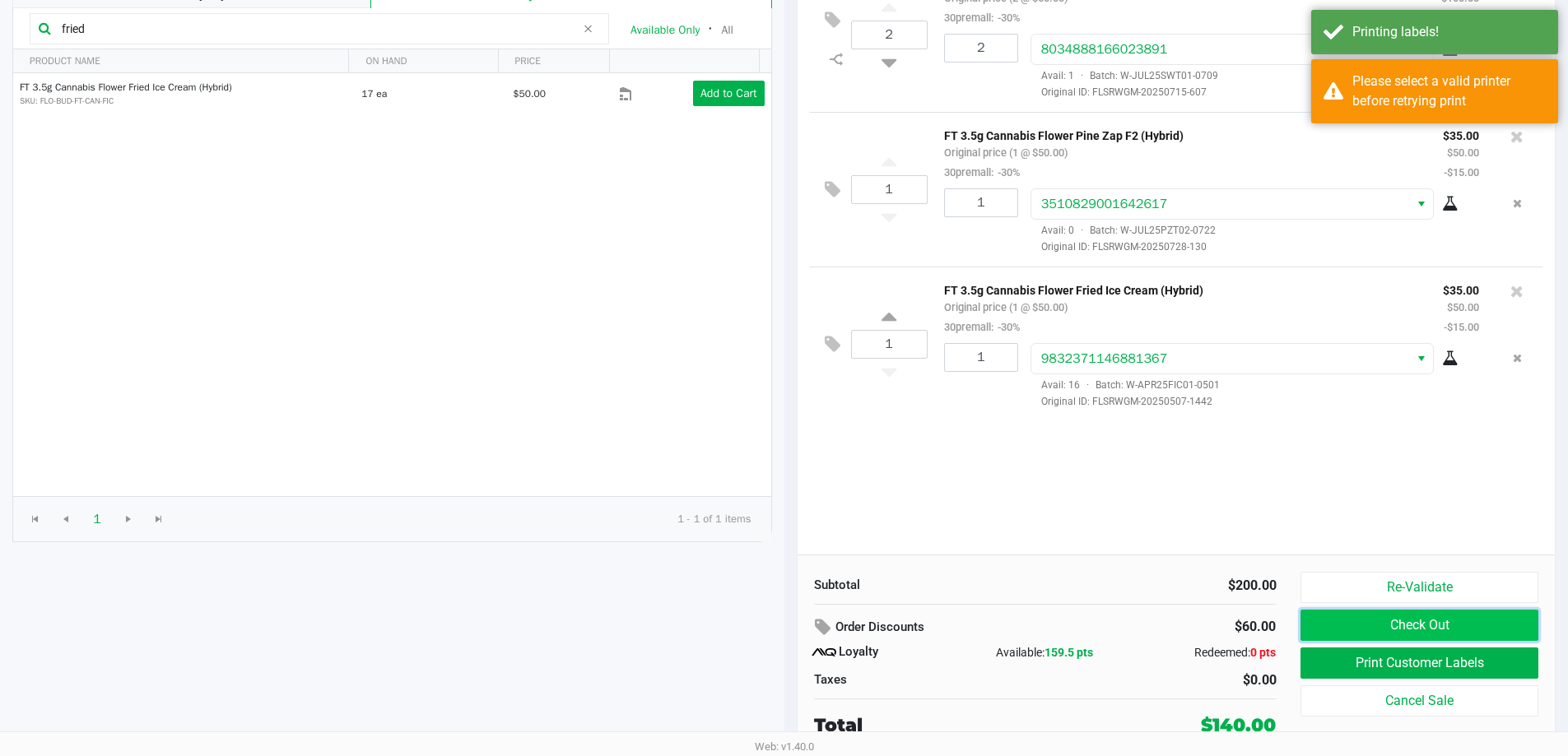 click on "Check Out" 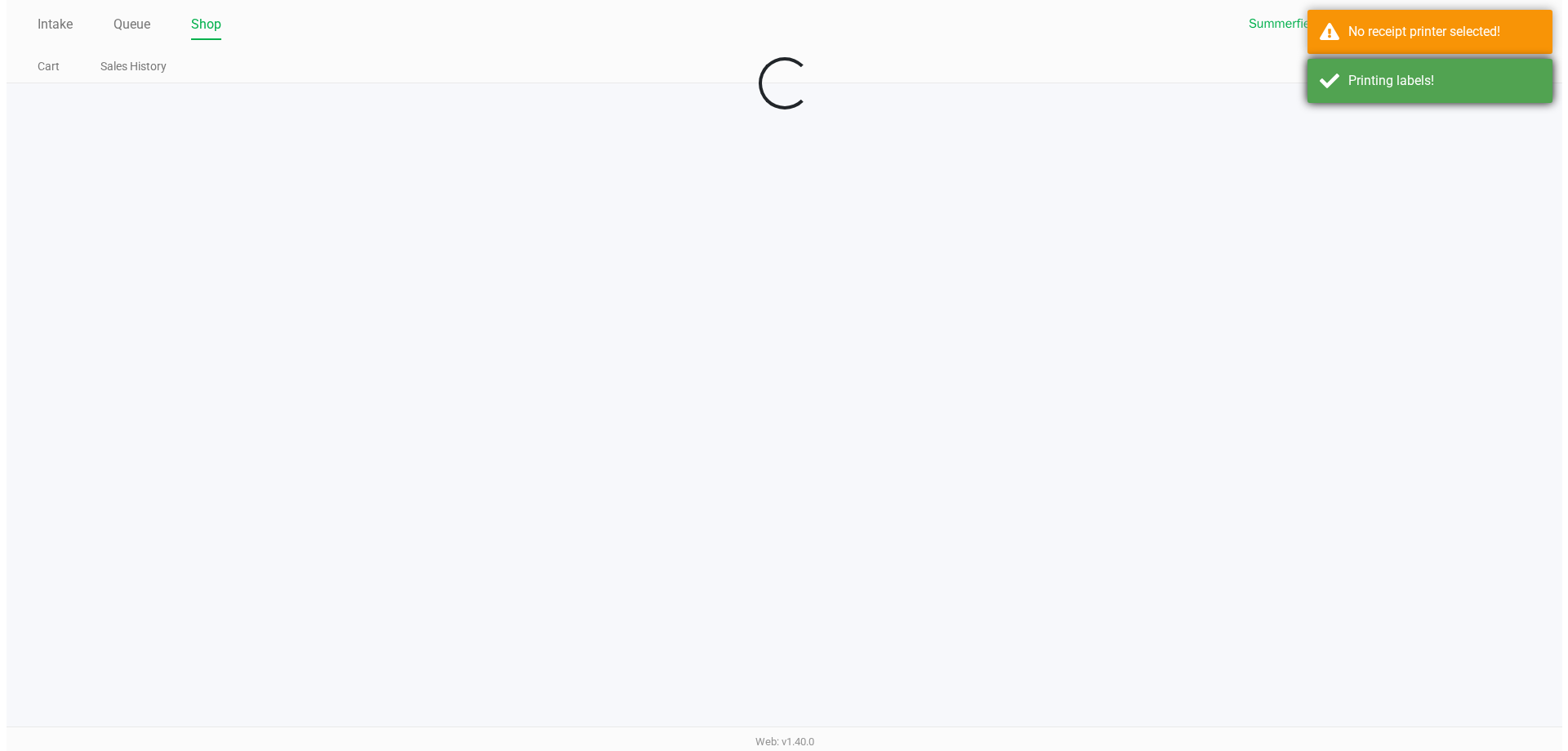 scroll, scrollTop: 0, scrollLeft: 0, axis: both 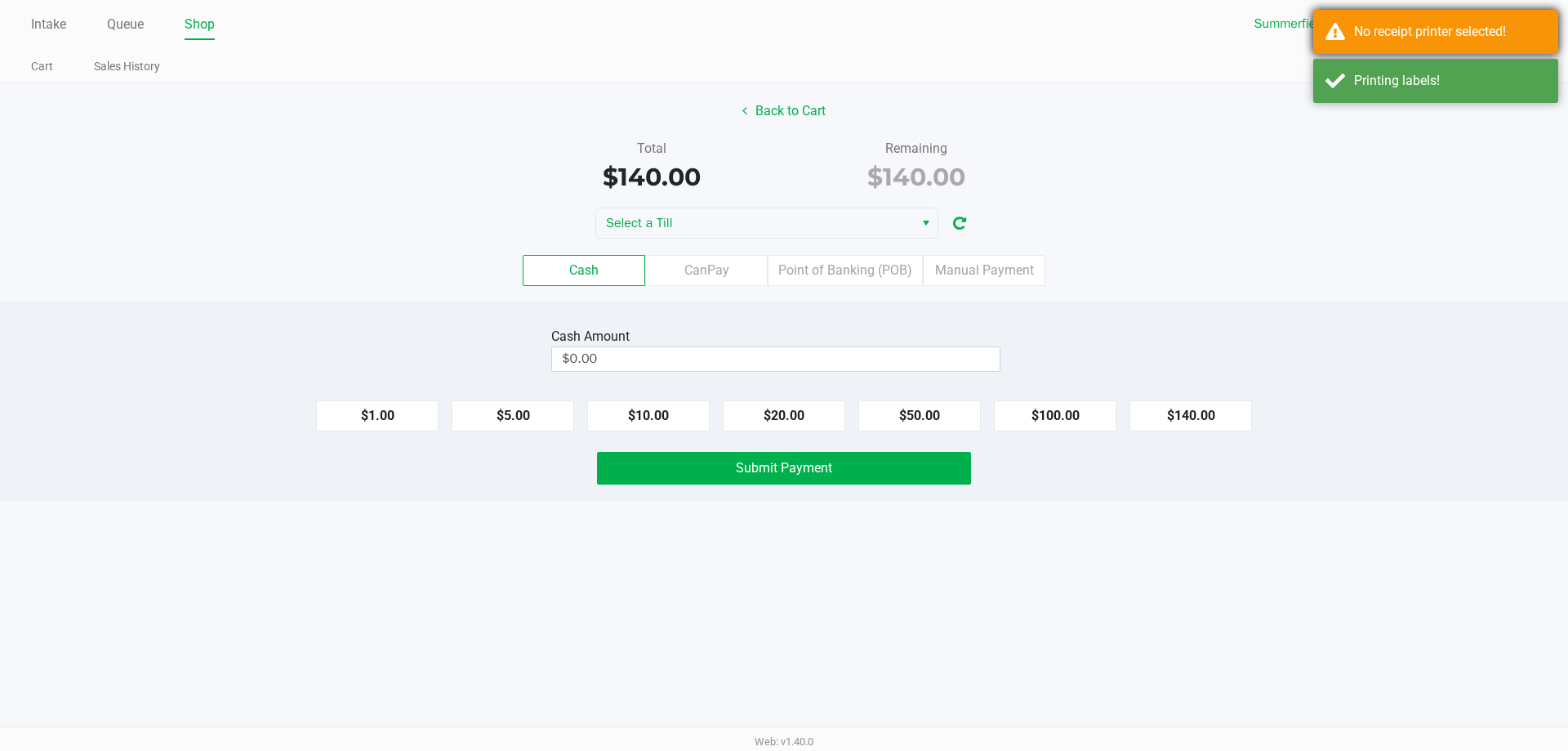 click on "No receipt printer selected!" at bounding box center (1436, 32) 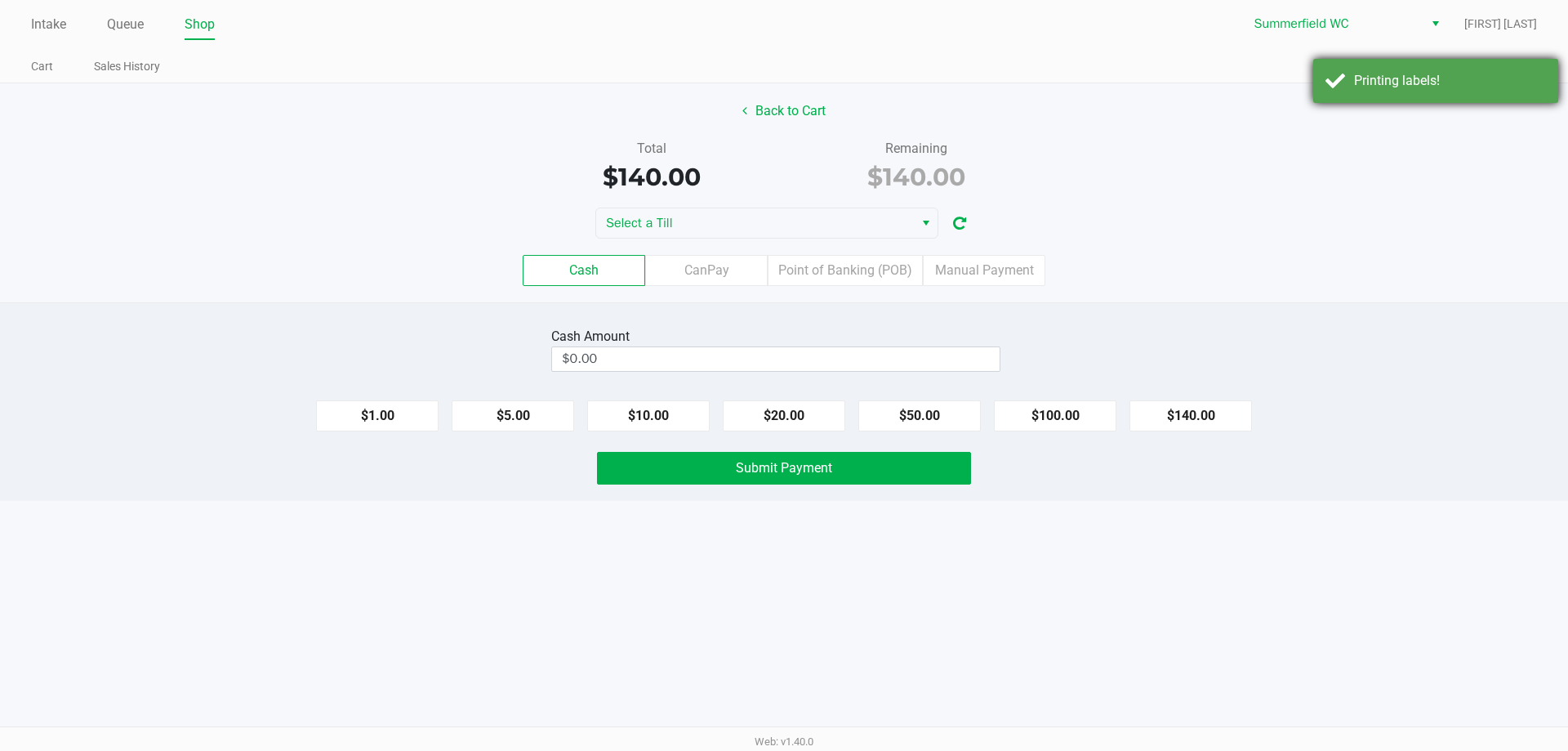 click on "Printing labels!" at bounding box center [1450, 81] 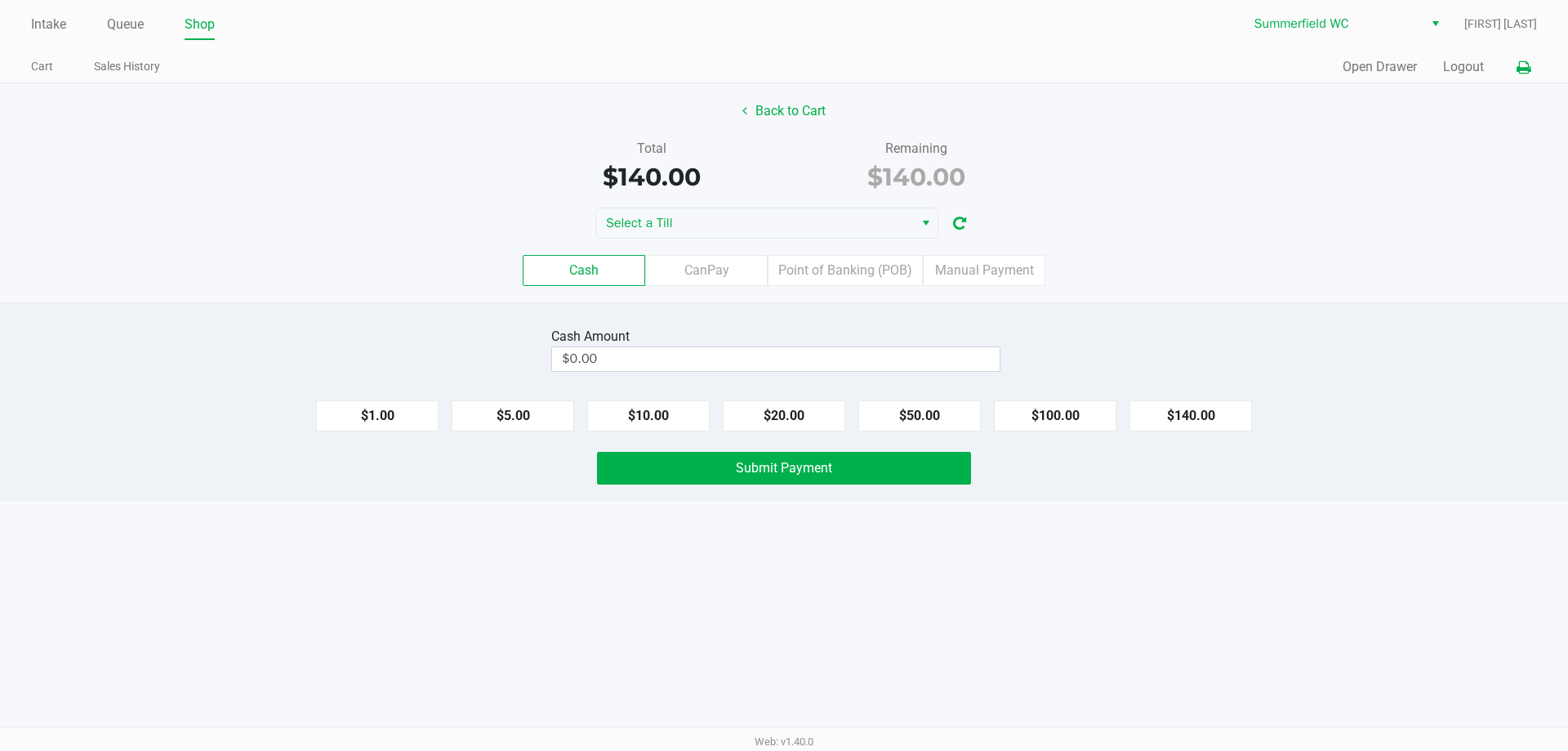 click 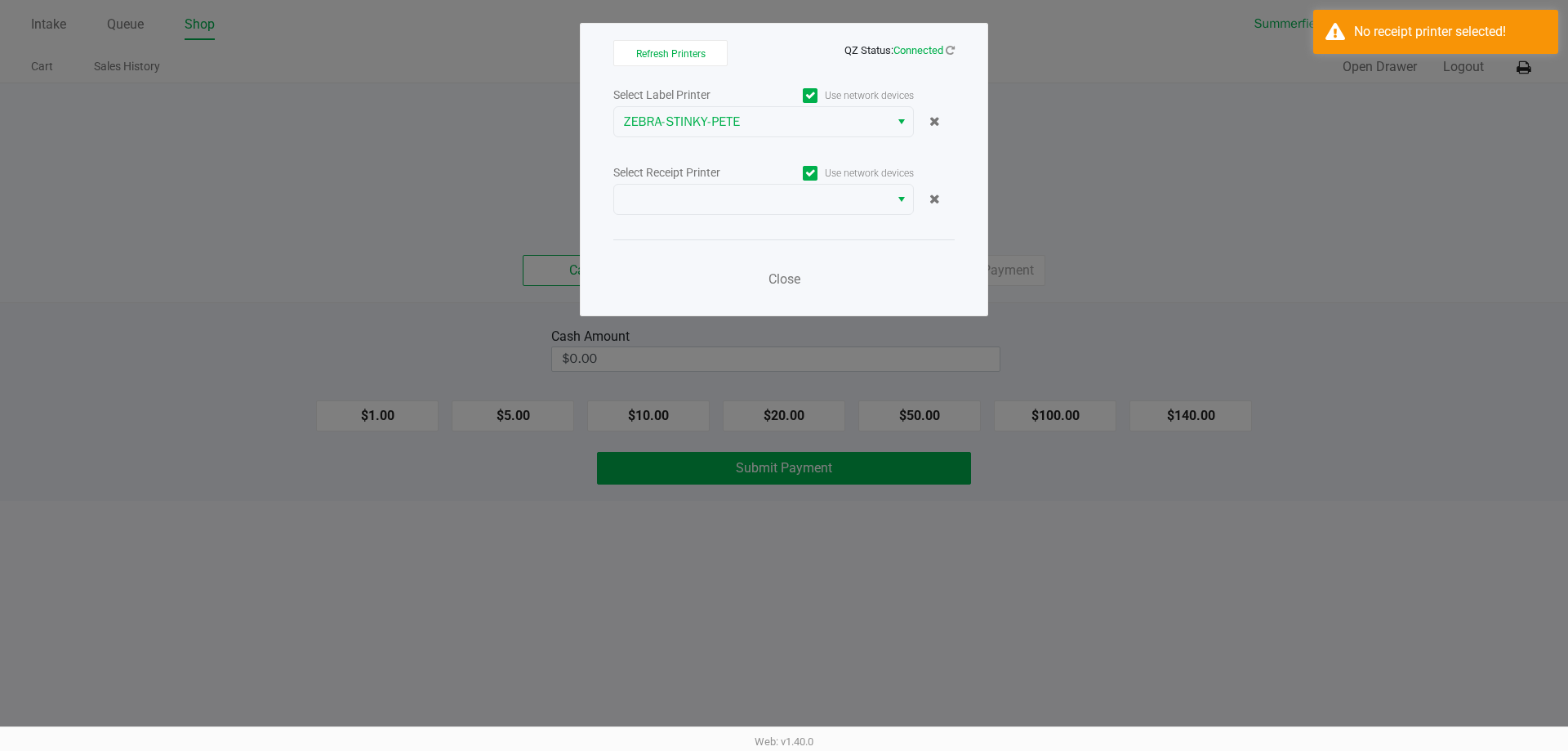 click on "Select Label Printer   Use network devices  ZEBRA-STINKY-PETE  Select Receipt Printer   Use network devices   Close" 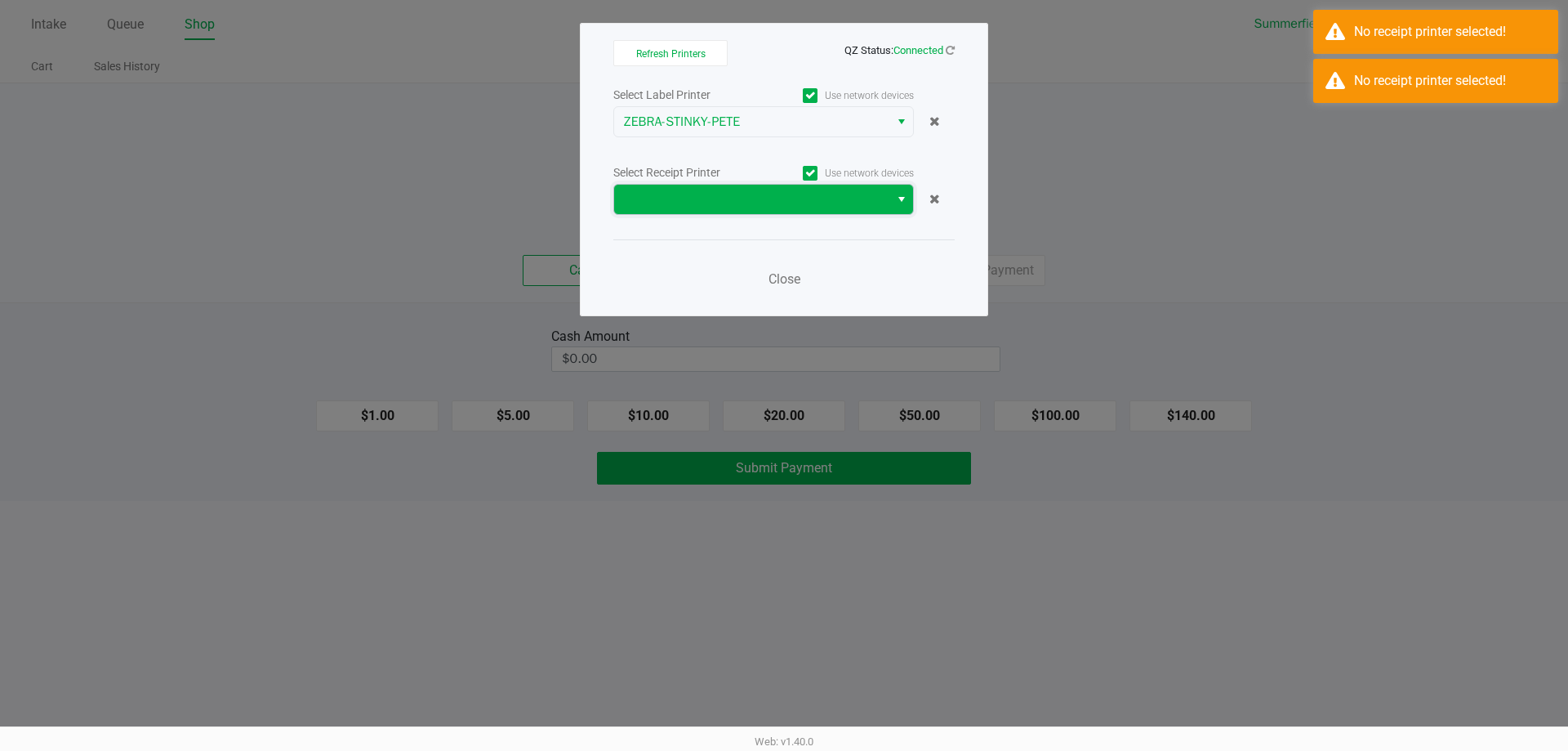 click at bounding box center [751, 199] 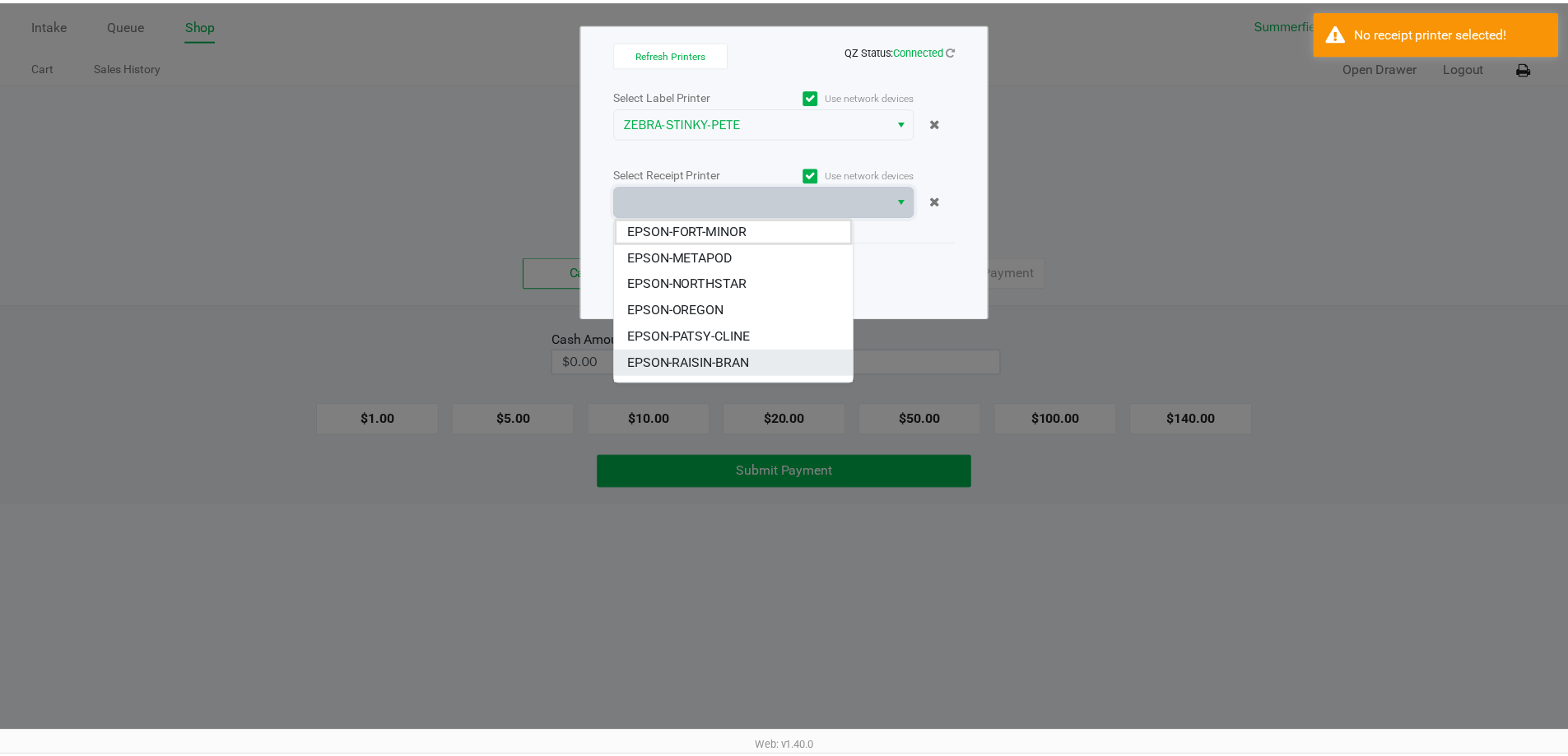 scroll, scrollTop: 165, scrollLeft: 0, axis: vertical 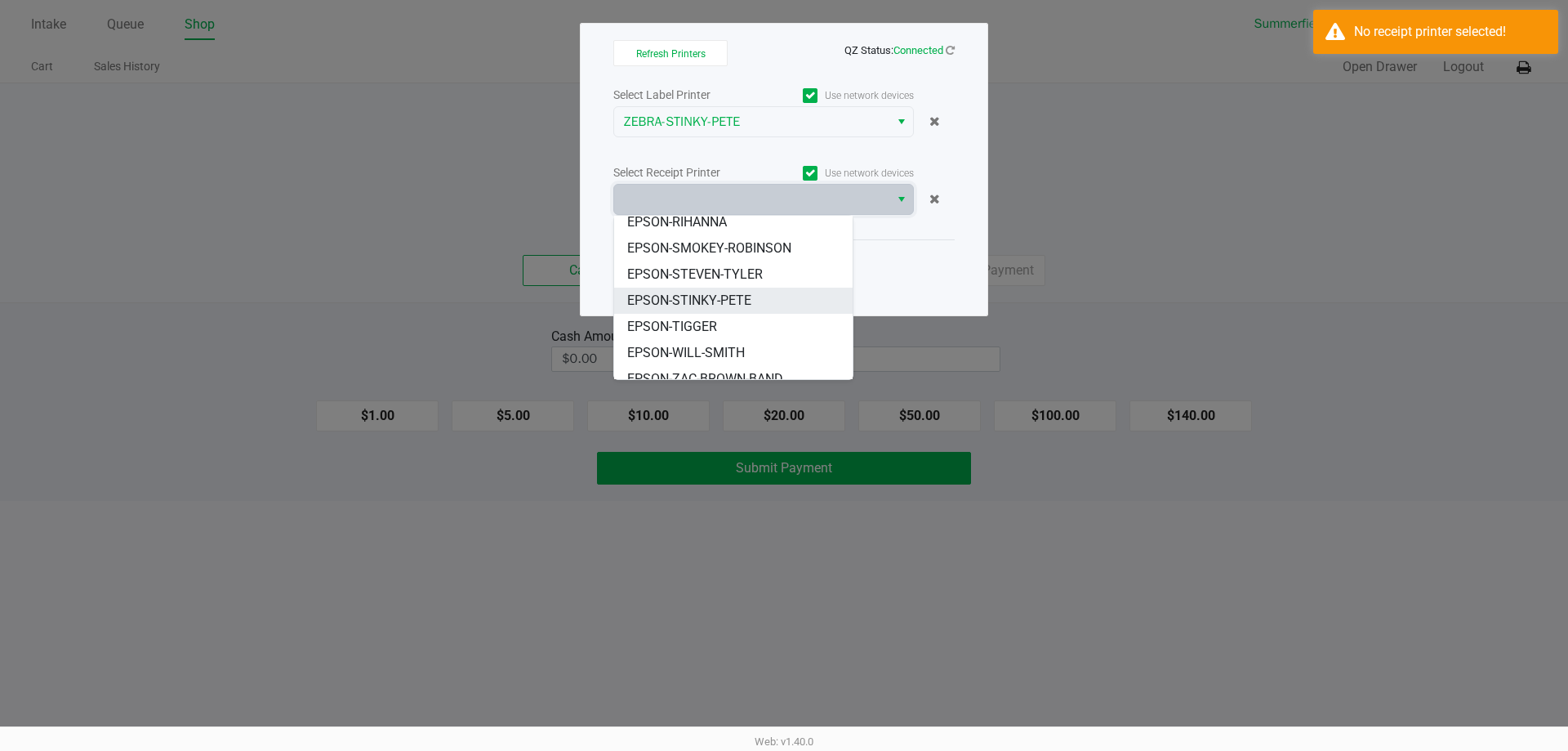 click on "EPSON-STINKY-PETE" at bounding box center (689, 301) 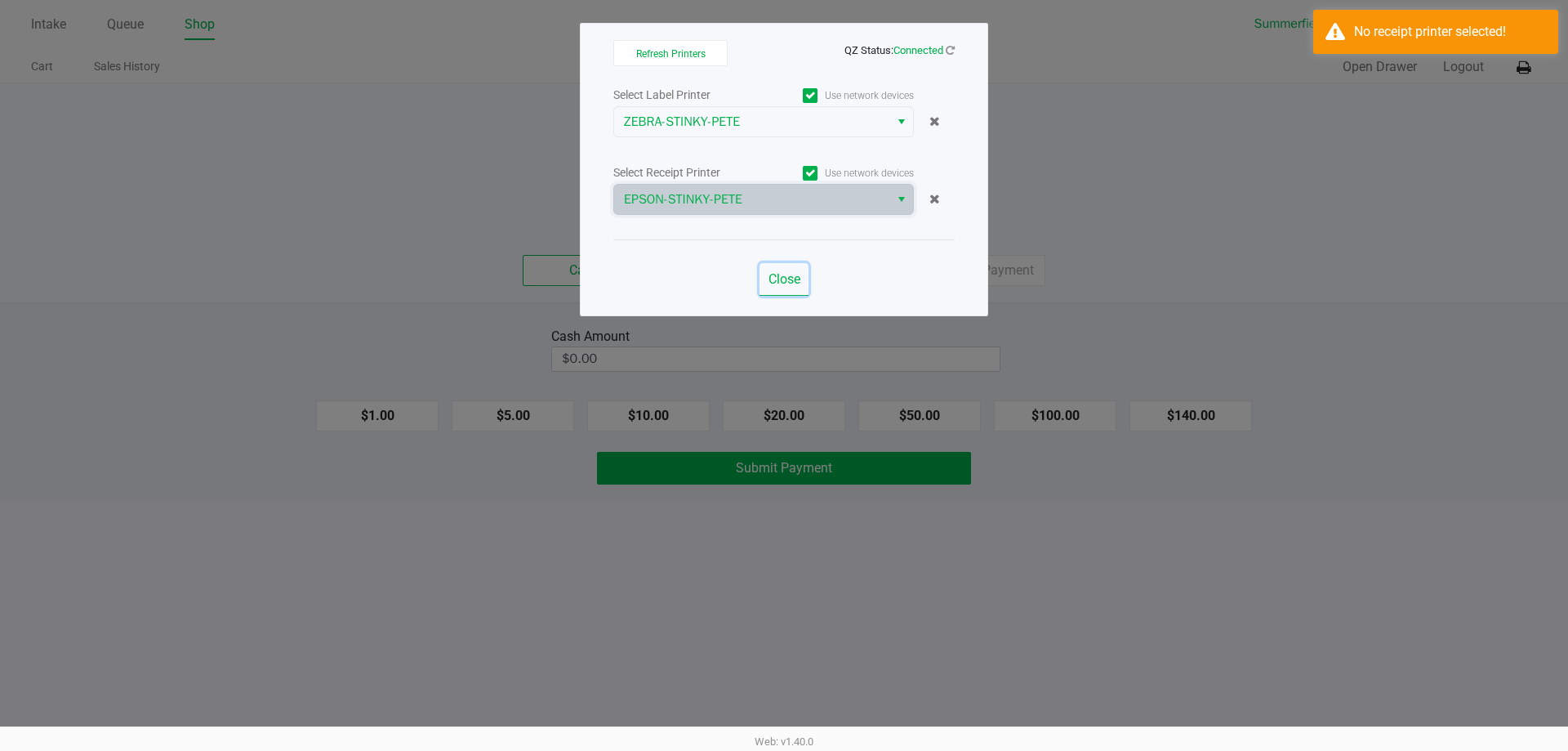 click on "Close" 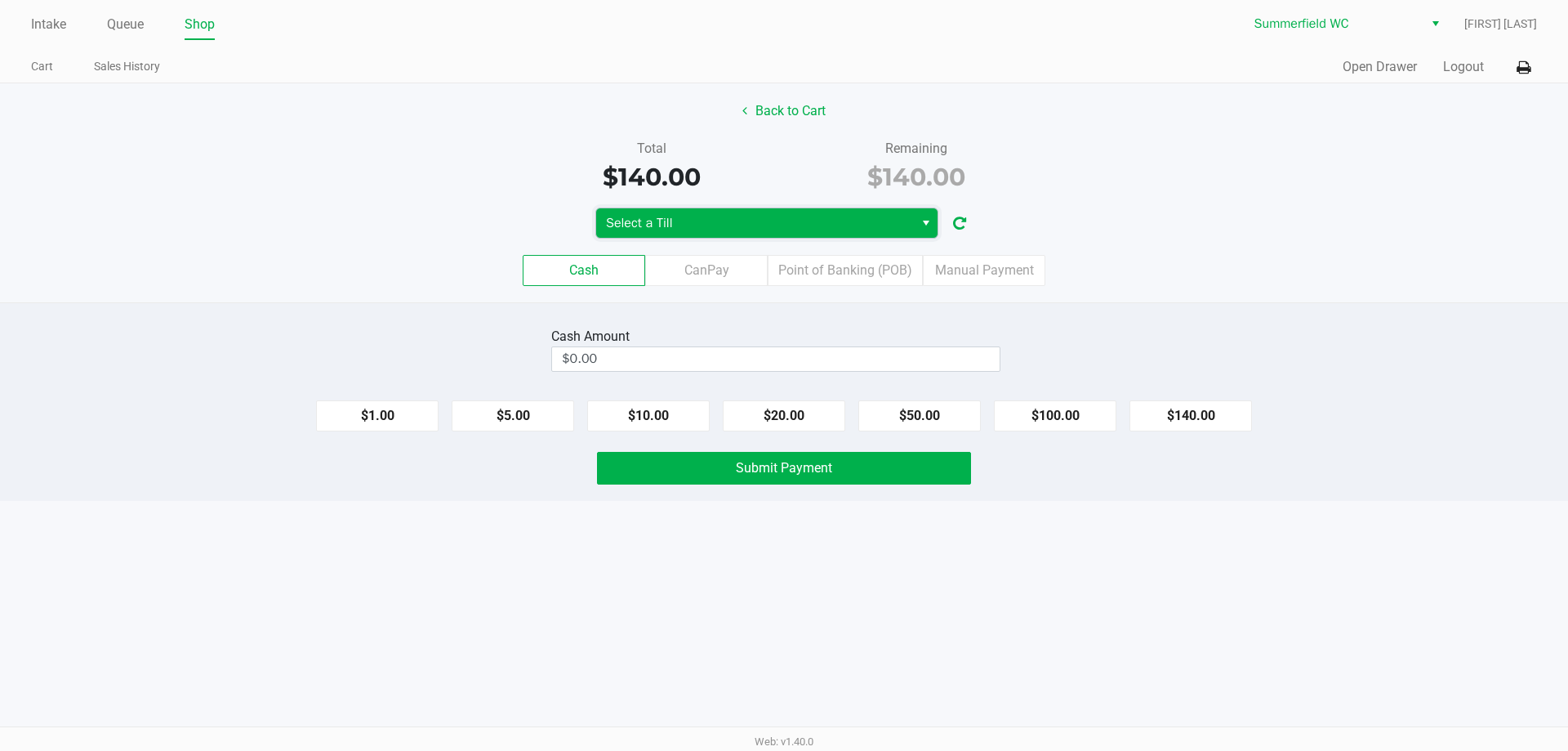 click on "Select a Till" at bounding box center (755, 223) 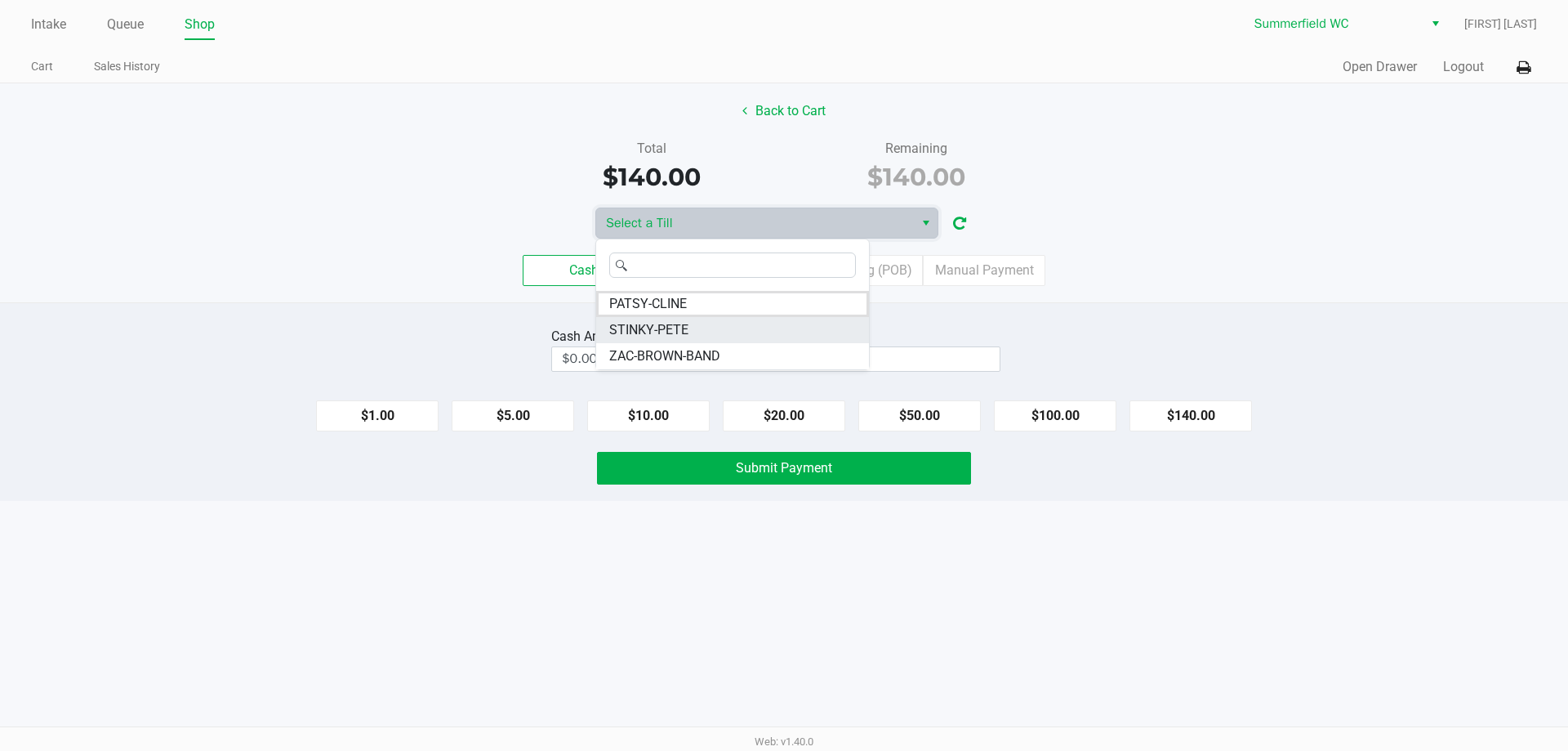 click on "STINKY-PETE" at bounding box center (648, 330) 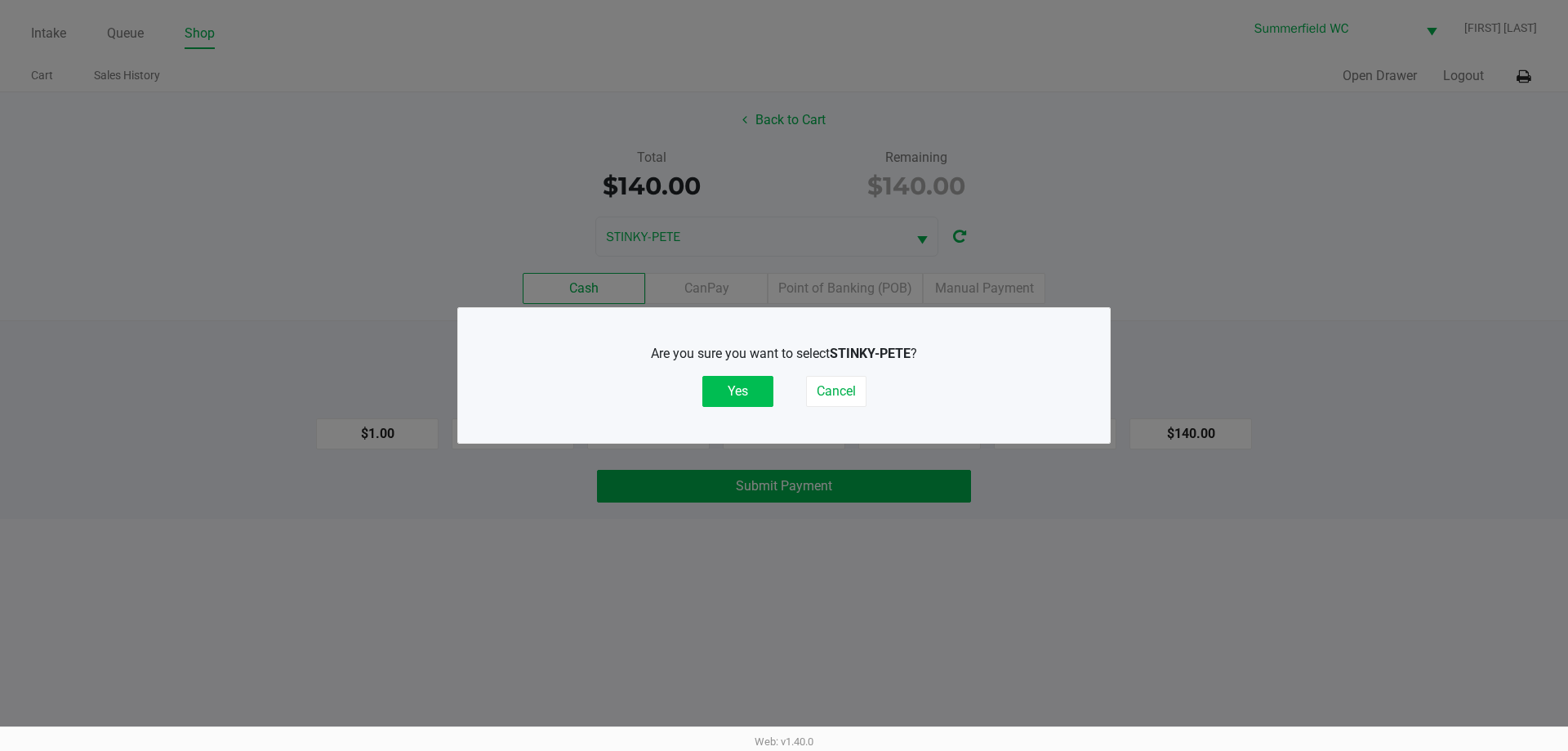 click on "Yes" 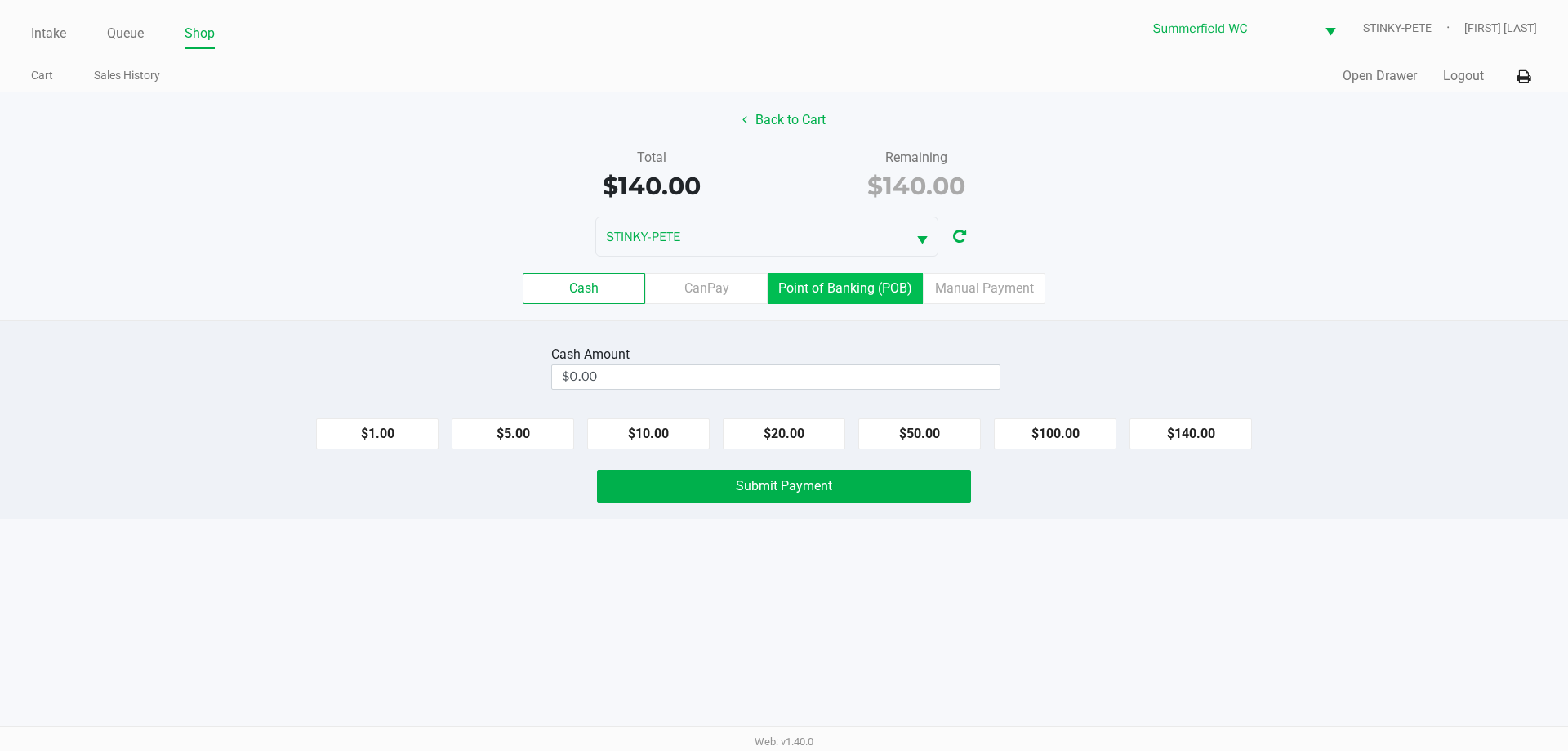 click on "Point of Banking (POB)" 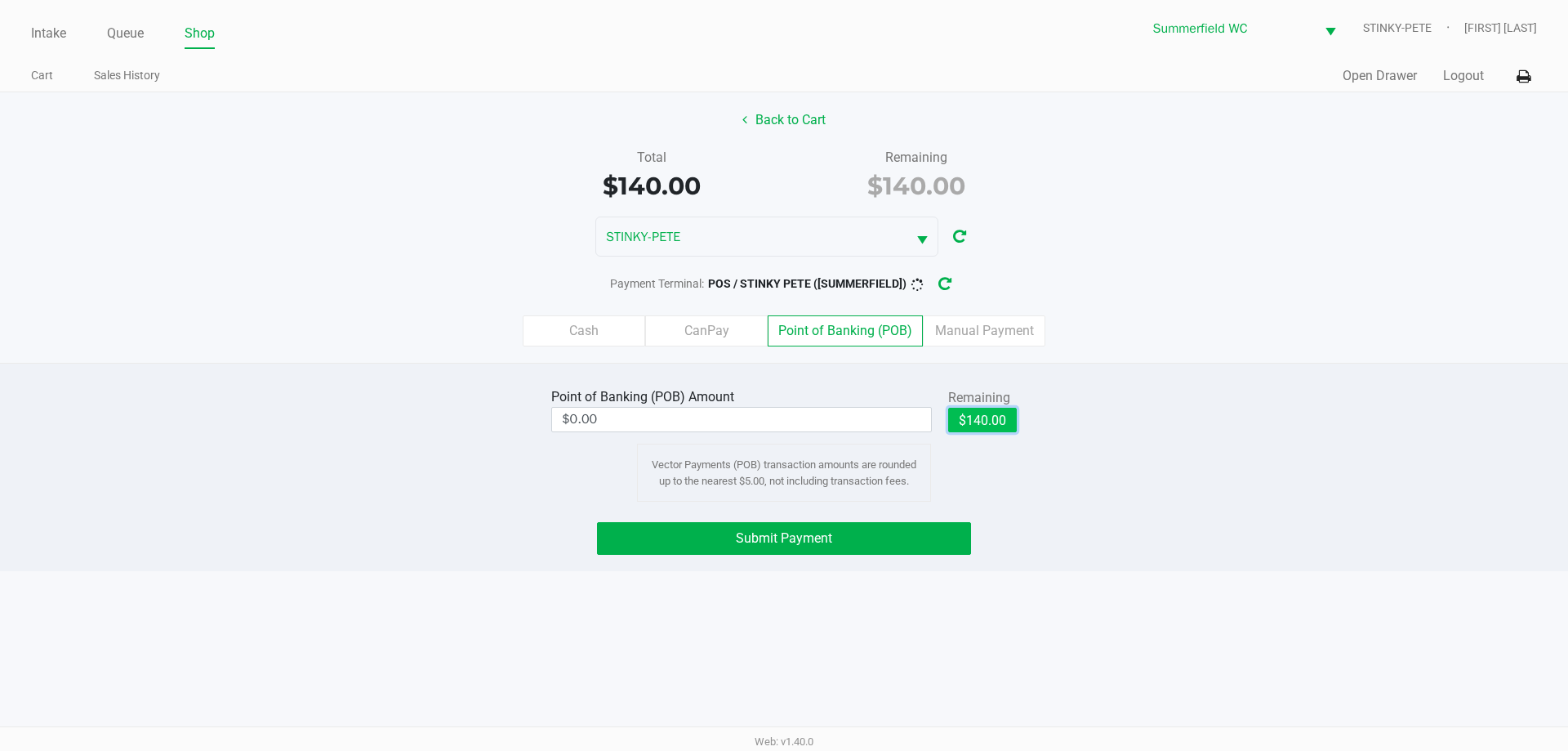 click on "$140.00" 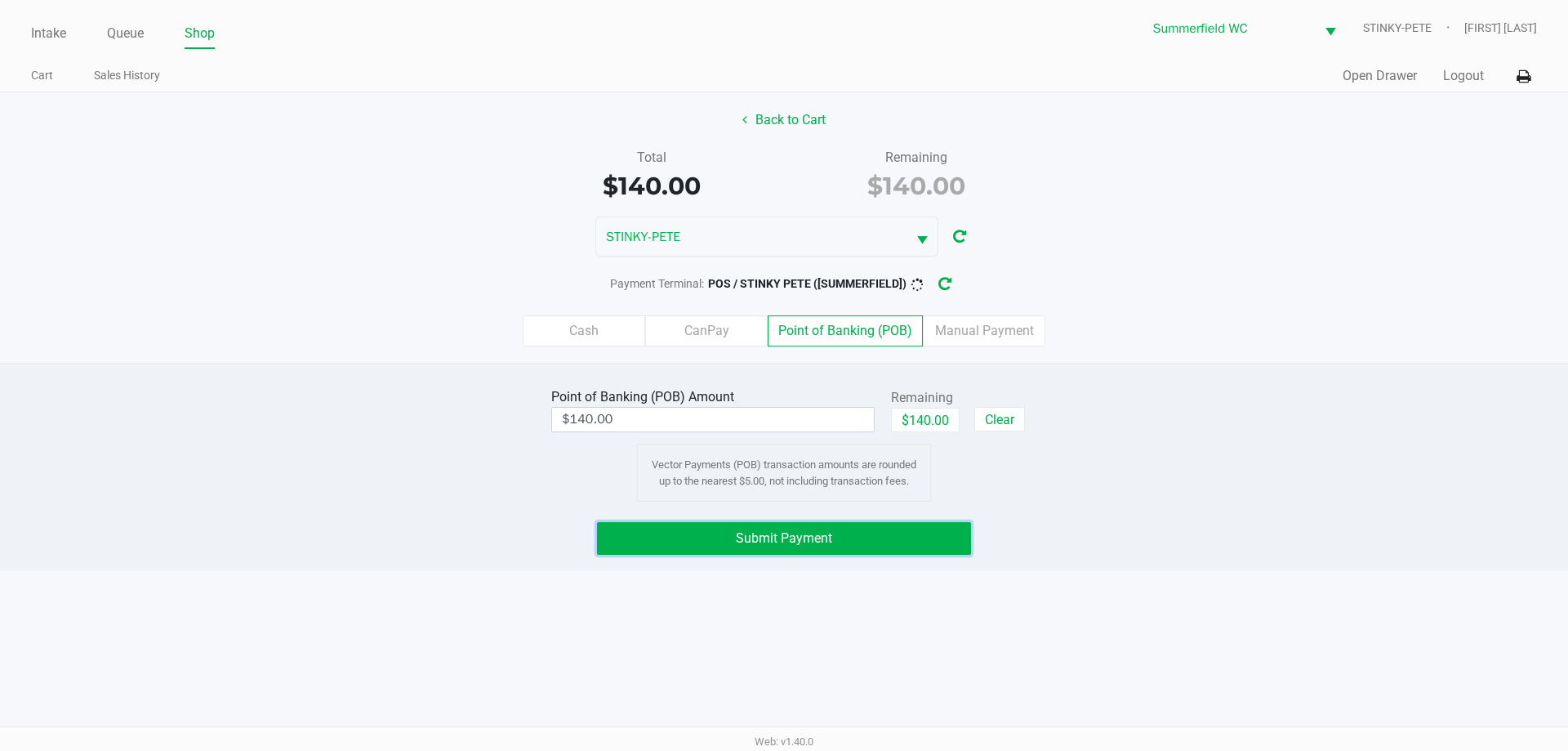 drag, startPoint x: 902, startPoint y: 553, endPoint x: 905, endPoint y: 543, distance: 10.440307 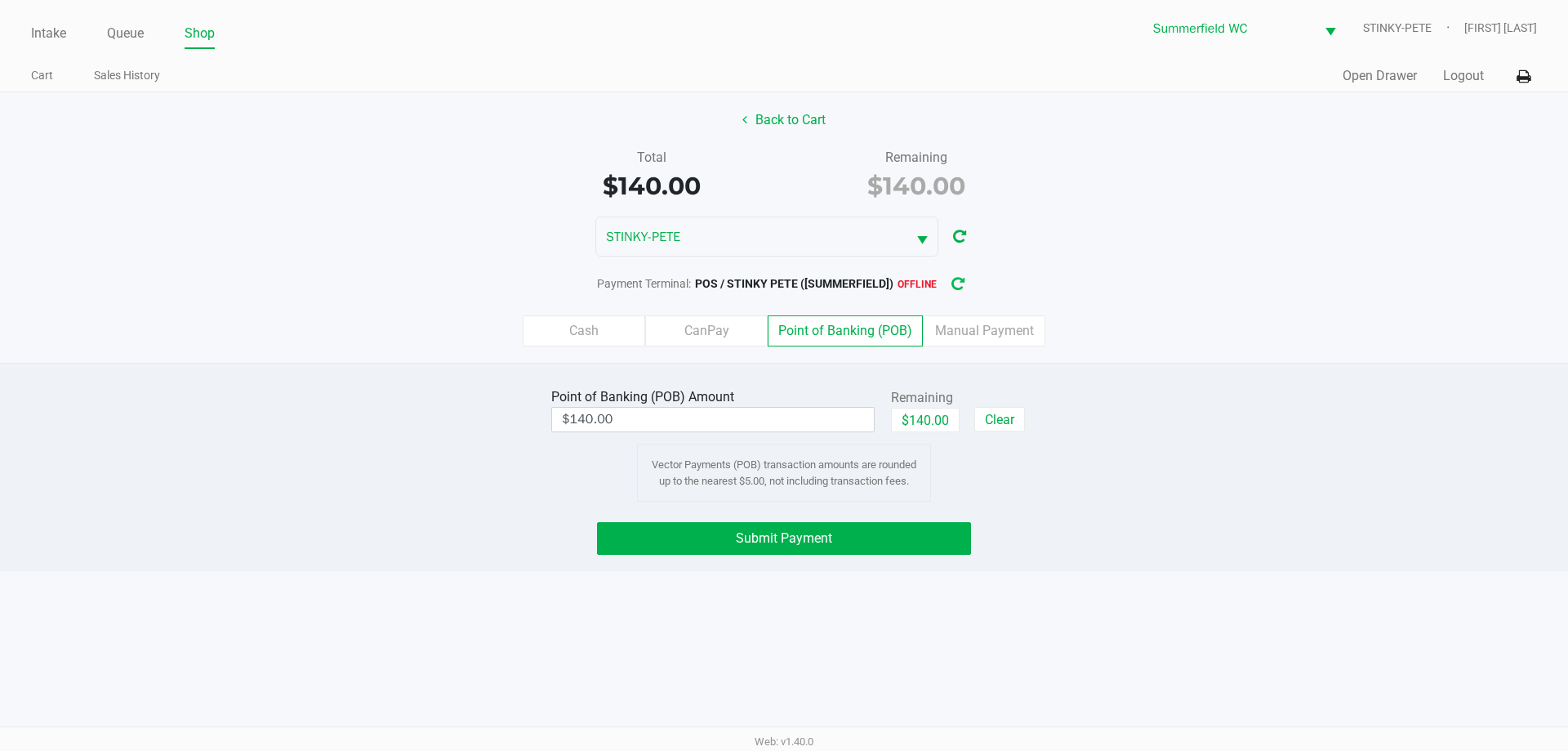 click 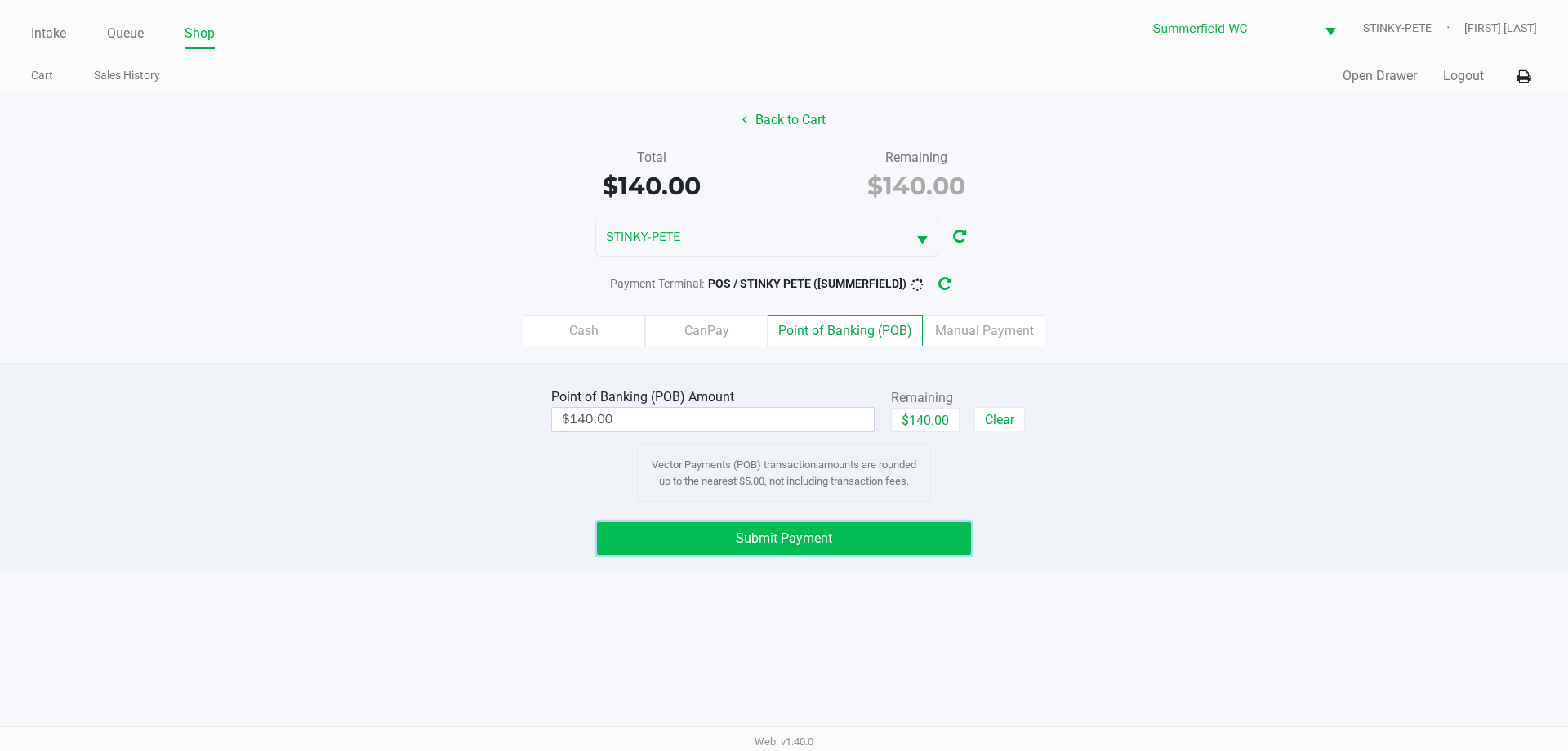 click on "Submit Payment" 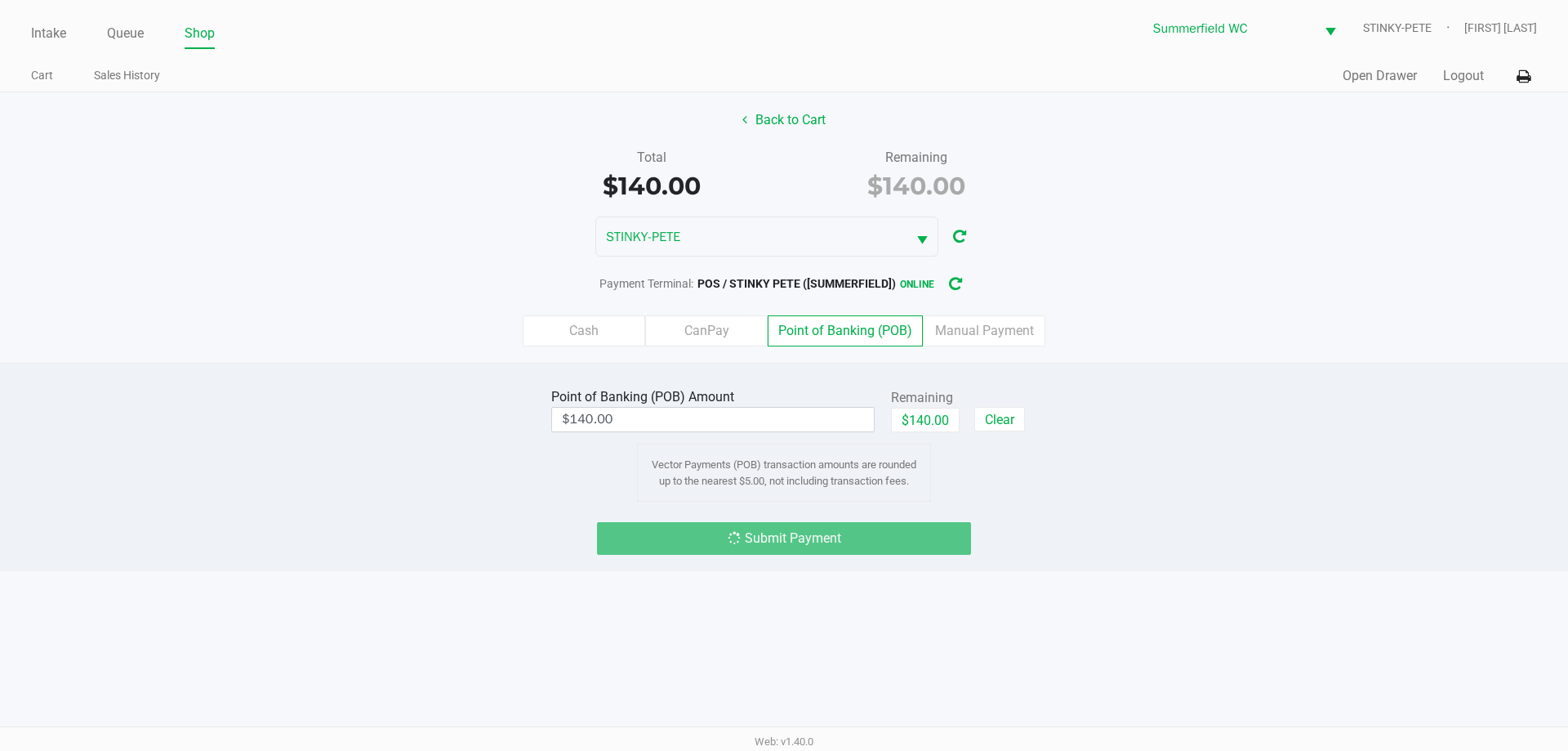 click on "Submit Payment" 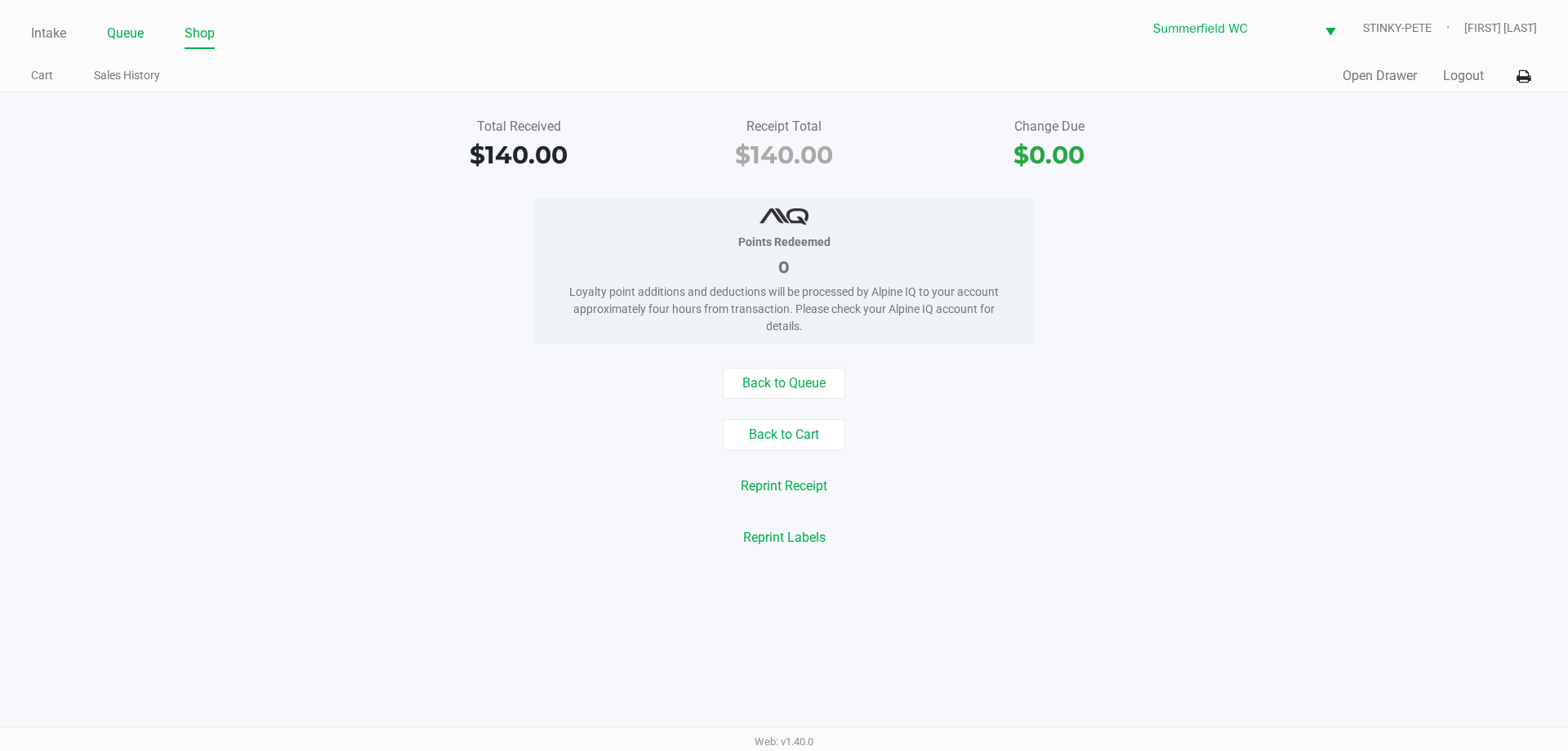 click on "Queue" 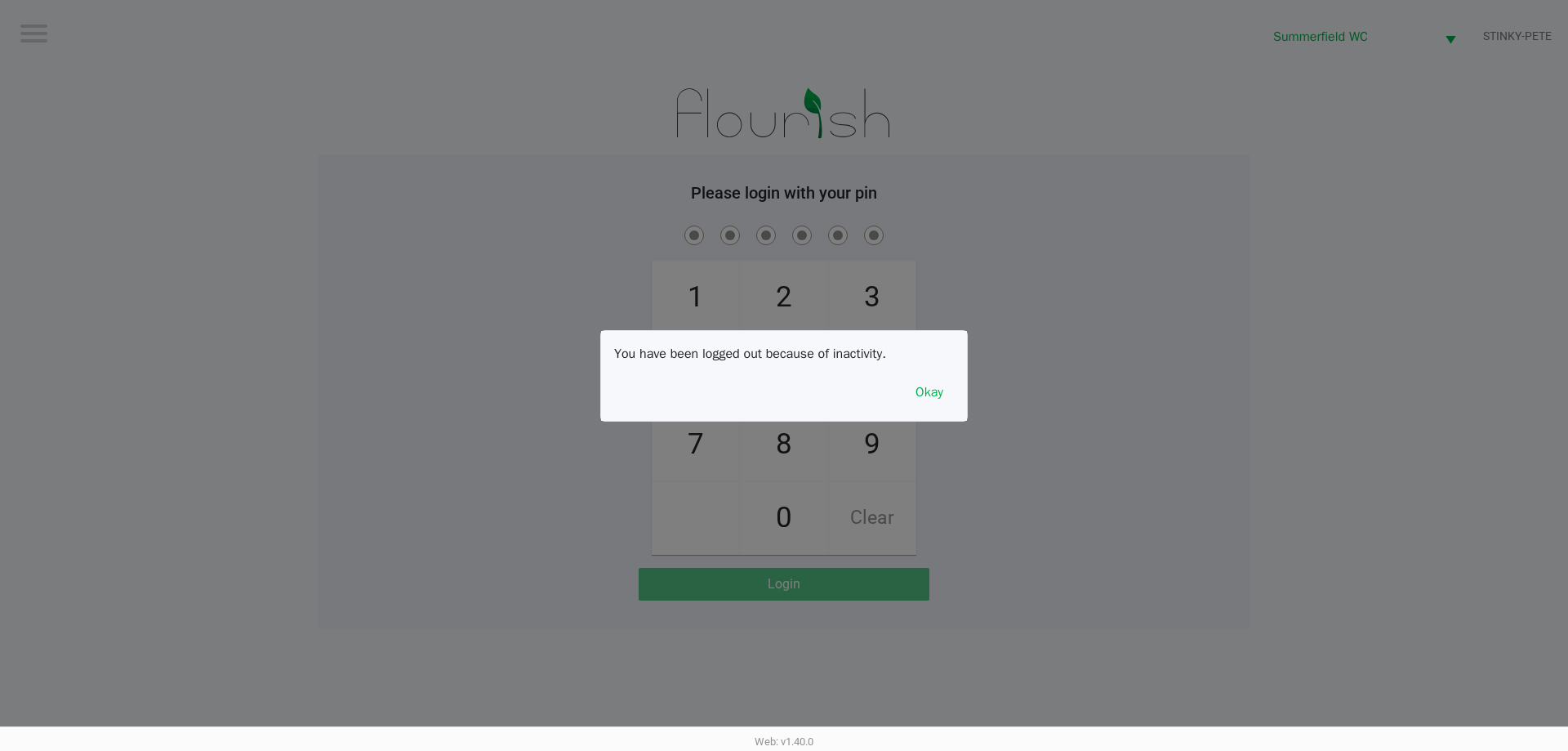 click on "You have been logged out because of inactivity. Okay" at bounding box center (784, 376) 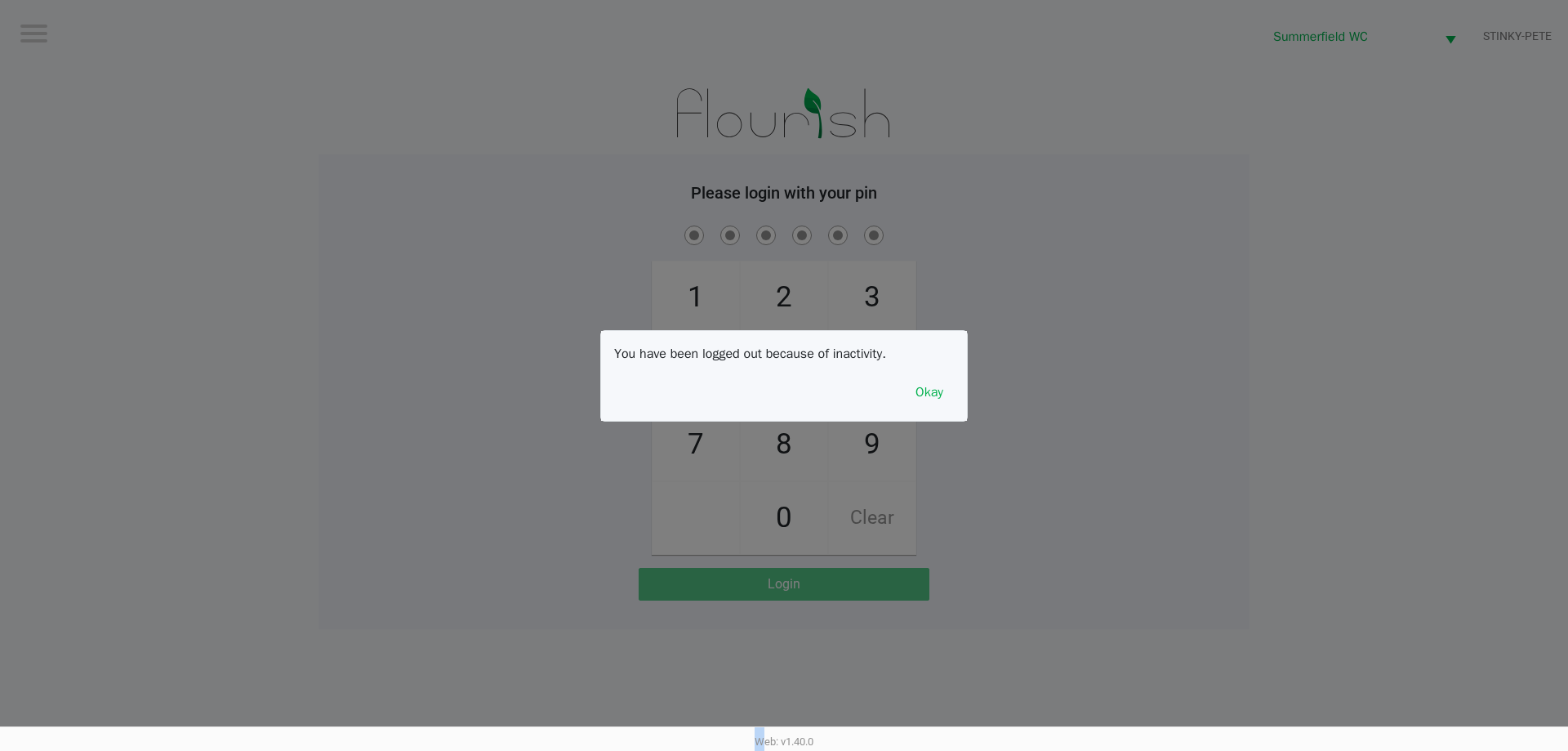 click on "You have been logged out because of inactivity. Okay" at bounding box center [784, 376] 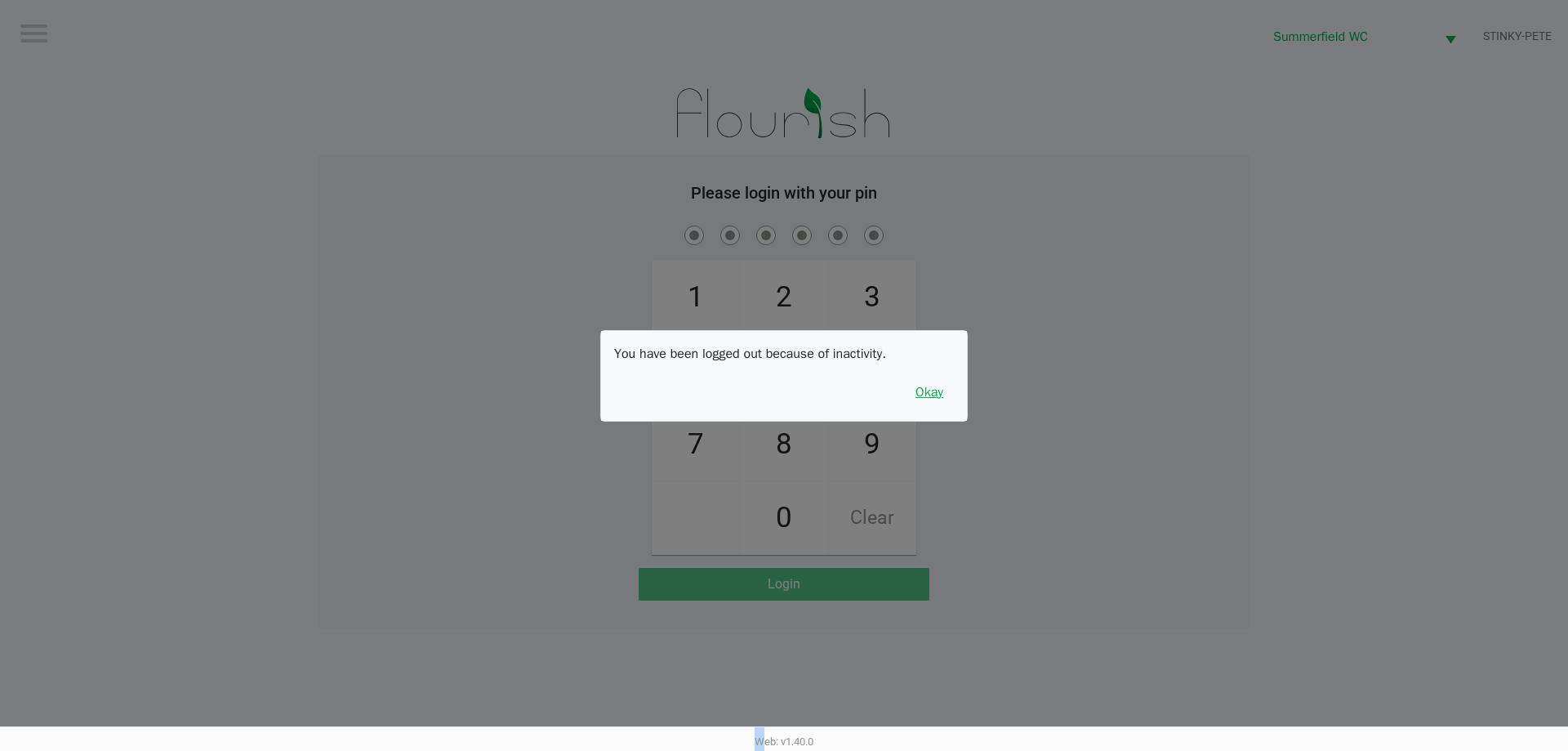 click on "Okay" at bounding box center (929, 392) 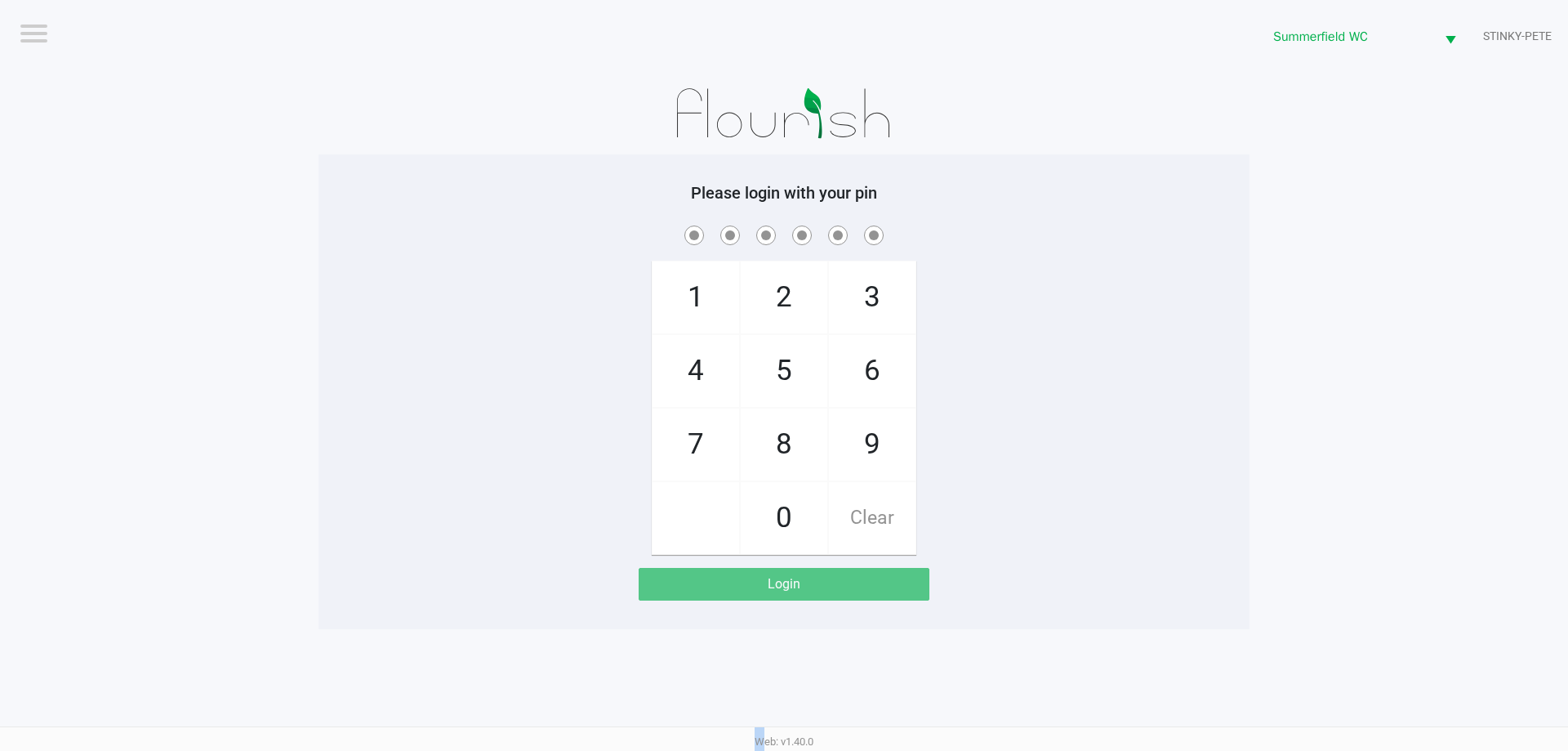 click on "1   4   7       2   5   8   0   3   6   9   Clear" 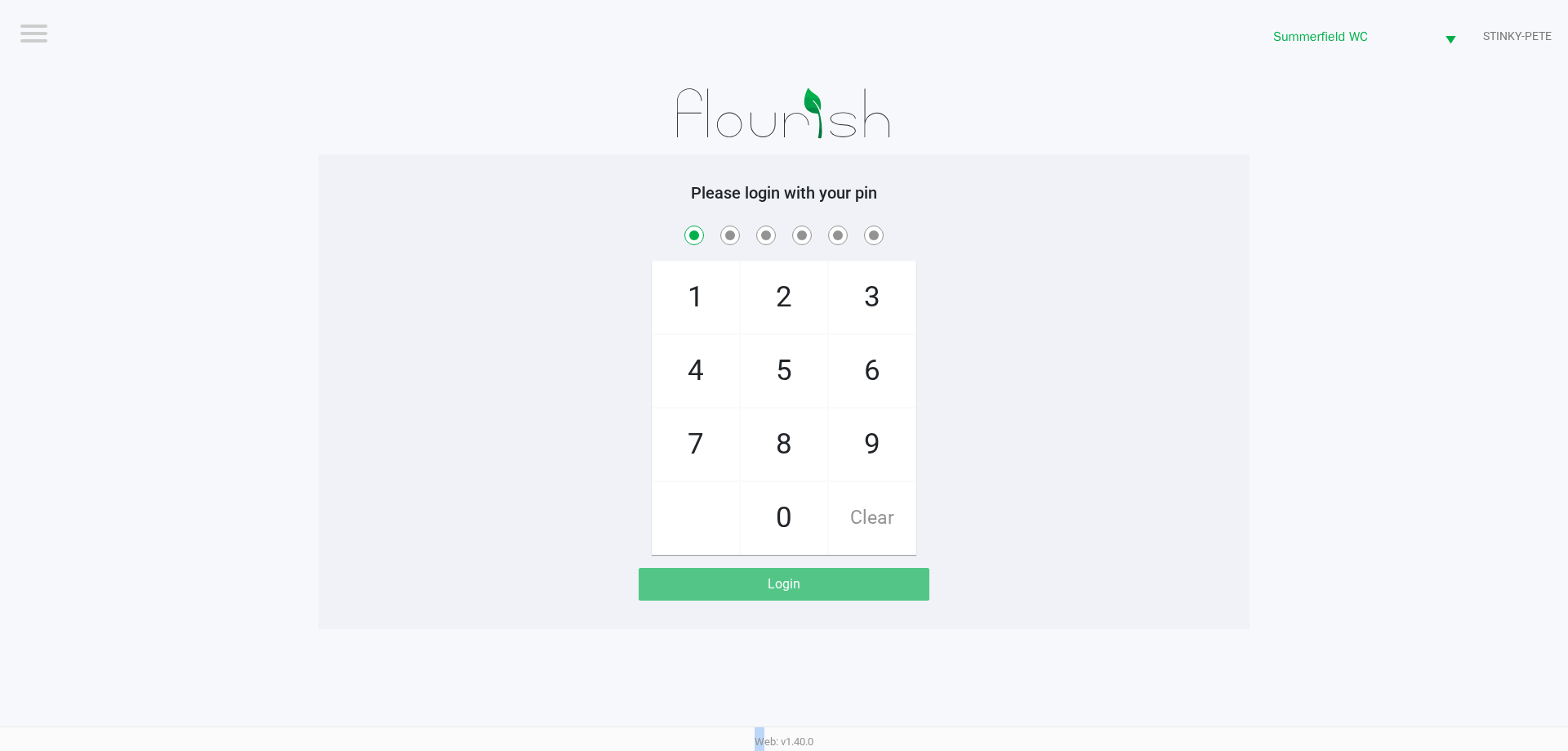 checkbox on "true" 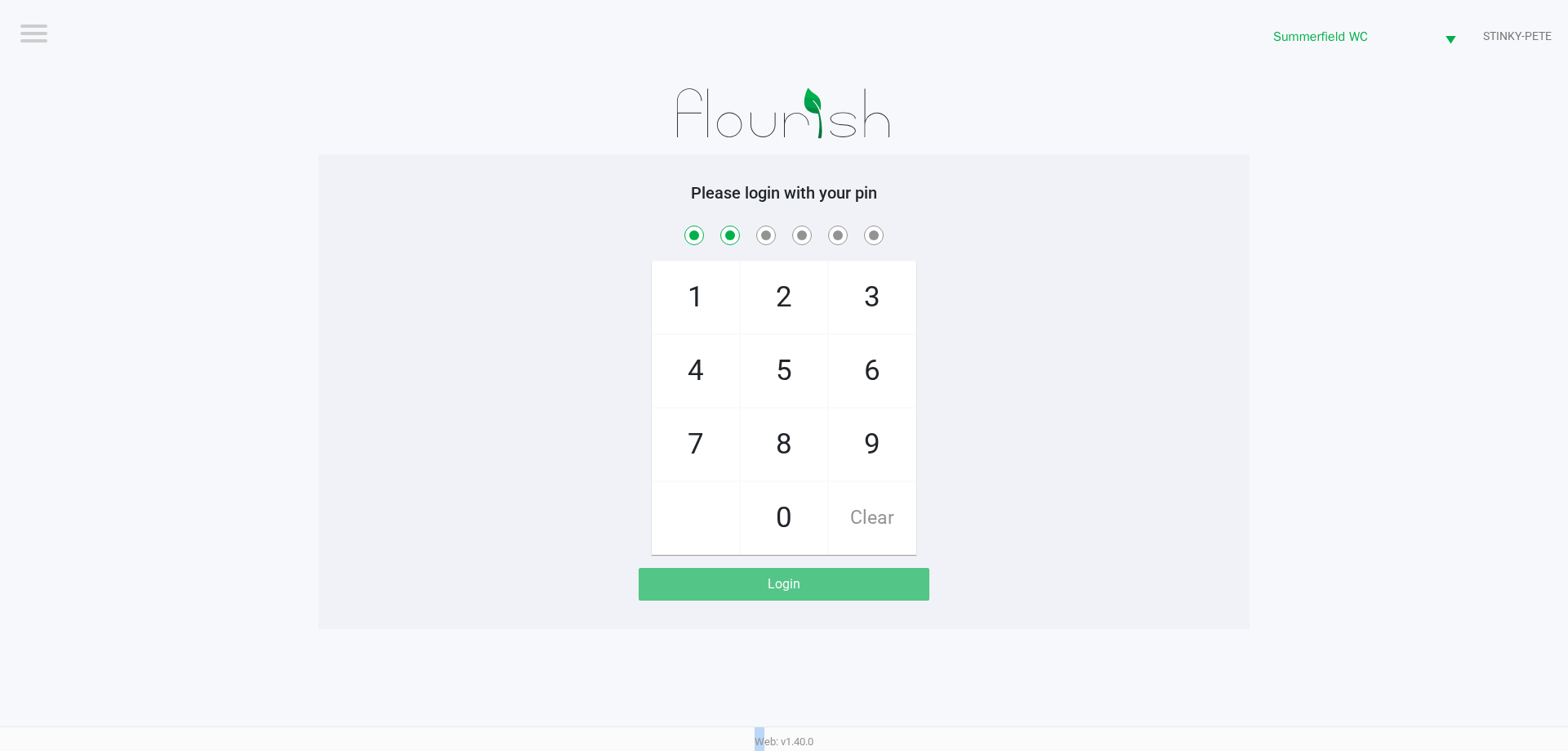 checkbox on "true" 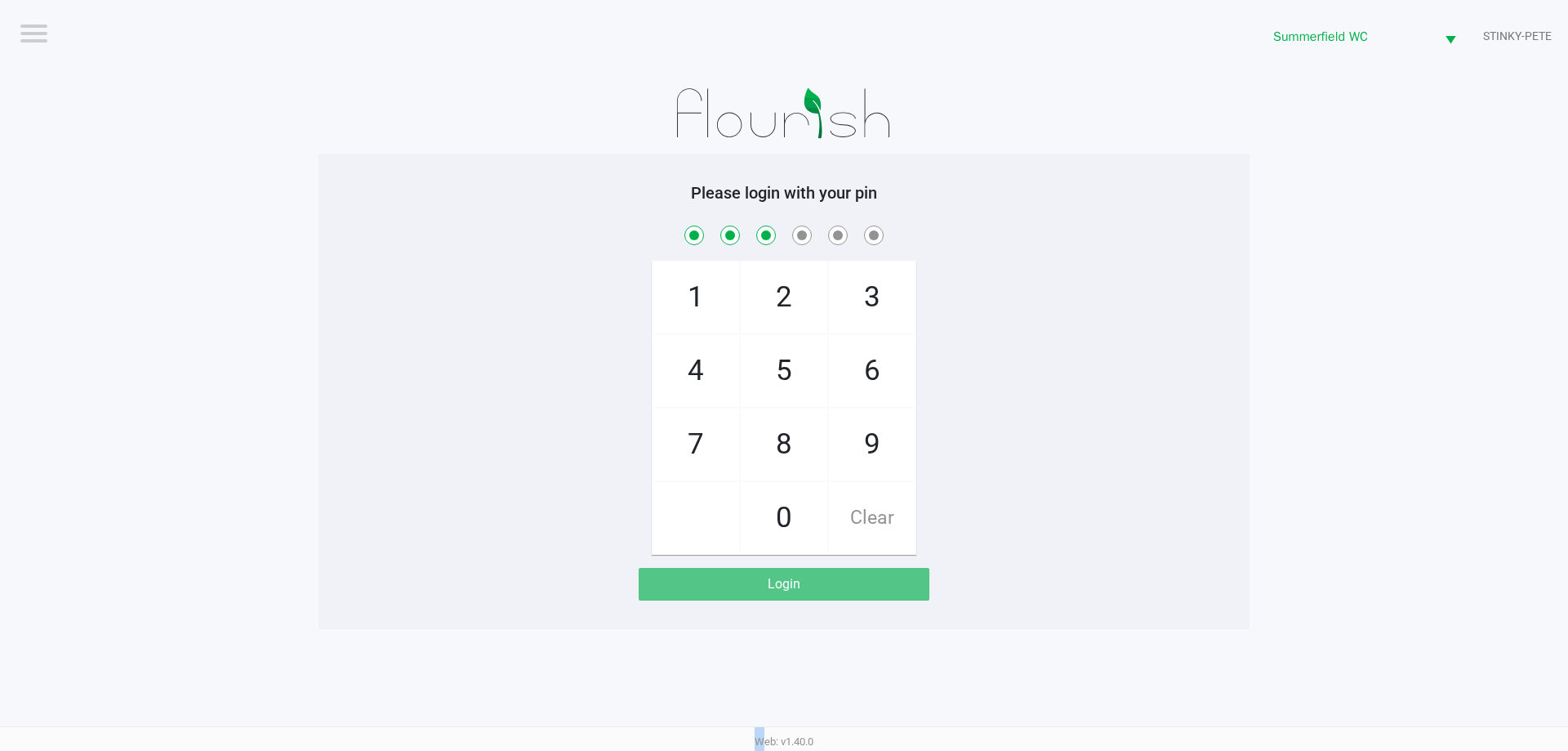 checkbox on "true" 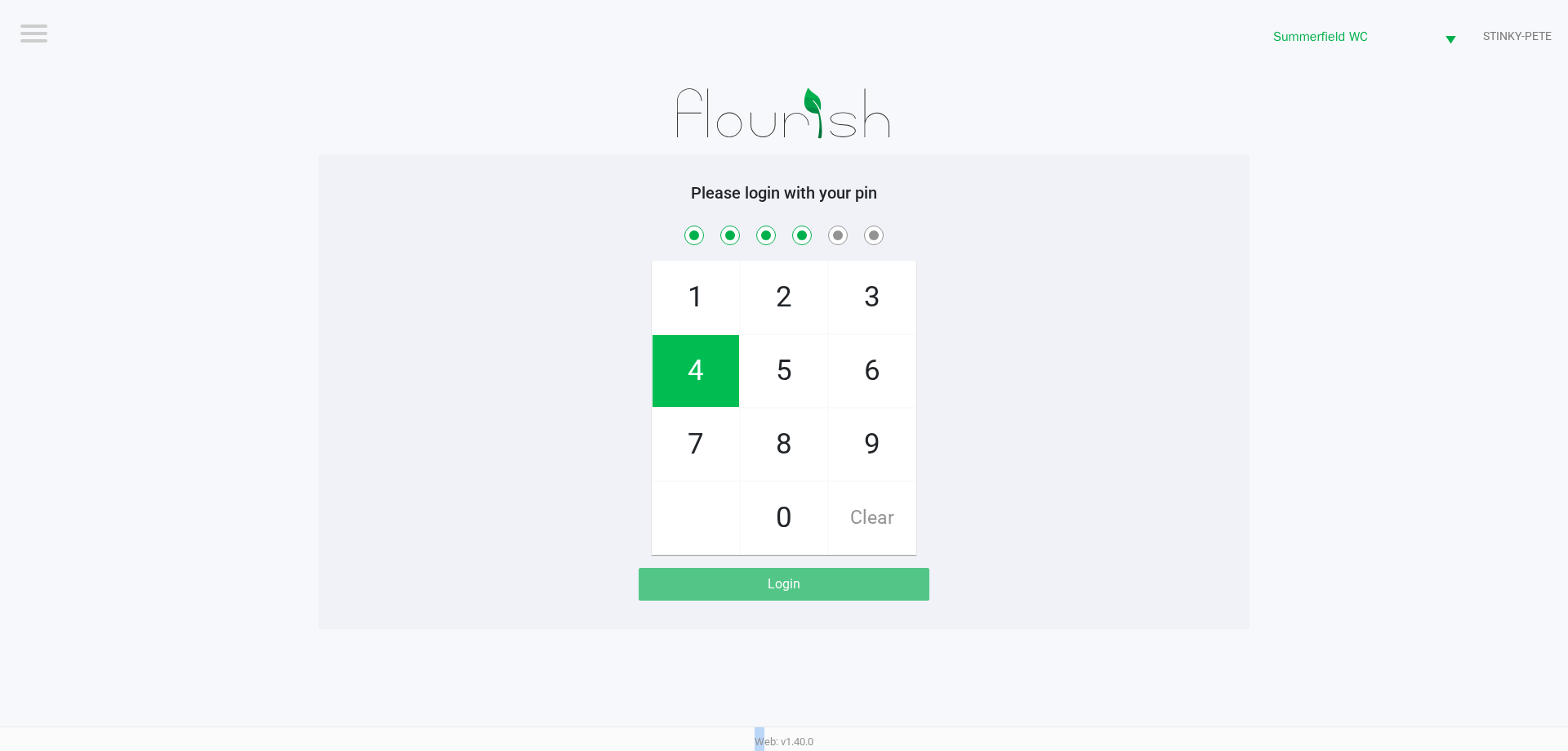 checkbox on "true" 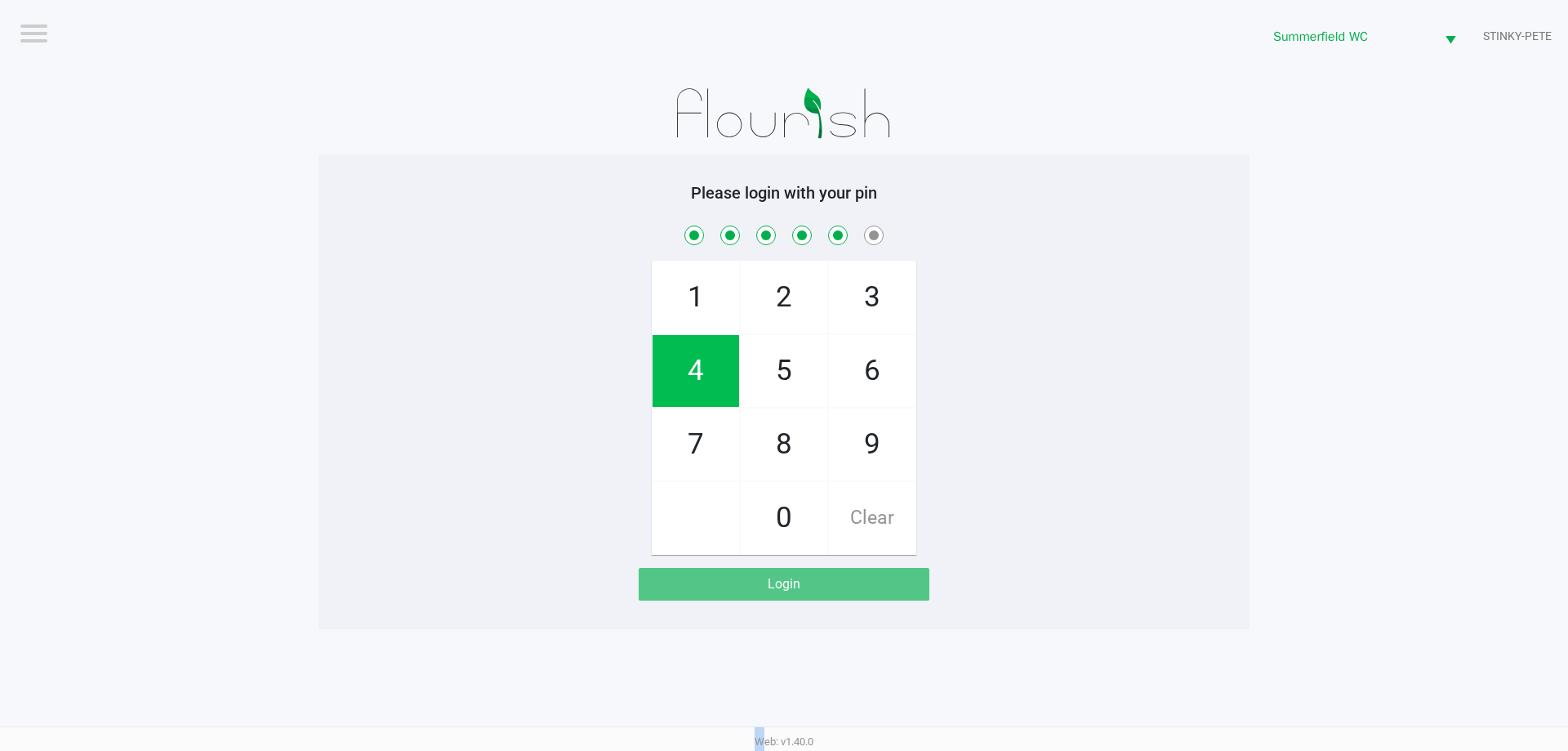 checkbox on "true" 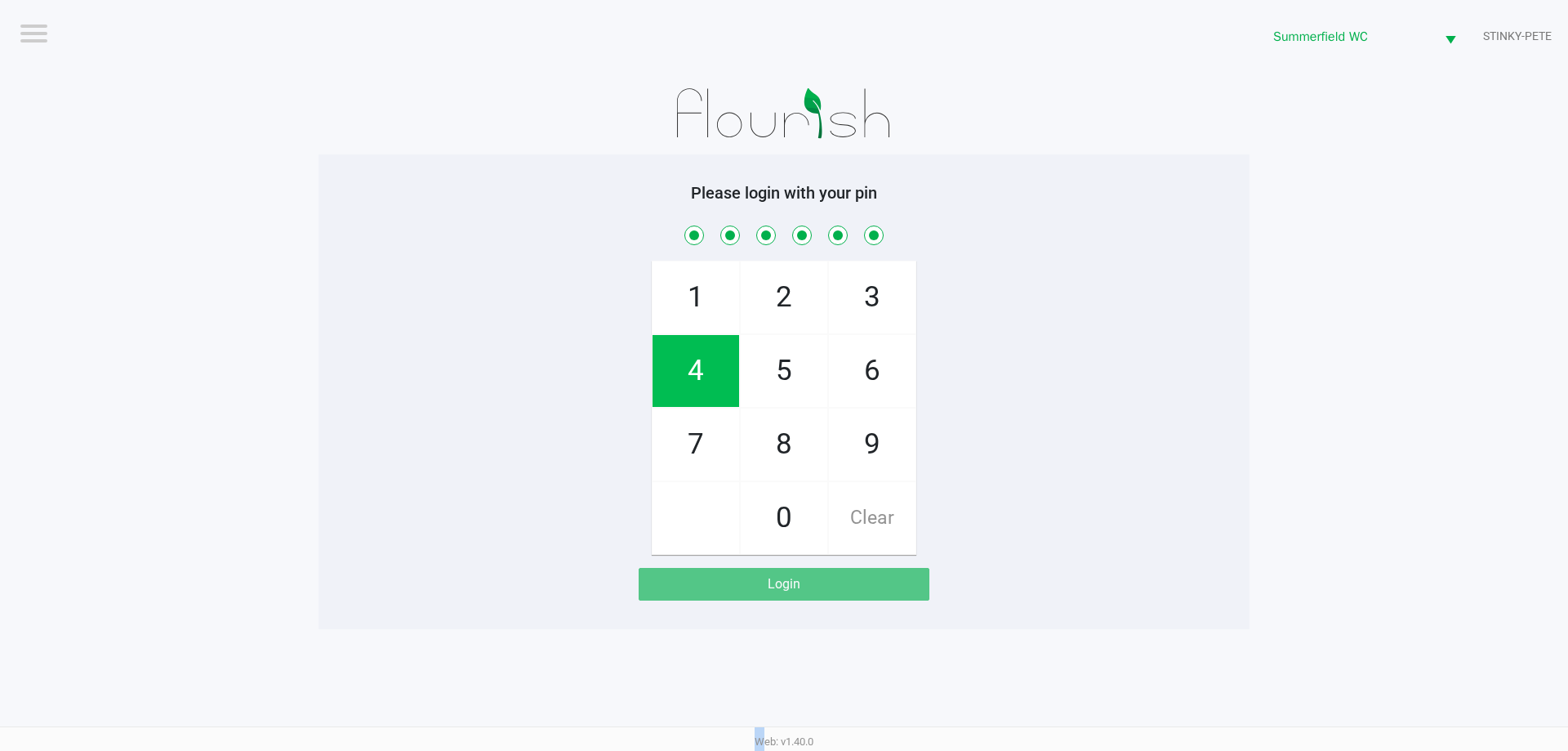 checkbox on "true" 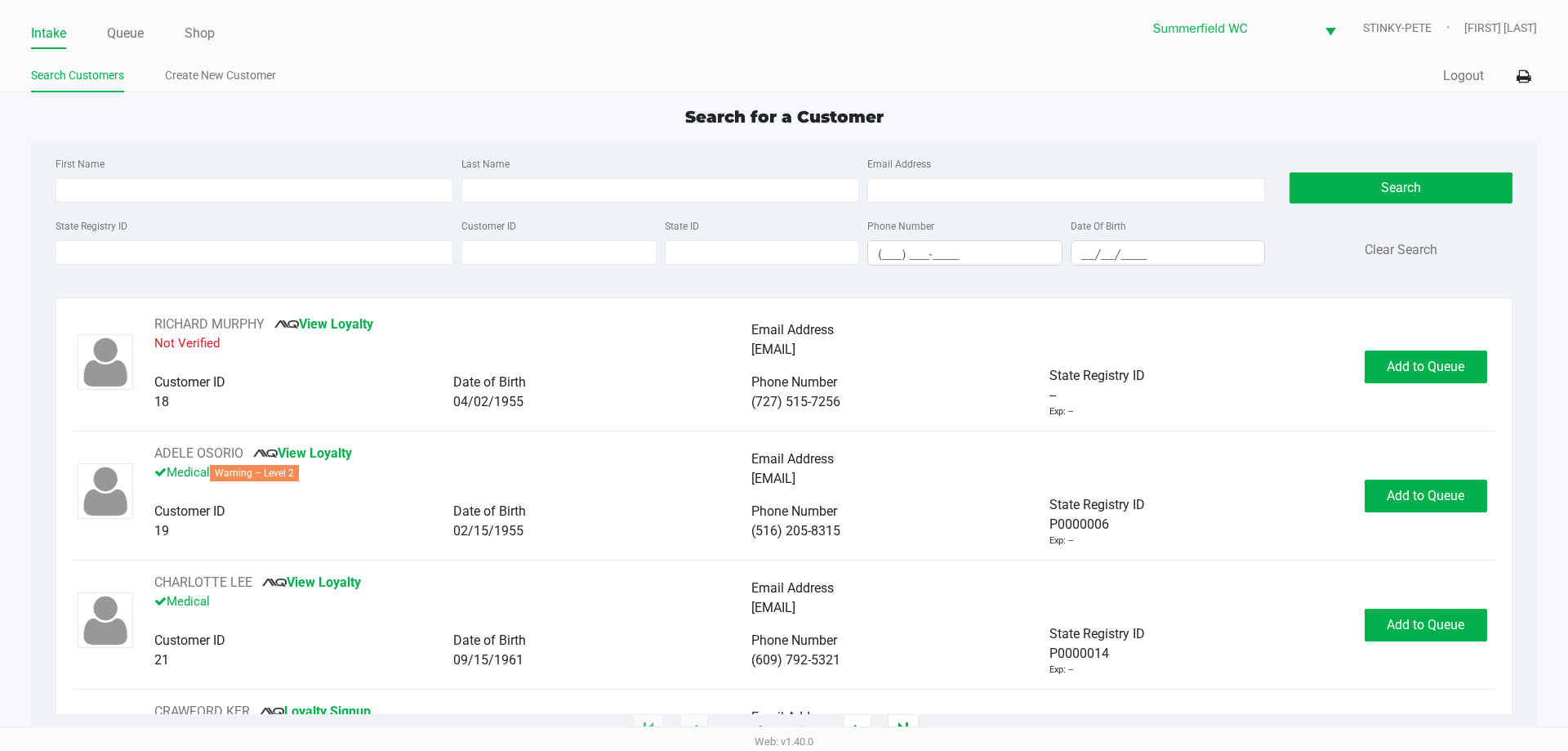 click on "First Name Last Name Email Address State Registry ID Customer ID State ID Phone Number (___) ___-____ Date Of Birth __/__/____  Search   Clear Search" 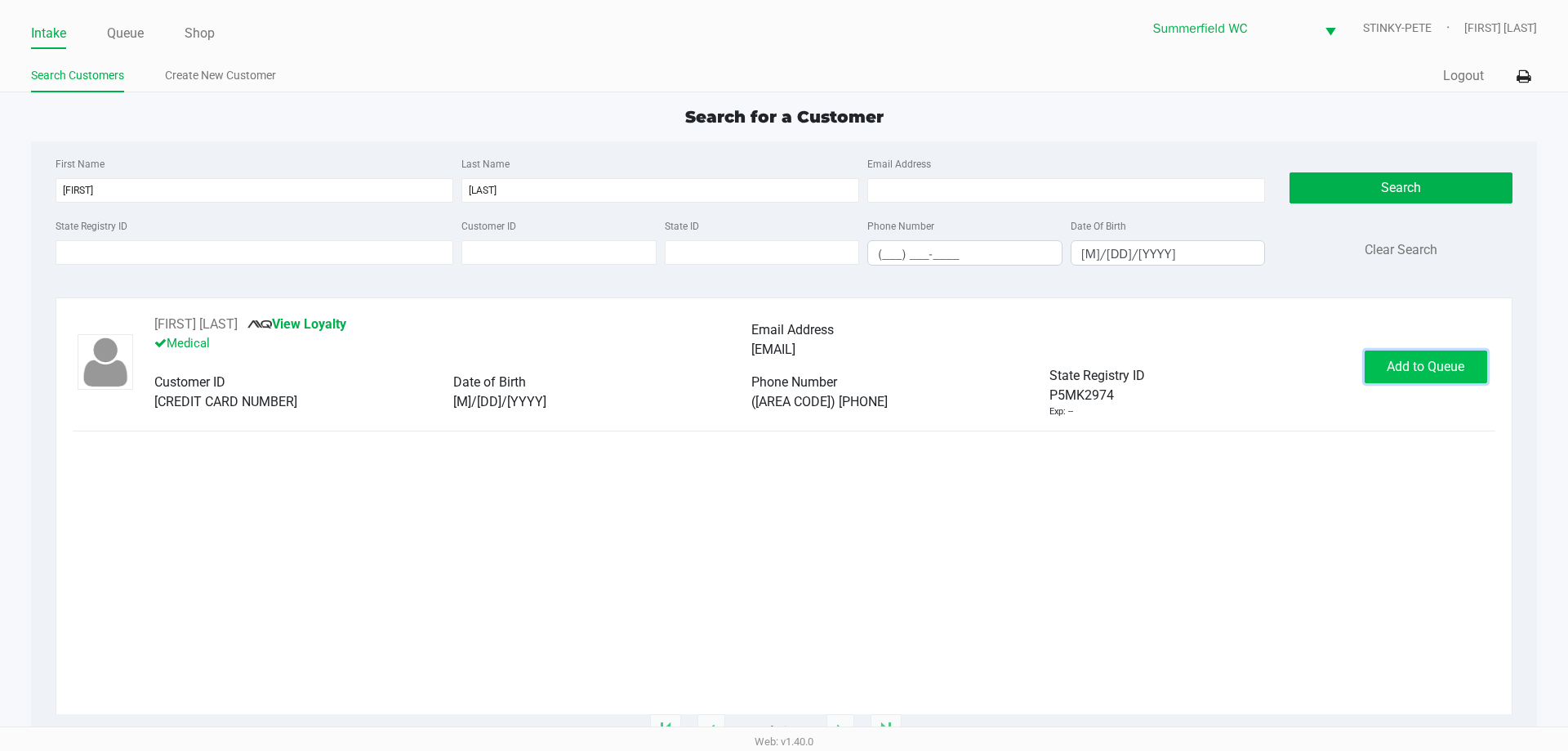 click on "Add to Queue" 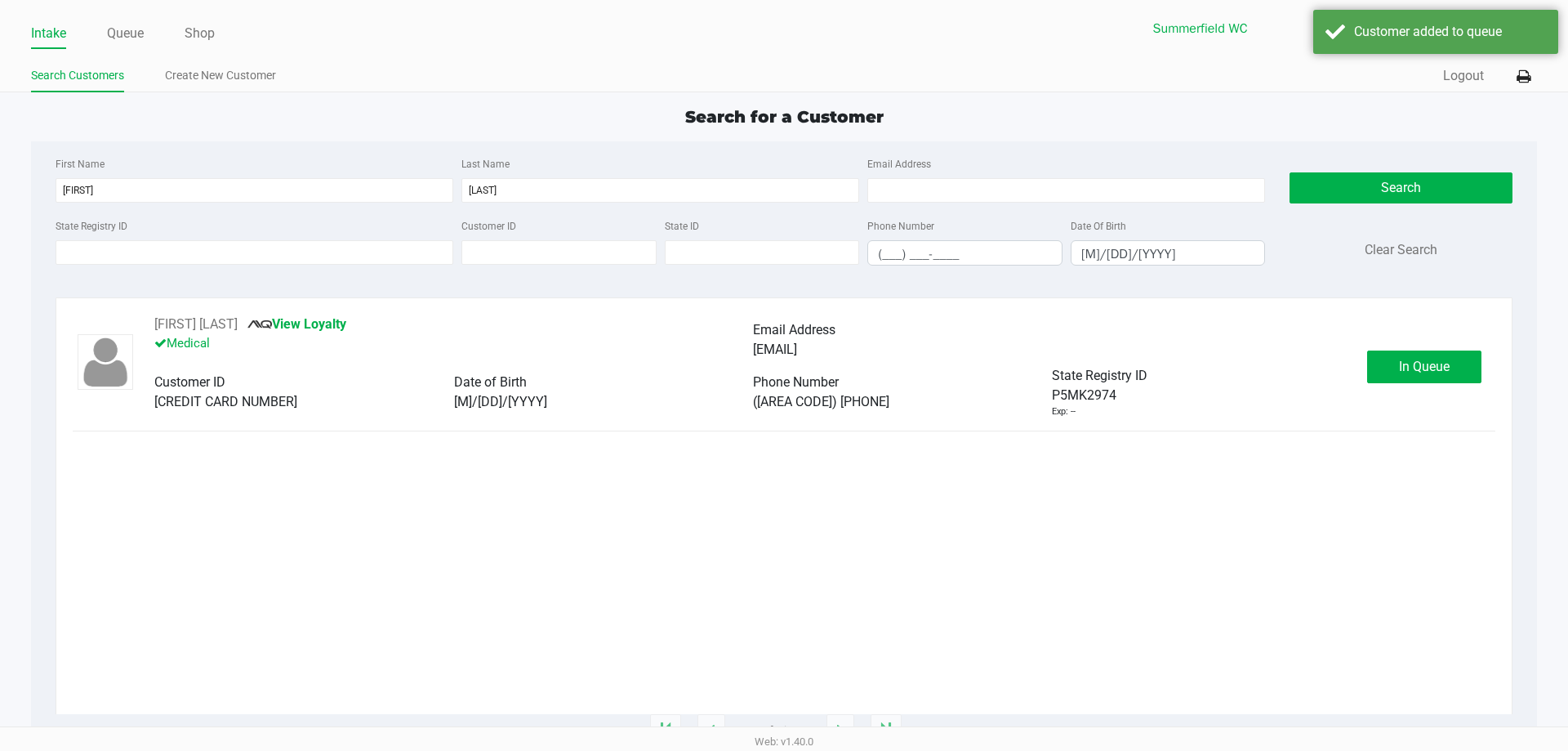 click on "In Queue" 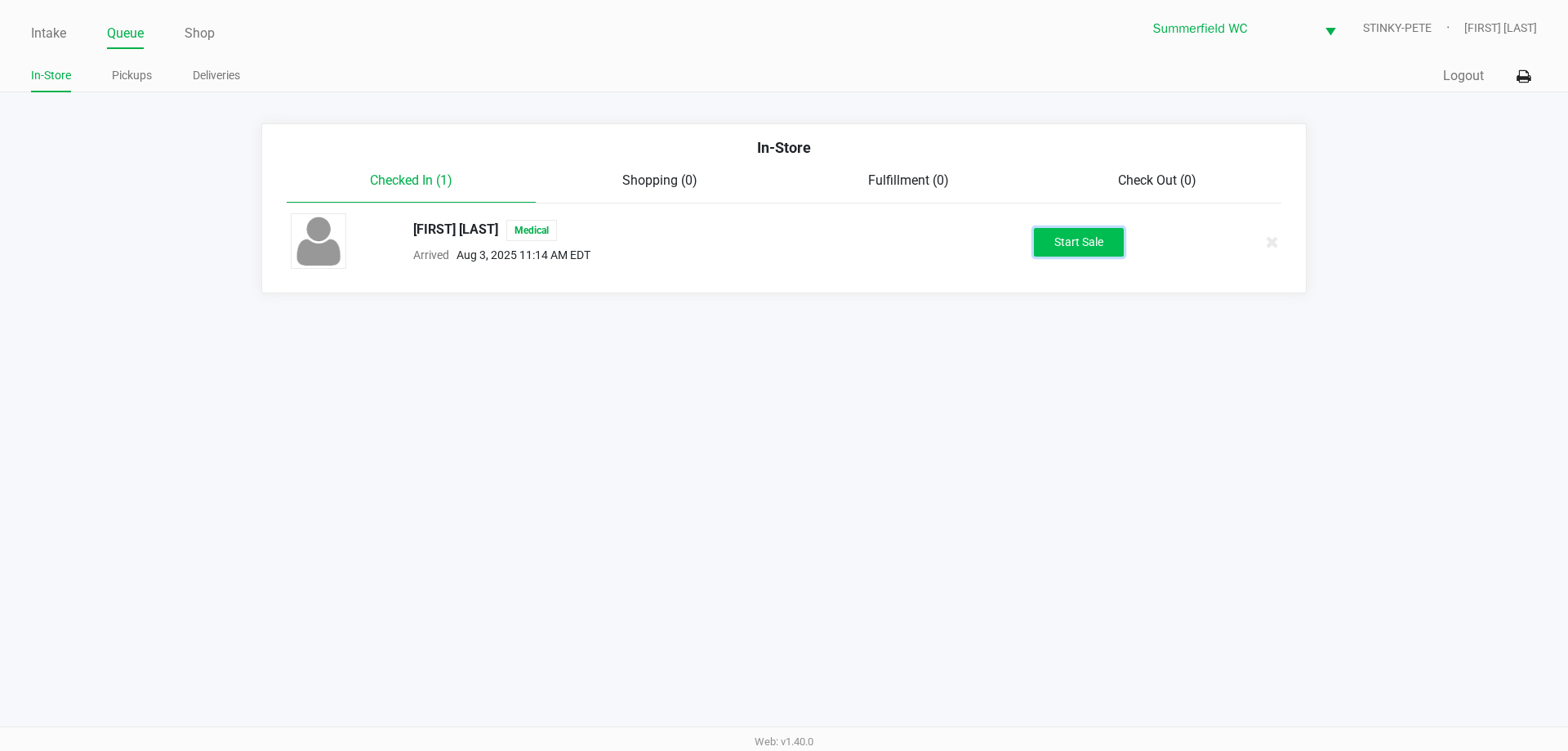 click on "Start Sale" 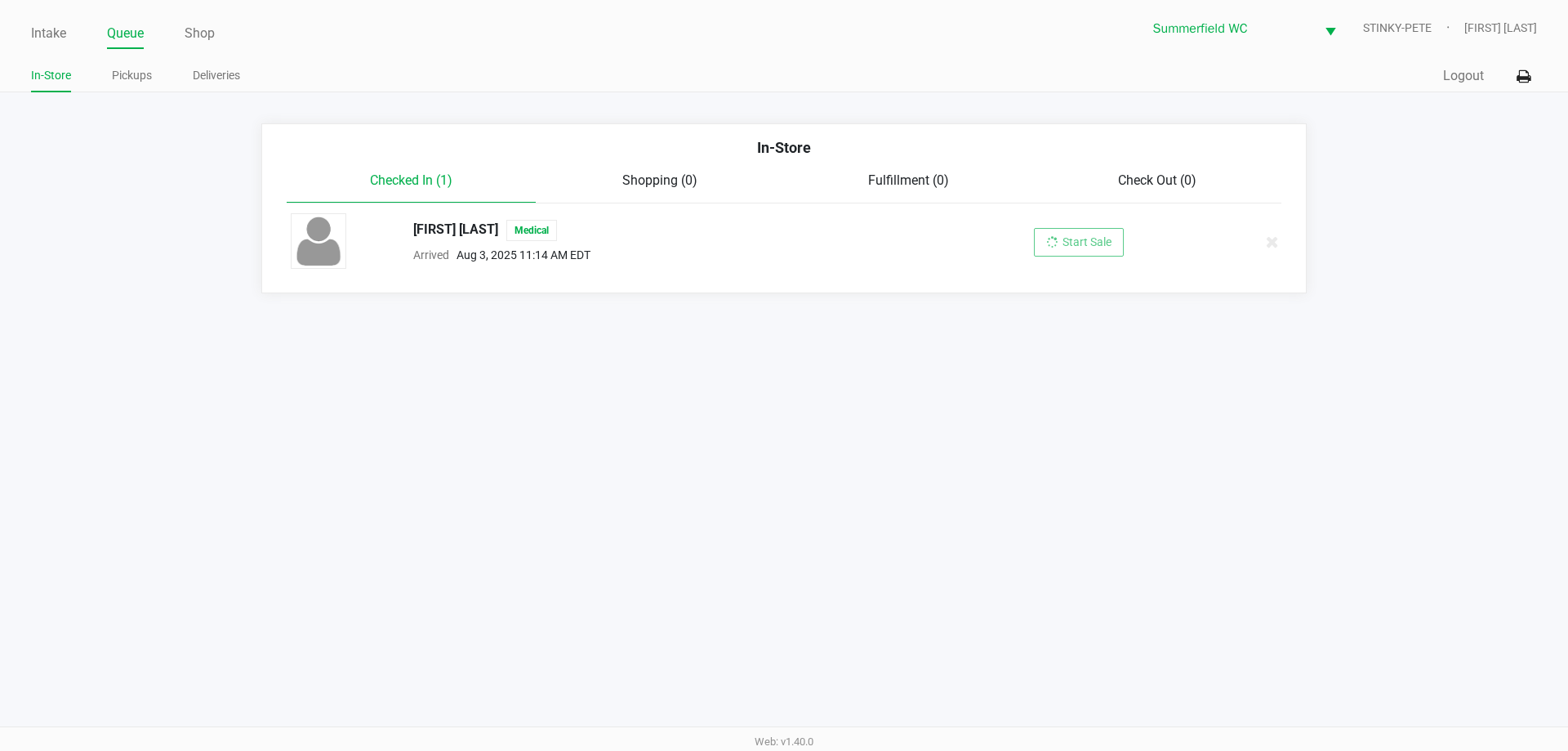 click on "Start Sale" 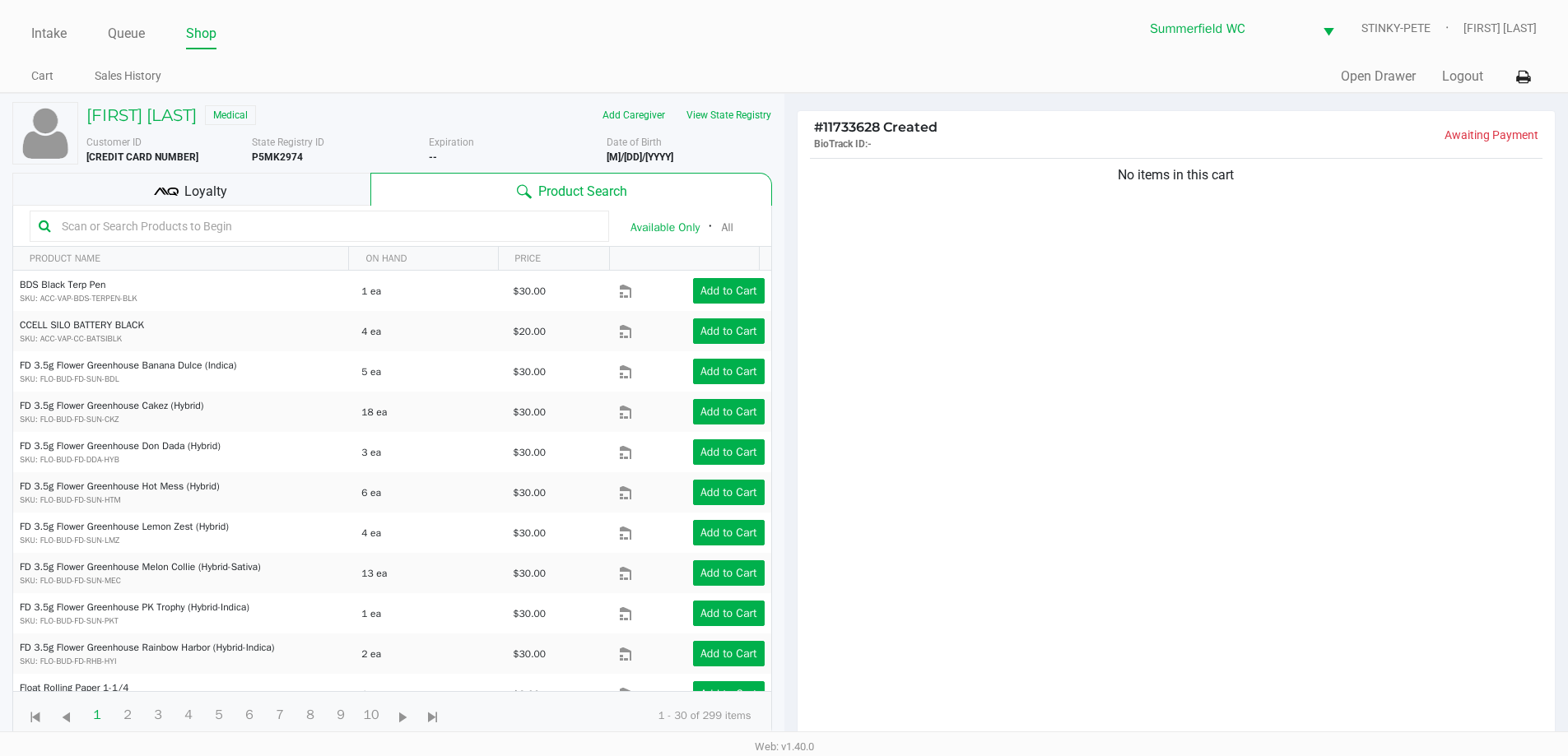 drag, startPoint x: 957, startPoint y: 257, endPoint x: 705, endPoint y: 256, distance: 252.00198 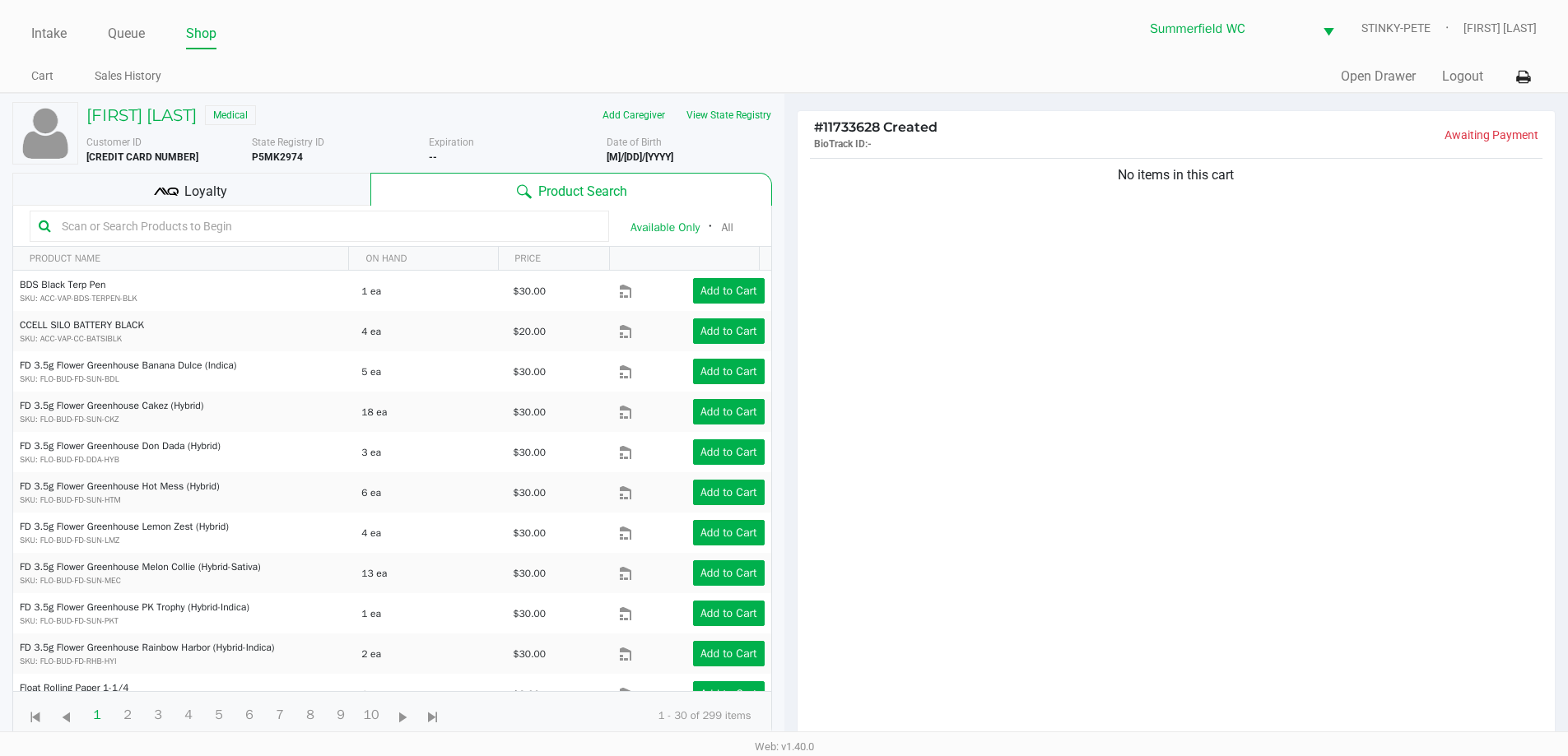 click on "Expiration  --" 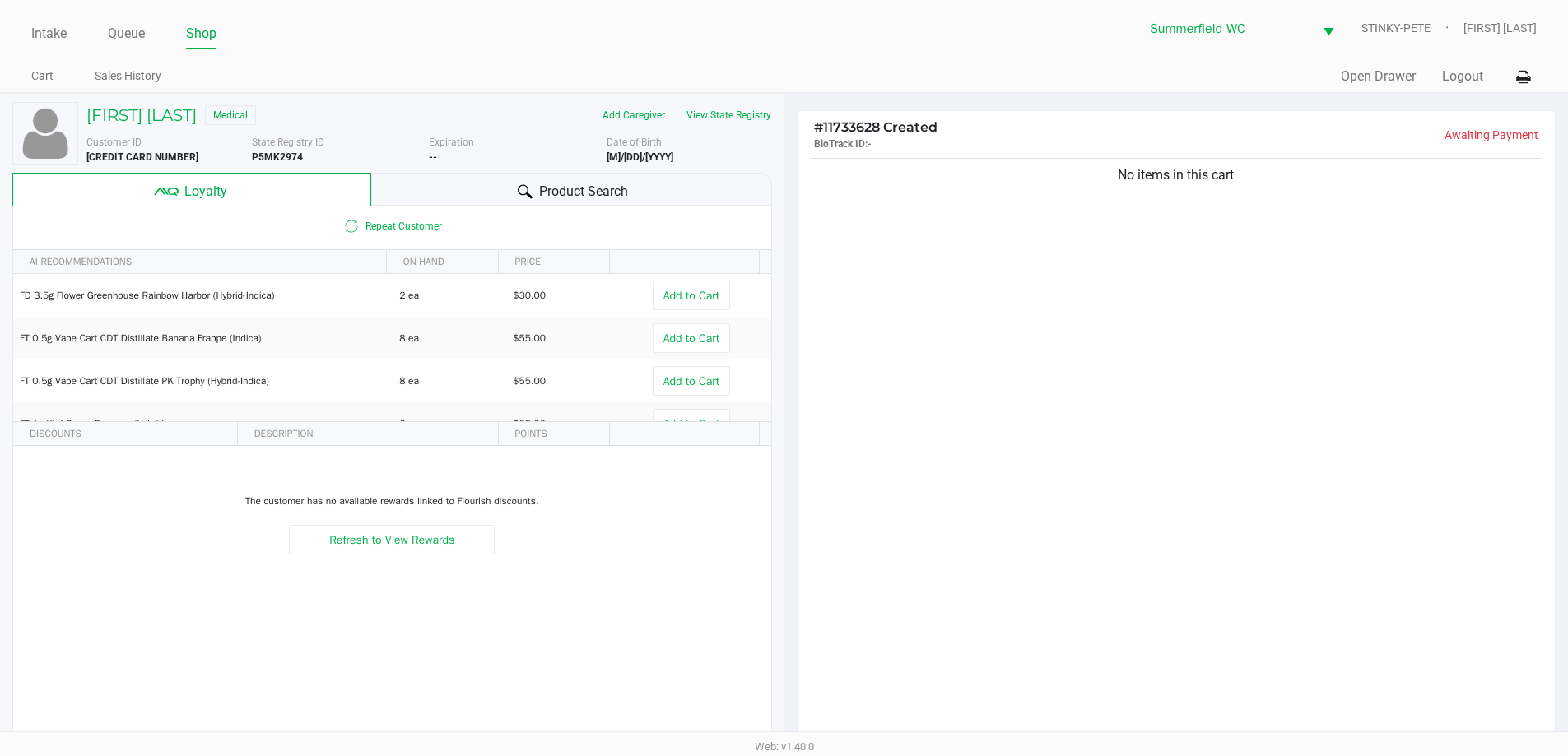 click on "Product Search" 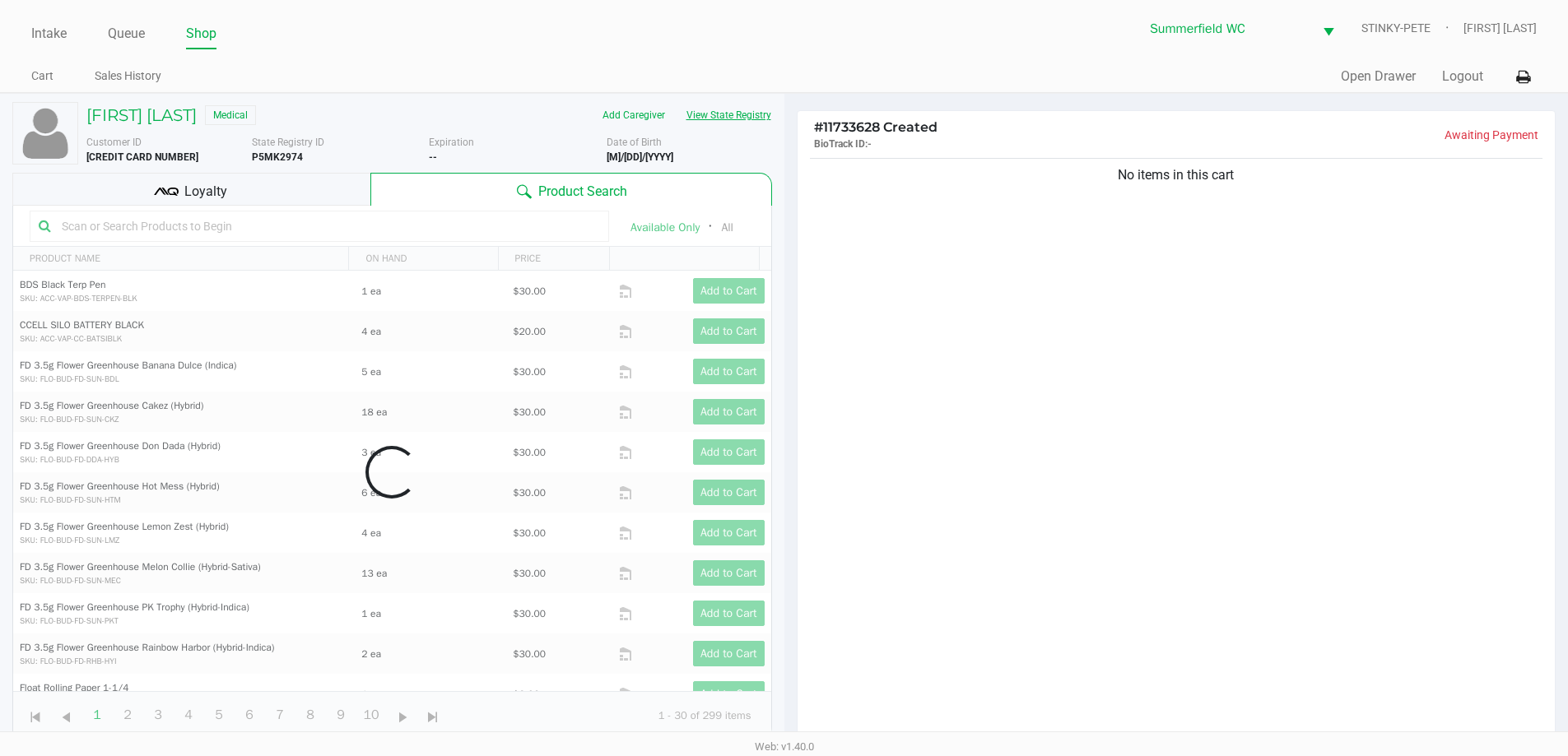 click on "View State Registry" 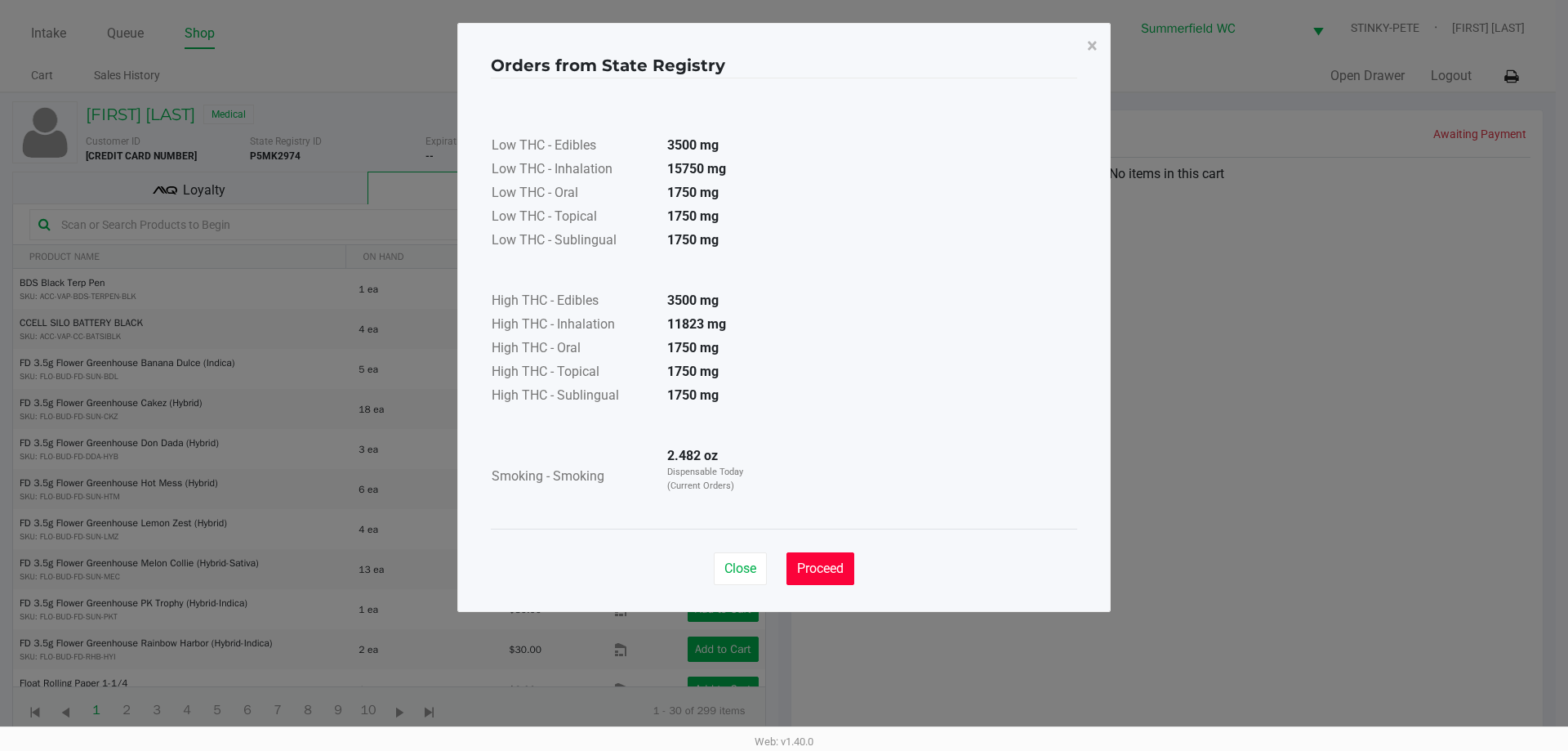 click on "Proceed" 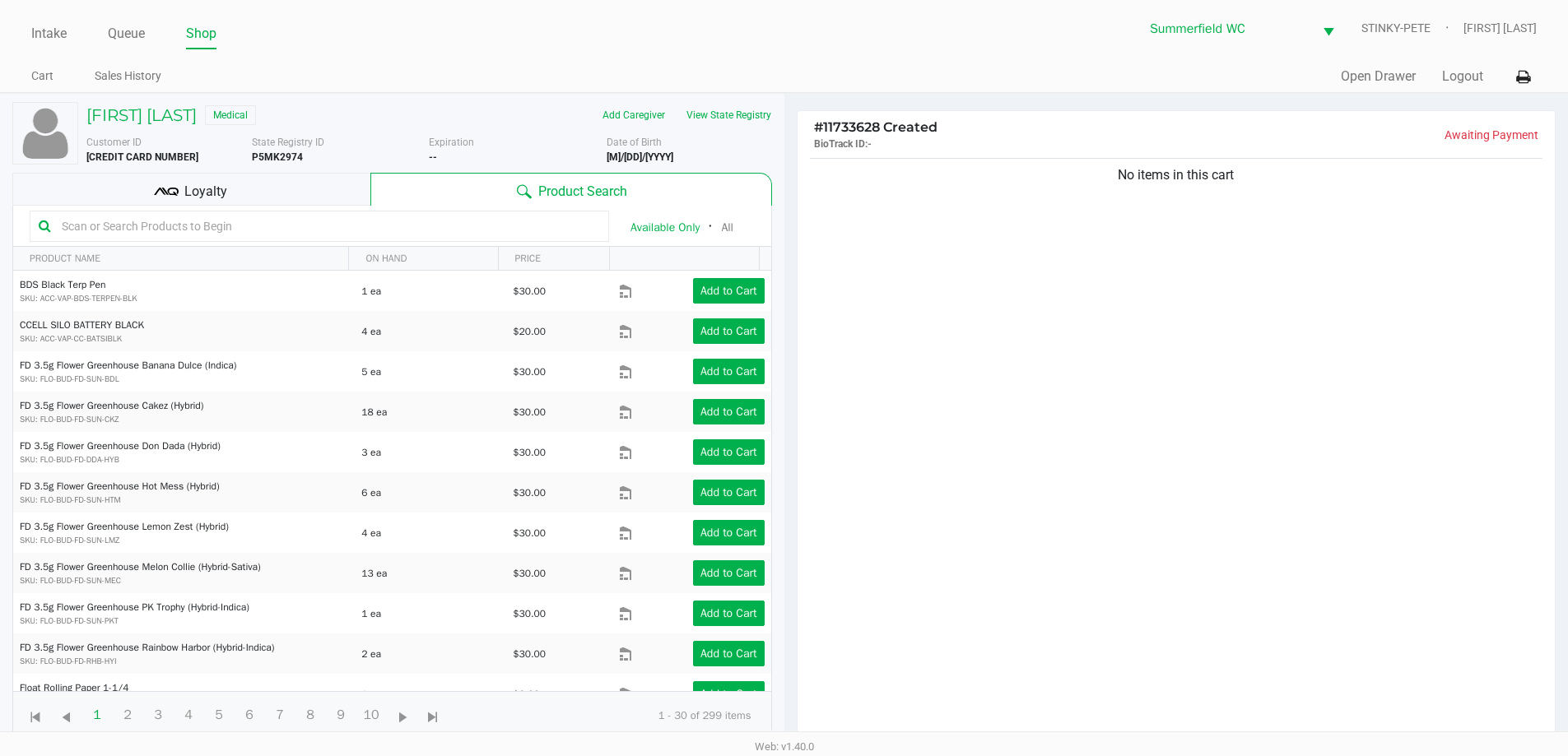 click on "Loyalty" 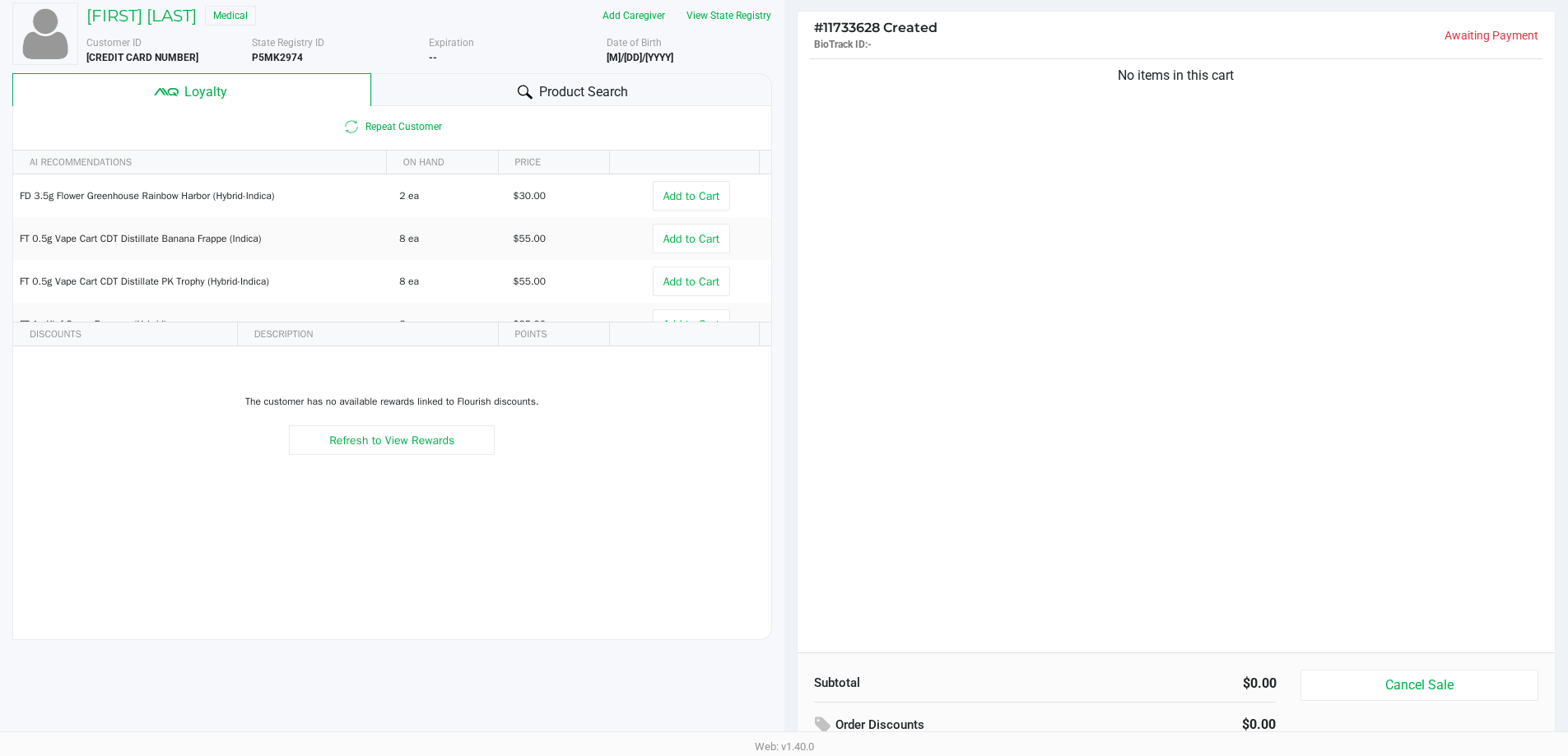 scroll, scrollTop: 0, scrollLeft: 0, axis: both 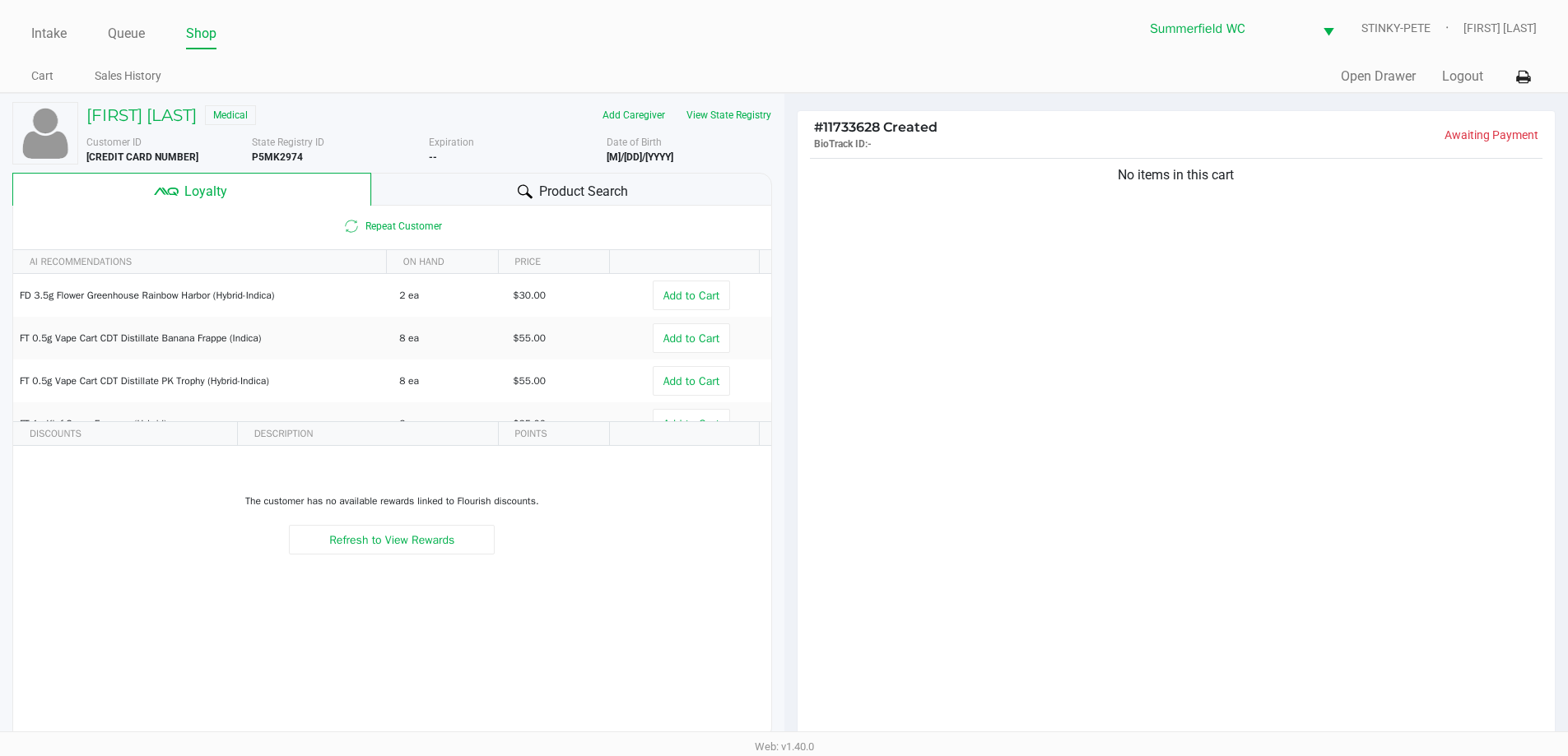 click on "Product Search" 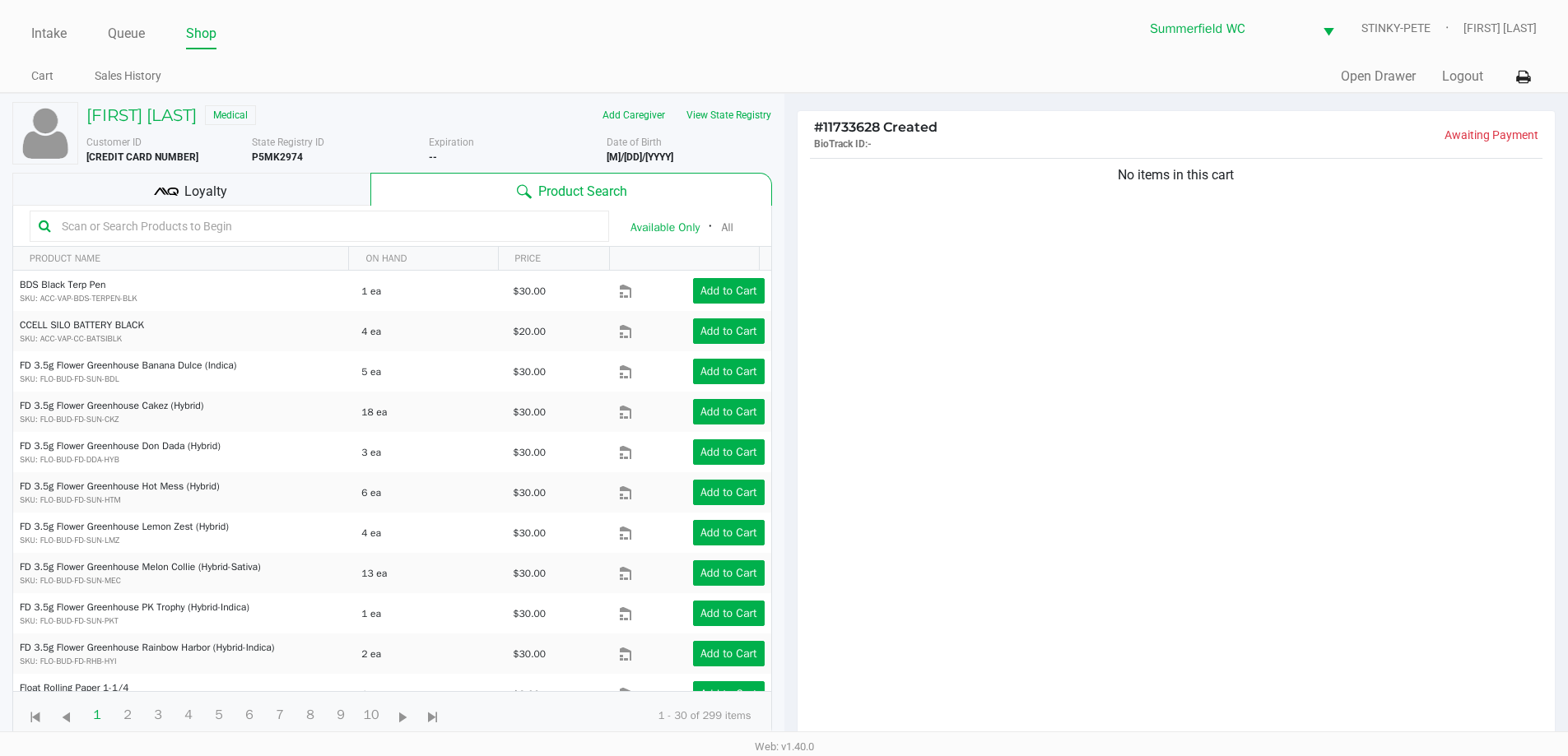 click on "No items in this cart" 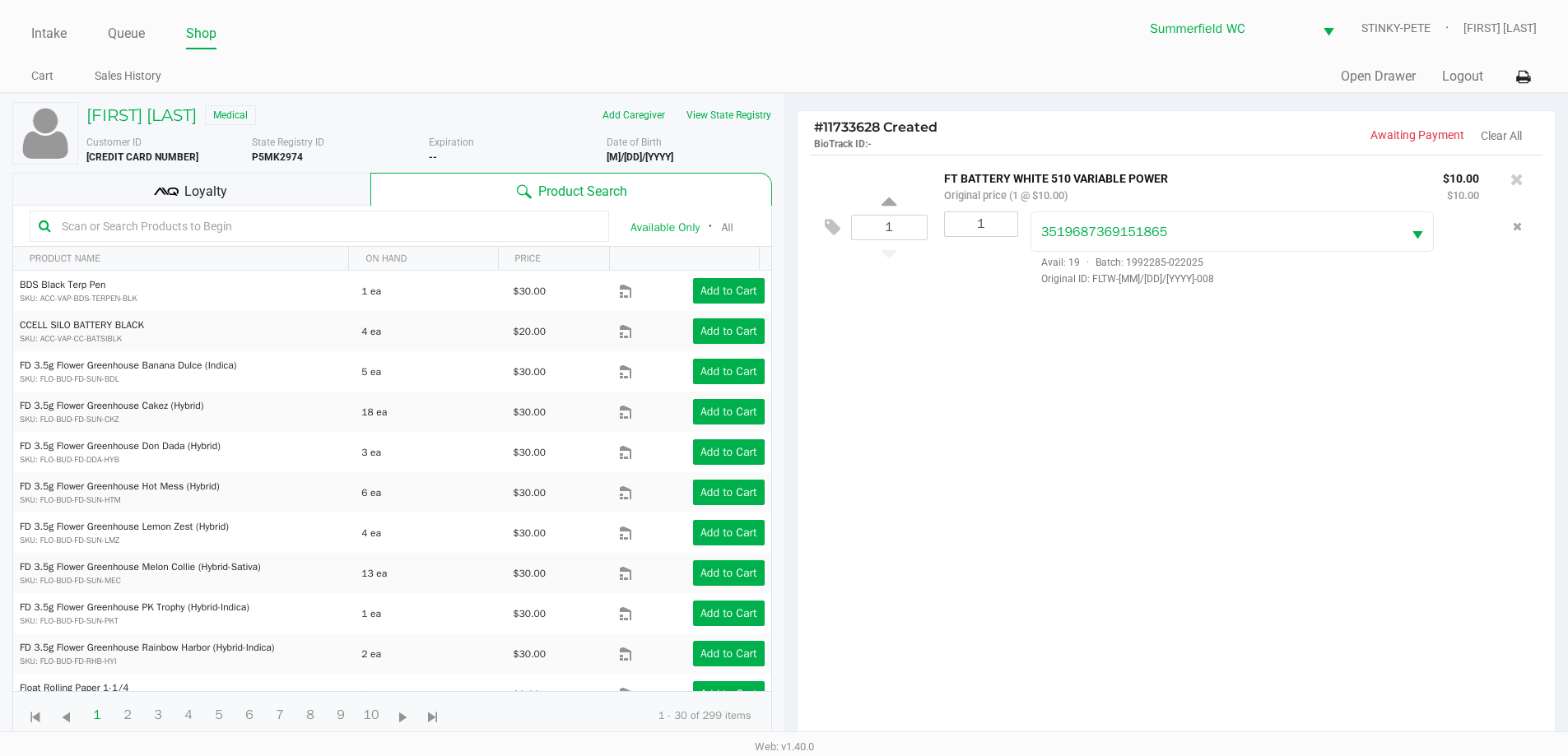 click on "#  11733628 Created   BioTrack ID:   -" 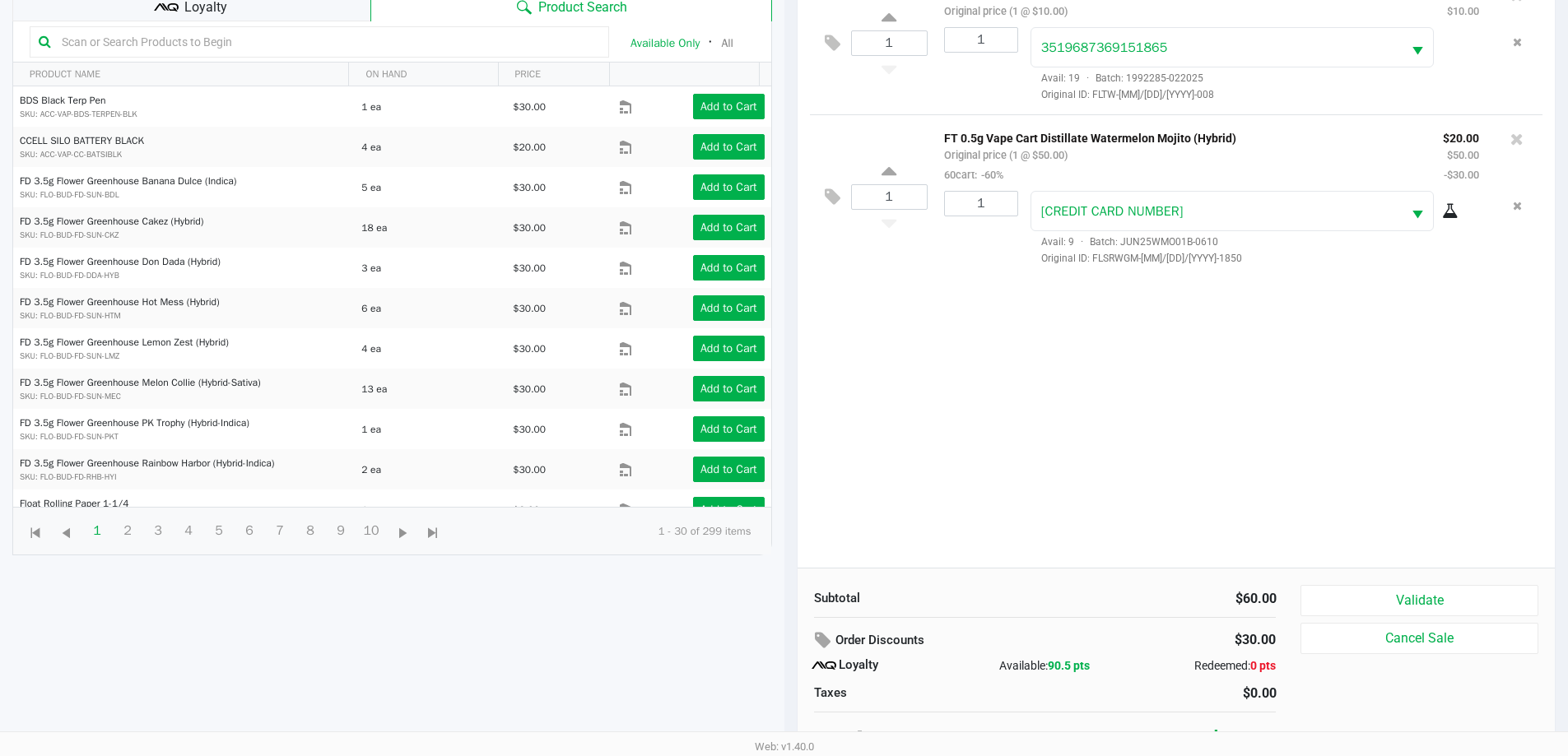 scroll, scrollTop: 197, scrollLeft: 0, axis: vertical 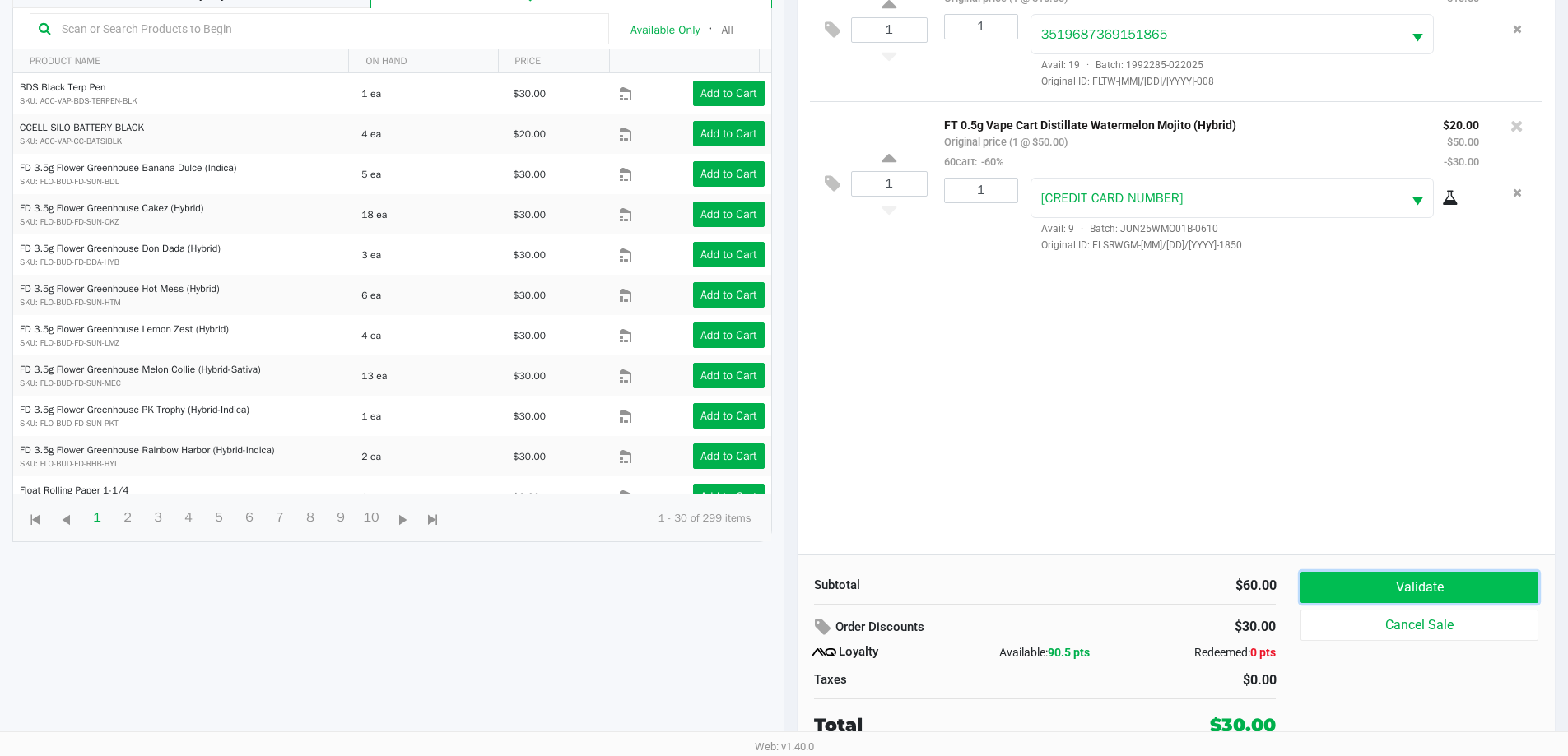 click on "Validate" 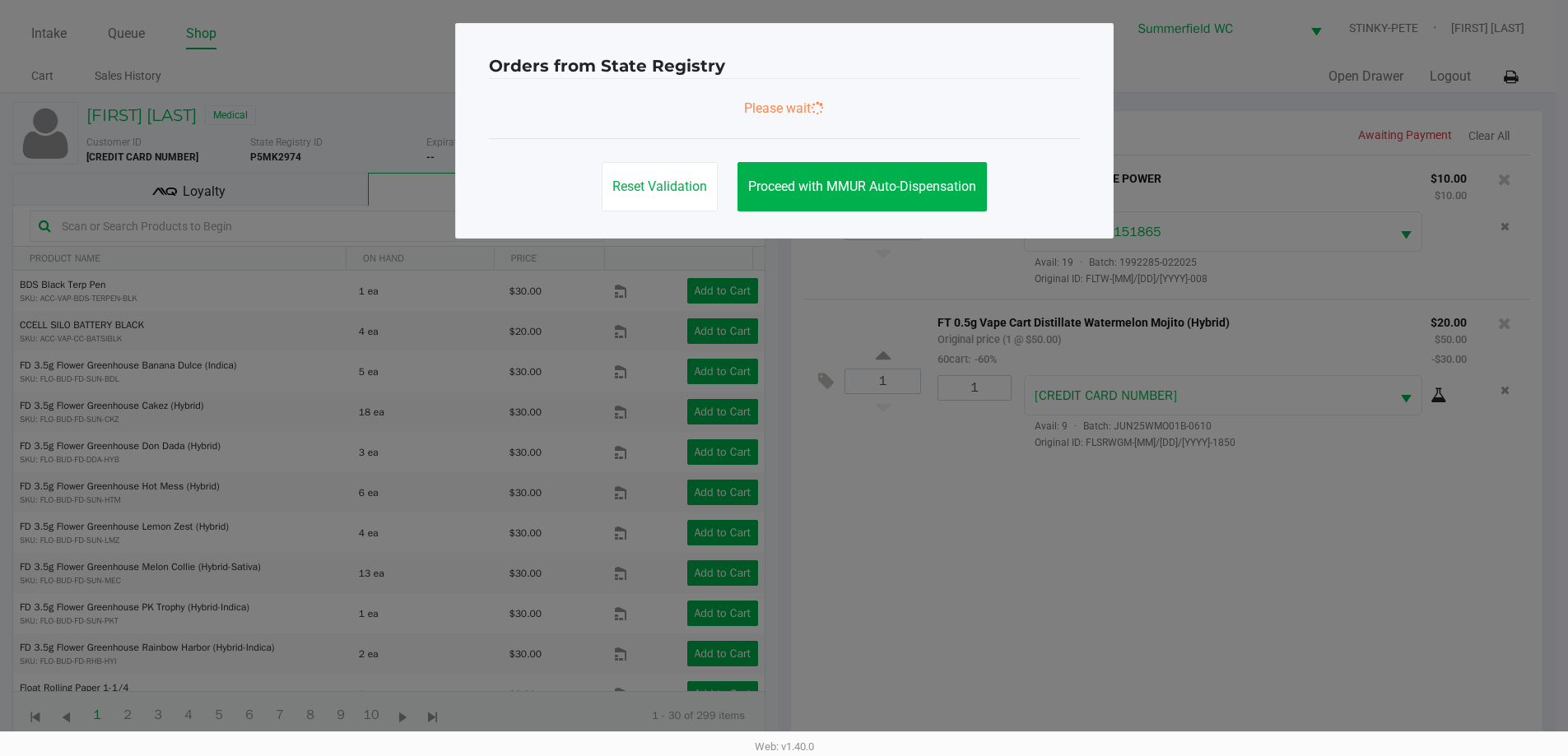 scroll, scrollTop: 0, scrollLeft: 0, axis: both 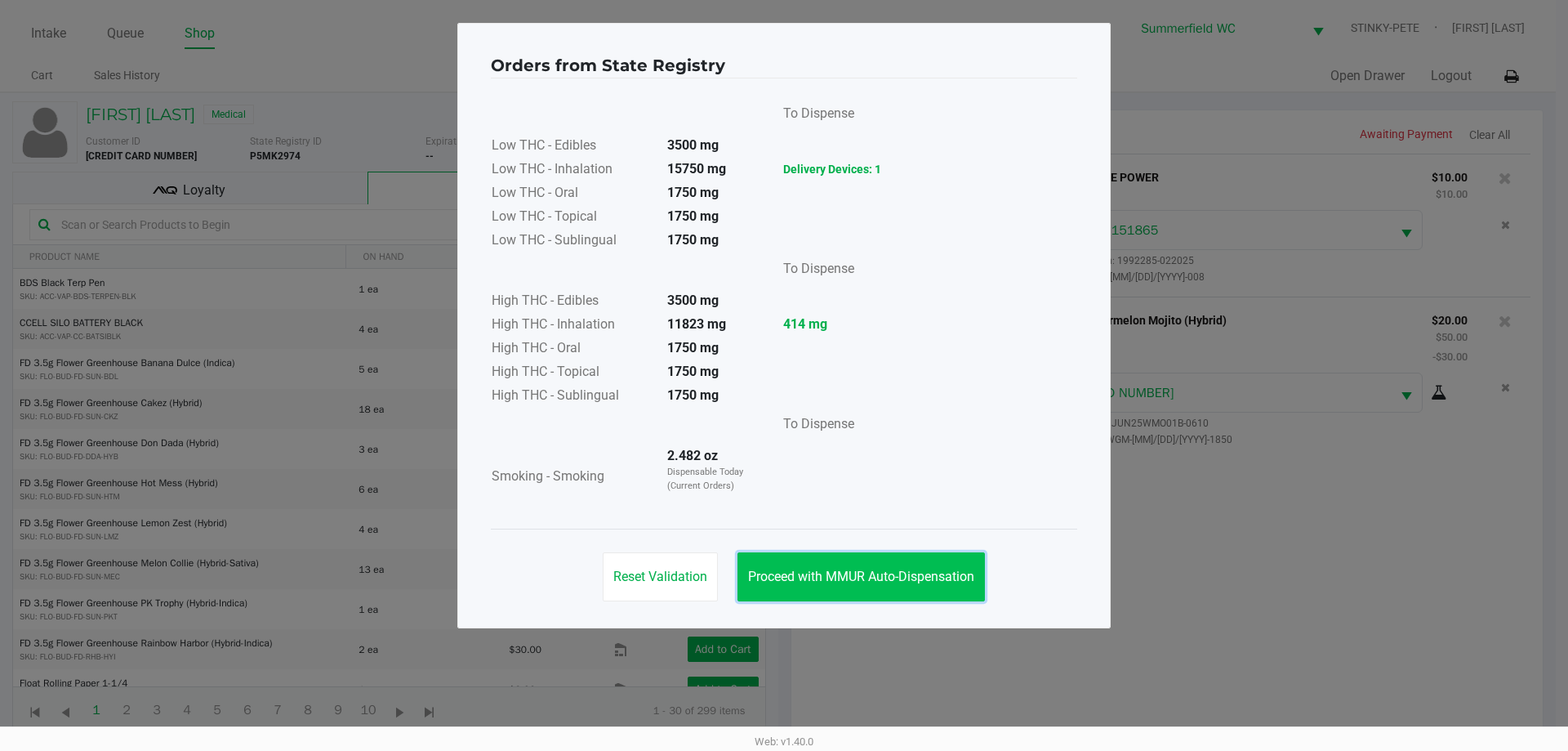 click on "Proceed with MMUR Auto-Dispensation" 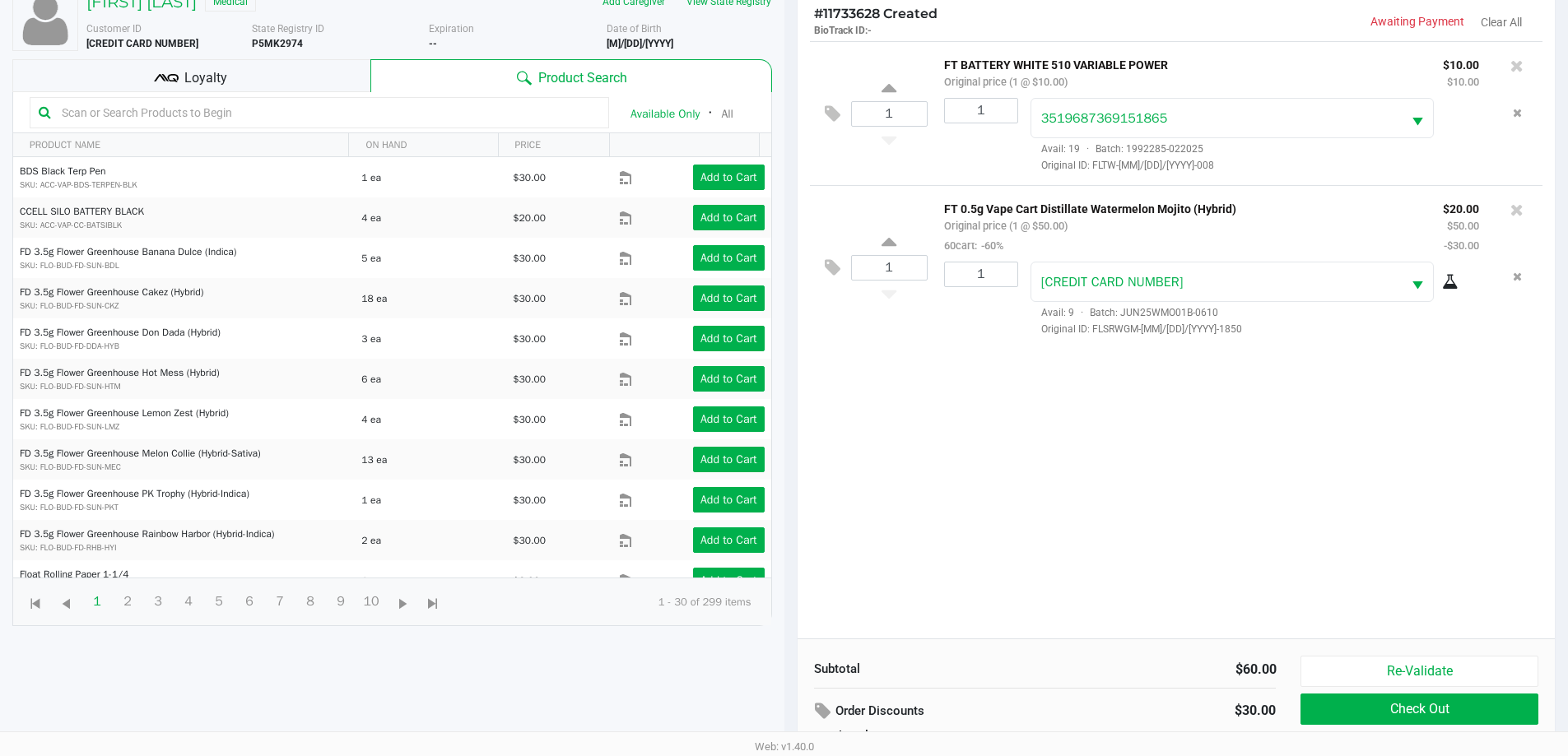 scroll, scrollTop: 197, scrollLeft: 0, axis: vertical 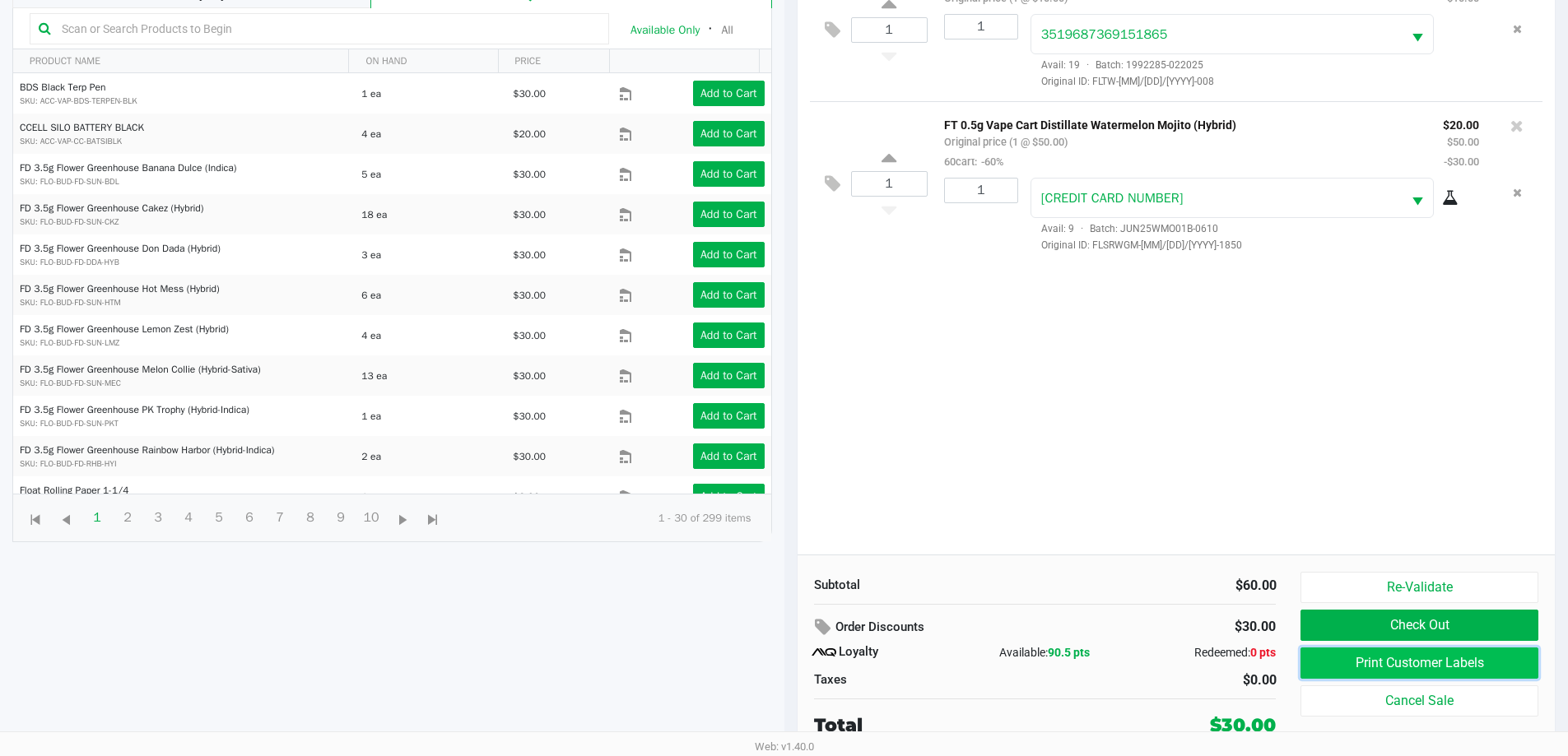 click on "Print Customer Labels" 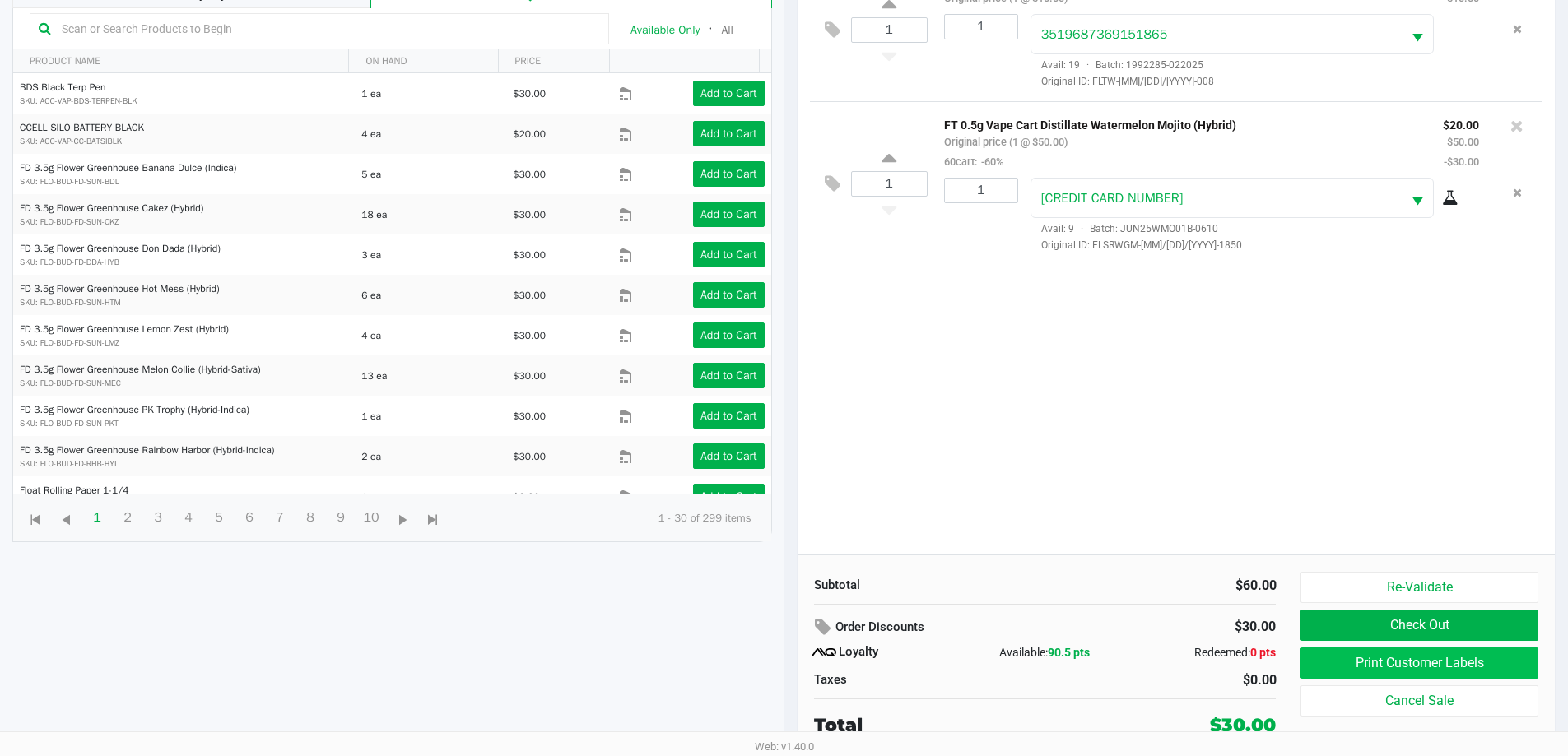 scroll, scrollTop: 0, scrollLeft: 0, axis: both 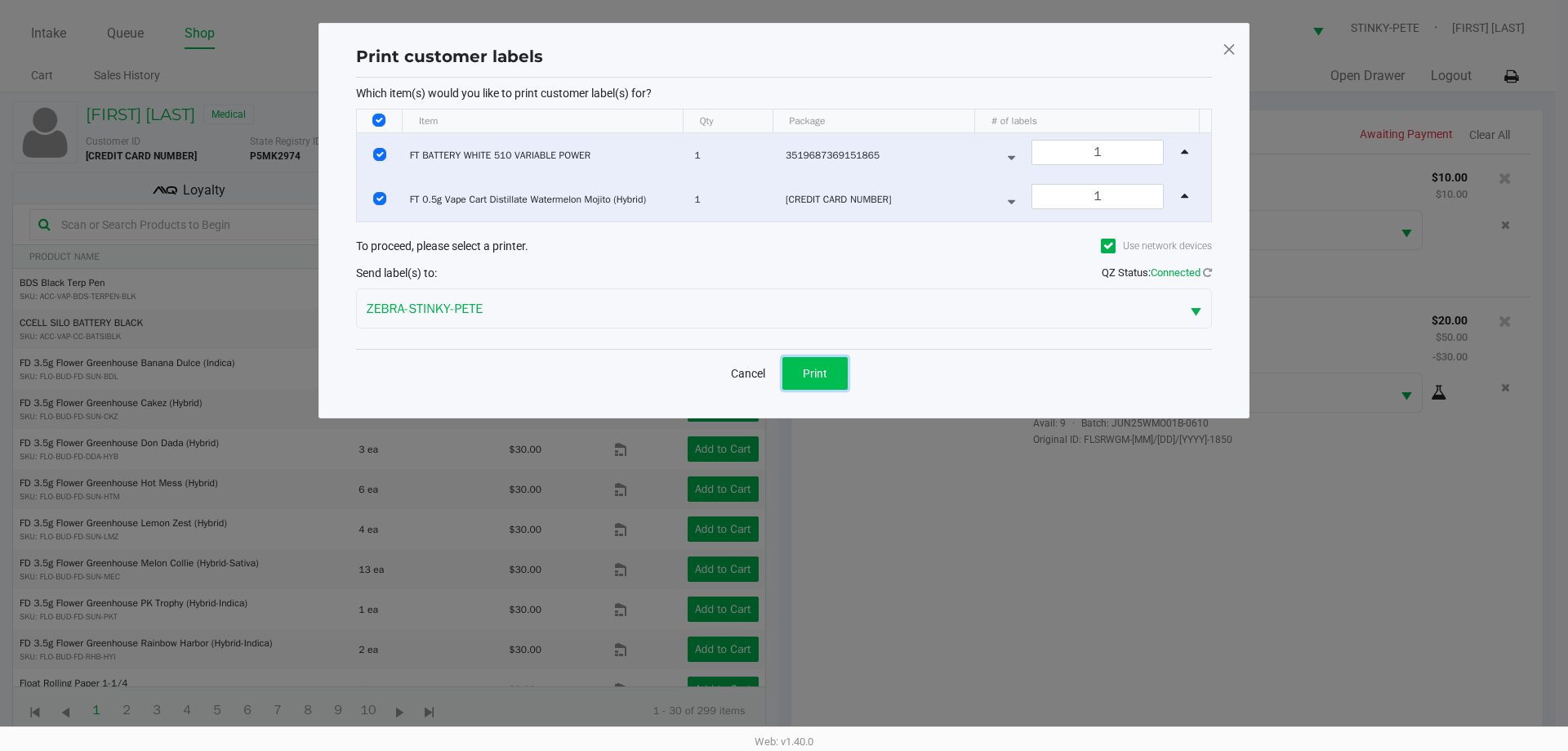click on "Print" 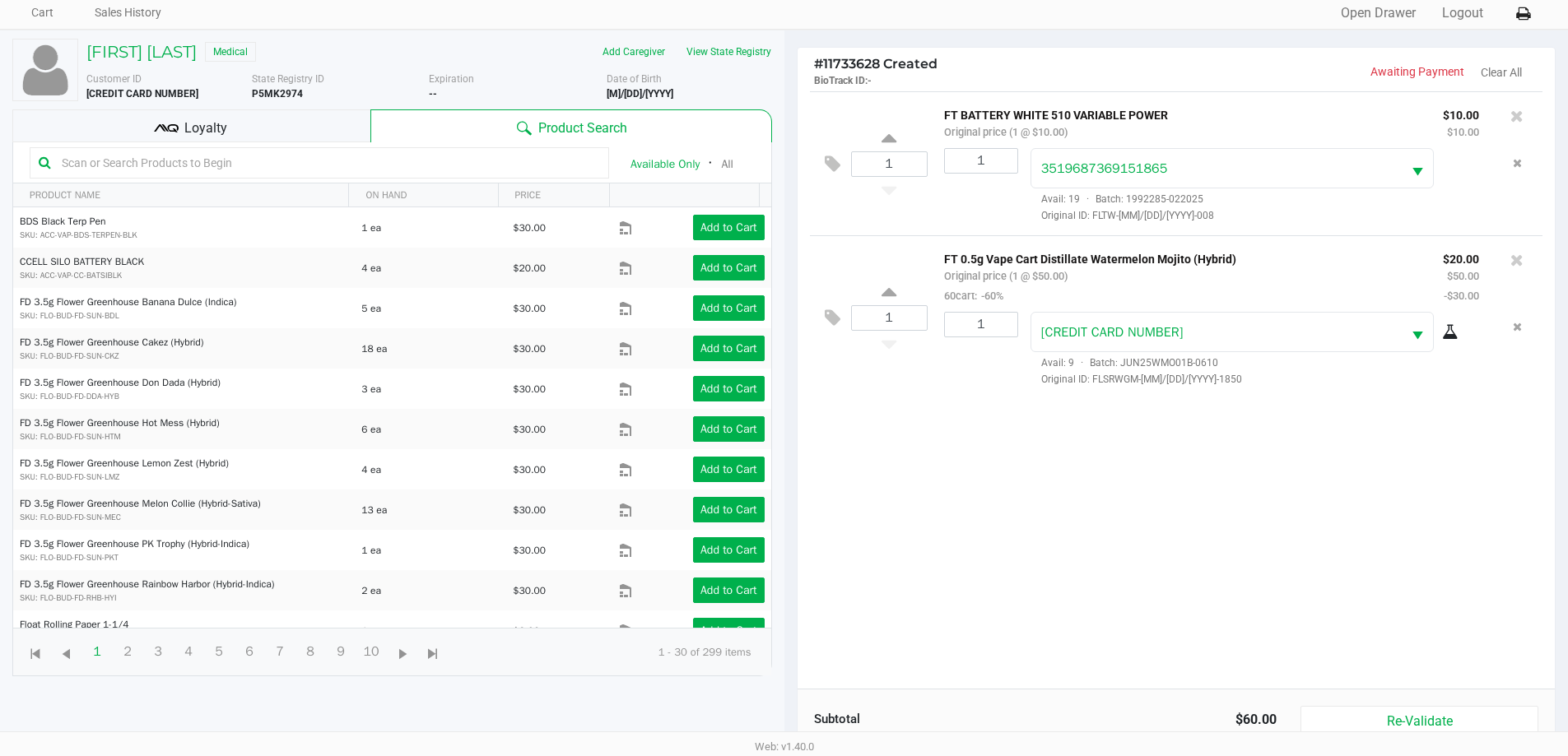 scroll, scrollTop: 197, scrollLeft: 0, axis: vertical 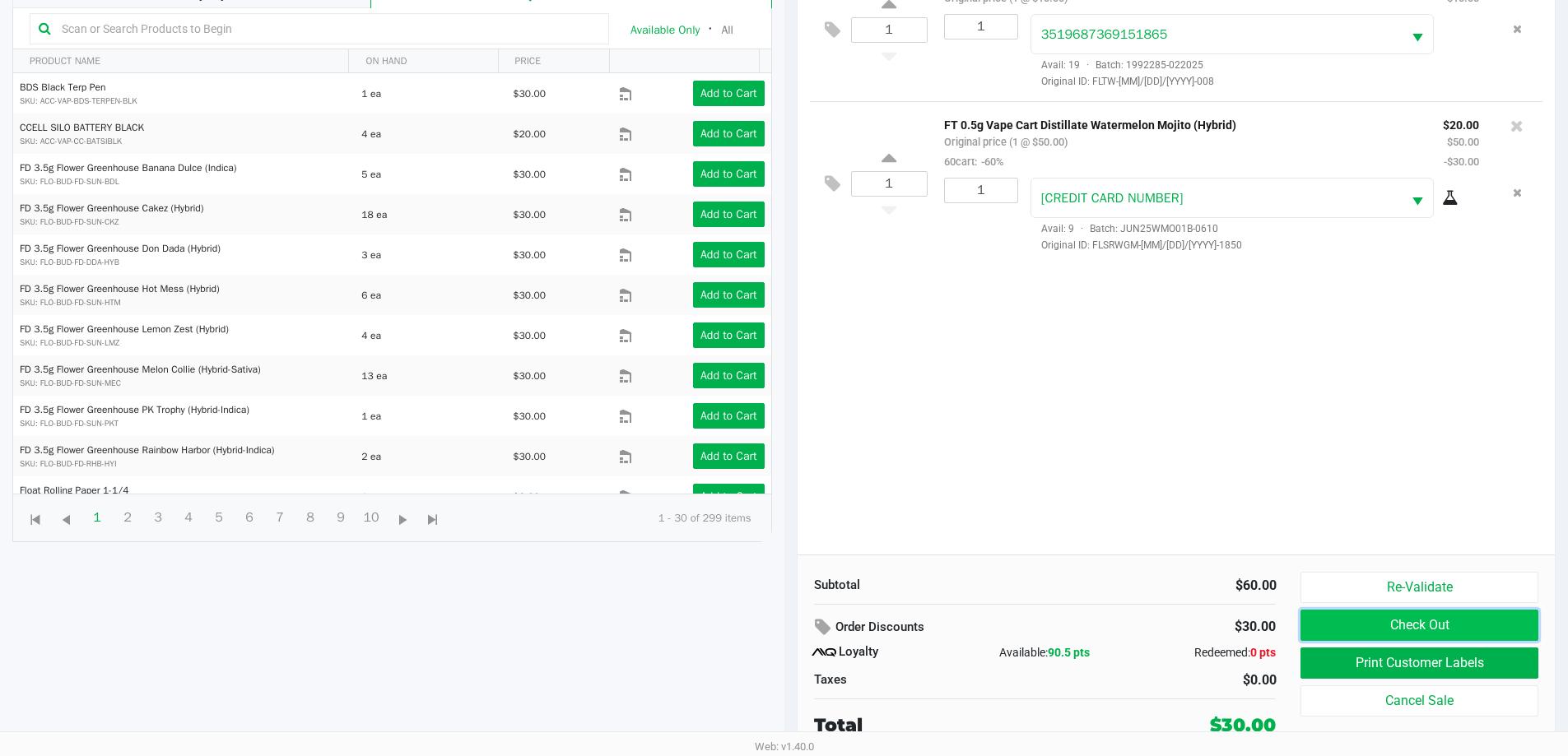 click on "Check Out" 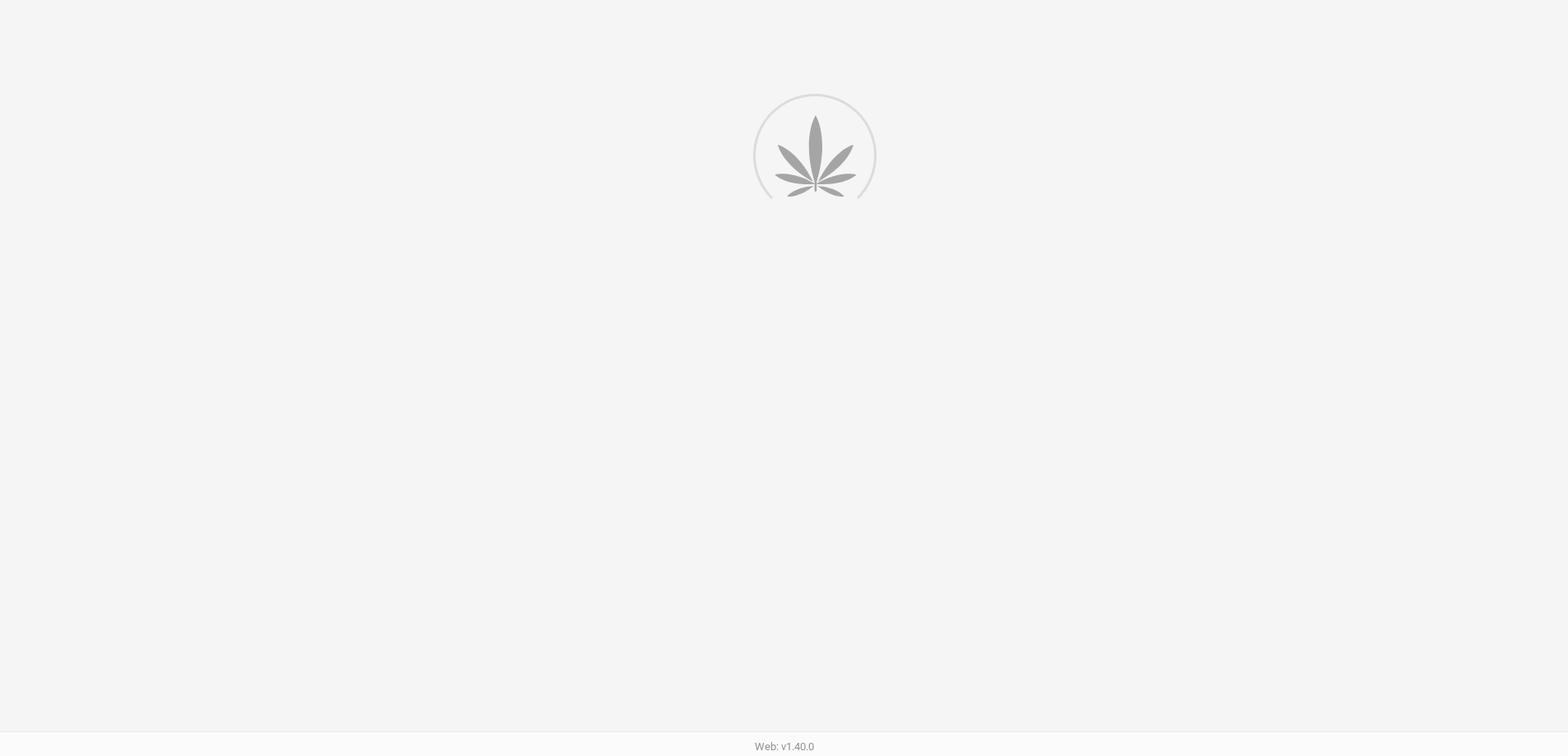 scroll, scrollTop: 0, scrollLeft: 0, axis: both 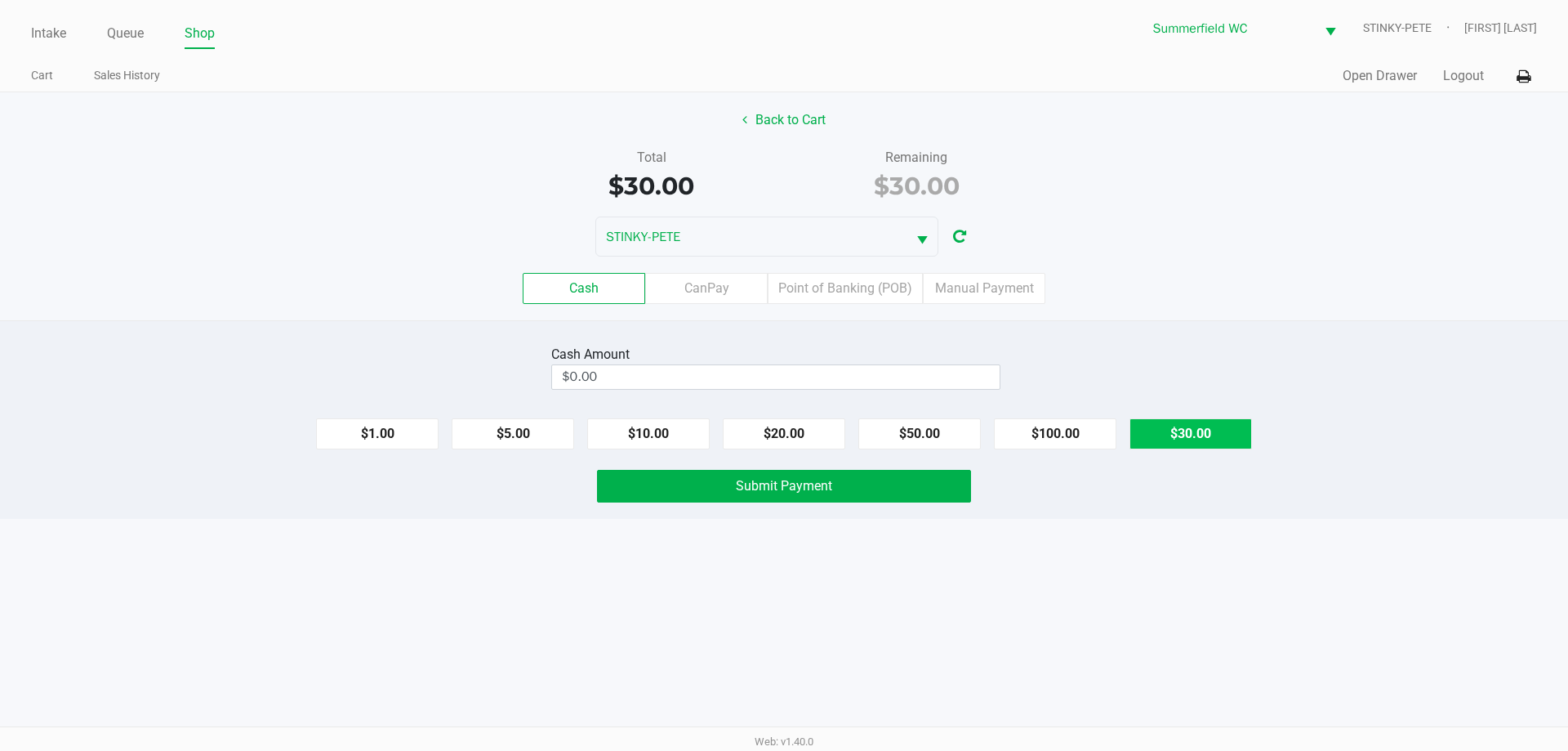 click on "$30.00" 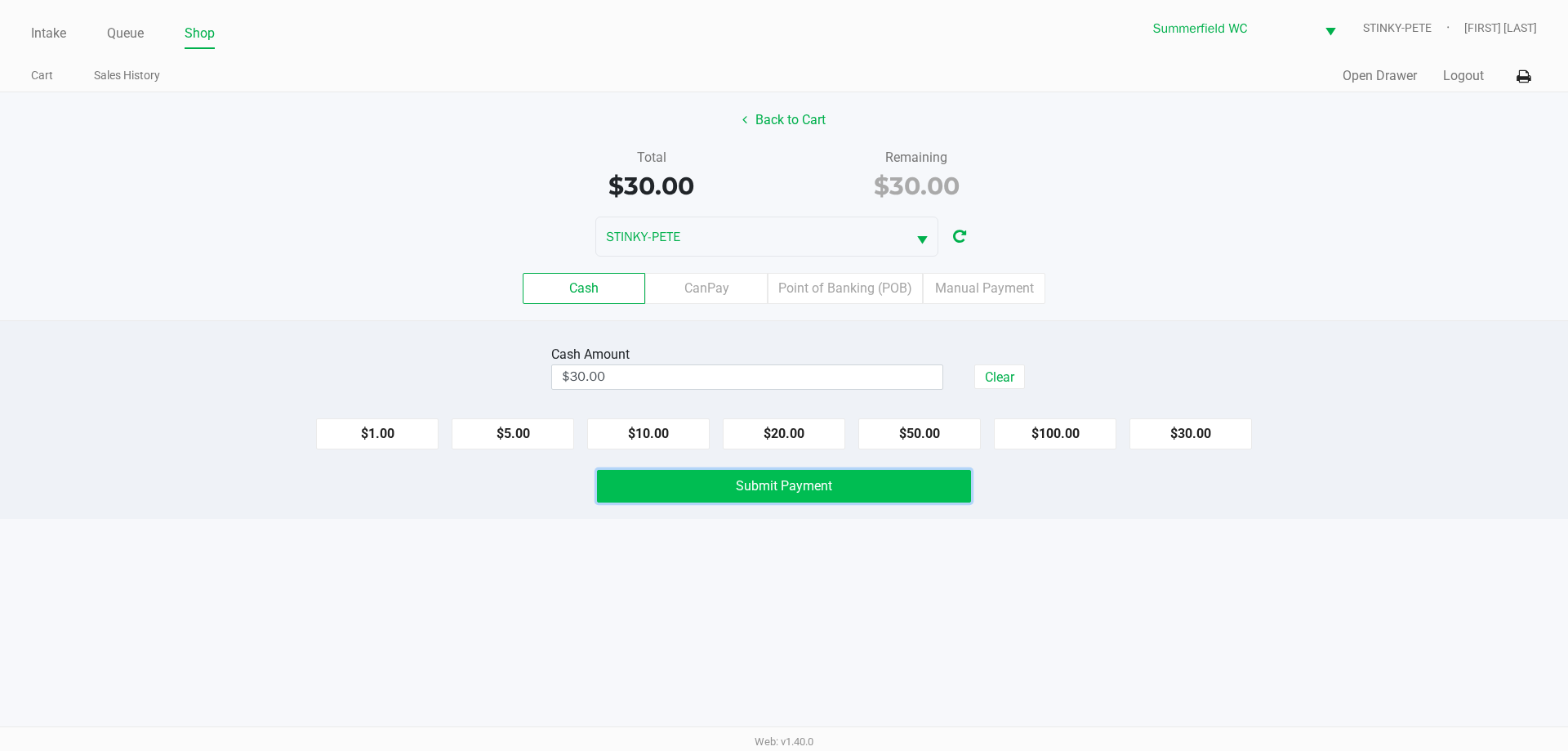 click on "Submit Payment" 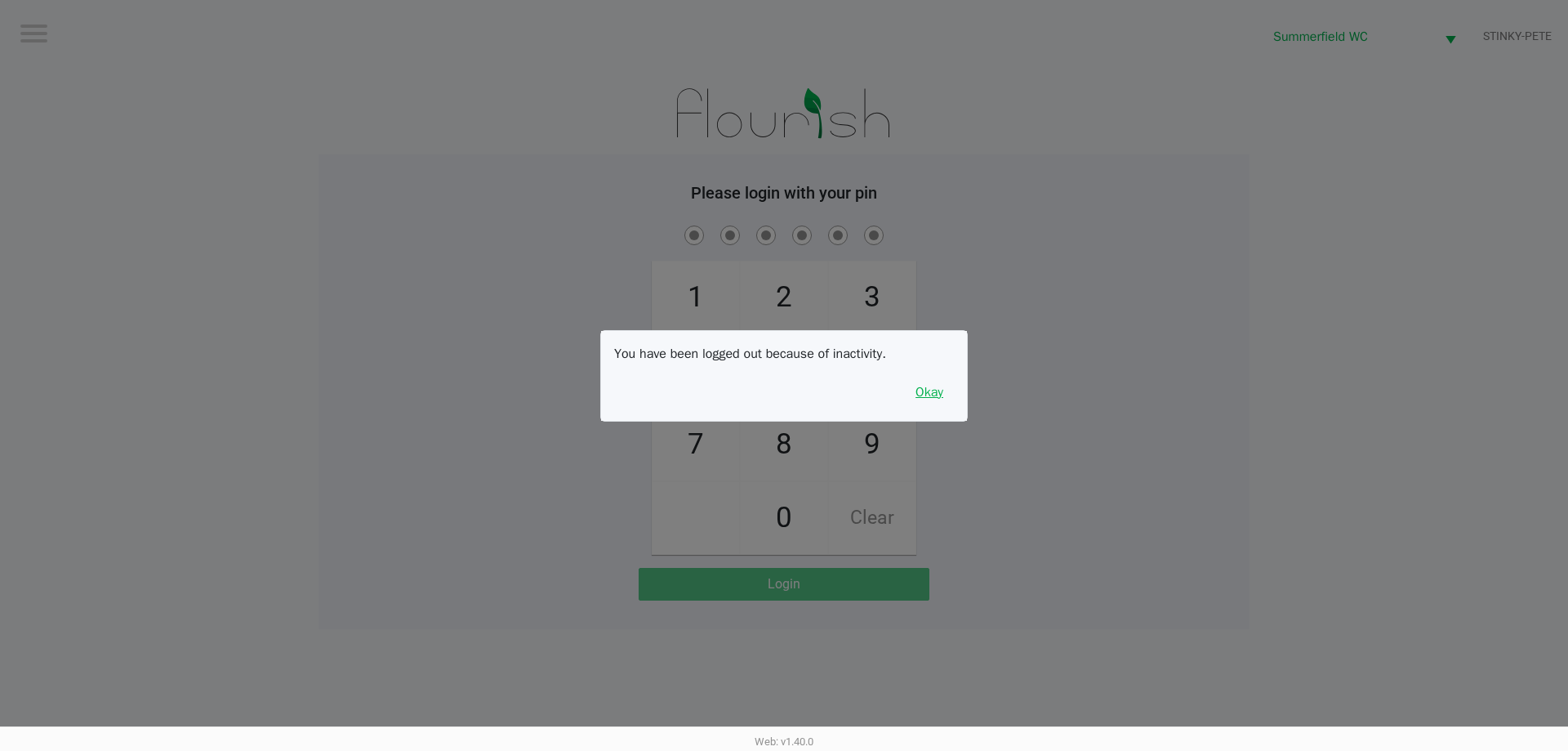 drag, startPoint x: 929, startPoint y: 396, endPoint x: 963, endPoint y: 385, distance: 35.73514 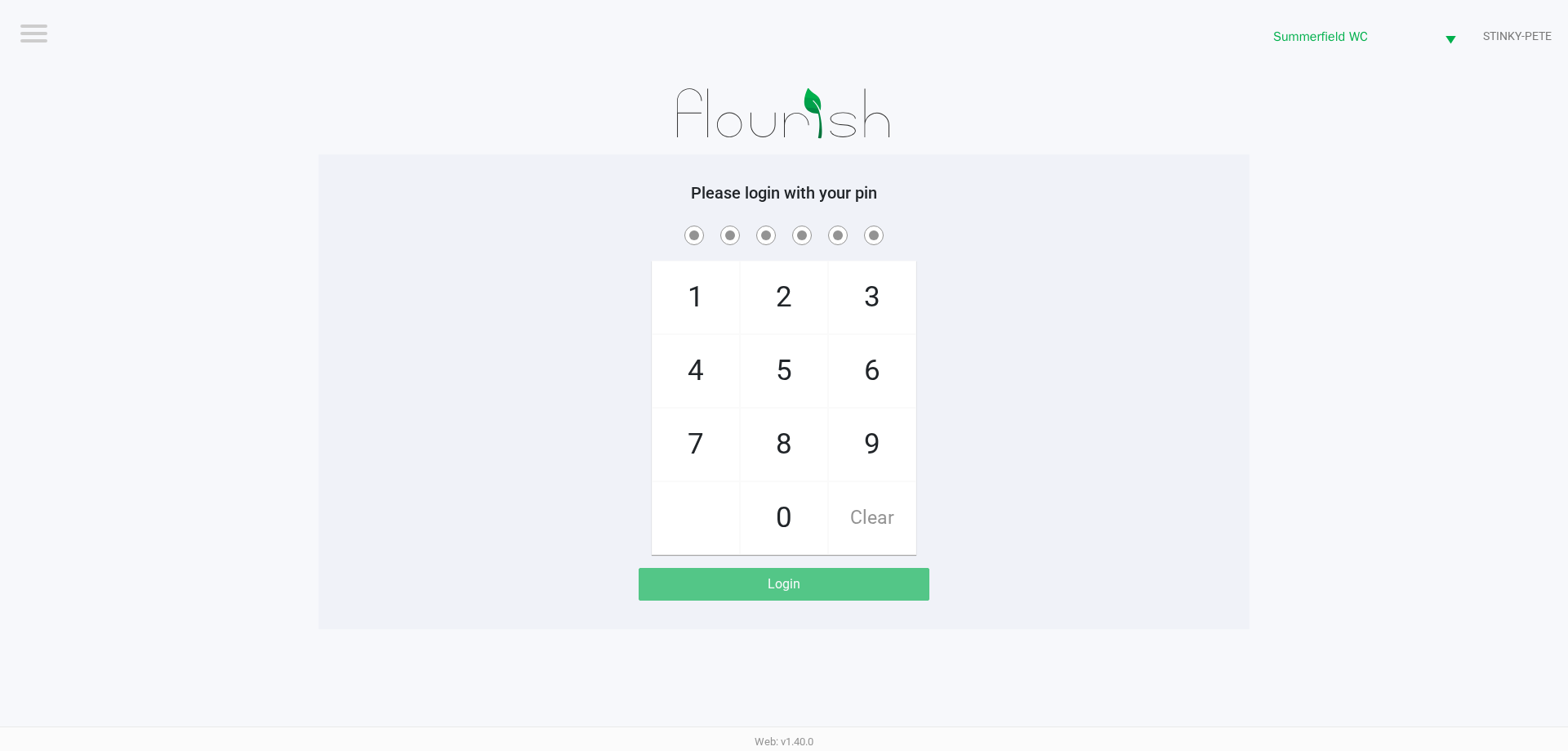 click on "1   4   7       2   5   8   0   3   6   9   Clear" 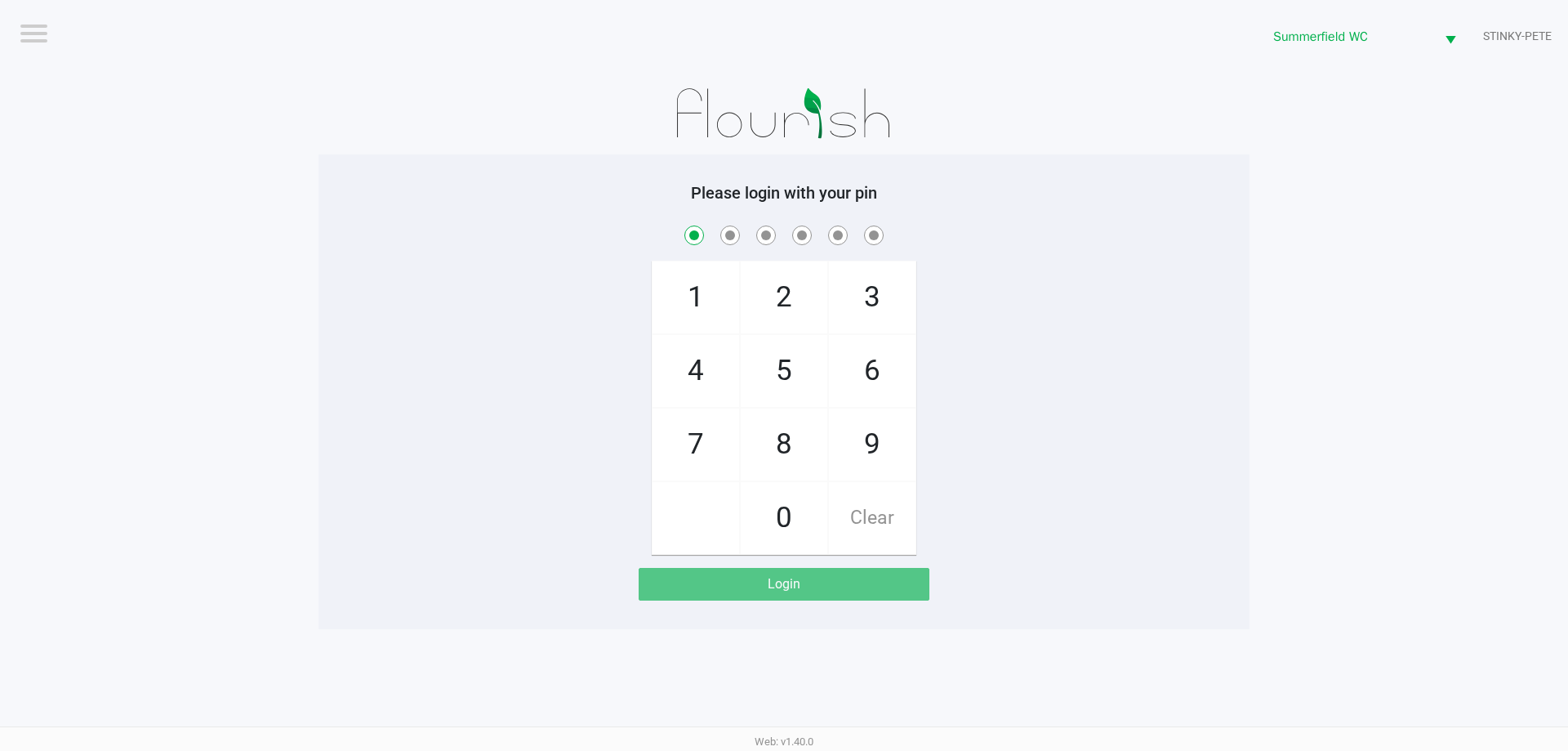 checkbox on "true" 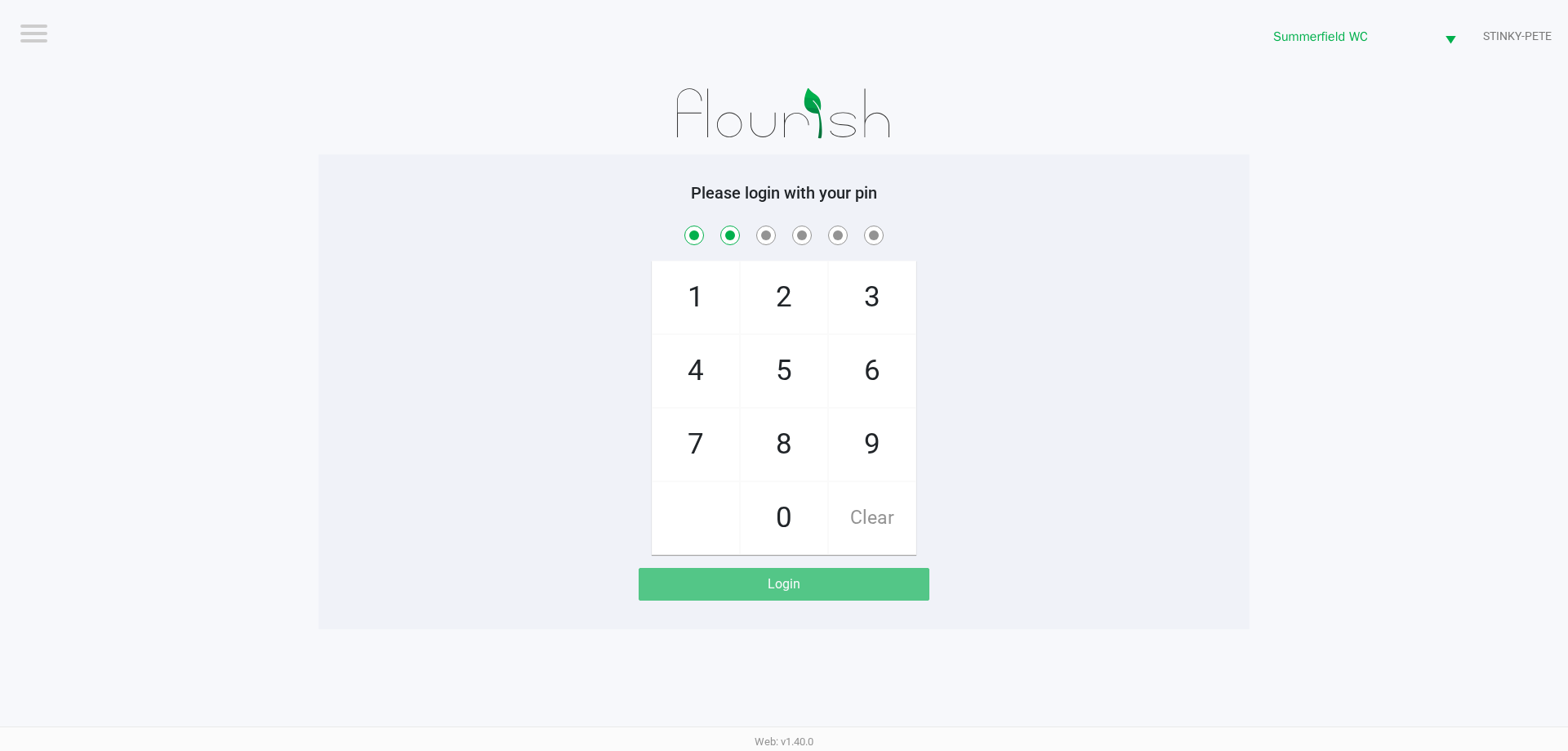 checkbox on "true" 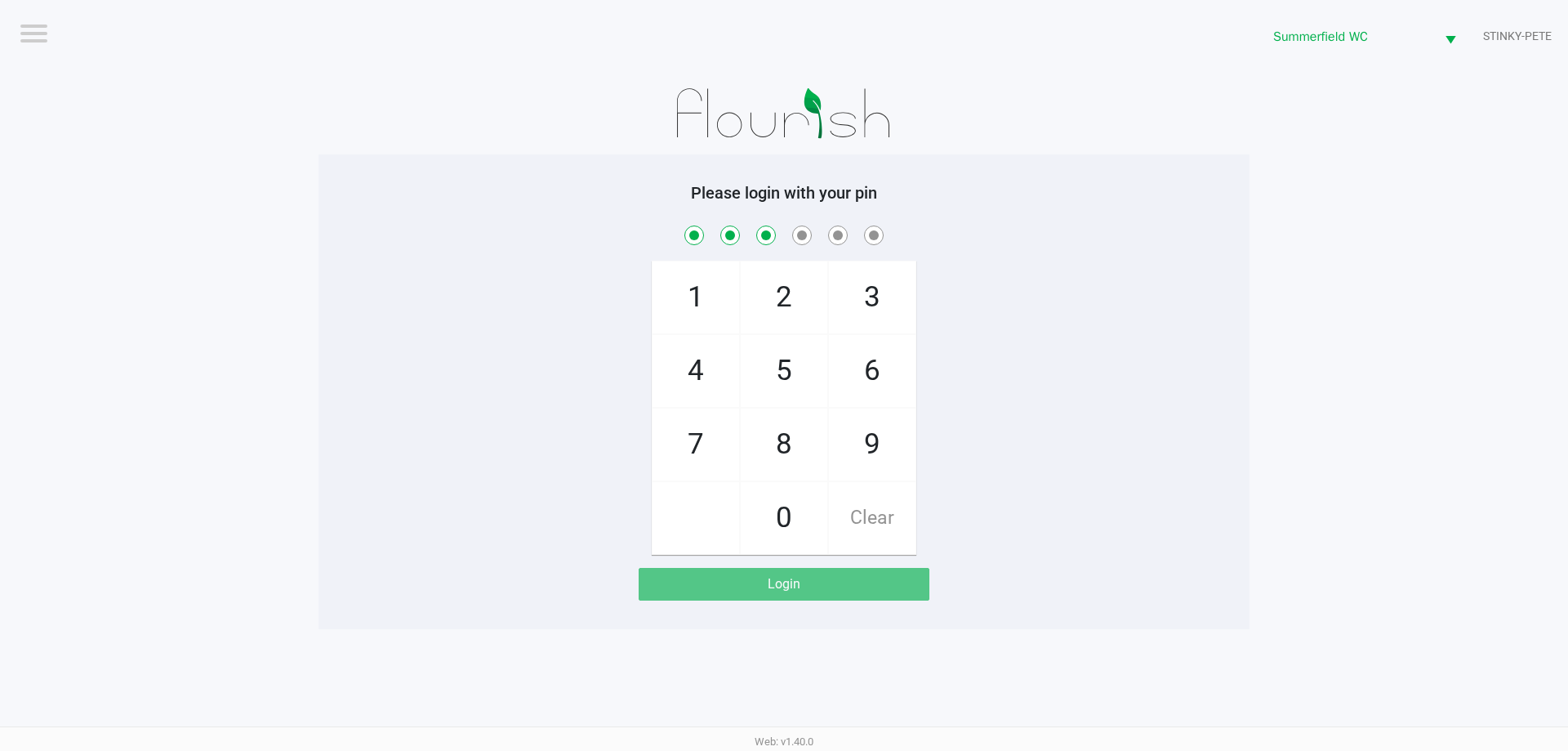 checkbox on "true" 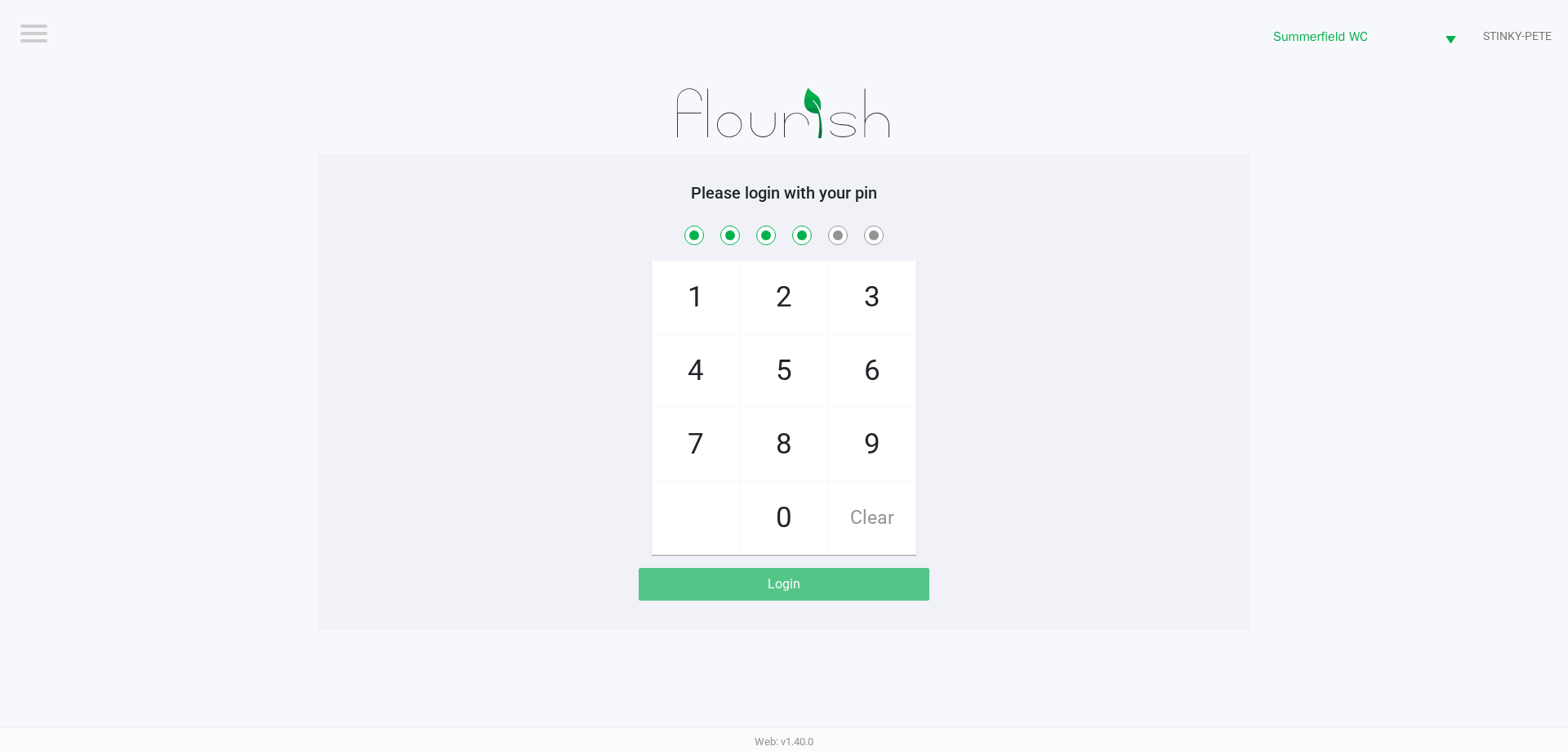 checkbox on "true" 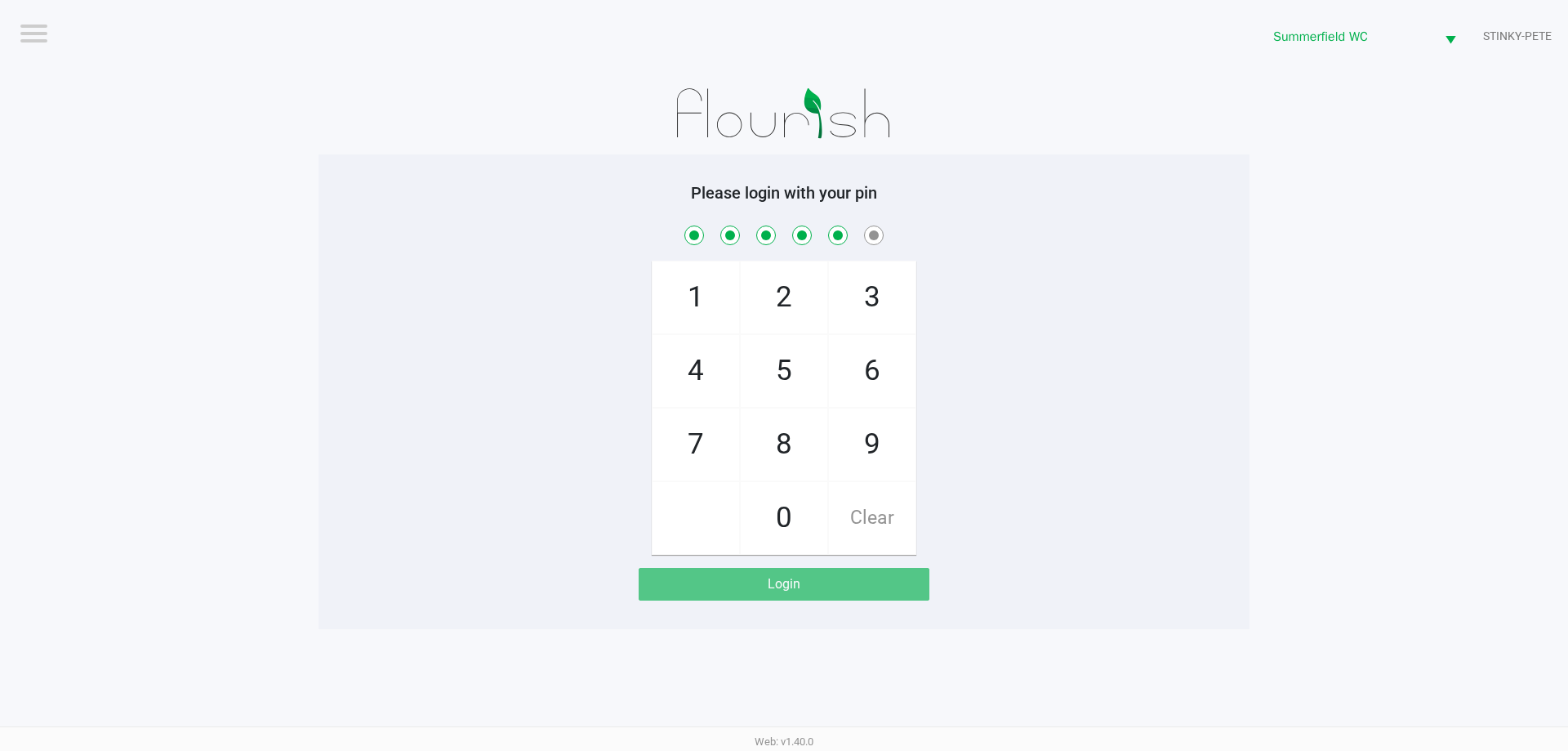 checkbox on "true" 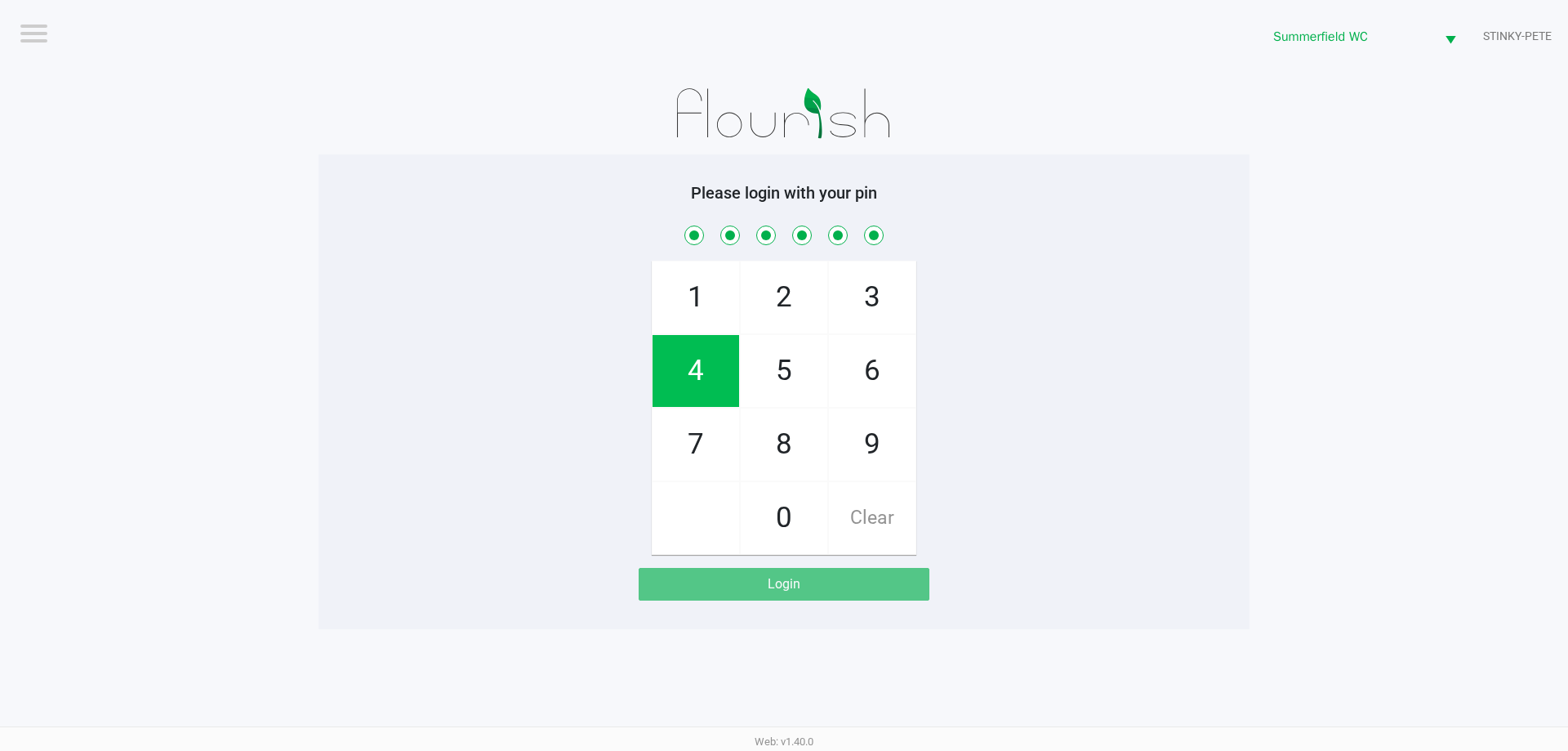 checkbox on "true" 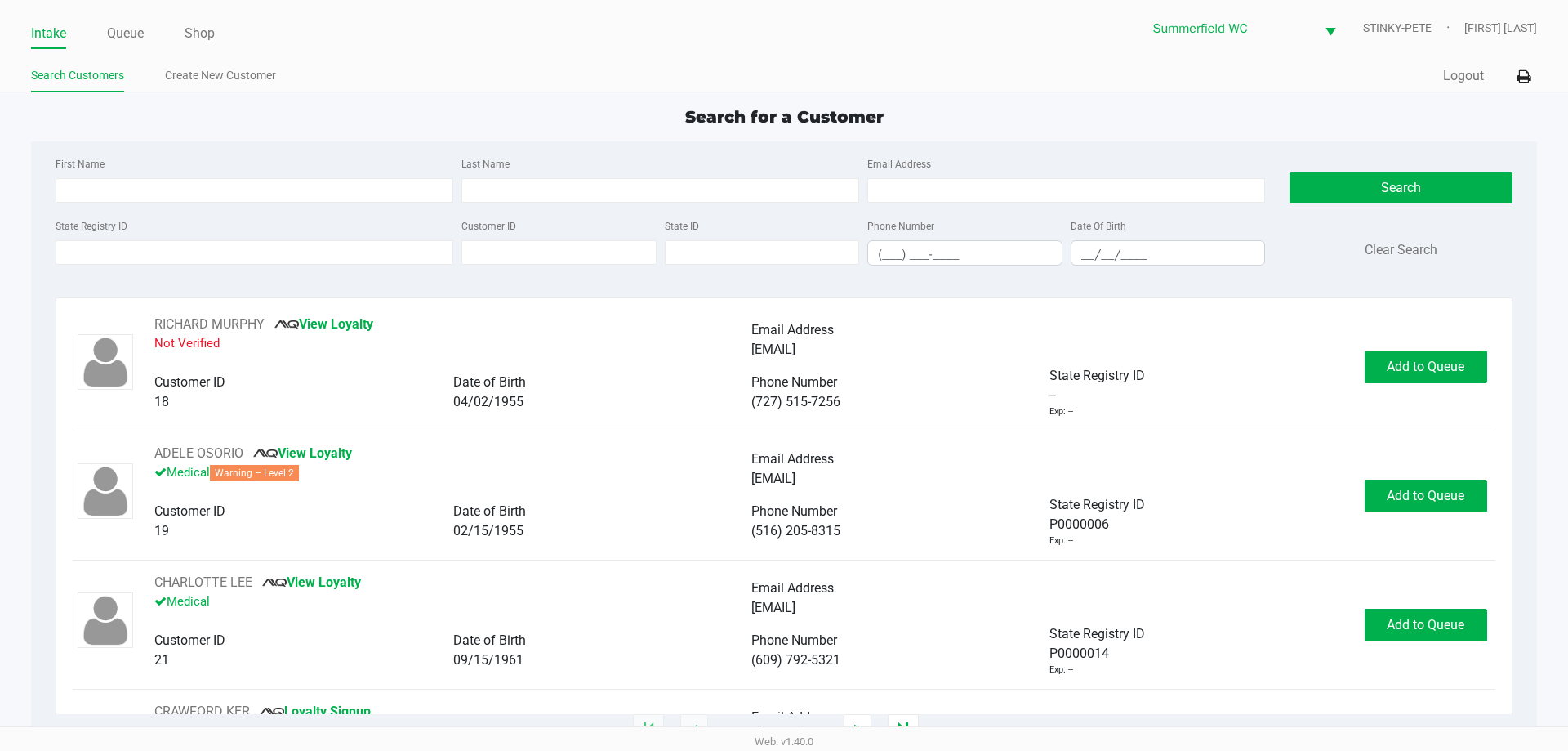 click on "Search for a Customer" 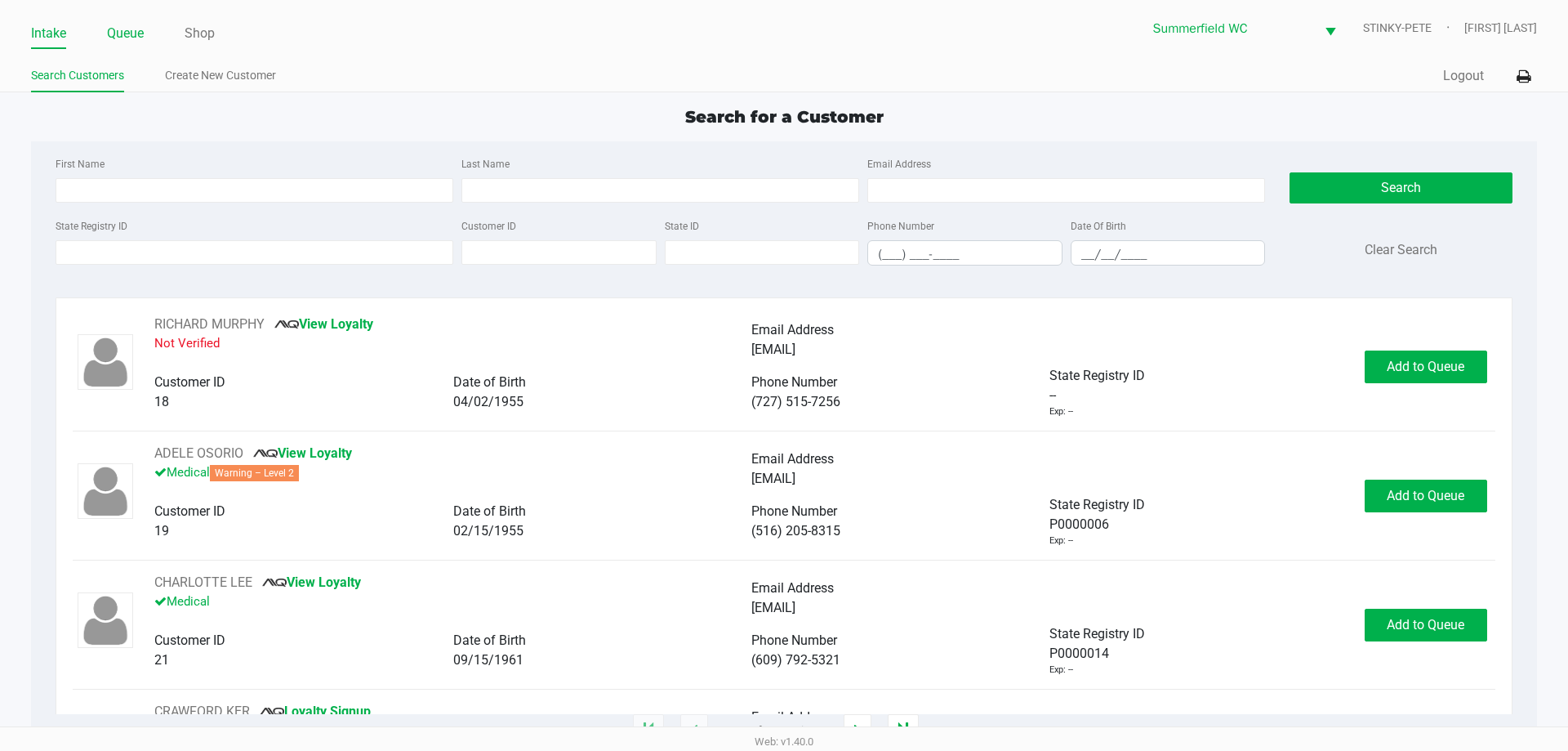 click on "Queue" 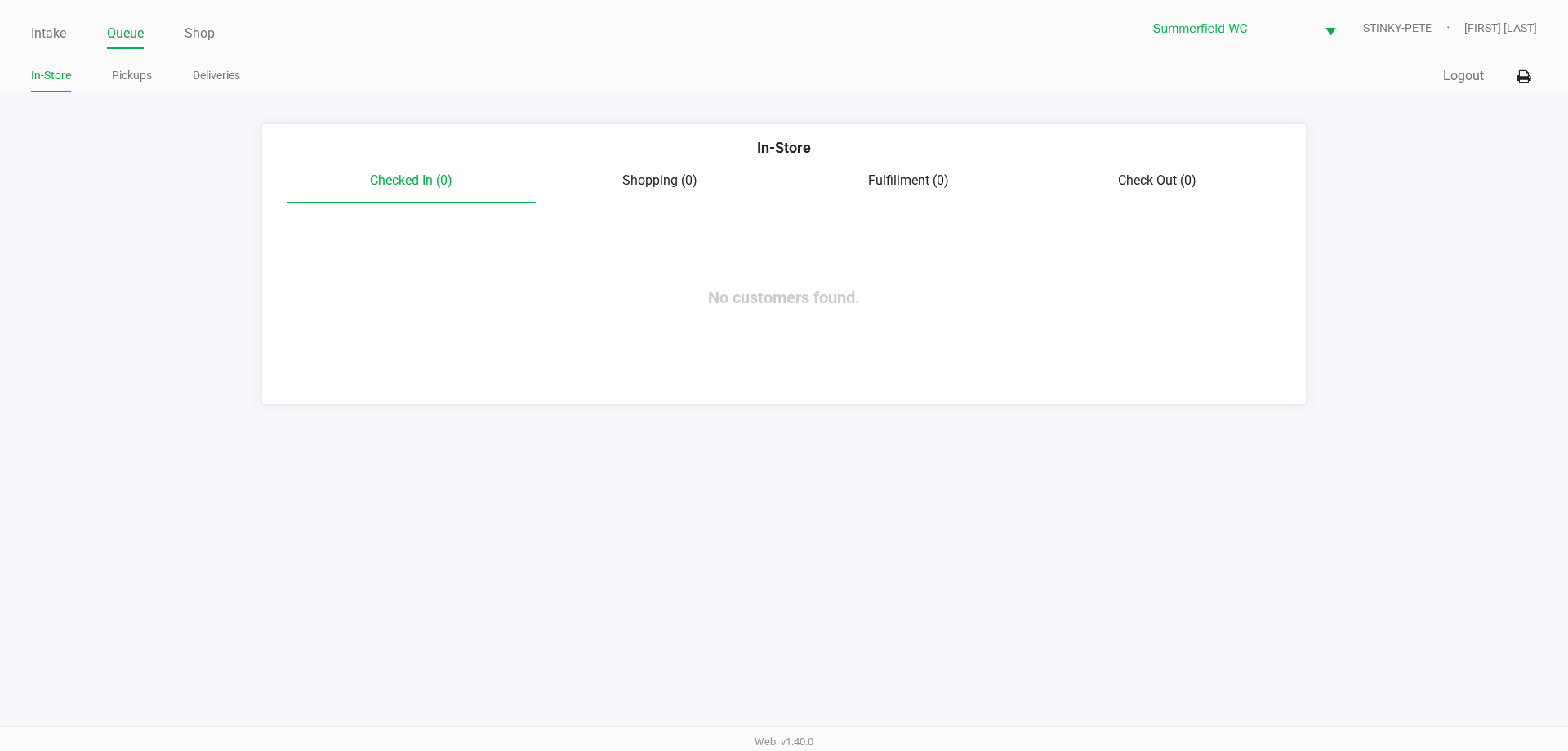 click on "Intake Queue Shop Summerfield WC  STINKY-PETE   James Bader  In-Store Pickups Deliveries  Quick Sale   Logout" 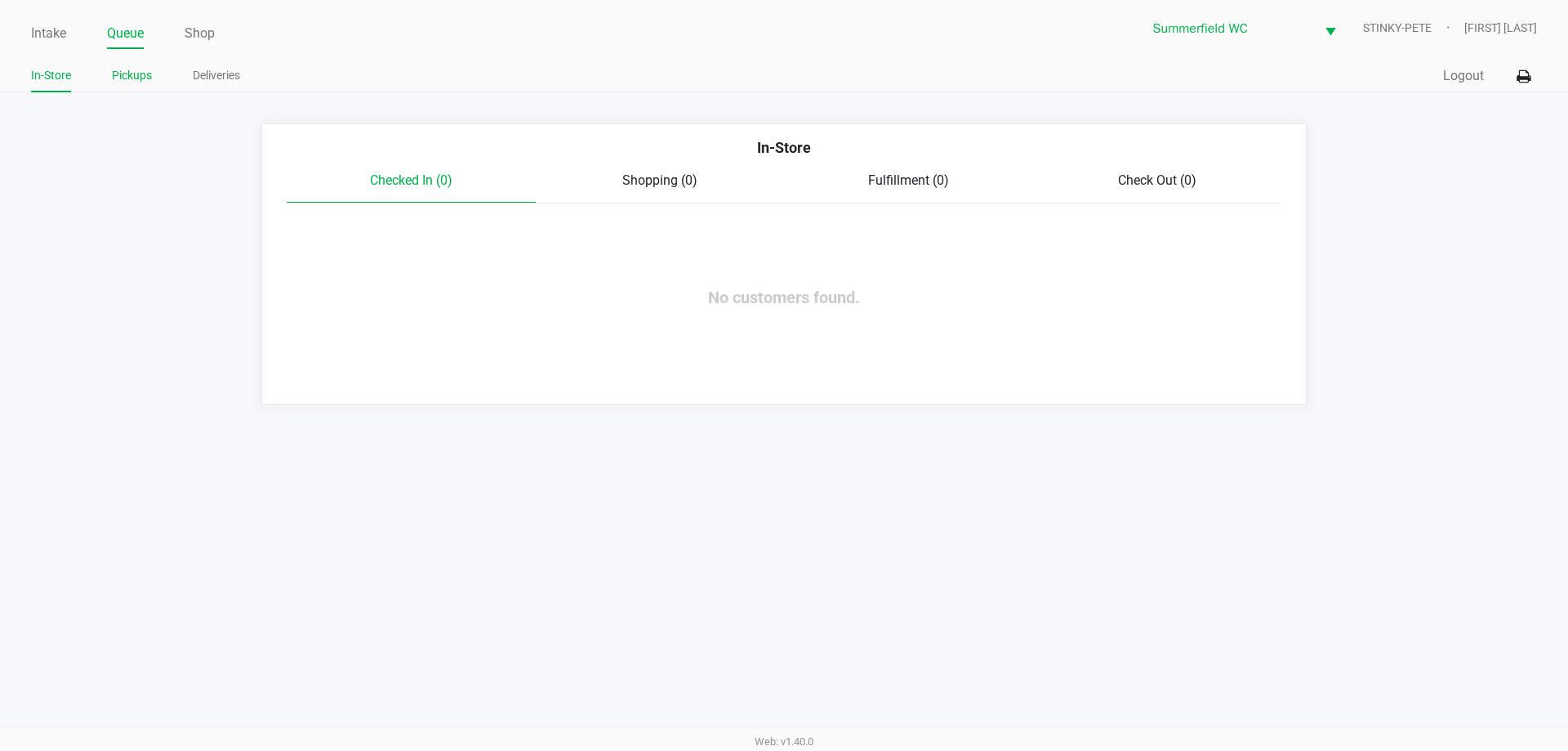 click on "Pickups" 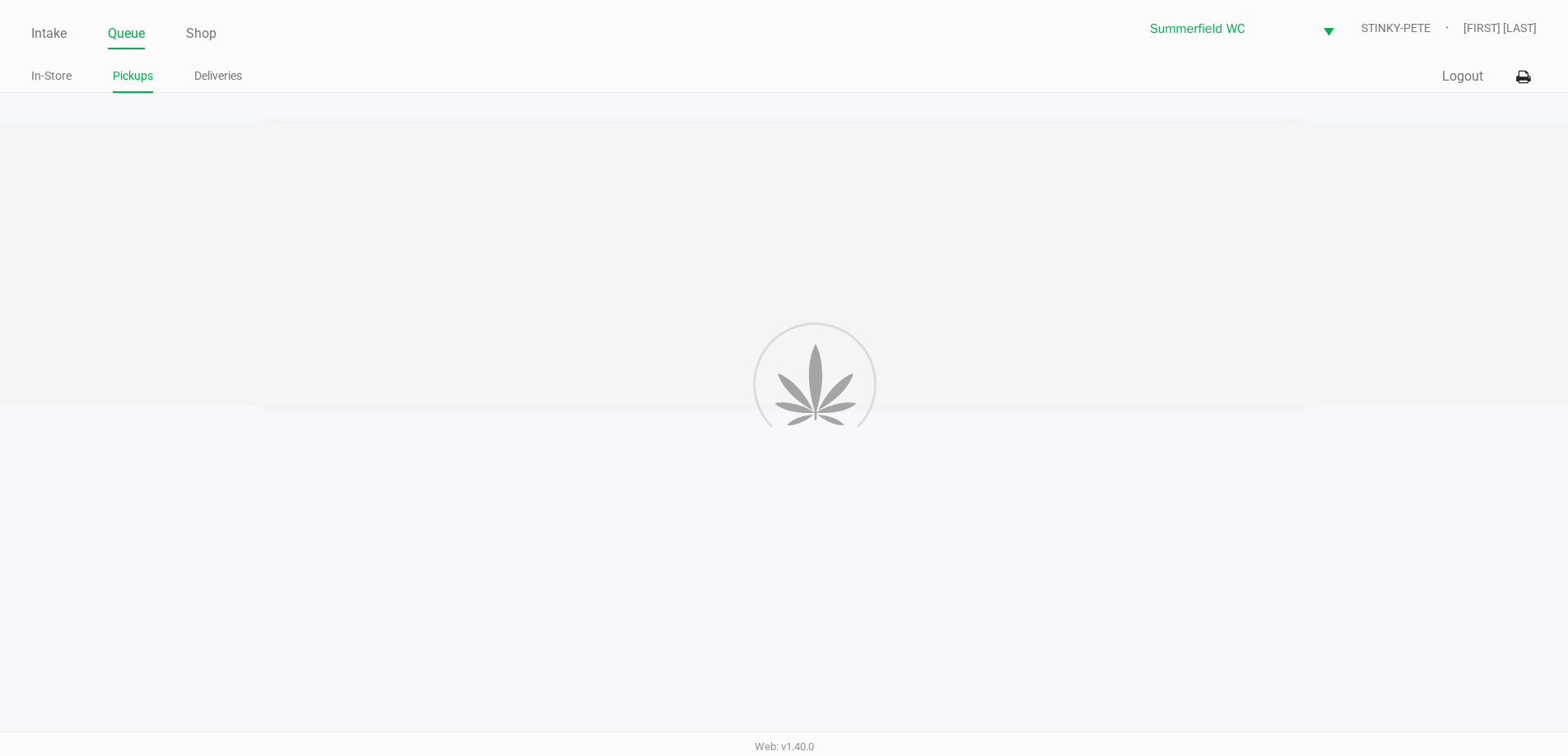 click on "Pickups" 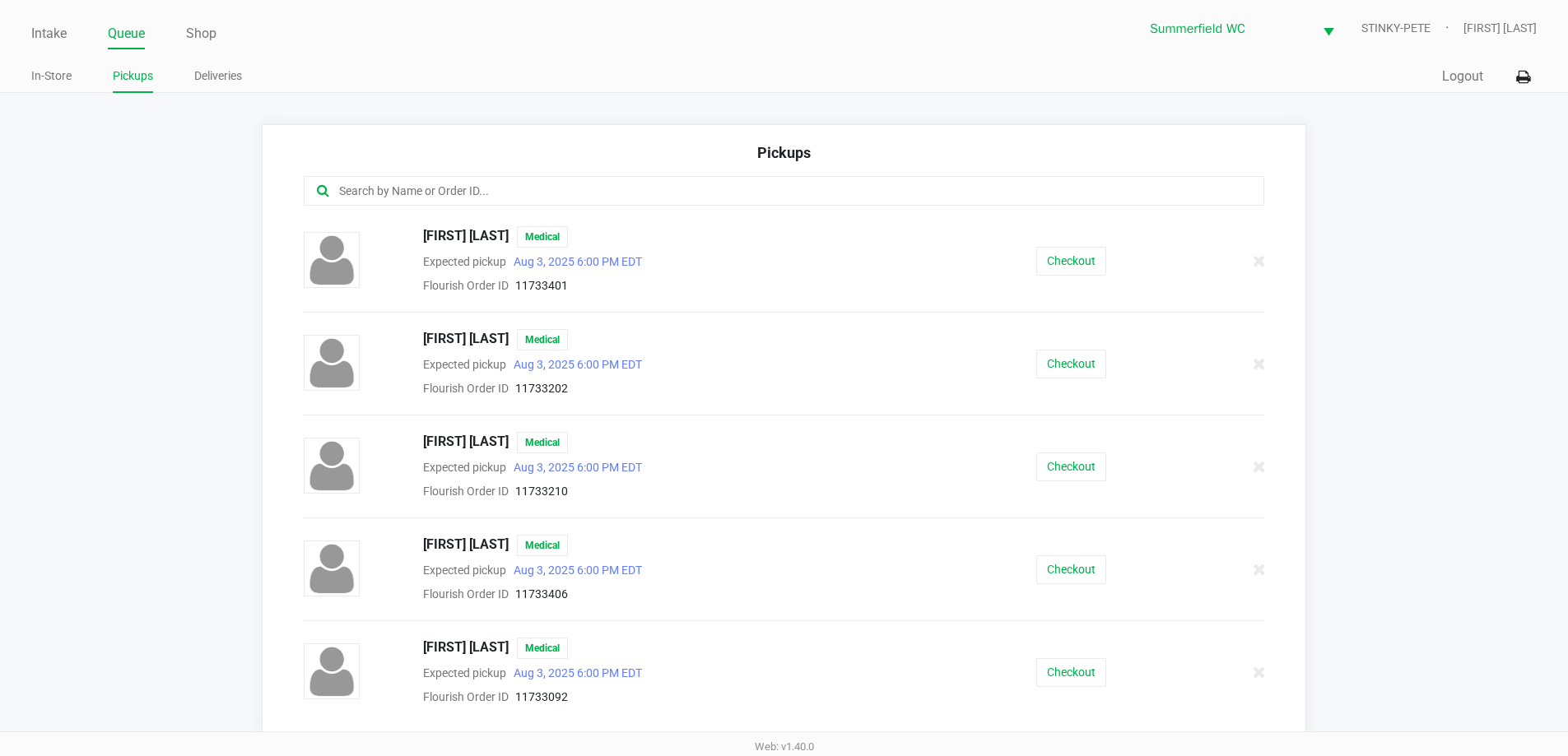 scroll, scrollTop: 11, scrollLeft: 0, axis: vertical 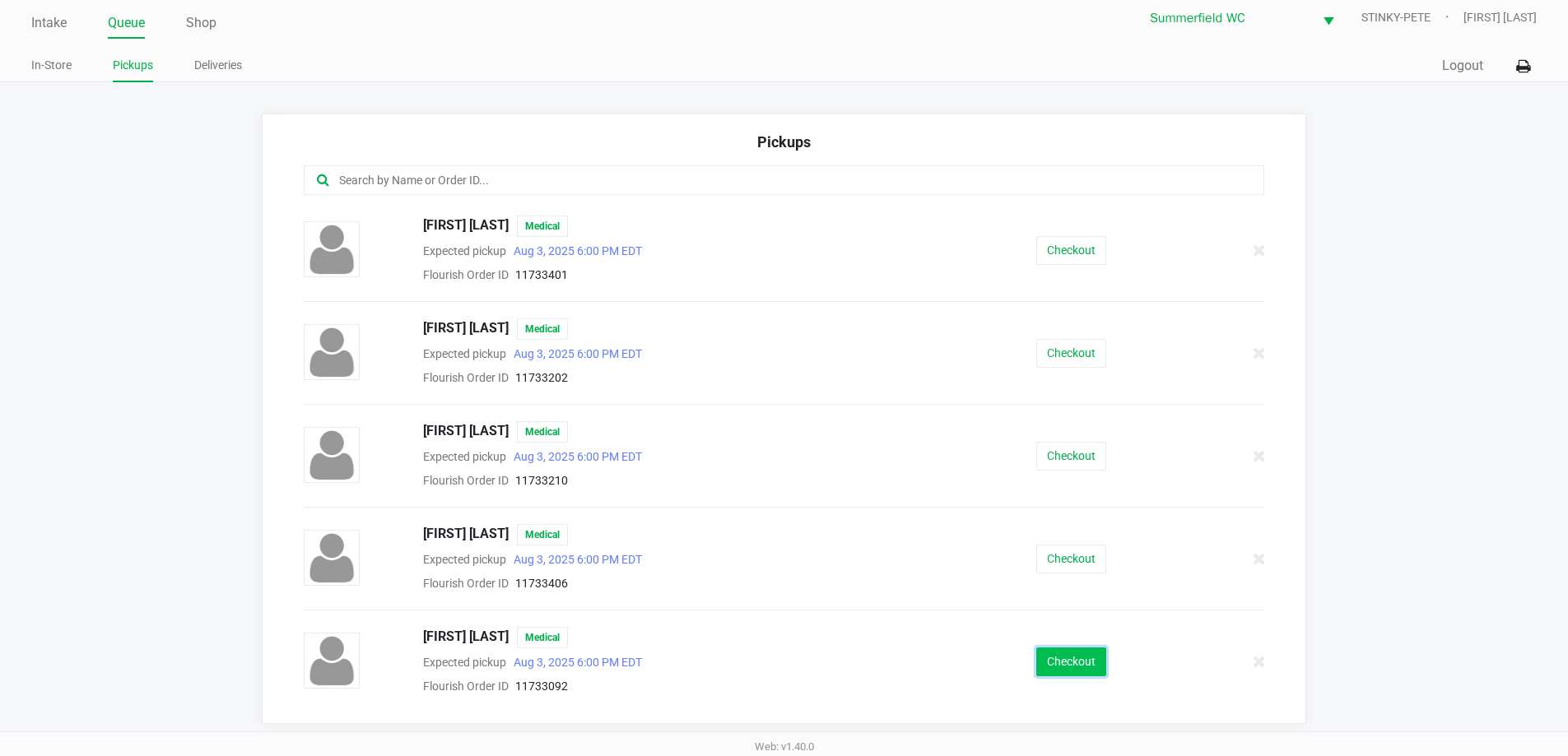 click on "Checkout" 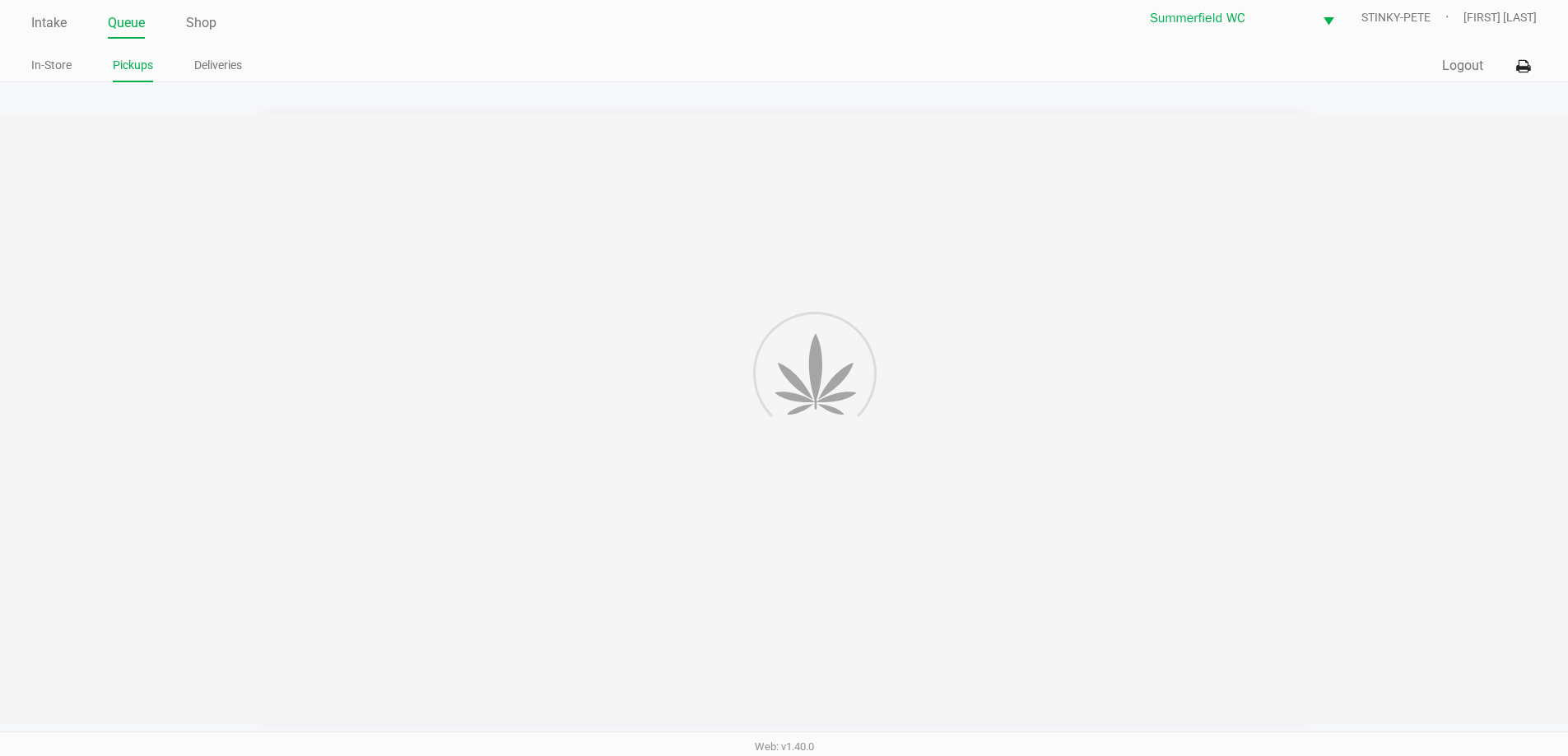 scroll, scrollTop: 0, scrollLeft: 0, axis: both 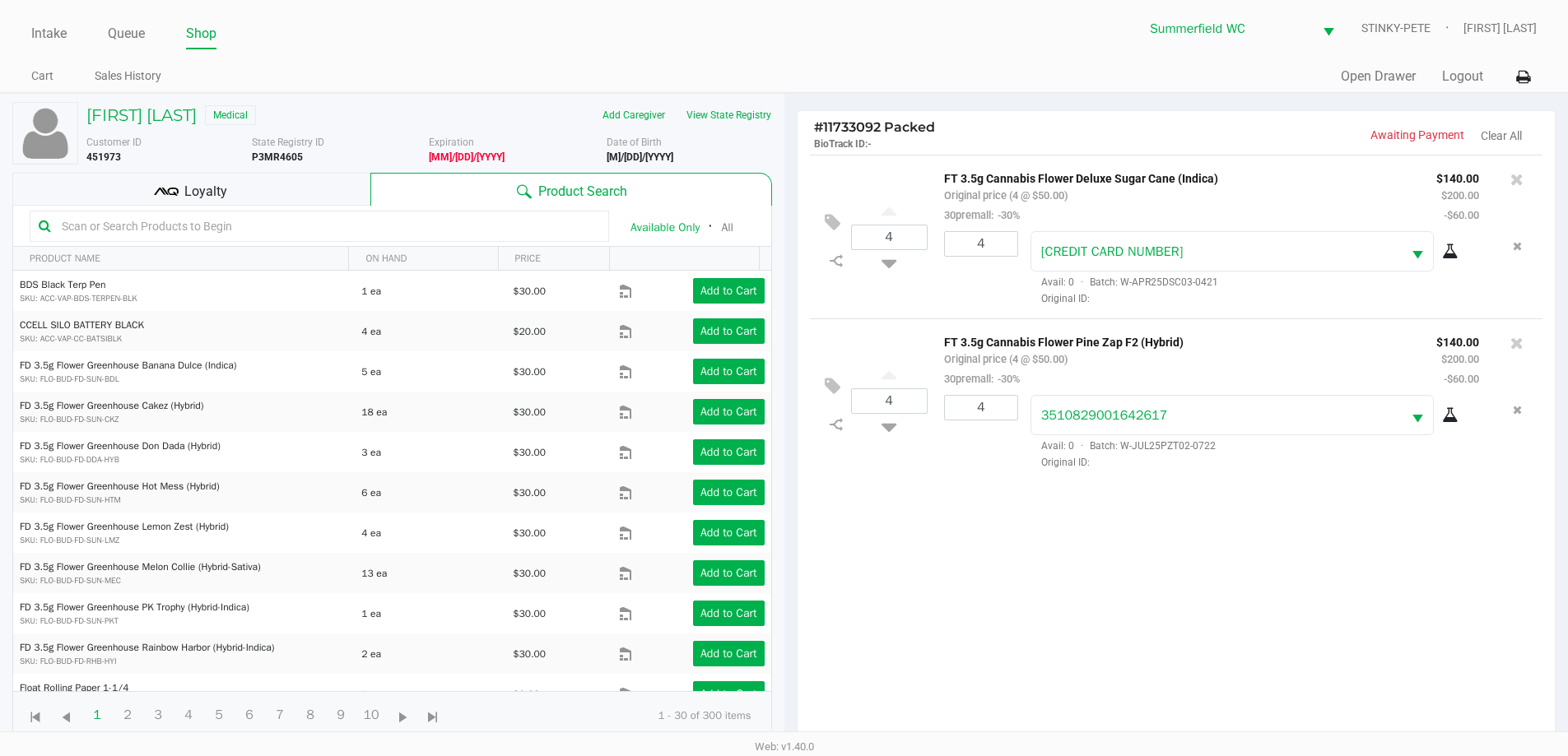 click on "Loyalty" 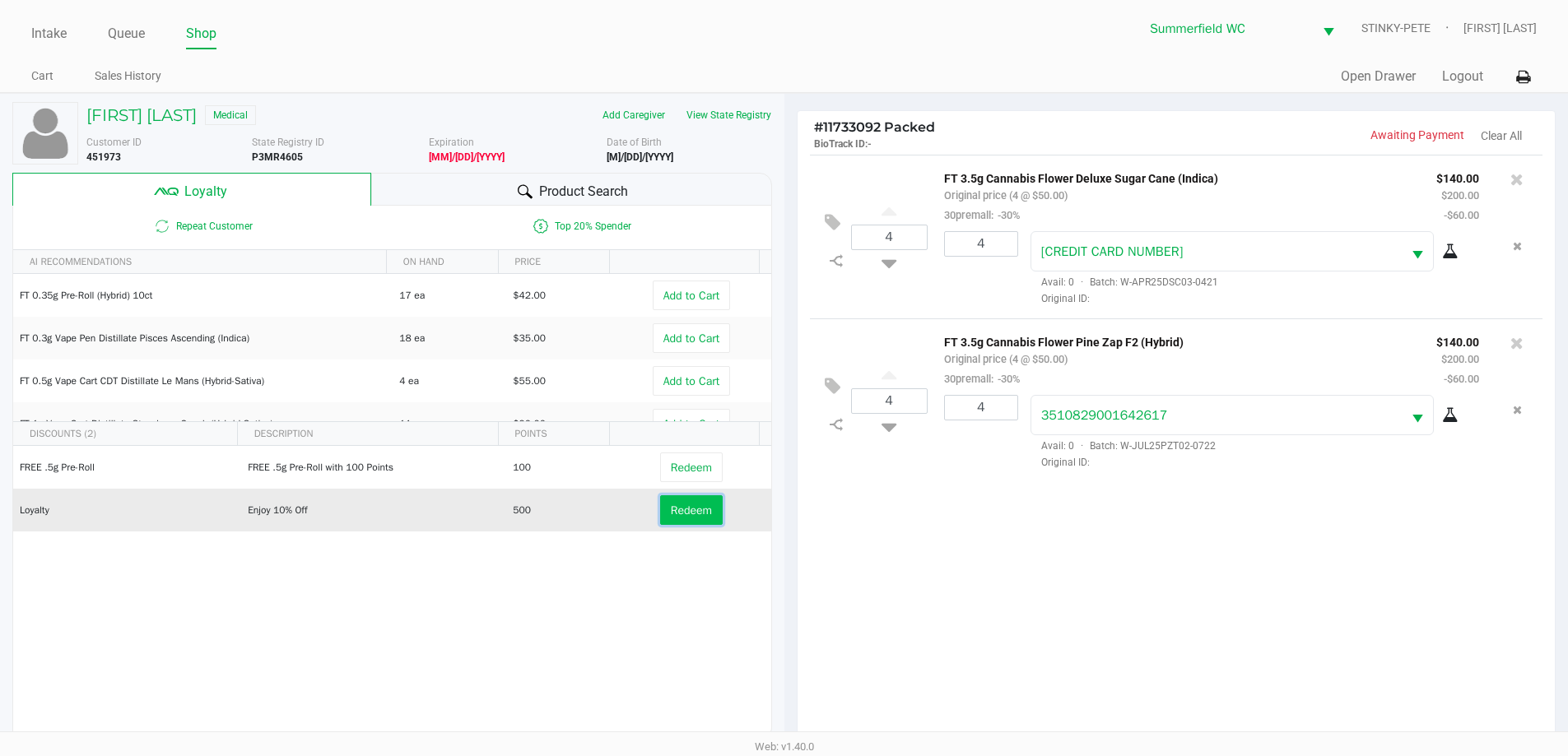 click on "Redeem" 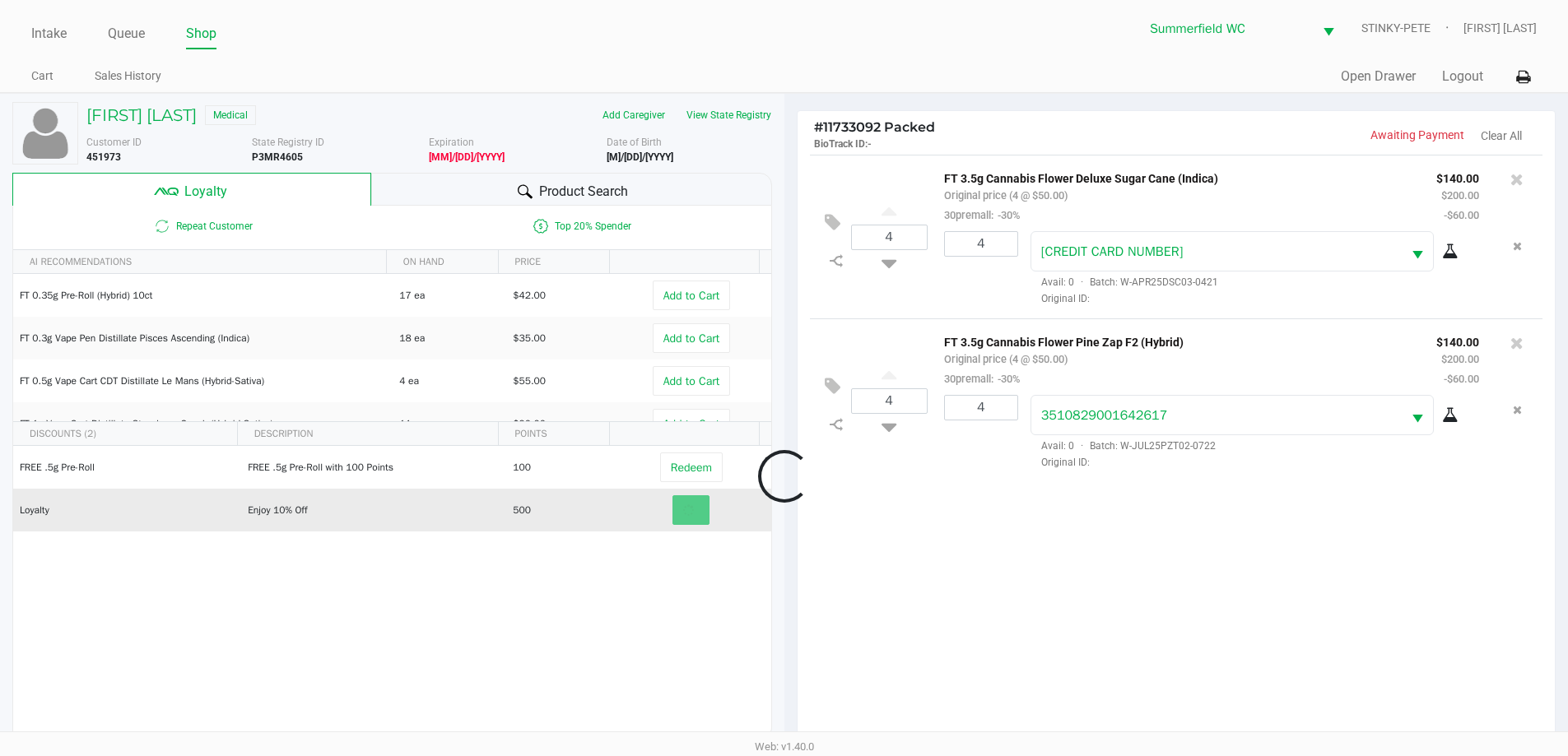 scroll, scrollTop: 197, scrollLeft: 0, axis: vertical 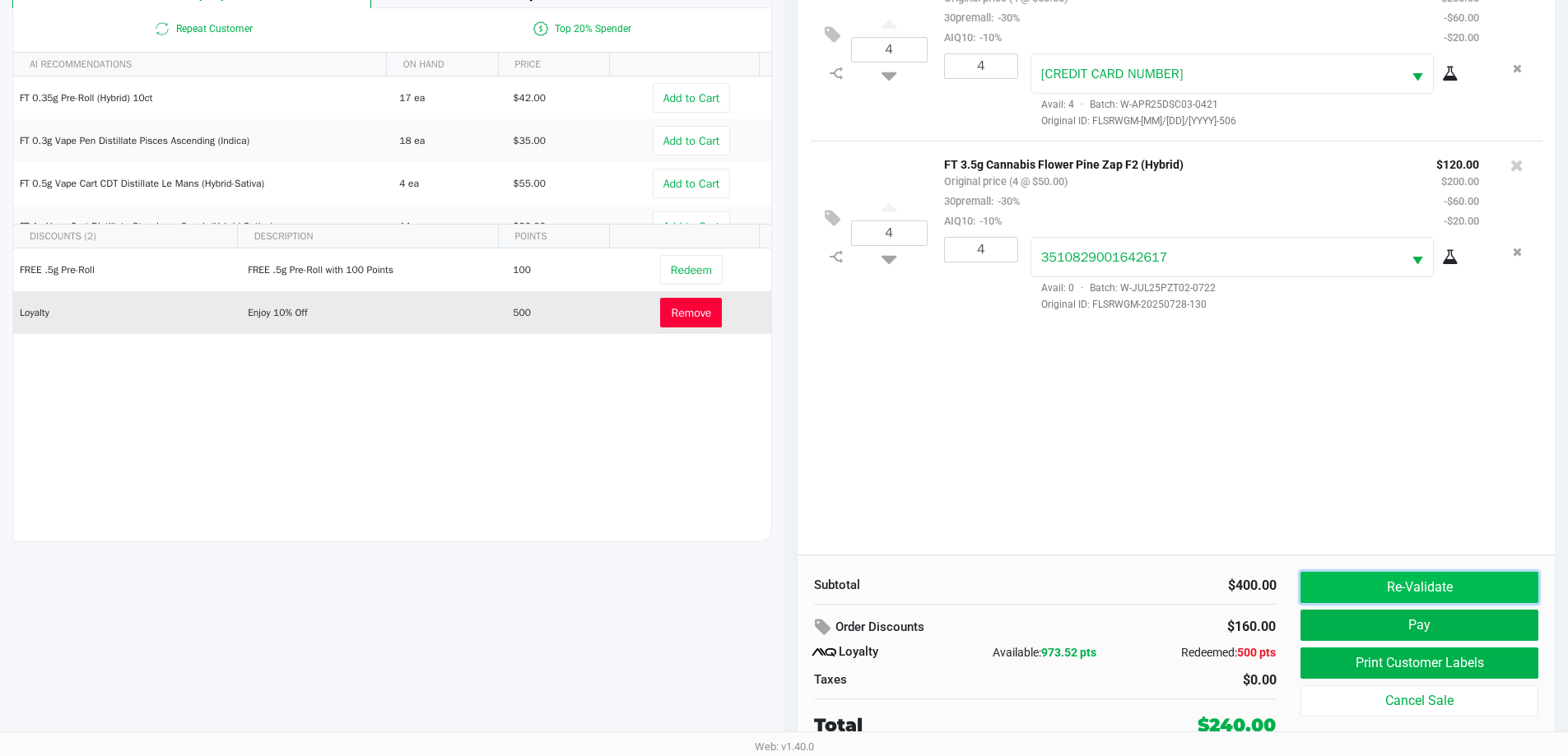 click on "Re-Validate" 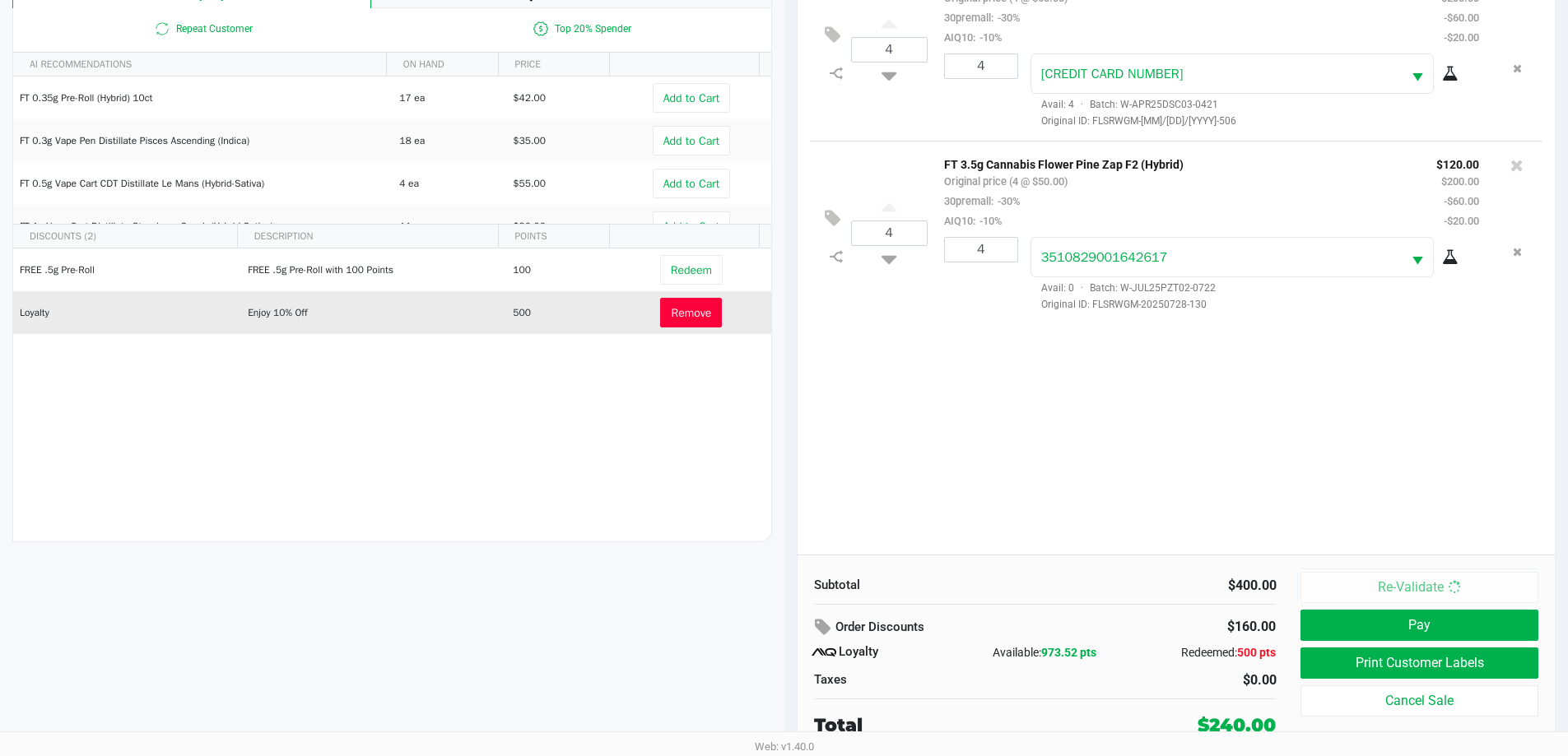 scroll, scrollTop: 0, scrollLeft: 0, axis: both 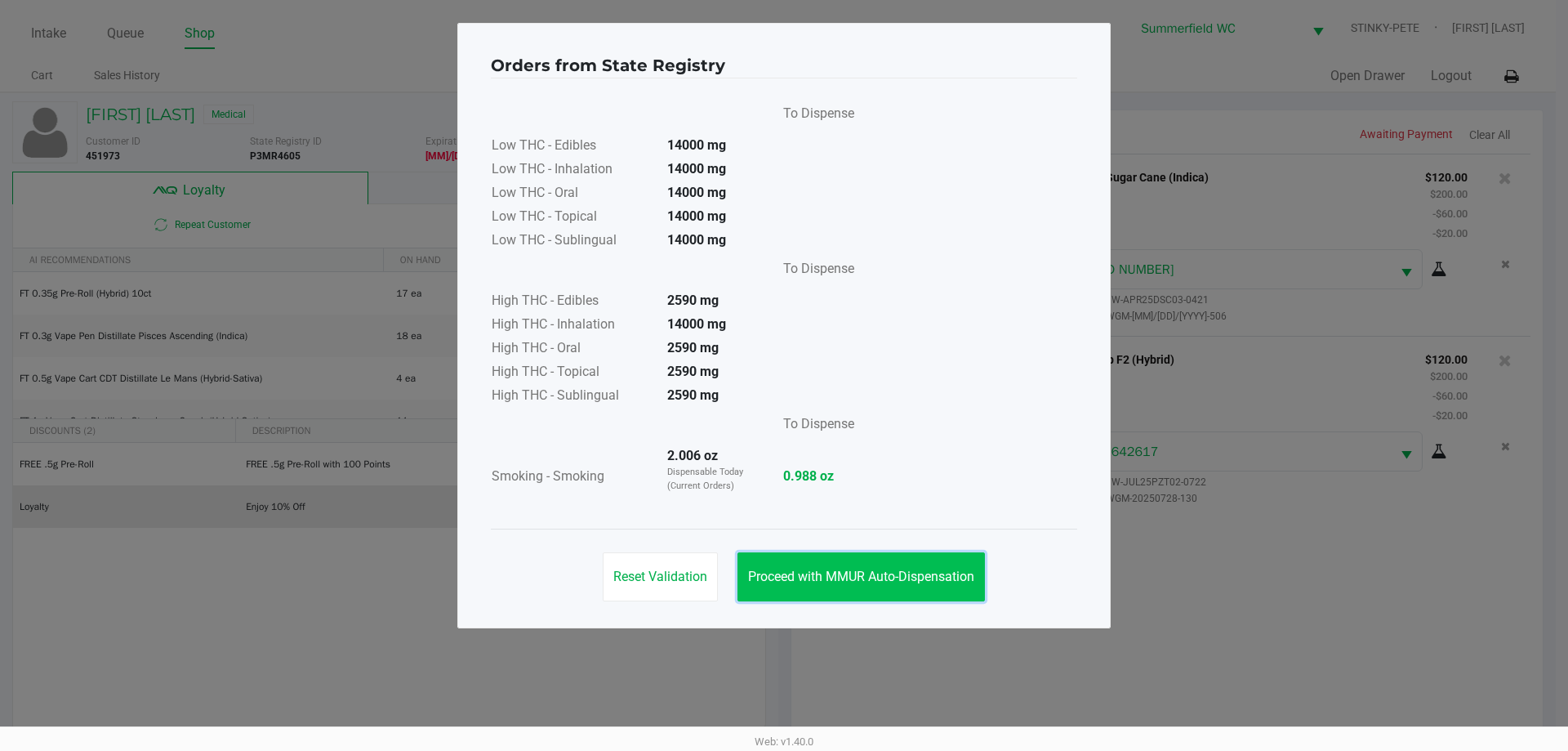 click on "Proceed with MMUR Auto-Dispensation" 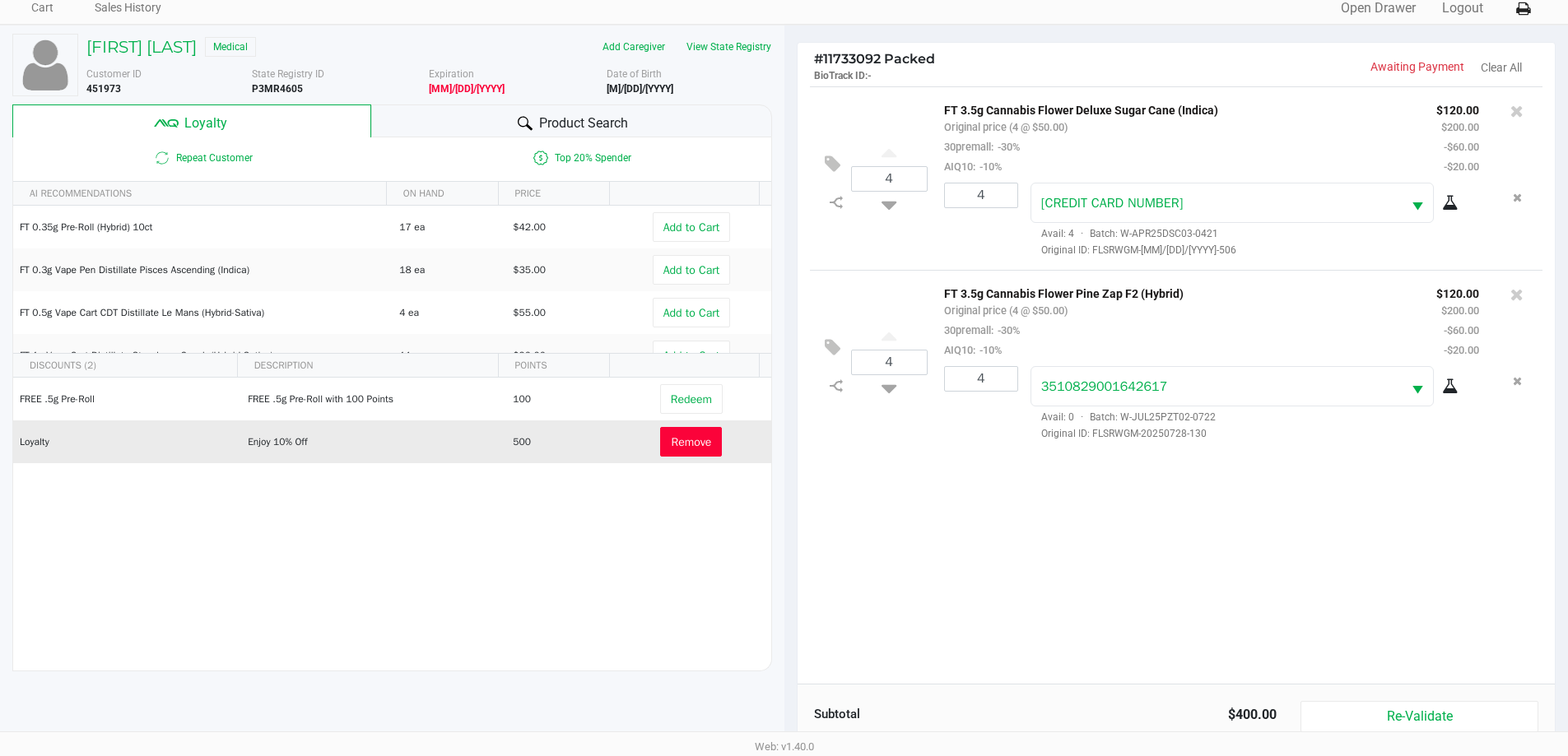 scroll, scrollTop: 197, scrollLeft: 0, axis: vertical 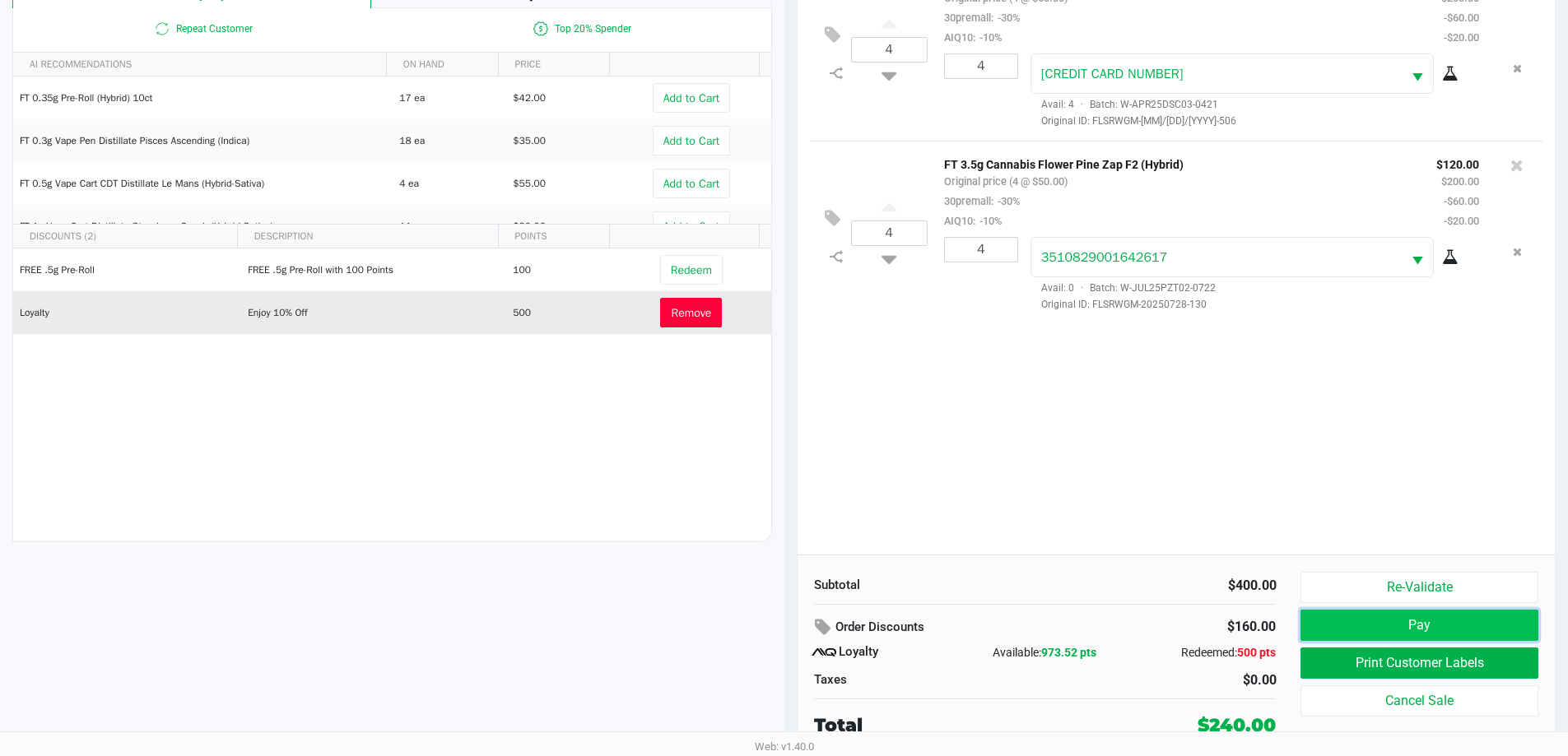click on "Pay" 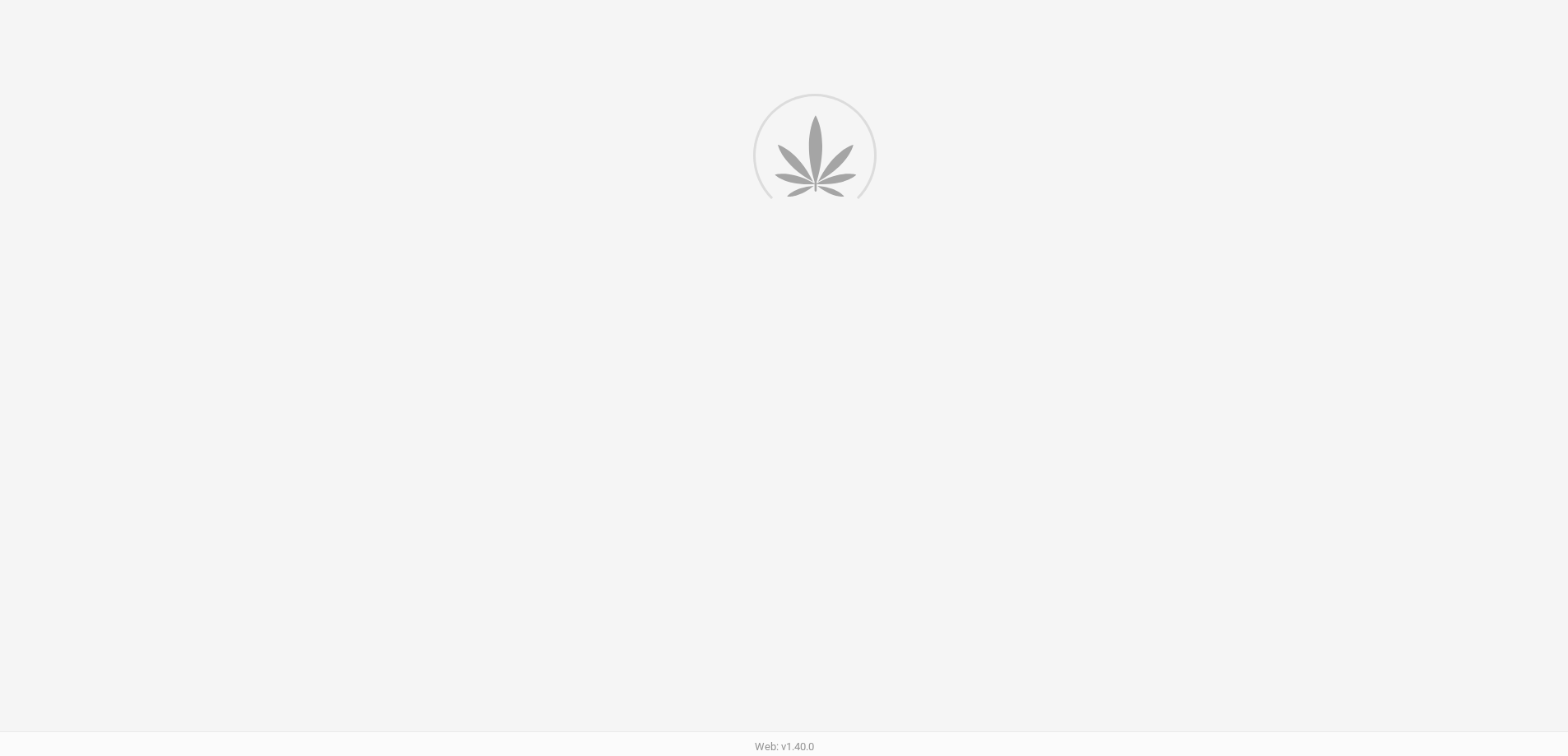 scroll, scrollTop: 0, scrollLeft: 0, axis: both 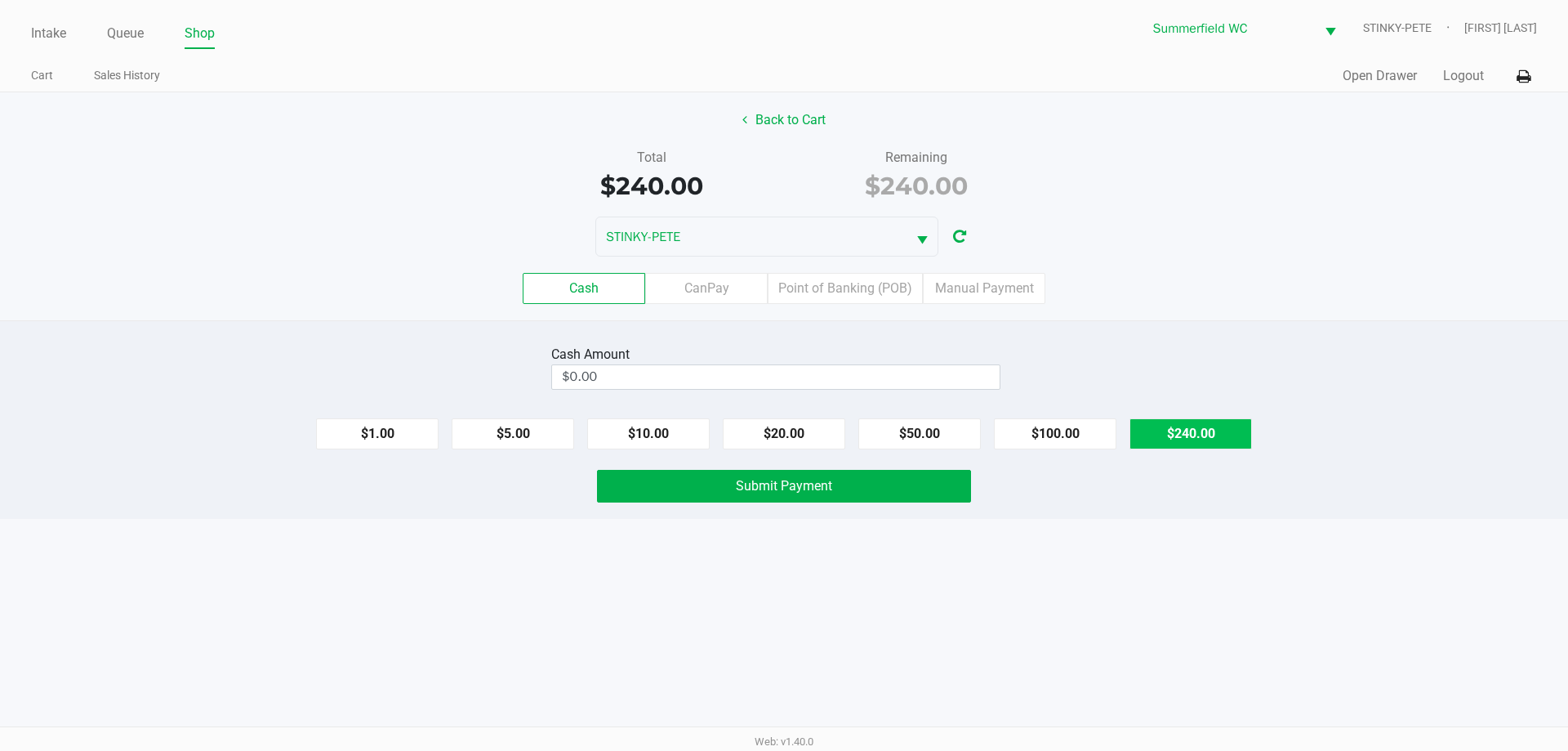 click on "$240.00" 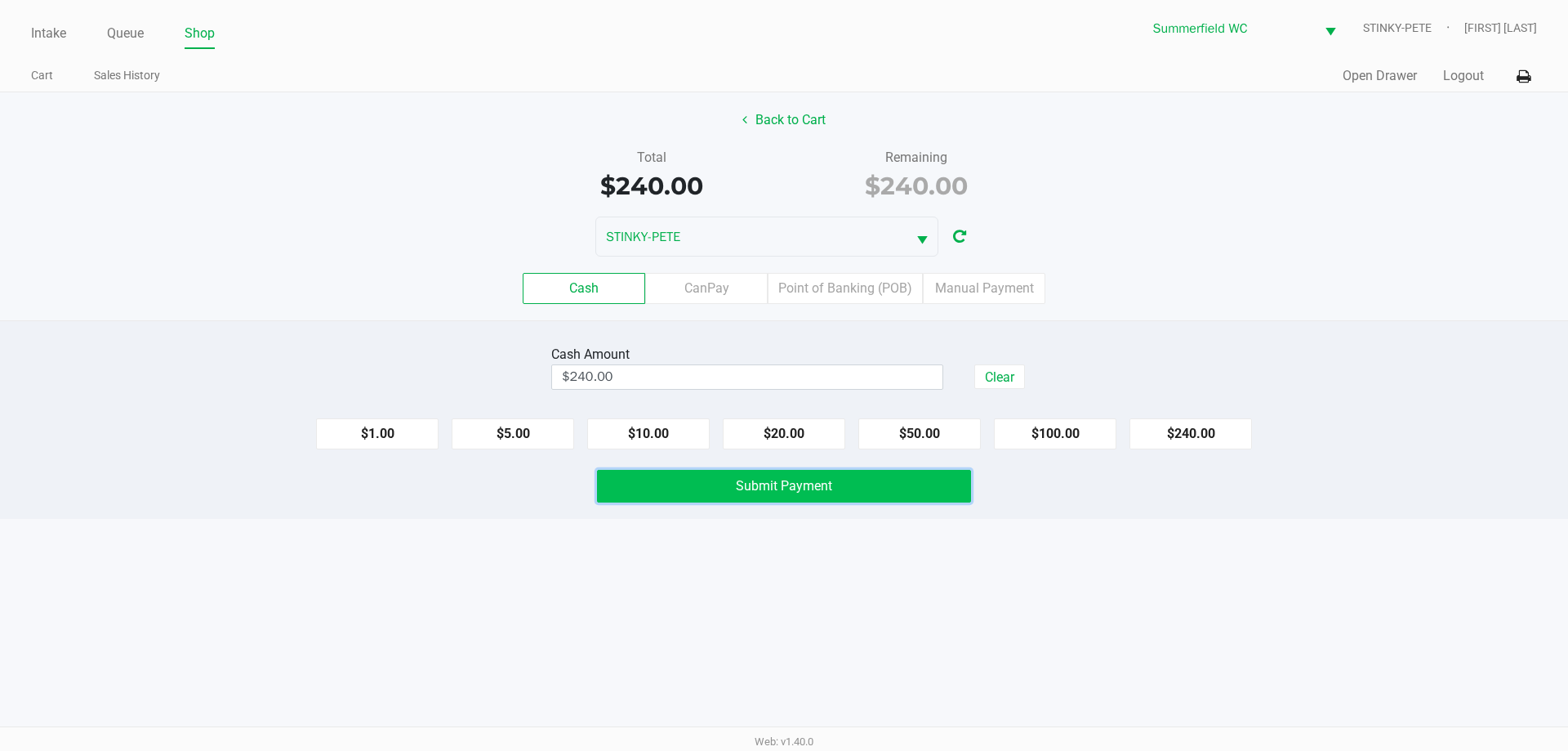 click on "Submit Payment" 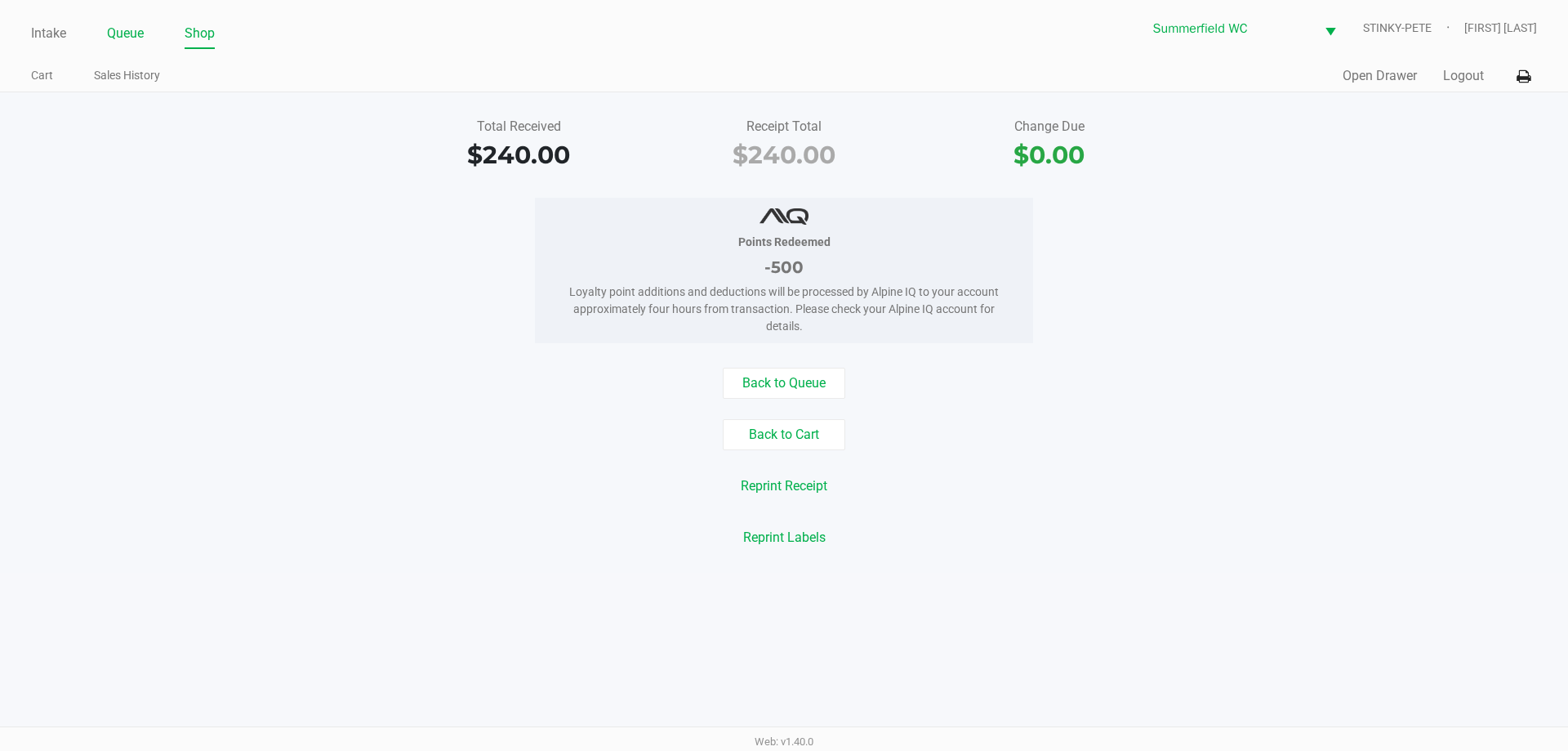 click on "Queue" 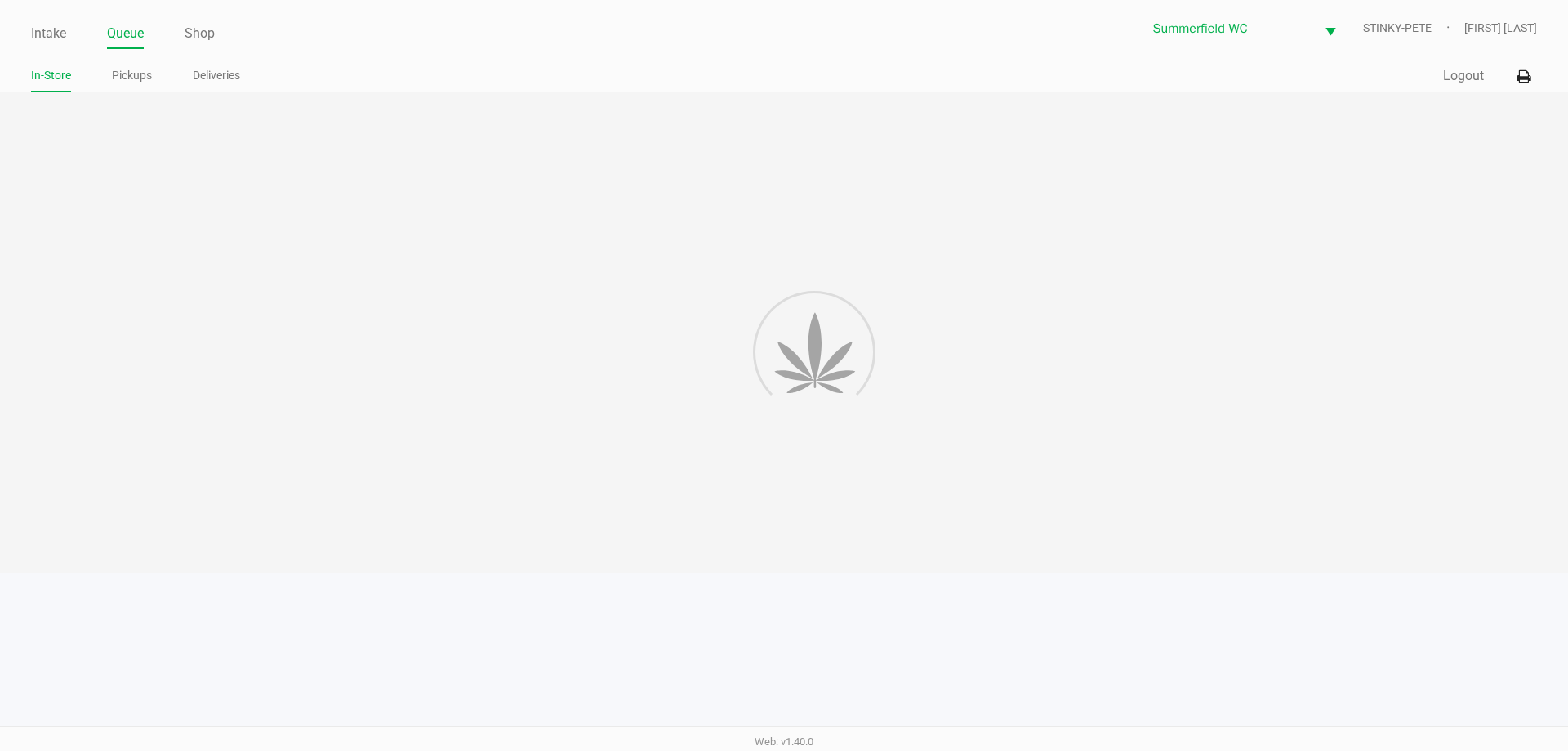 click on "In-Store Pickups Deliveries" 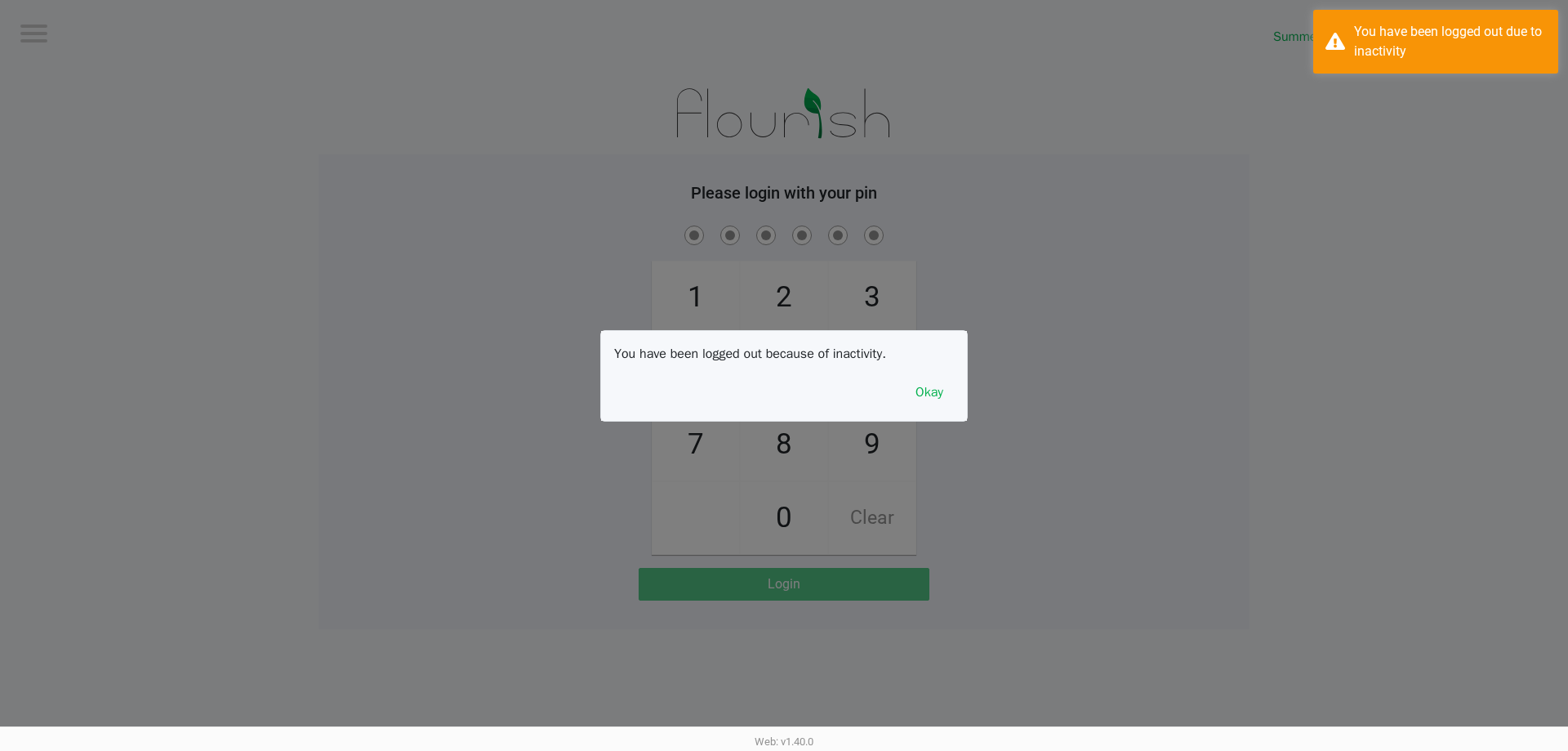 click on "You have been logged out because of inactivity. Okay" at bounding box center (784, 376) 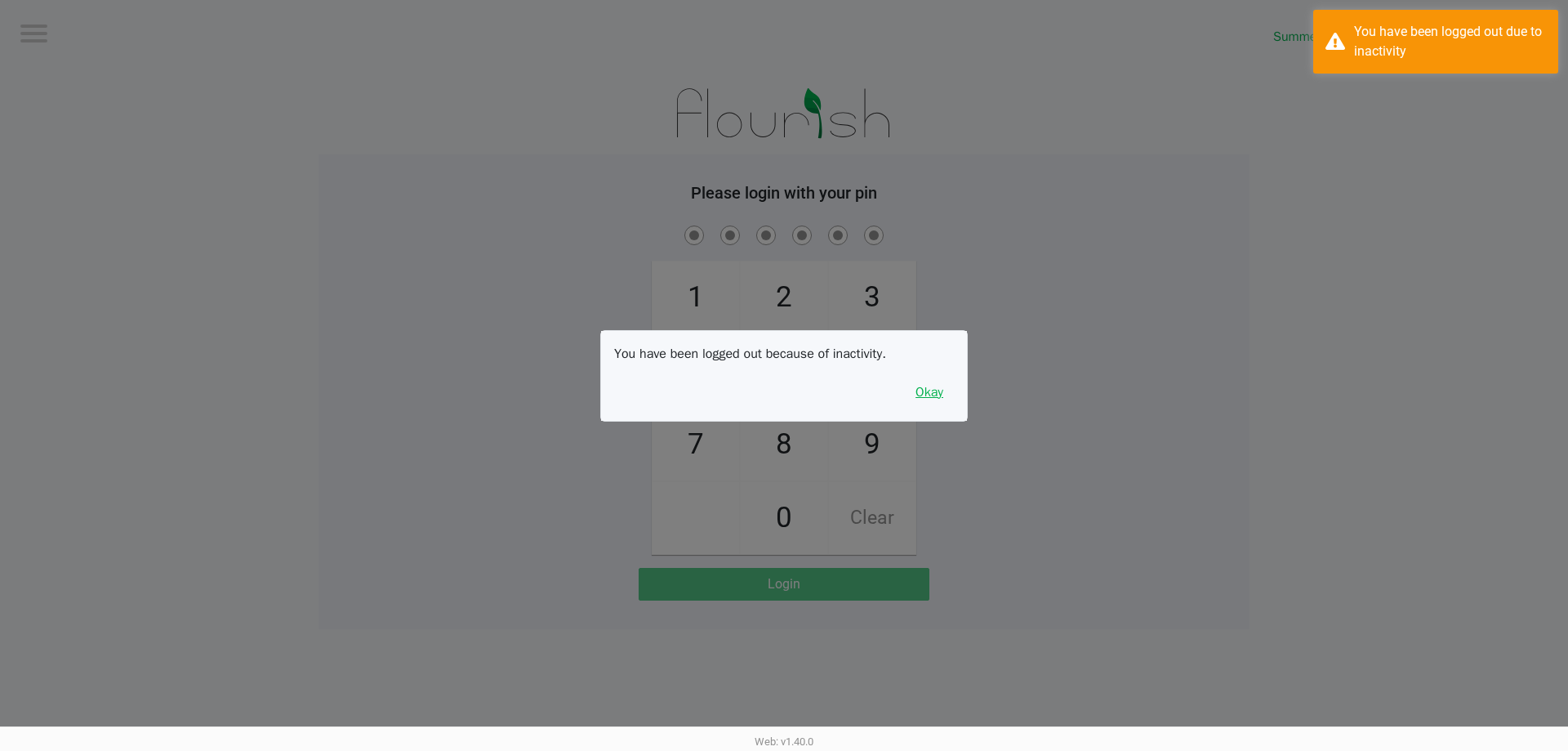 click on "Okay" at bounding box center [929, 392] 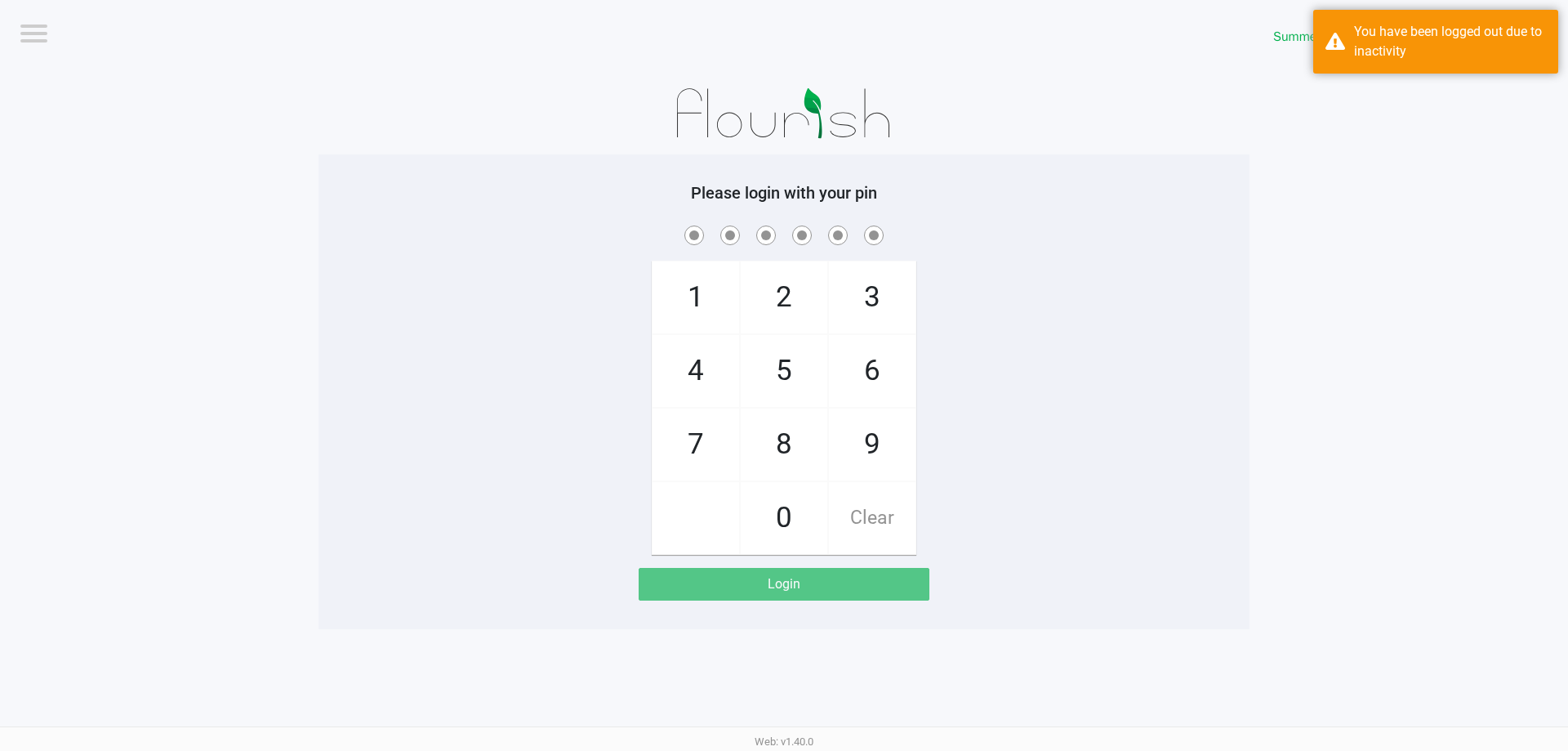 click on "1   4   7       2   5   8   0   3   6   9   Clear" 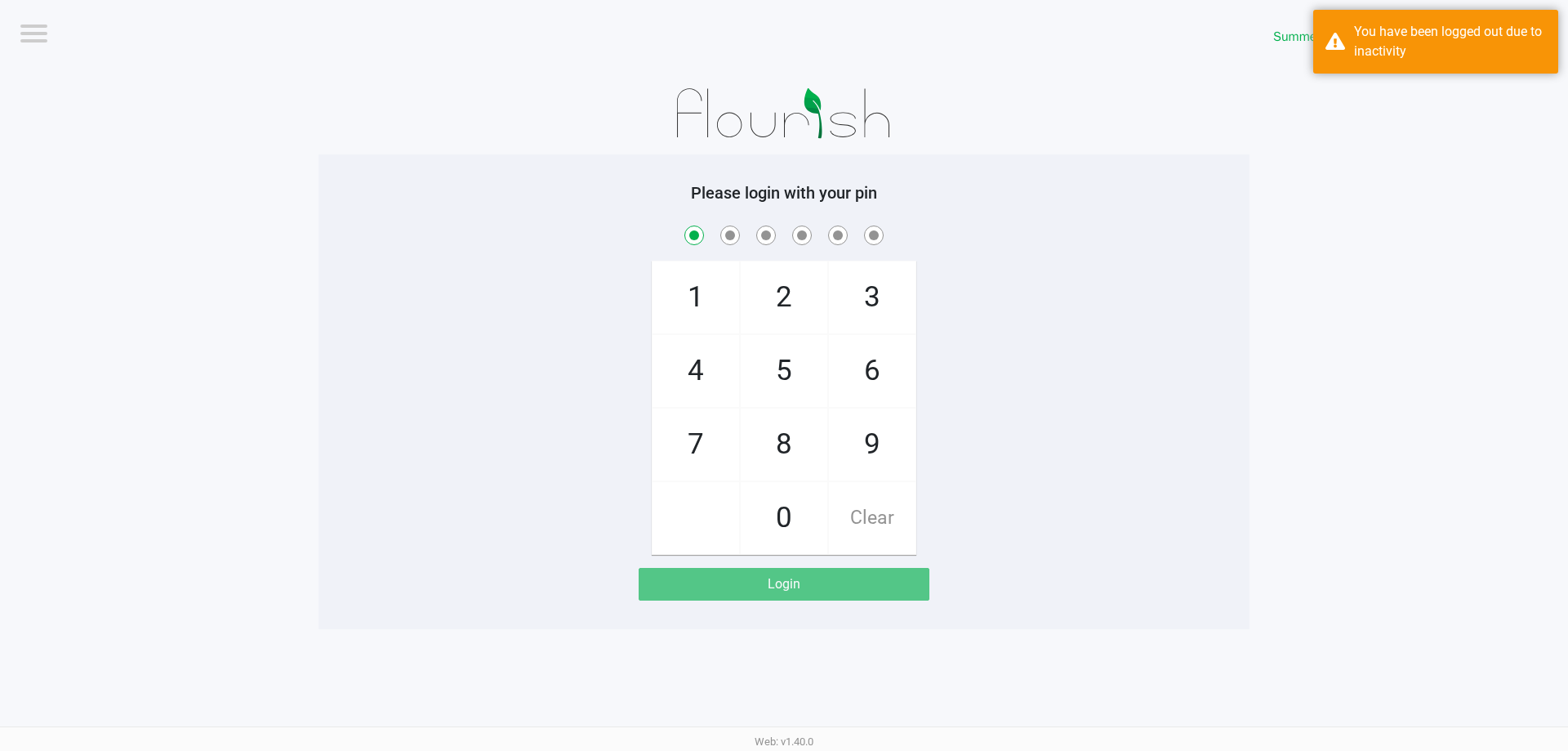 checkbox on "true" 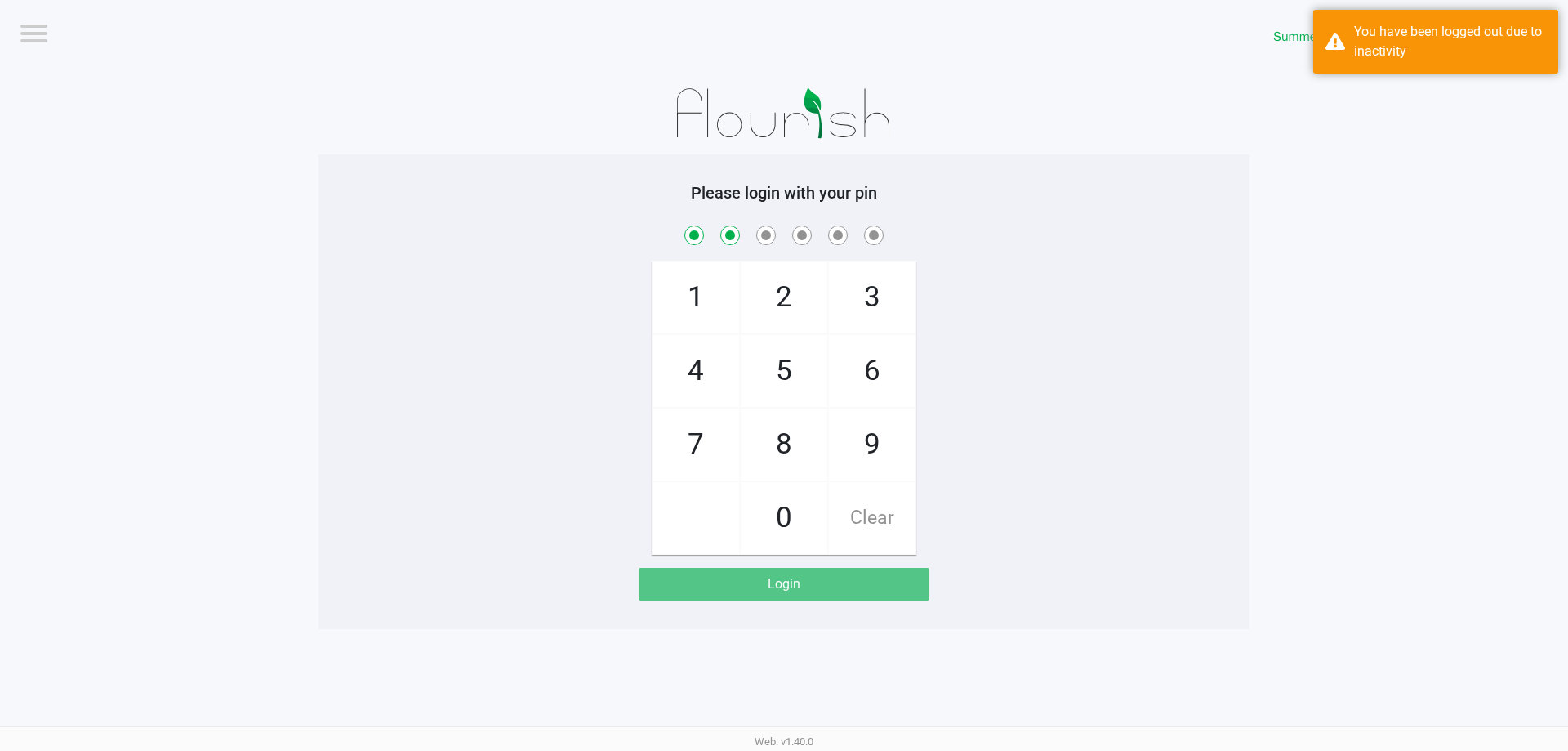 checkbox on "true" 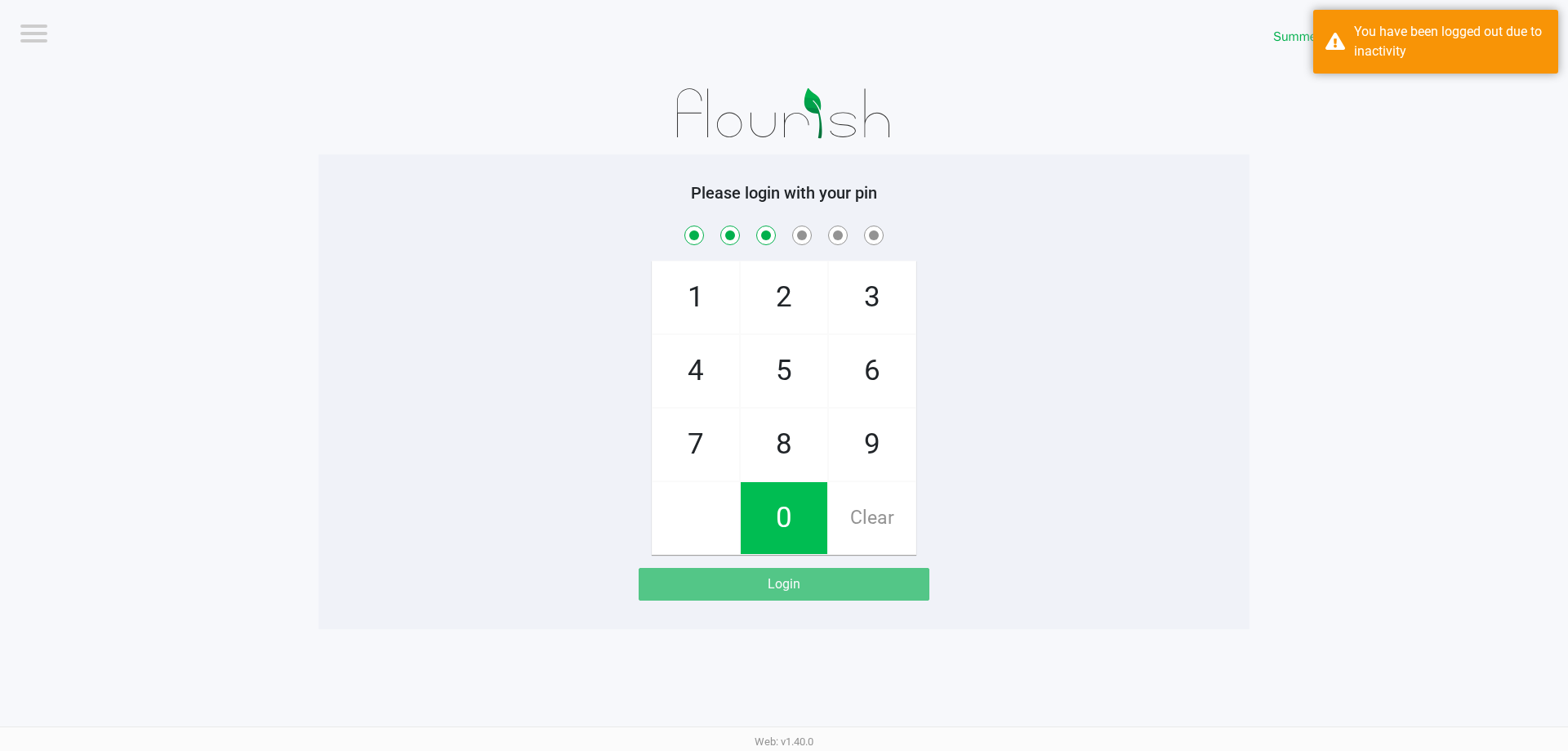 checkbox on "true" 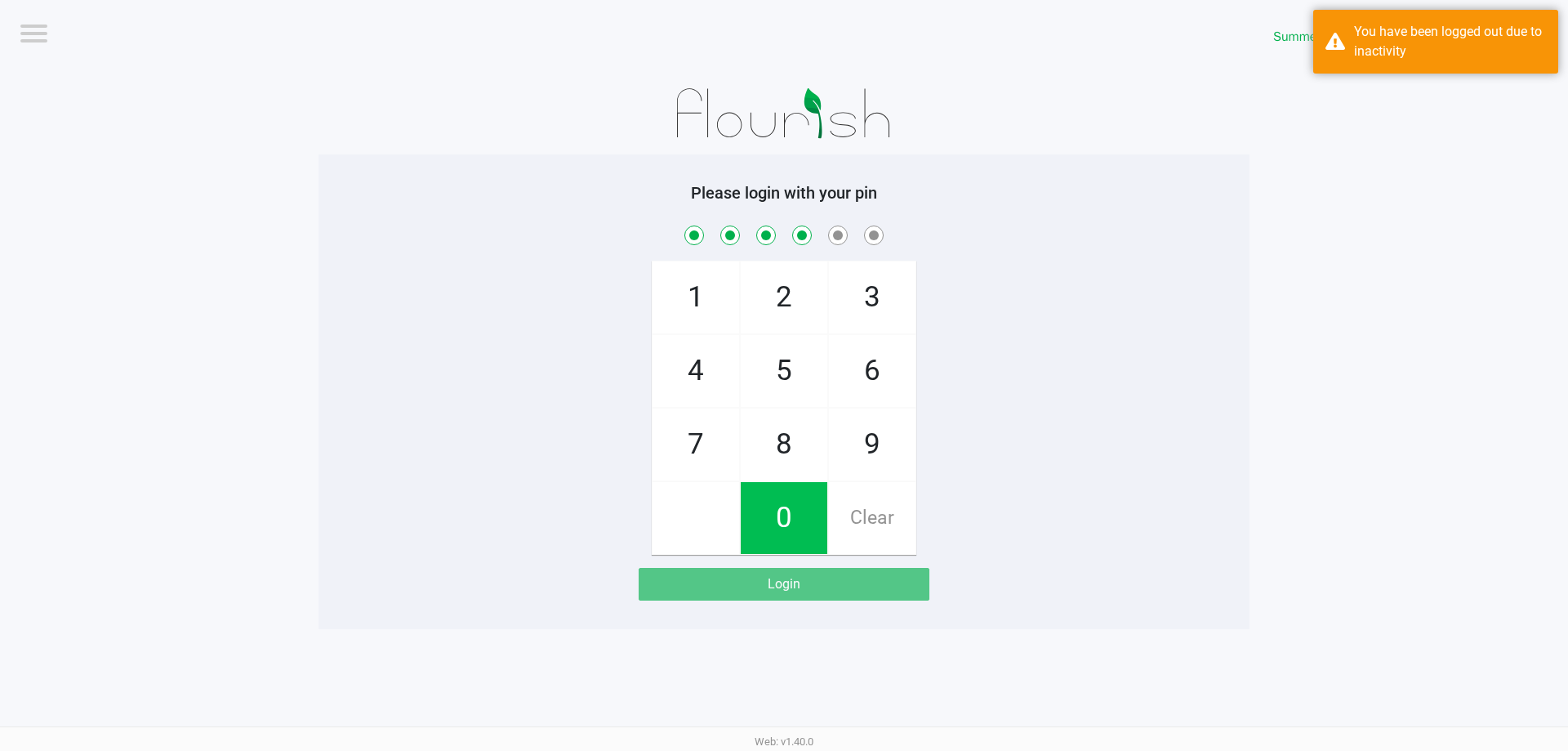 checkbox on "true" 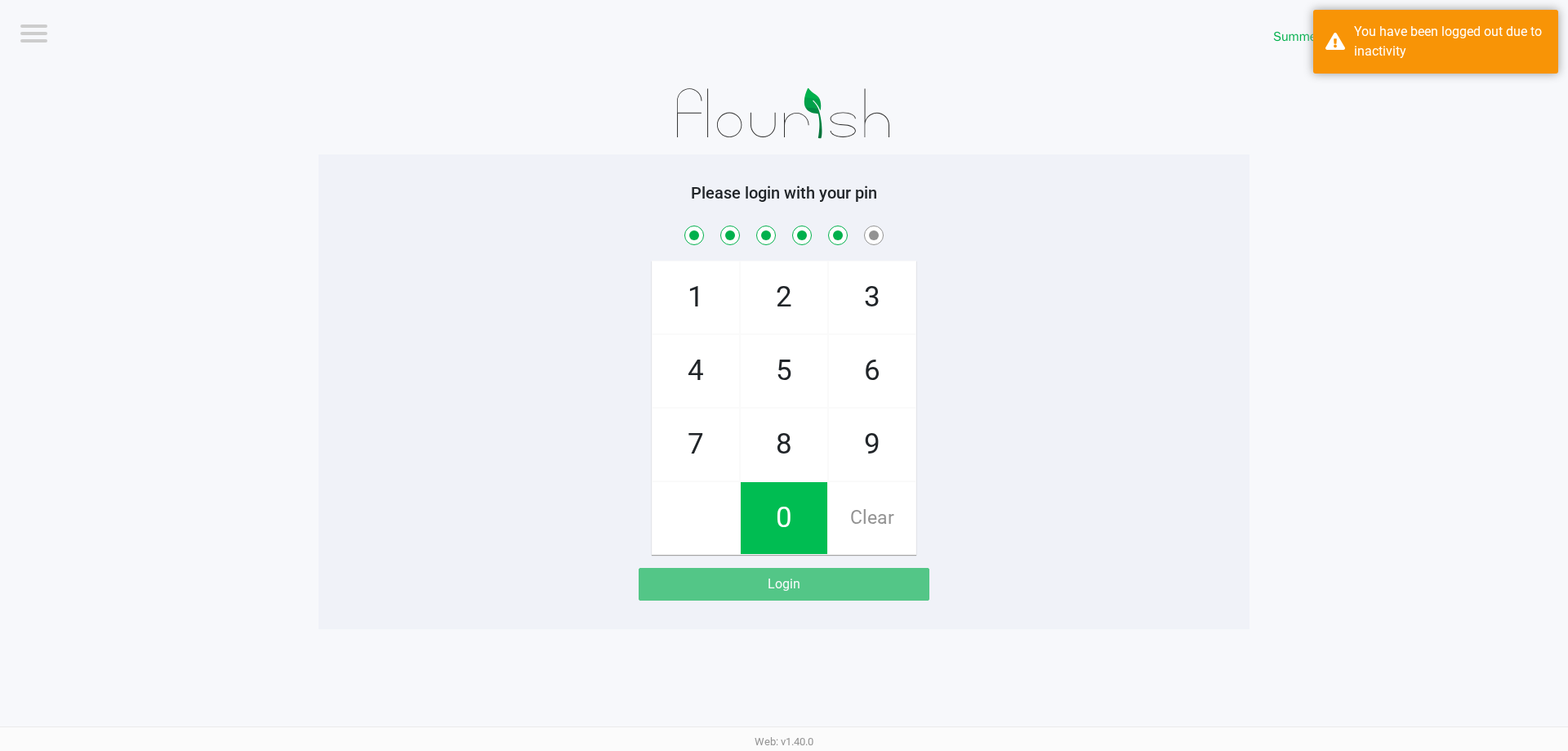 checkbox on "true" 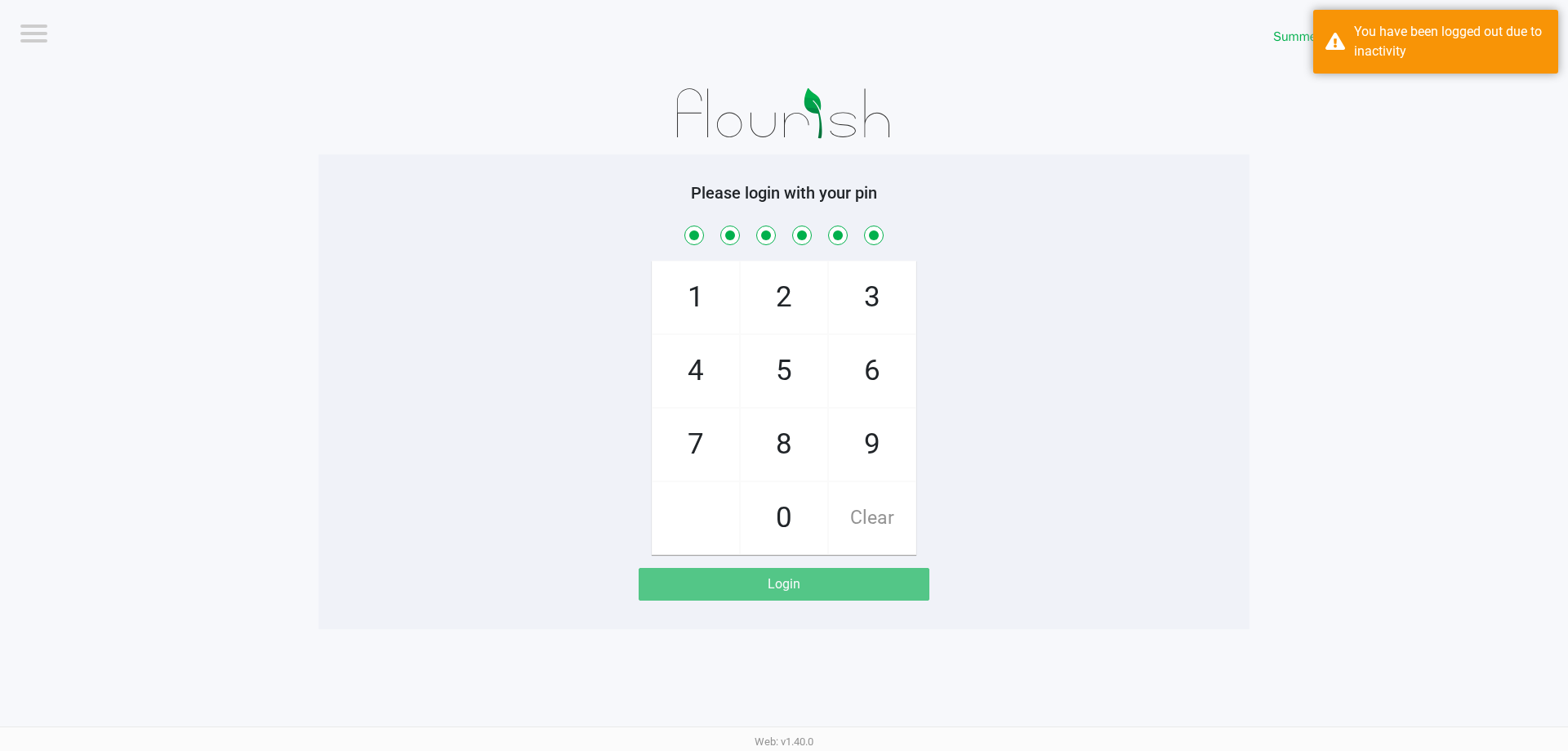 checkbox on "true" 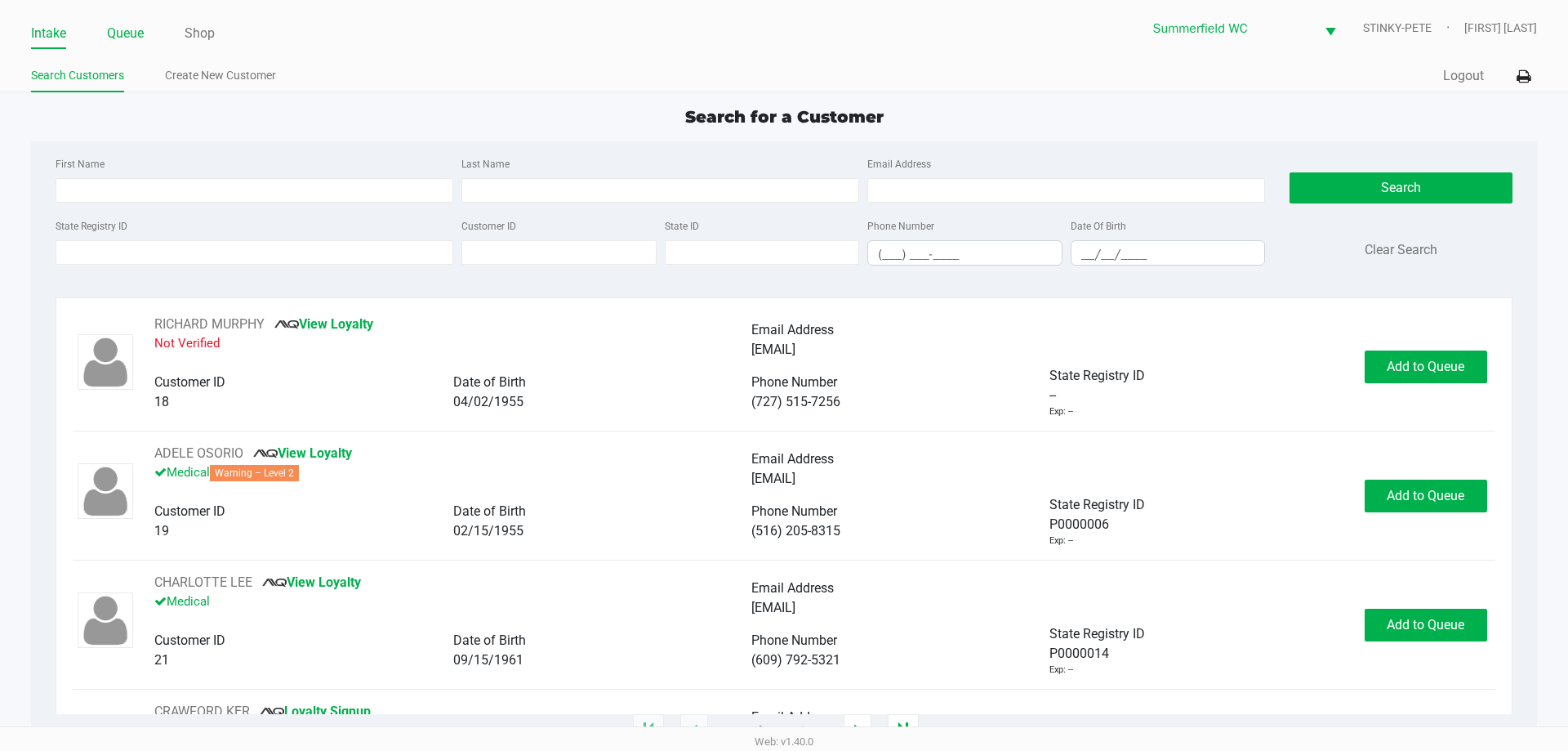 click on "Queue" 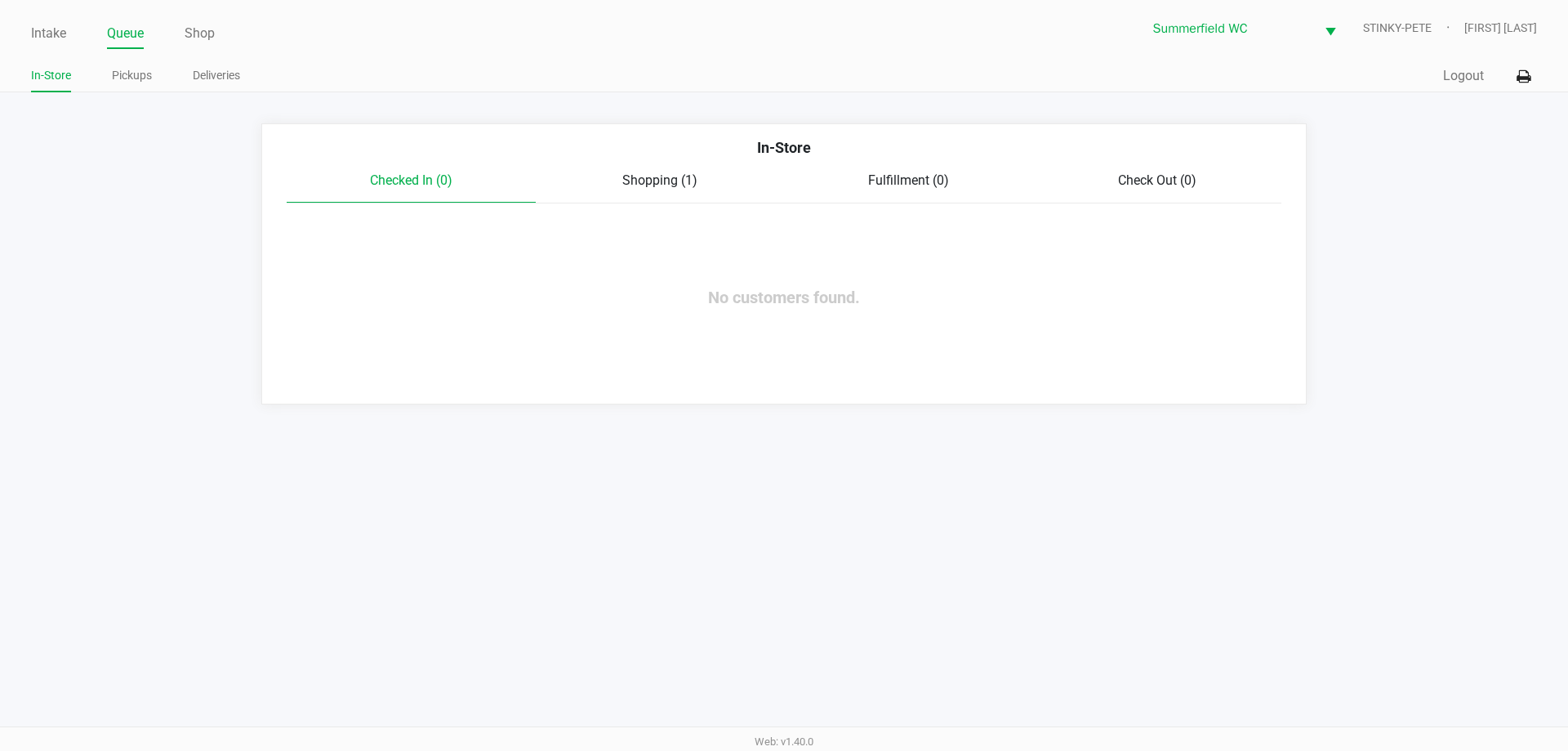 click on "In-Store Pickups Deliveries" 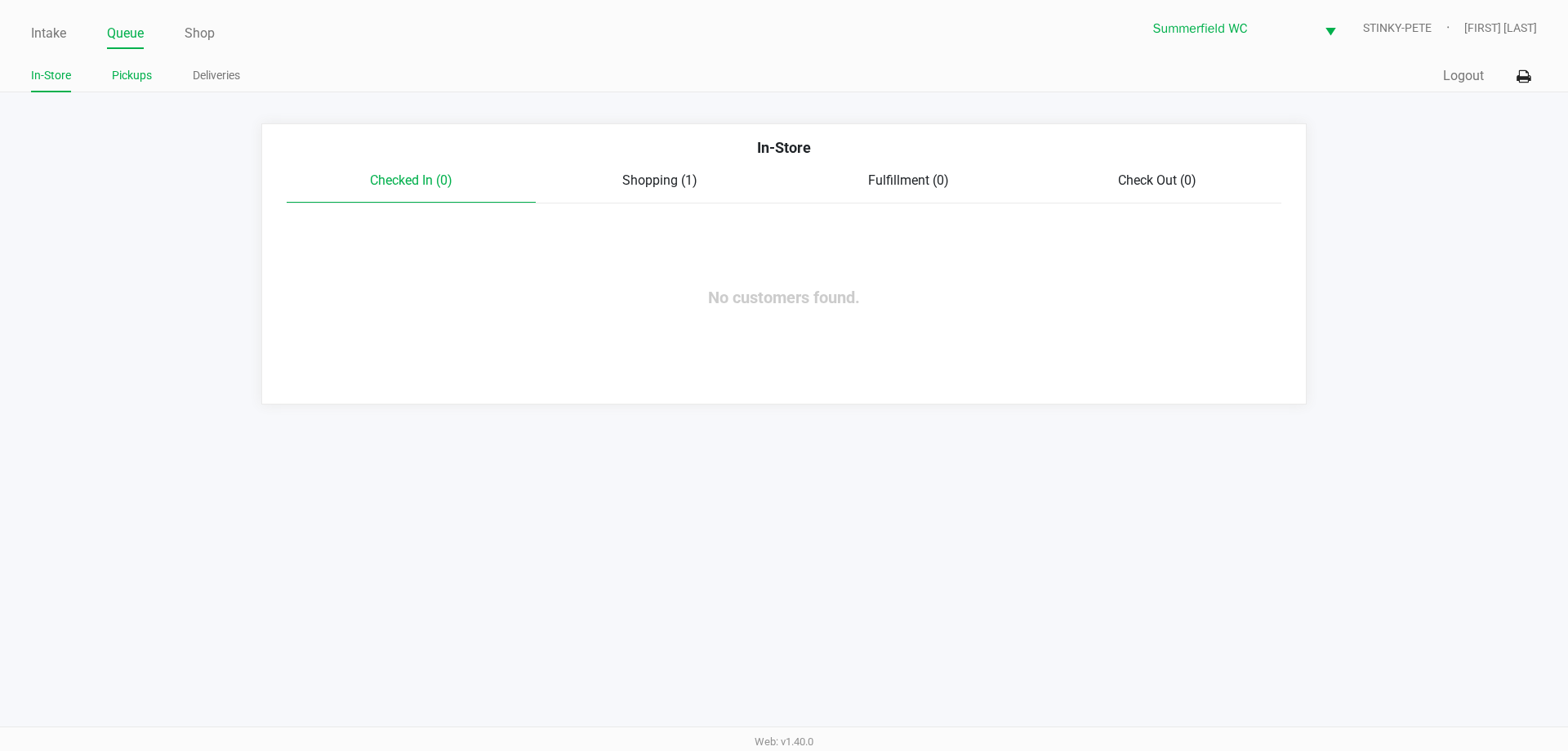 click on "Pickups" 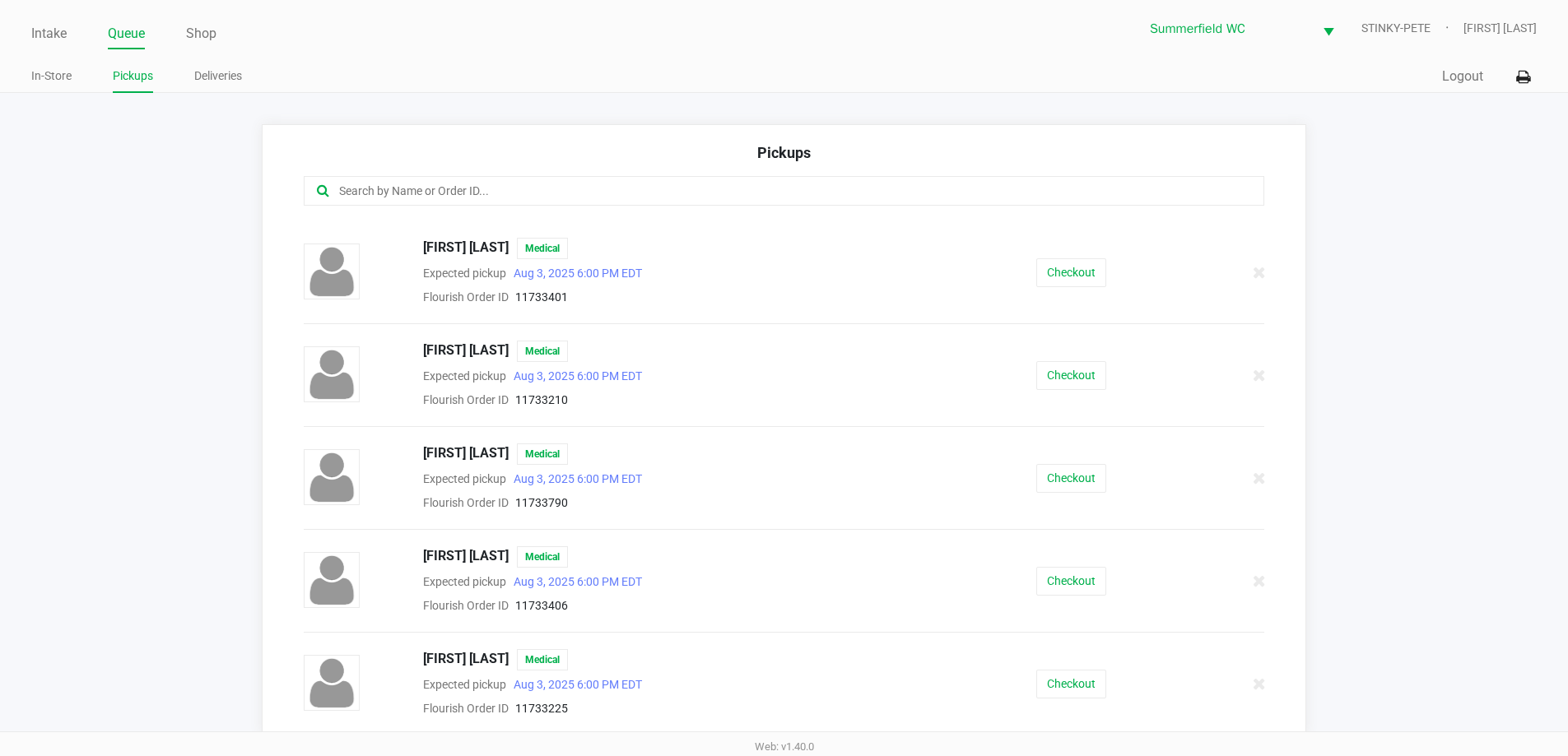 scroll, scrollTop: 92, scrollLeft: 0, axis: vertical 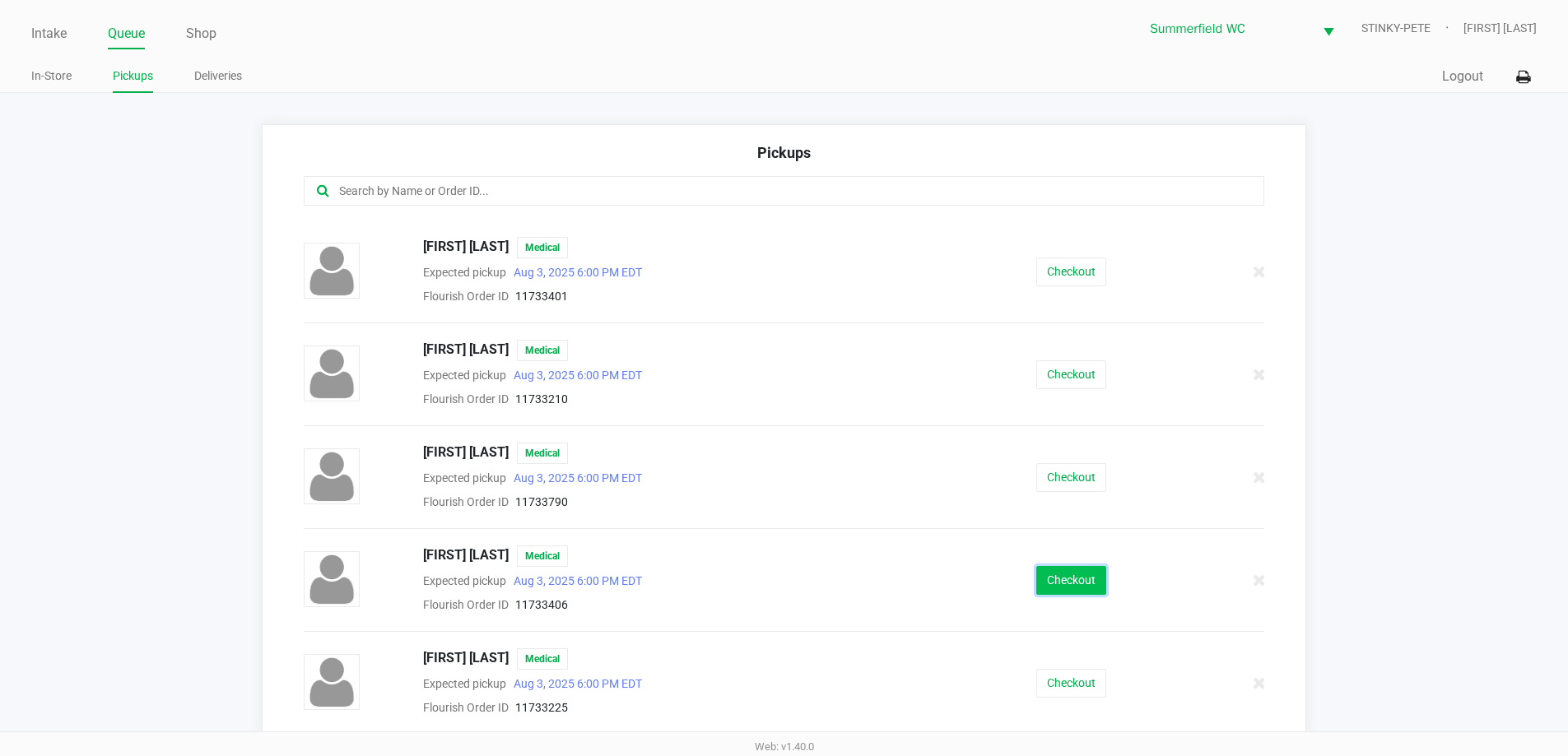 click on "Checkout" 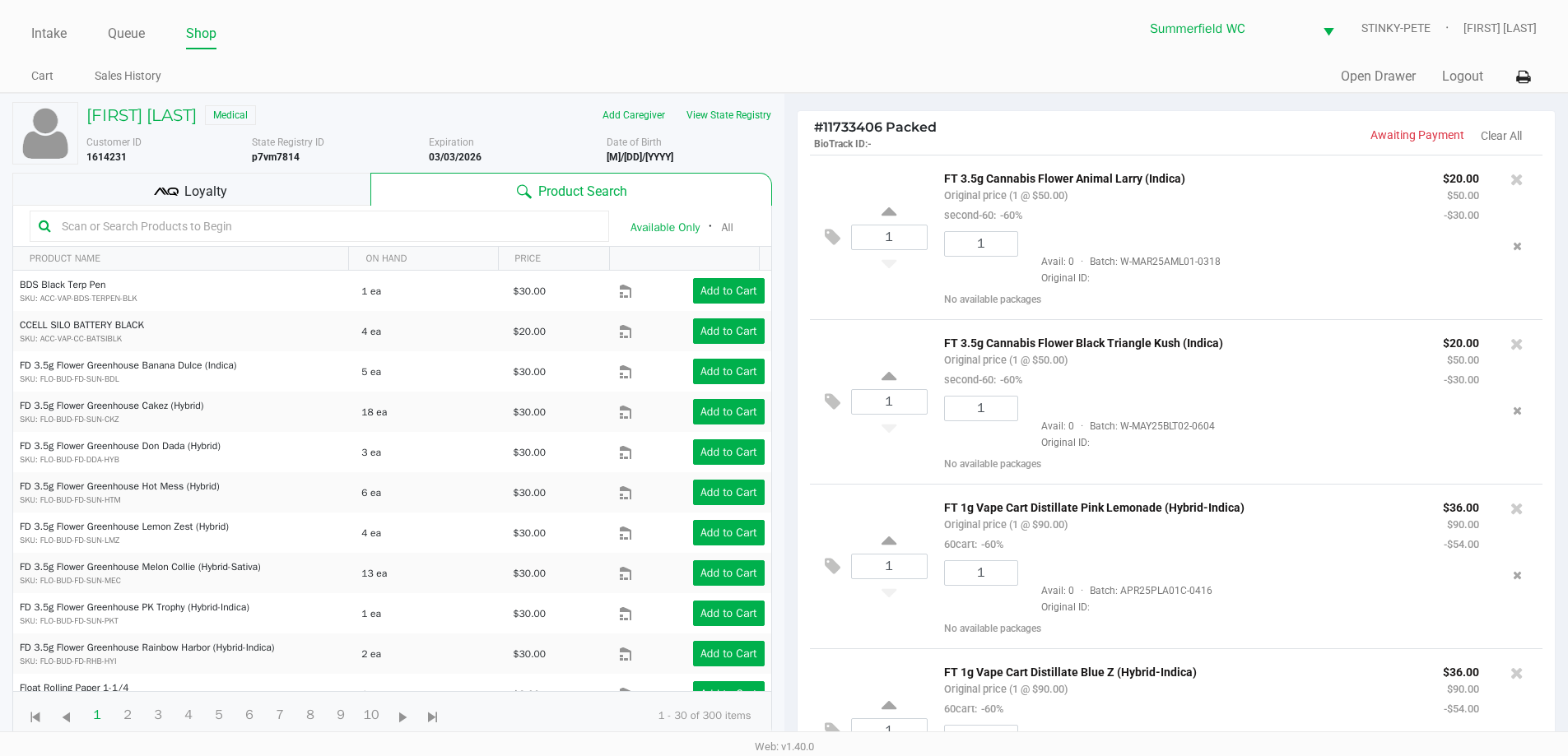 click on "Loyalty" 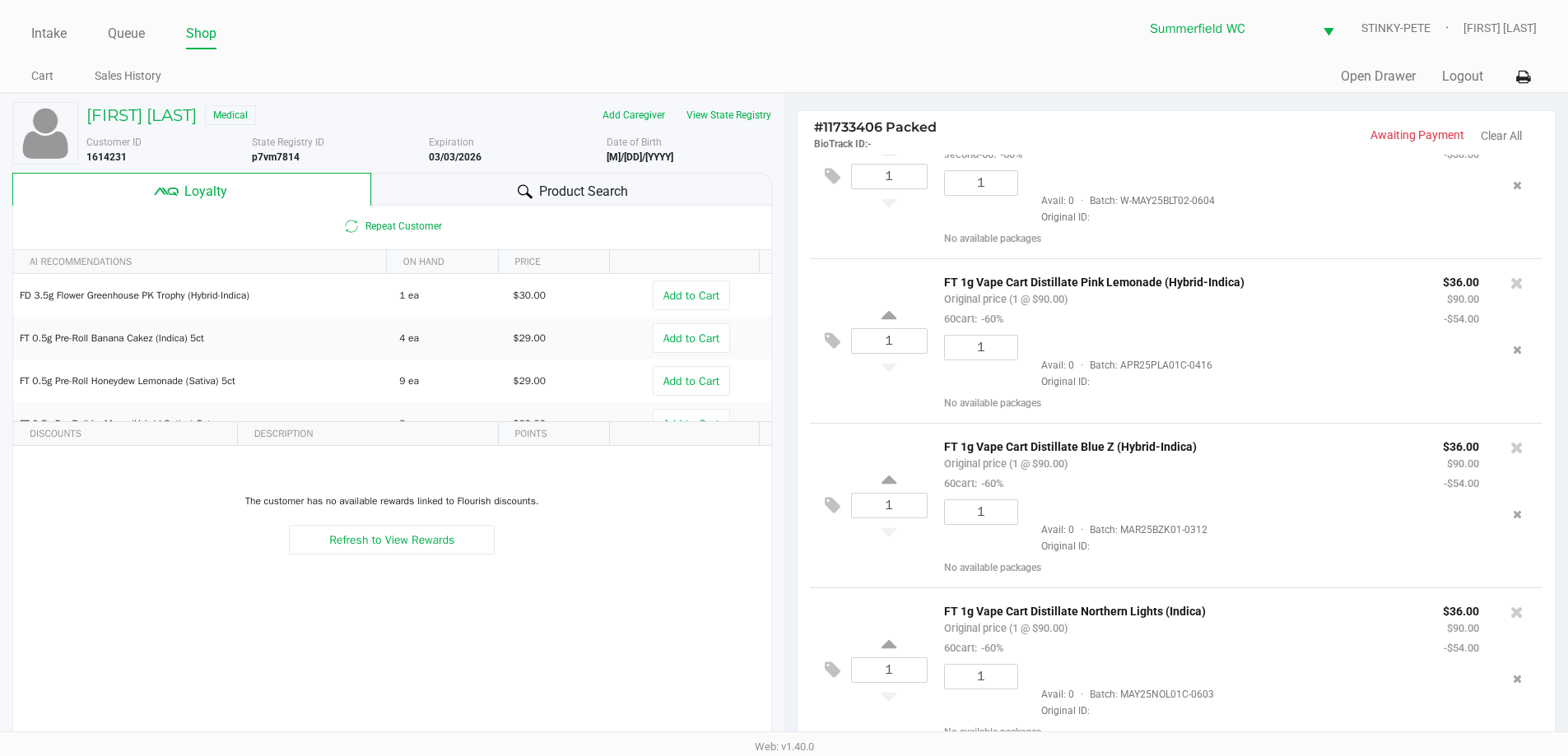 scroll, scrollTop: 225, scrollLeft: 0, axis: vertical 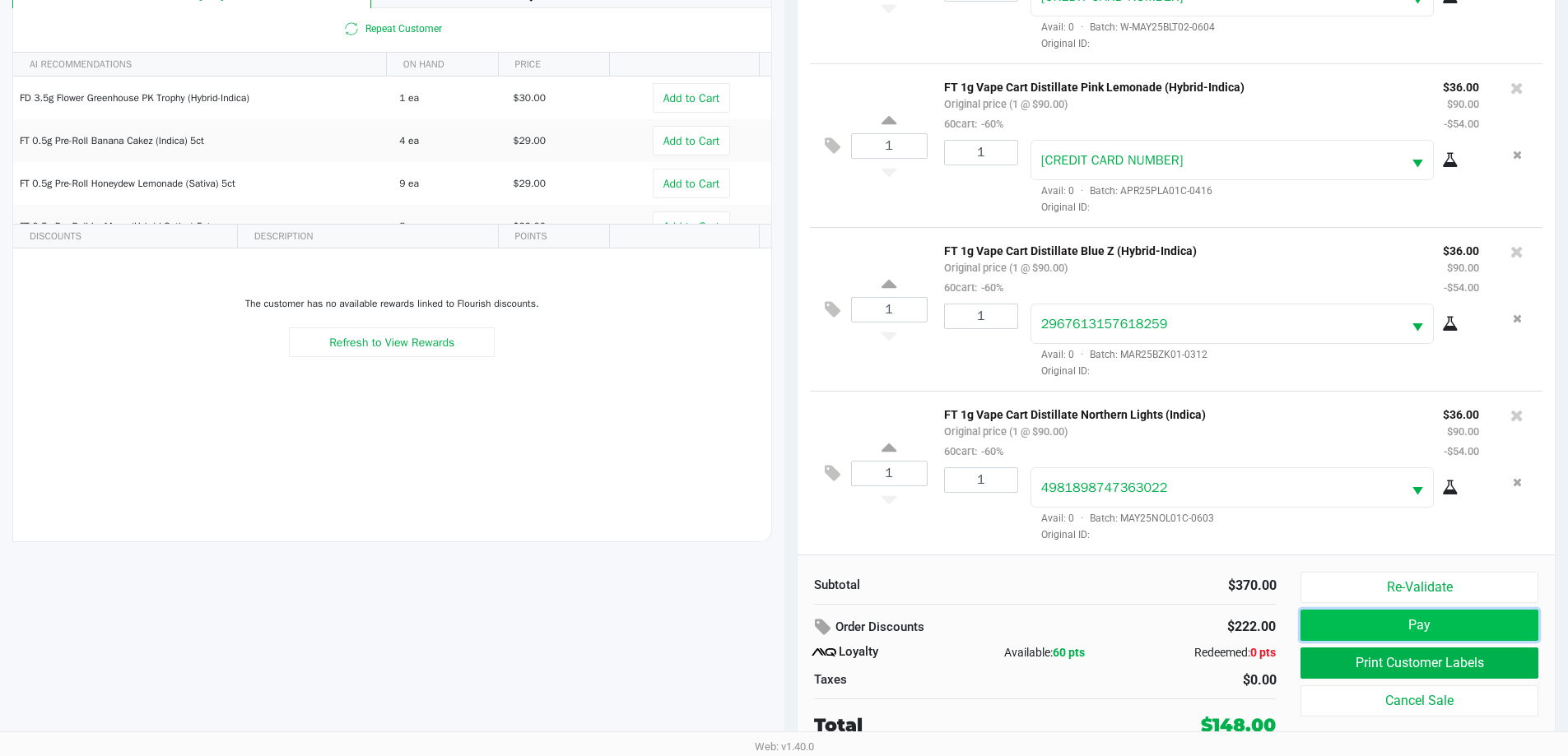 click on "Pay" 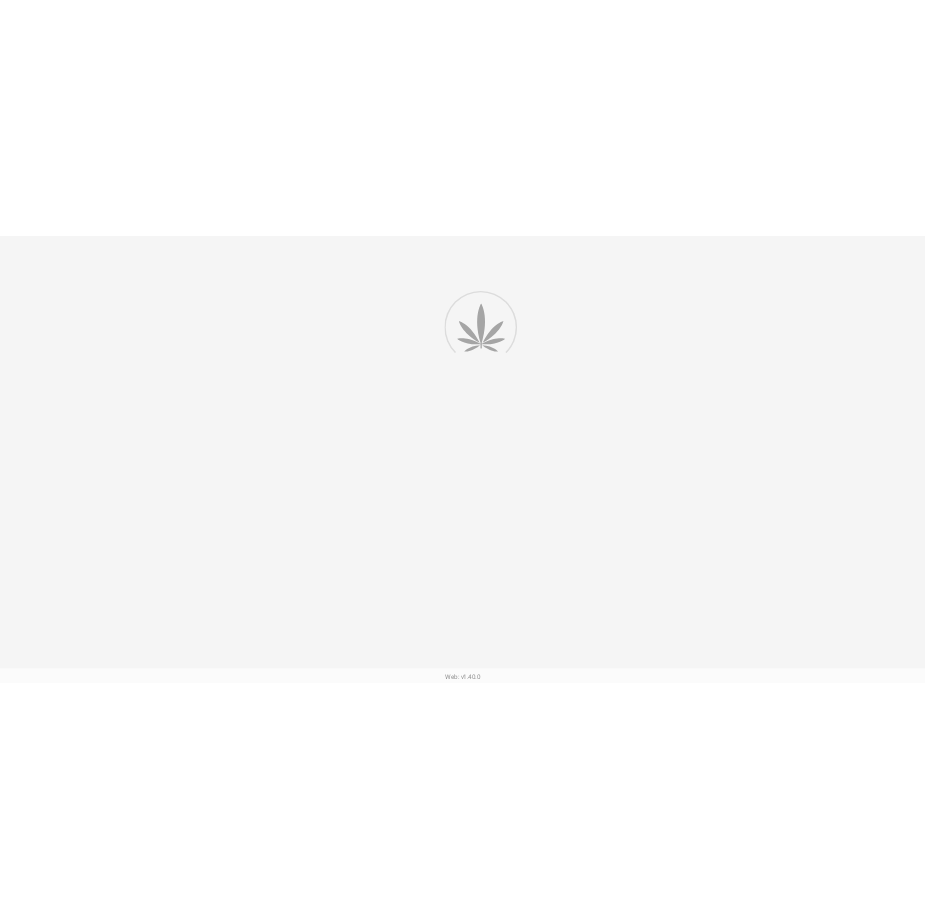 scroll, scrollTop: 0, scrollLeft: 0, axis: both 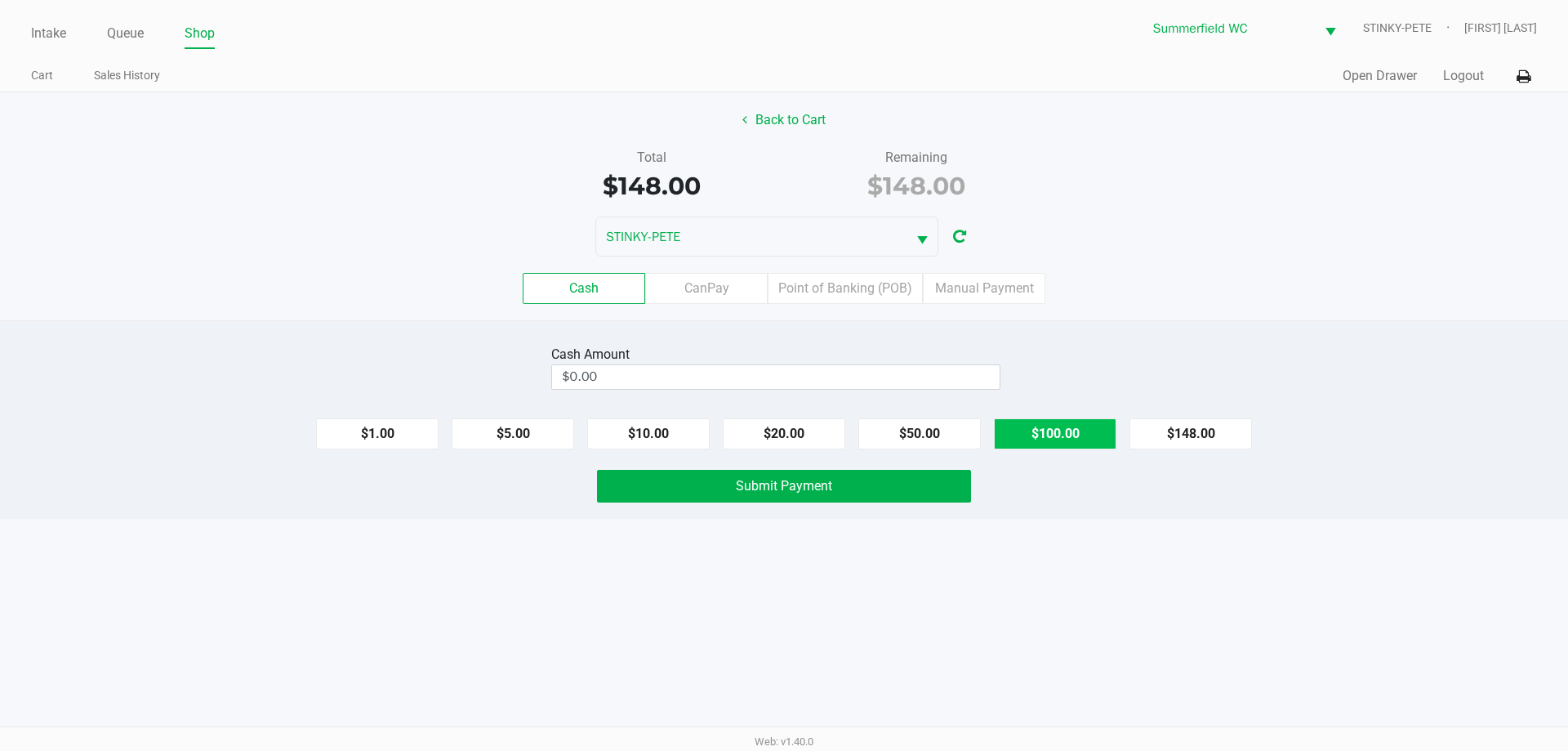 click on "$100.00" 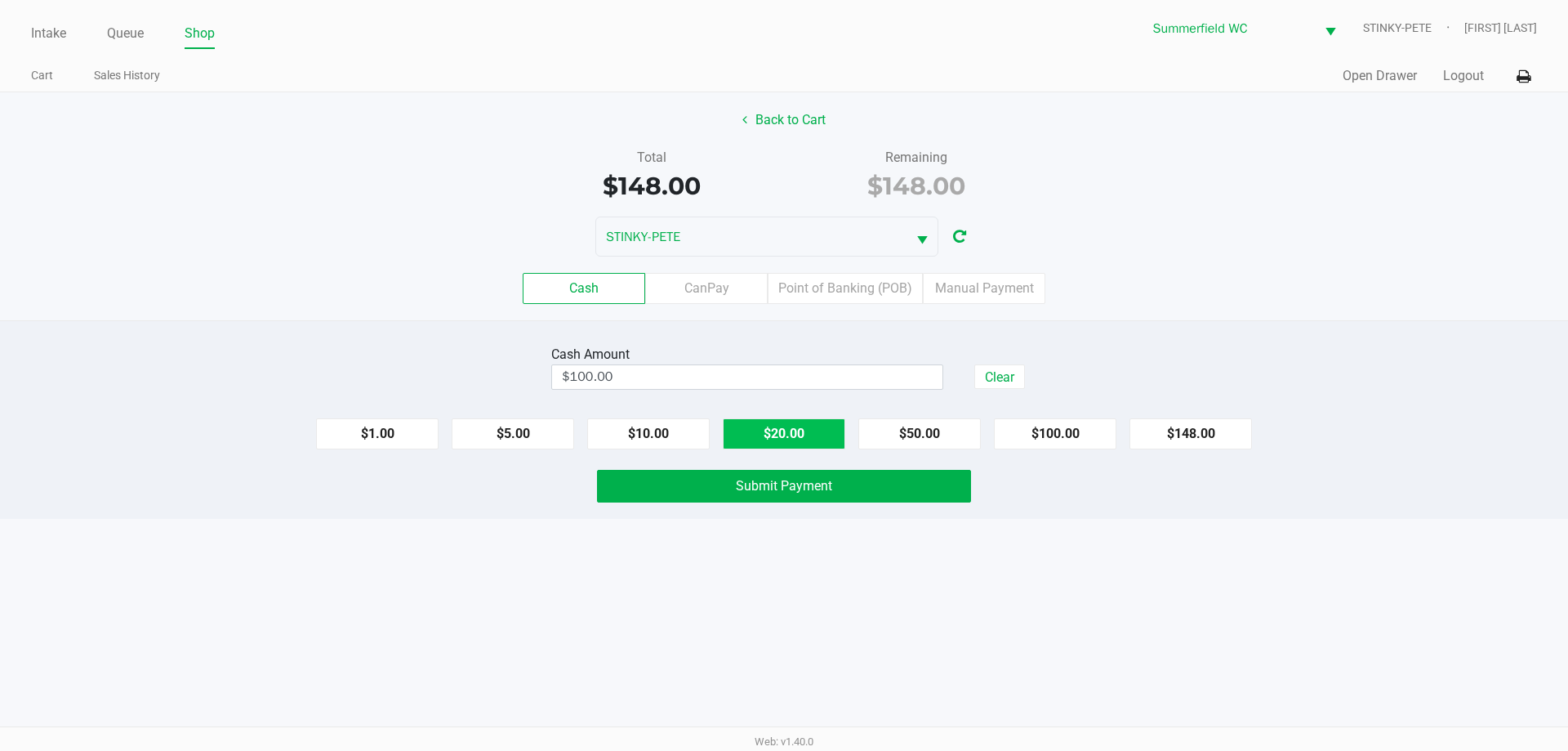 click on "$20.00" 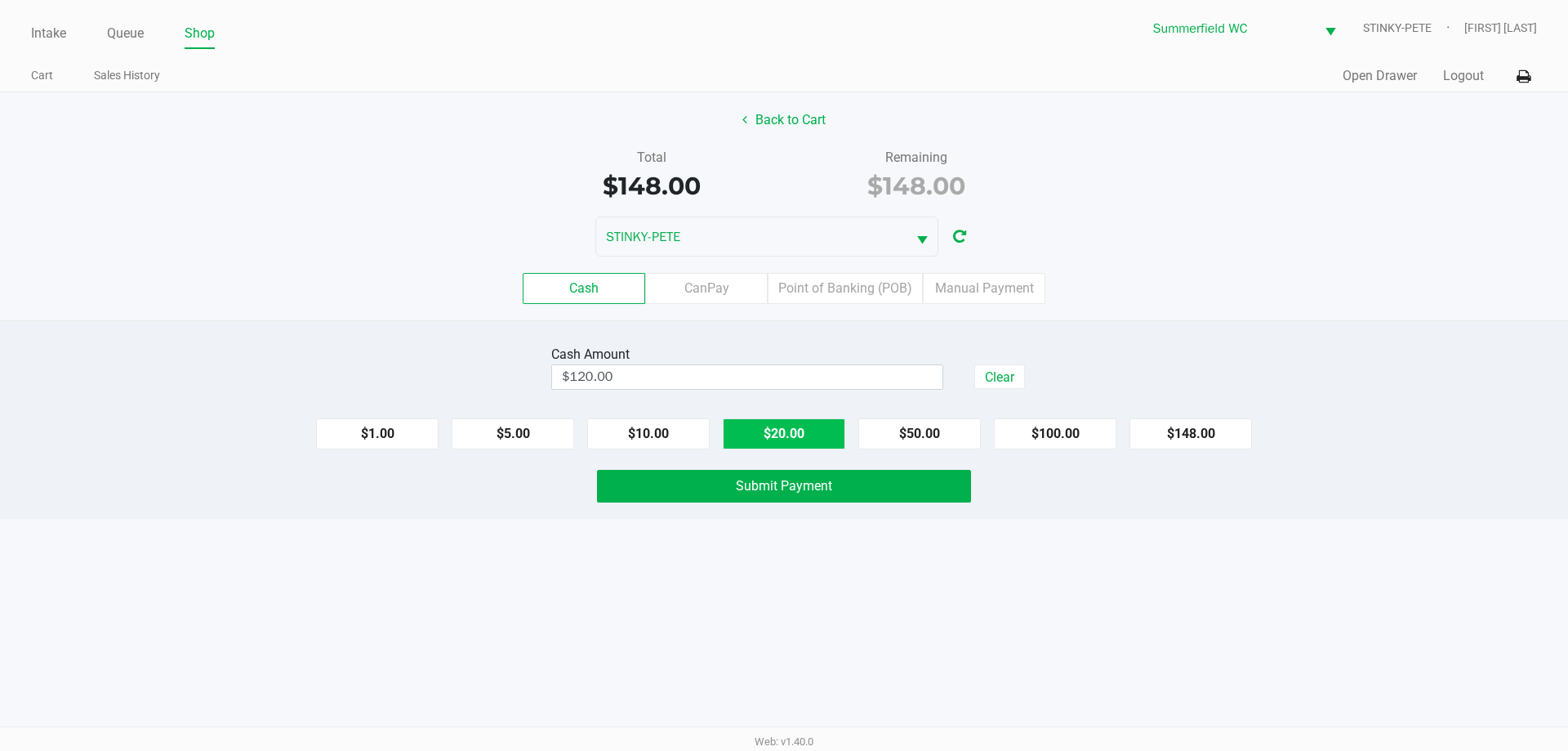 click on "$20.00" 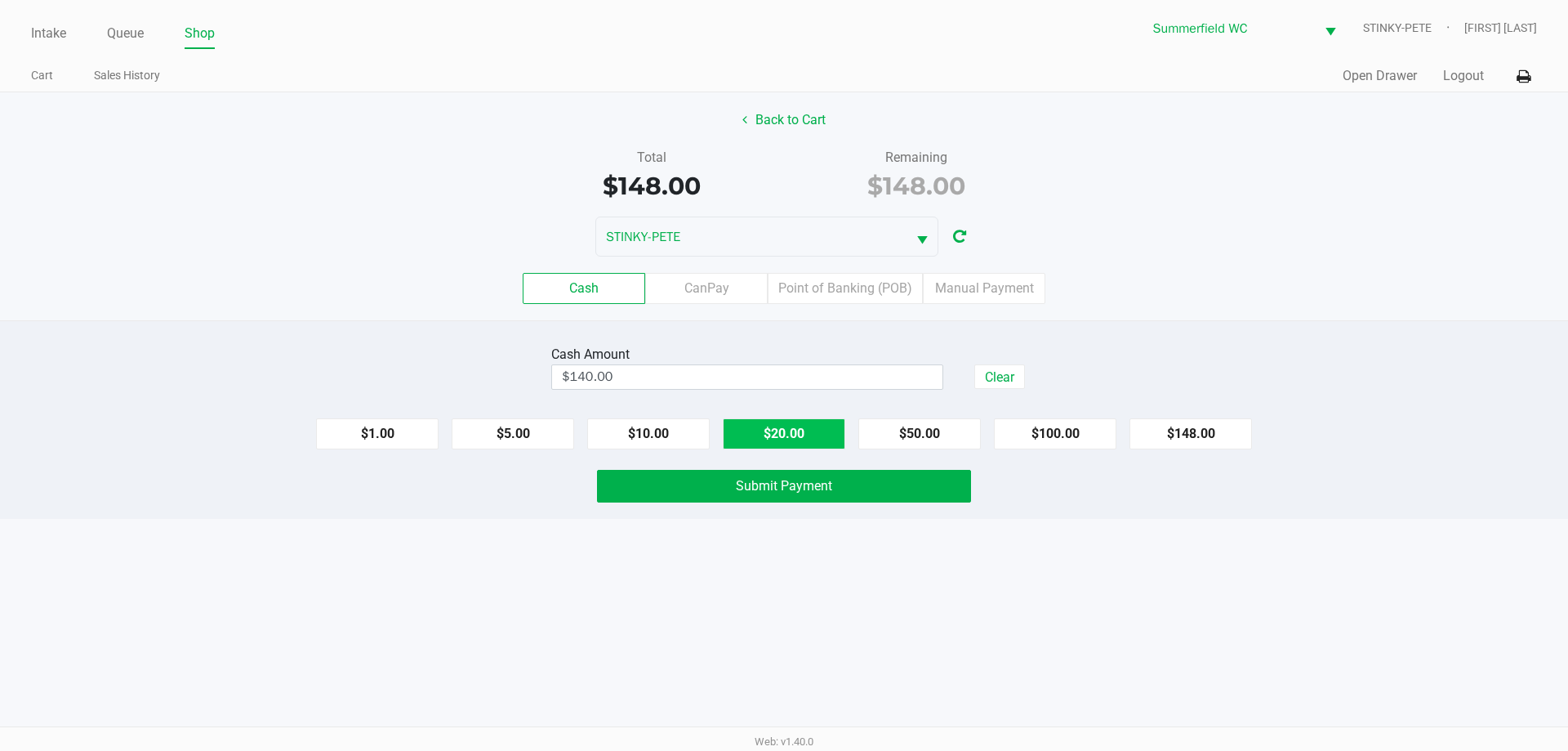 click on "$20.00" 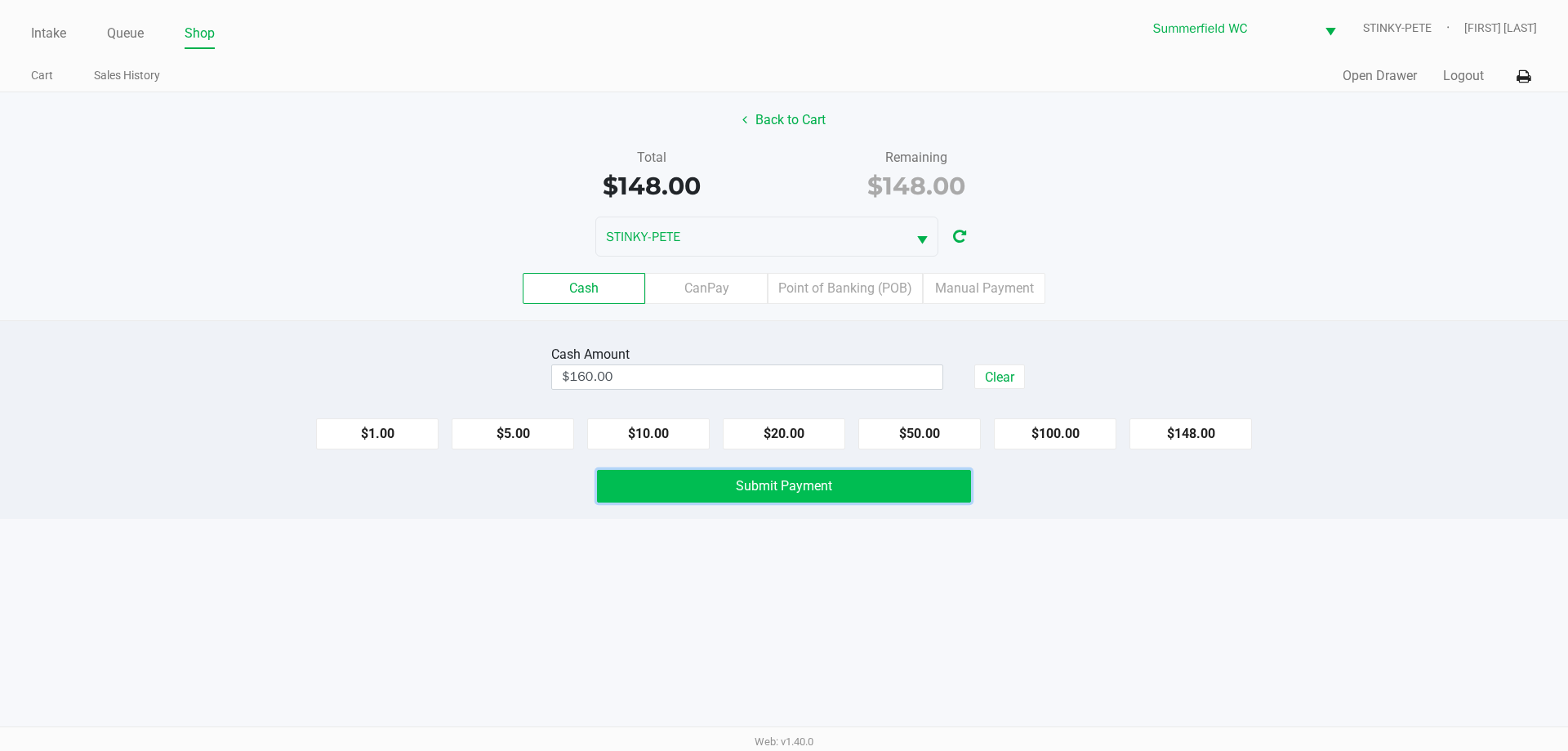 click on "Submit Payment" 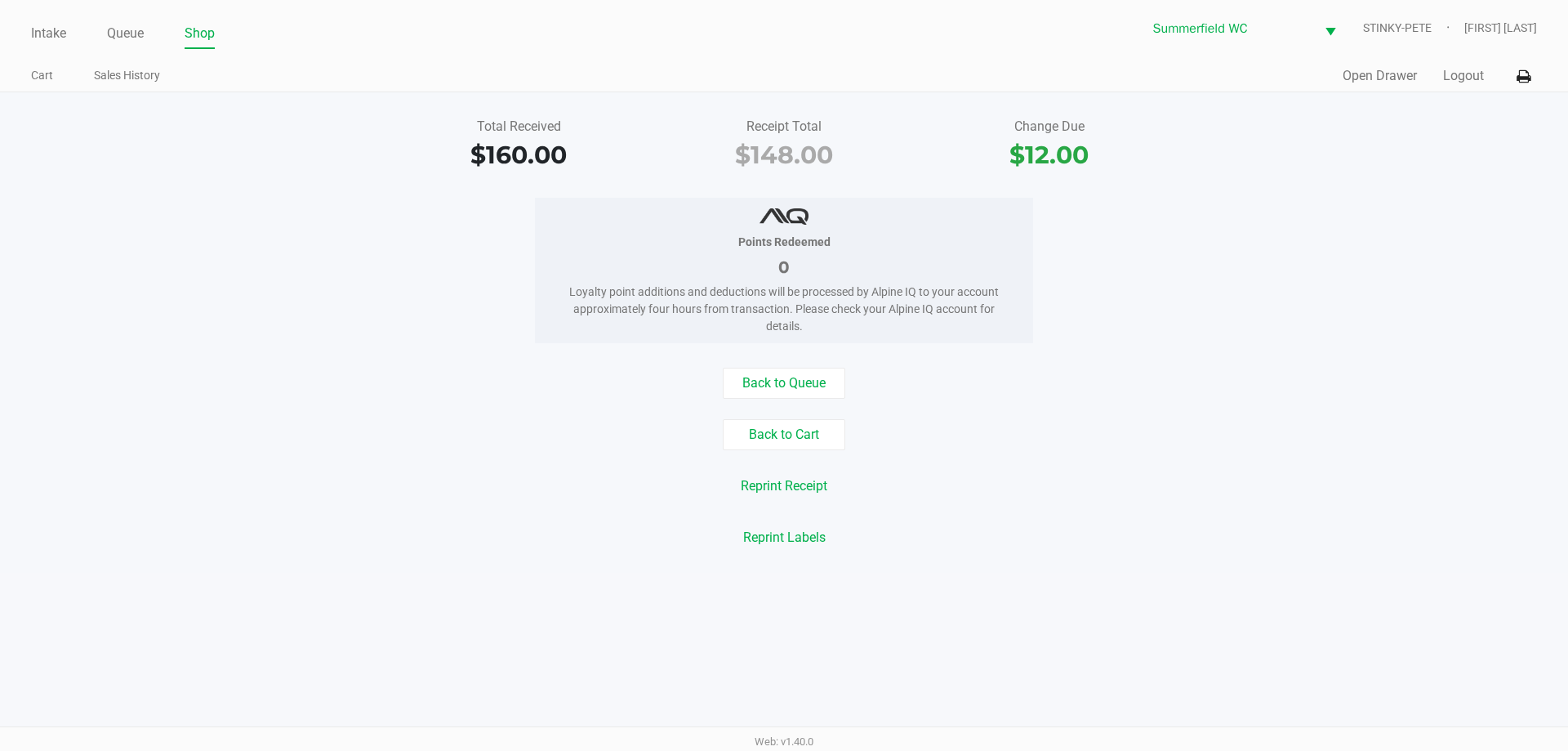 click on "Total Received   $160.00   Receipt Total   $148.00   Change Due   $12.00   Points Redeemed   0   Loyalty point additions and deductions will be processed by Alpine IQ to your account approximately four hours from transaction. Please check your Alpine IQ account for details.   Back to Queue   Back to Cart   Reprint Receipt   Reprint Labels" 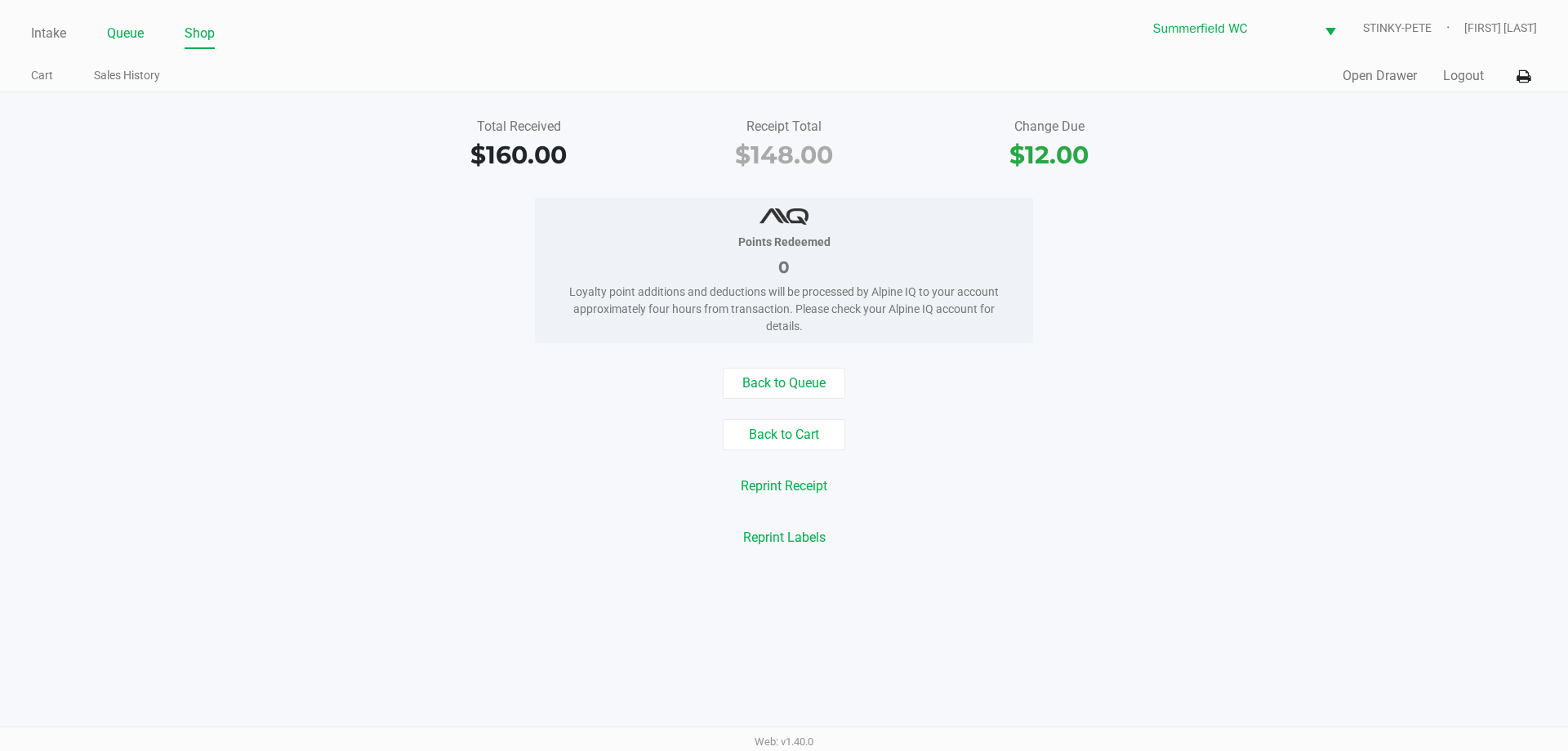 click on "Queue" 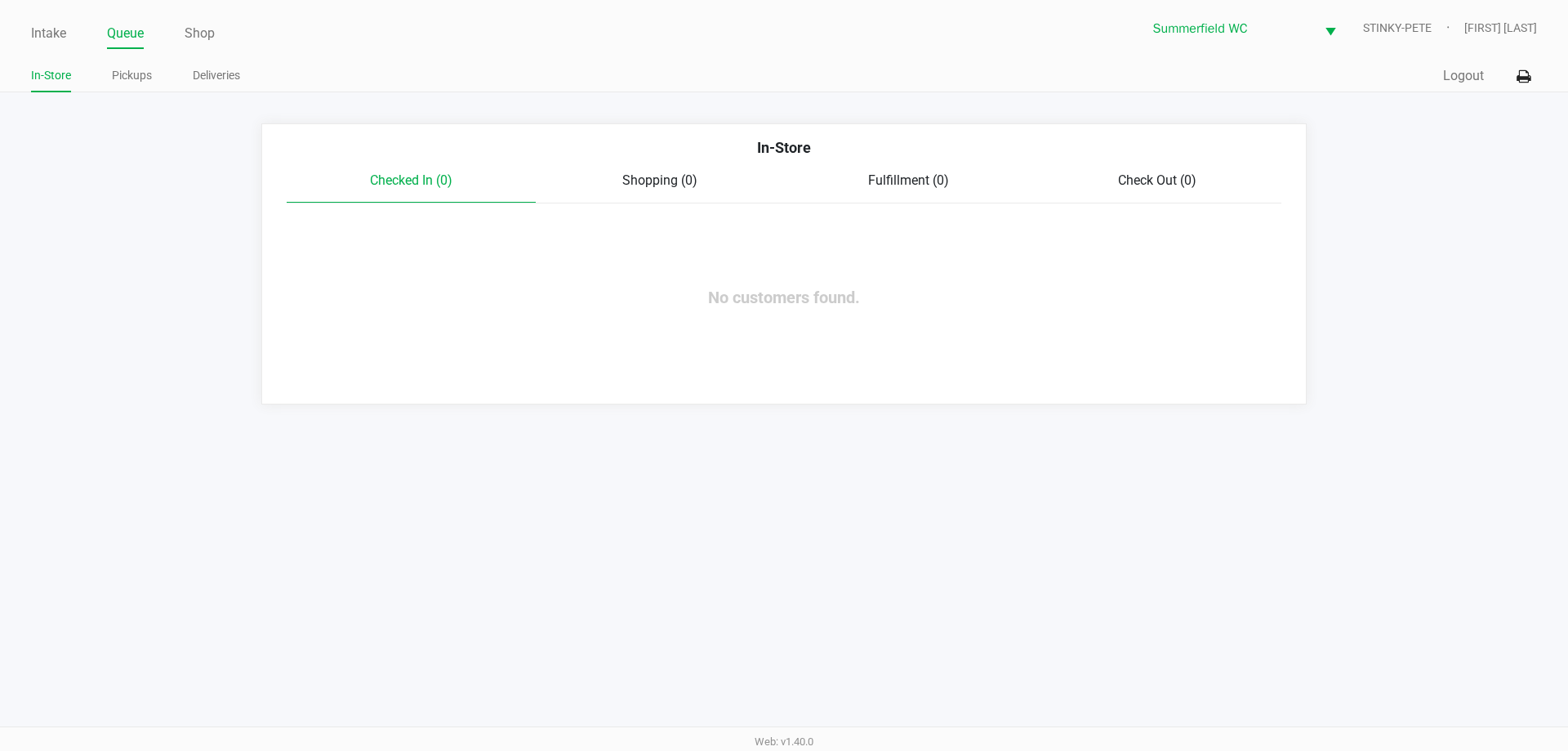 click on "Intake Queue Shop Summerfield WC  STINKY-PETE   James Bader  In-Store Pickups Deliveries  Quick Sale   Logout   In-Store   Checked In (0)   Shopping (0)   Fulfillment (0)   Check Out (0)  No customers found." 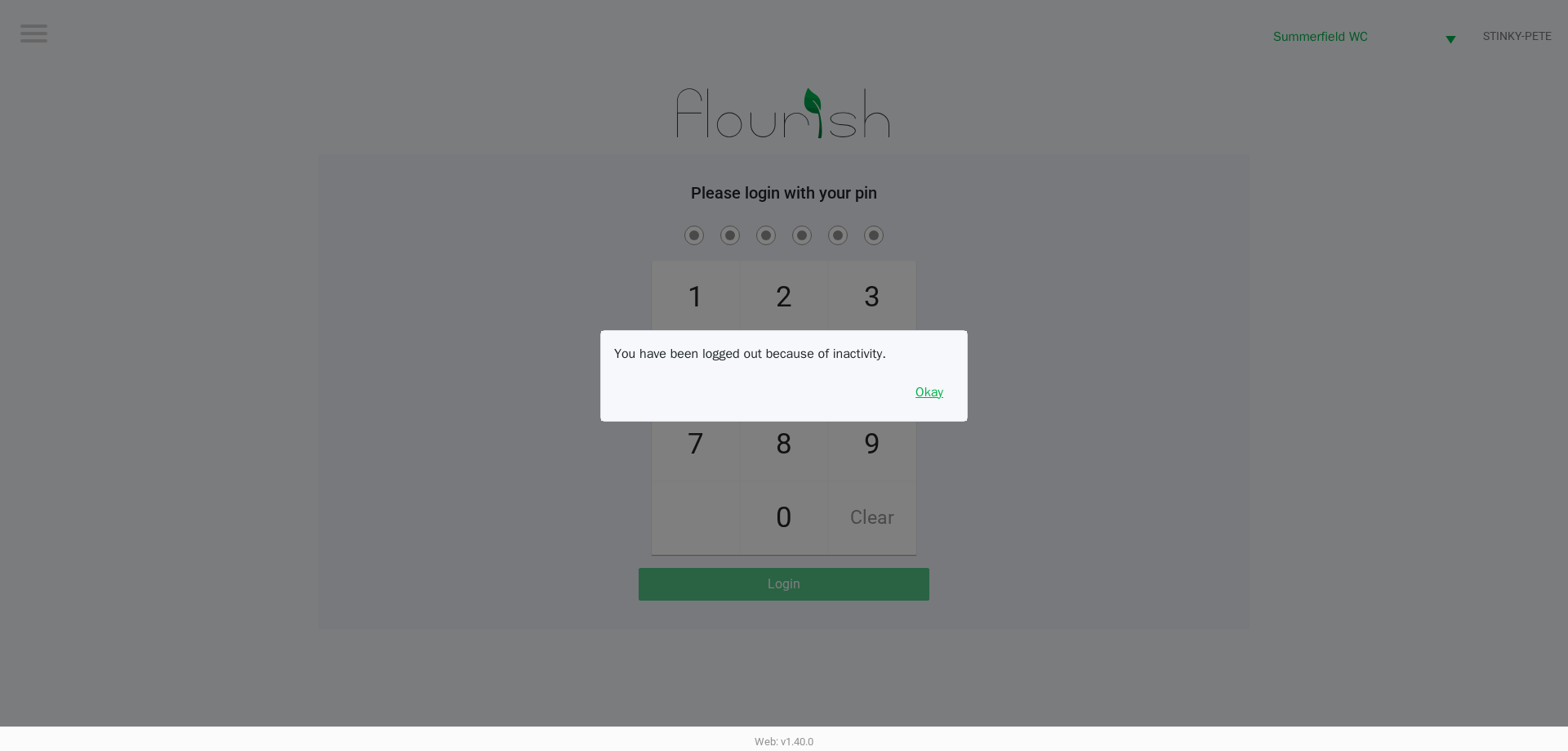 click on "Okay" at bounding box center (929, 392) 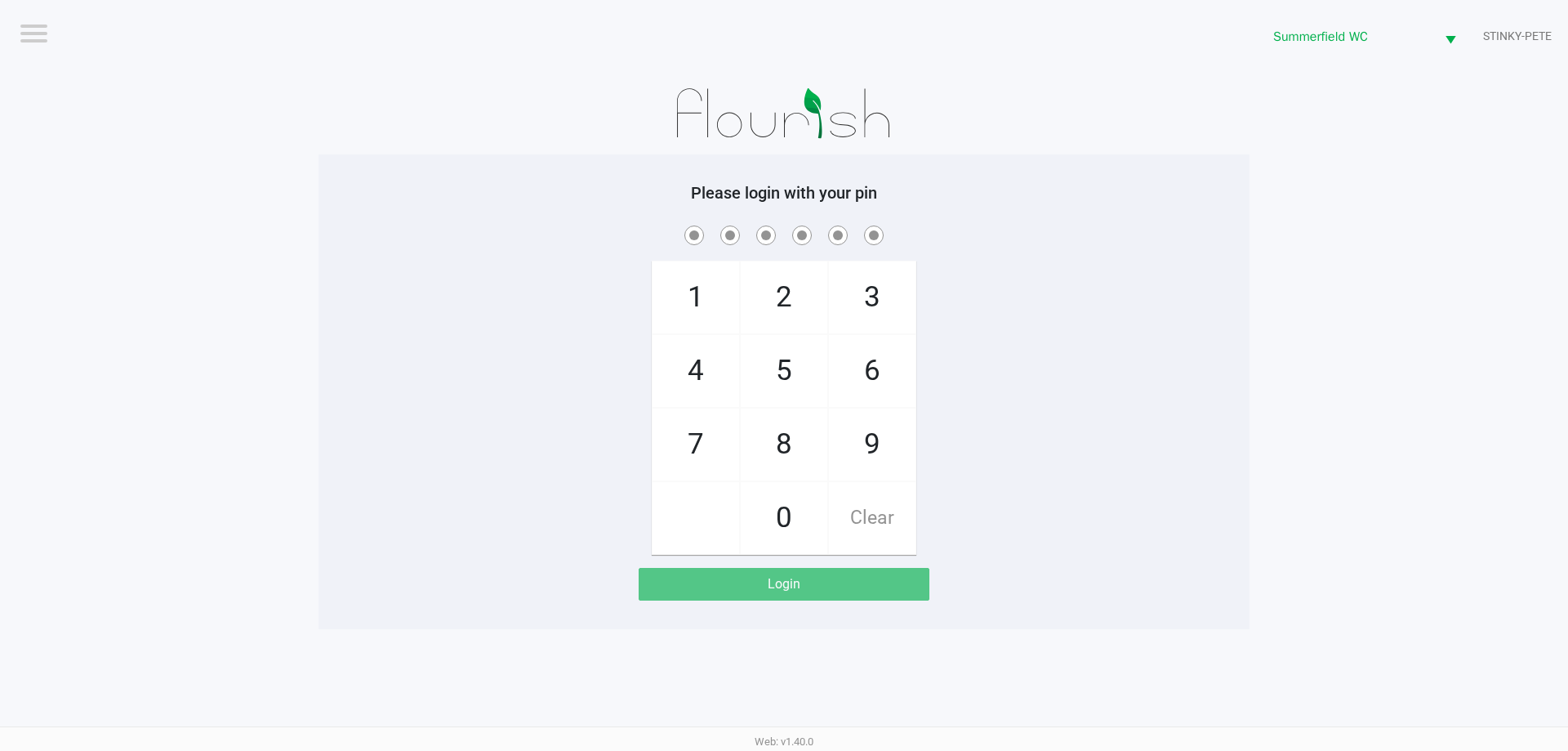 click on "1   4   7       2   5   8   0   3   6   9   Clear" 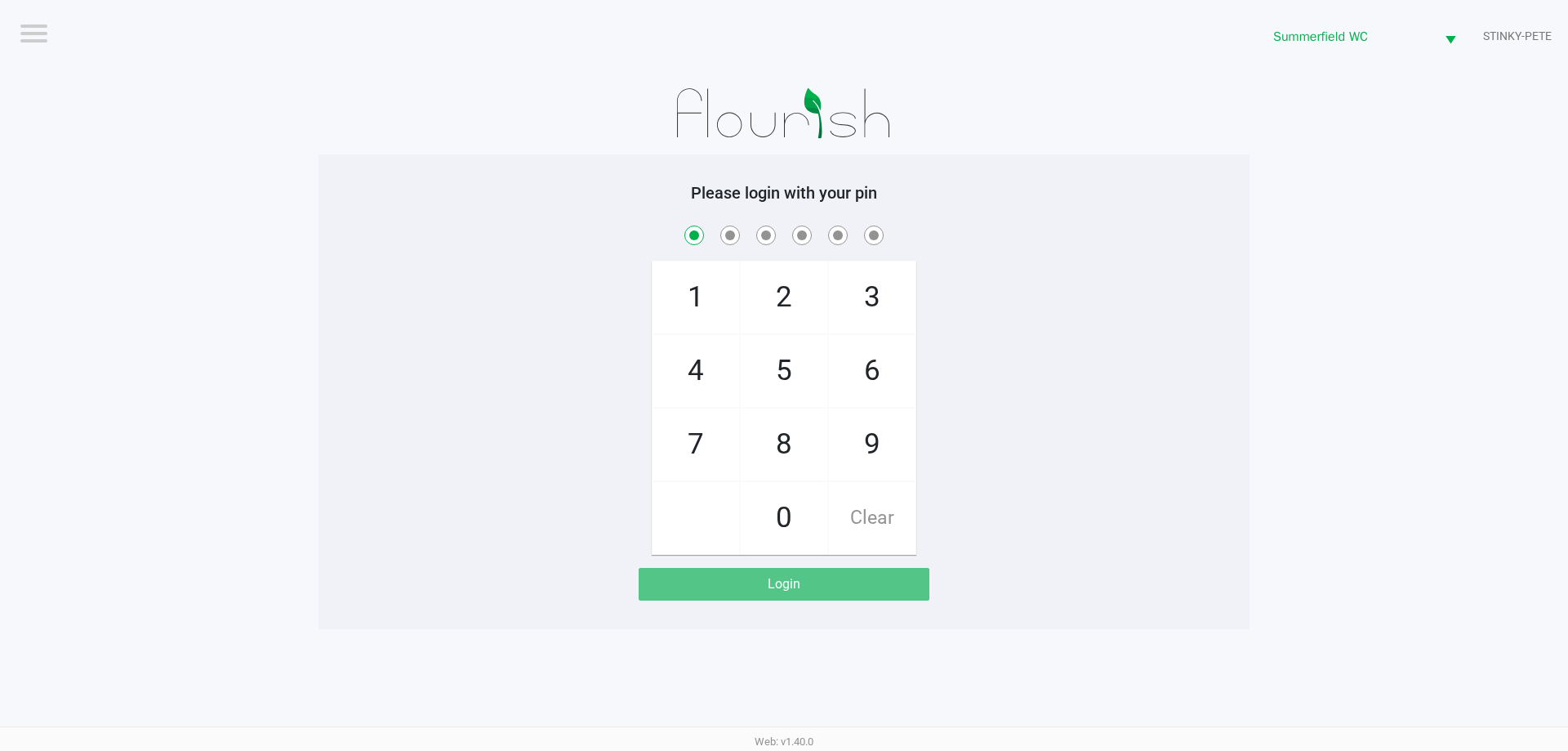 checkbox on "true" 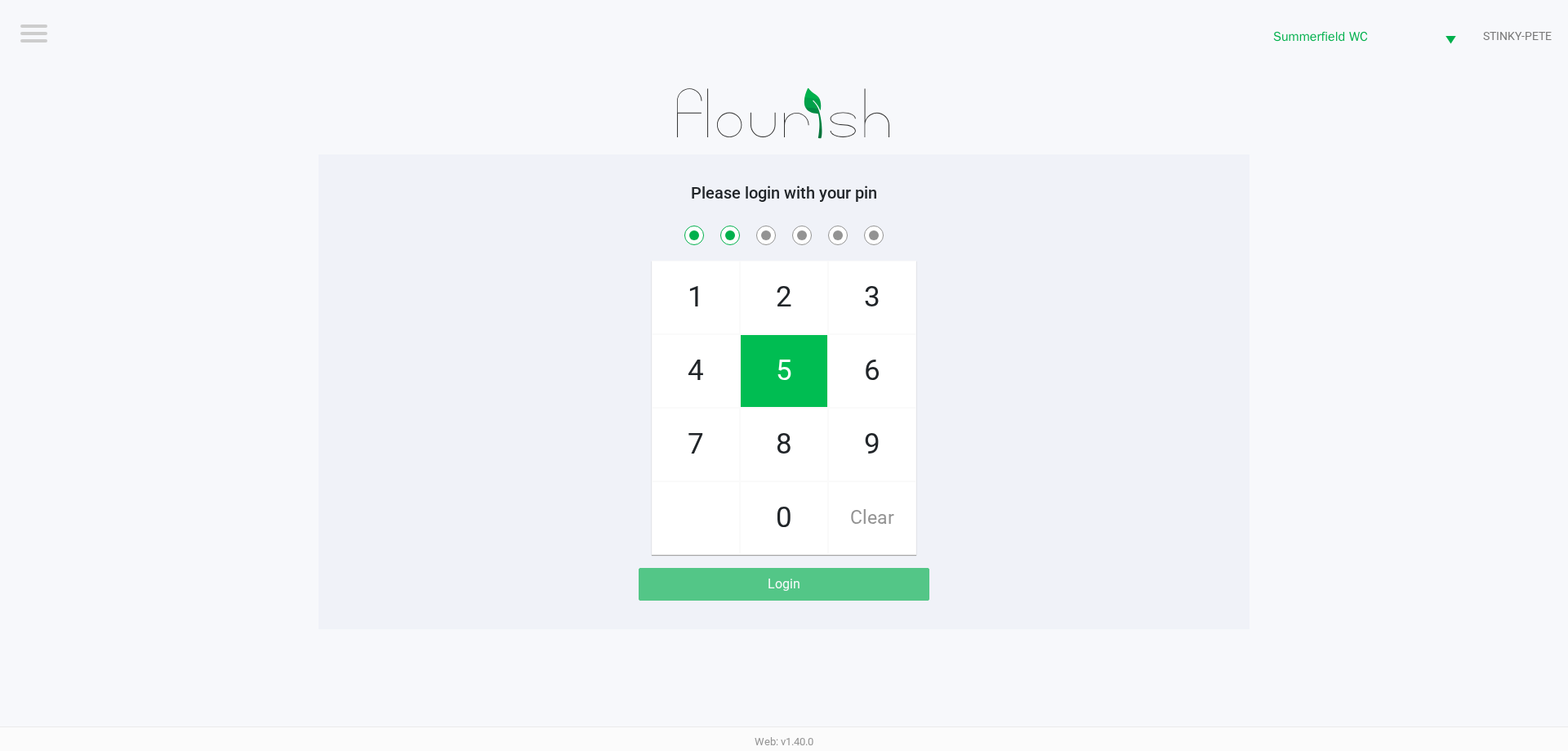 checkbox on "true" 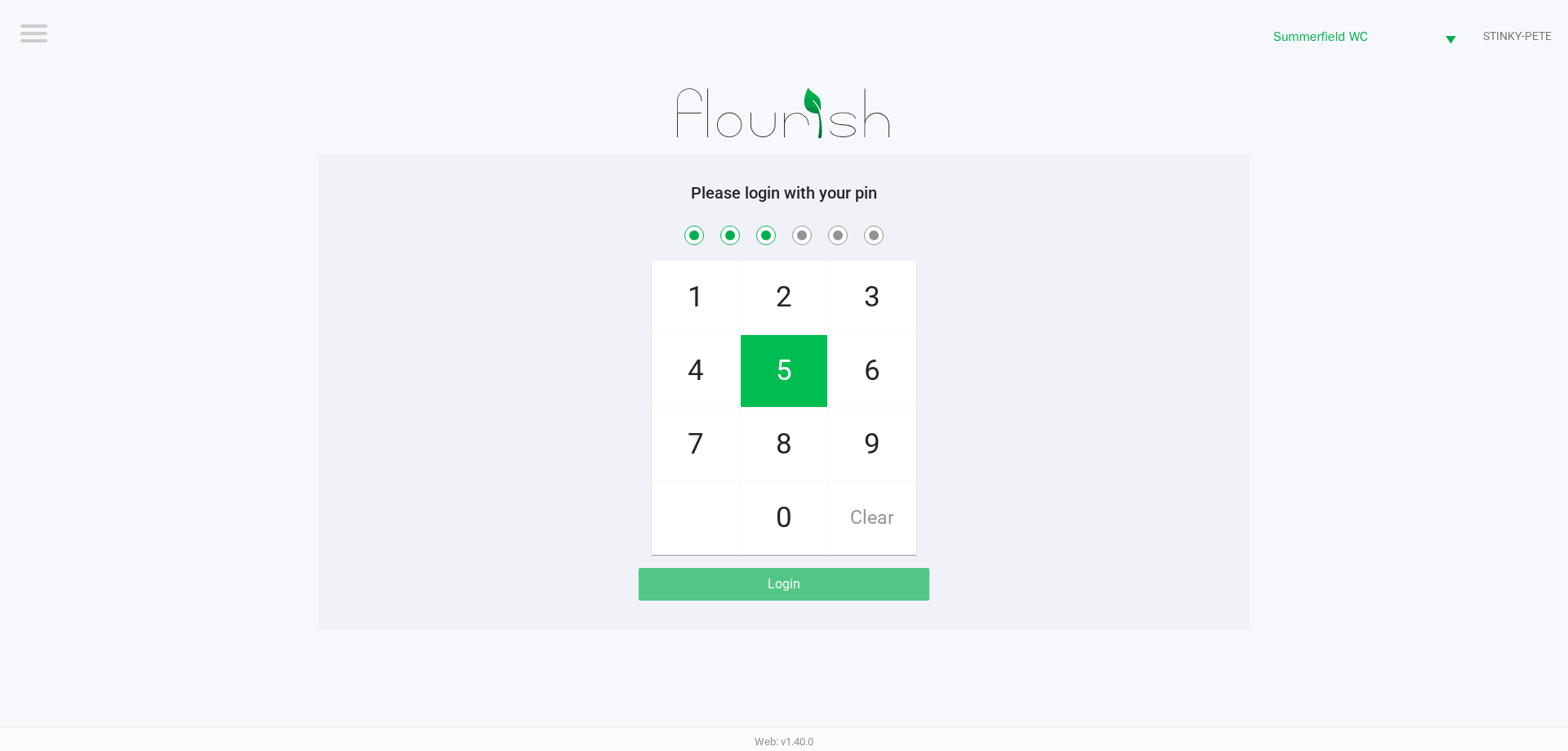 checkbox on "true" 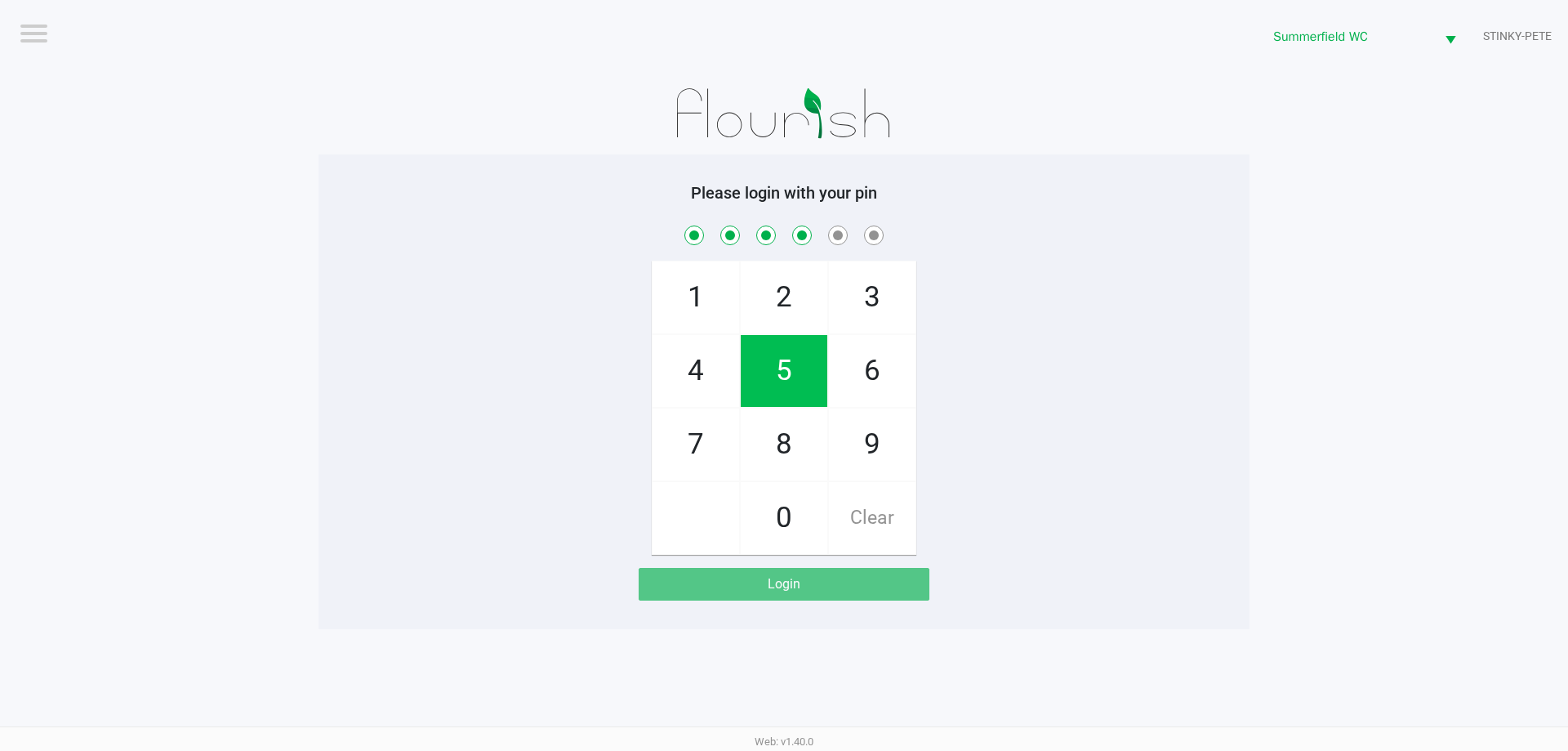 checkbox on "true" 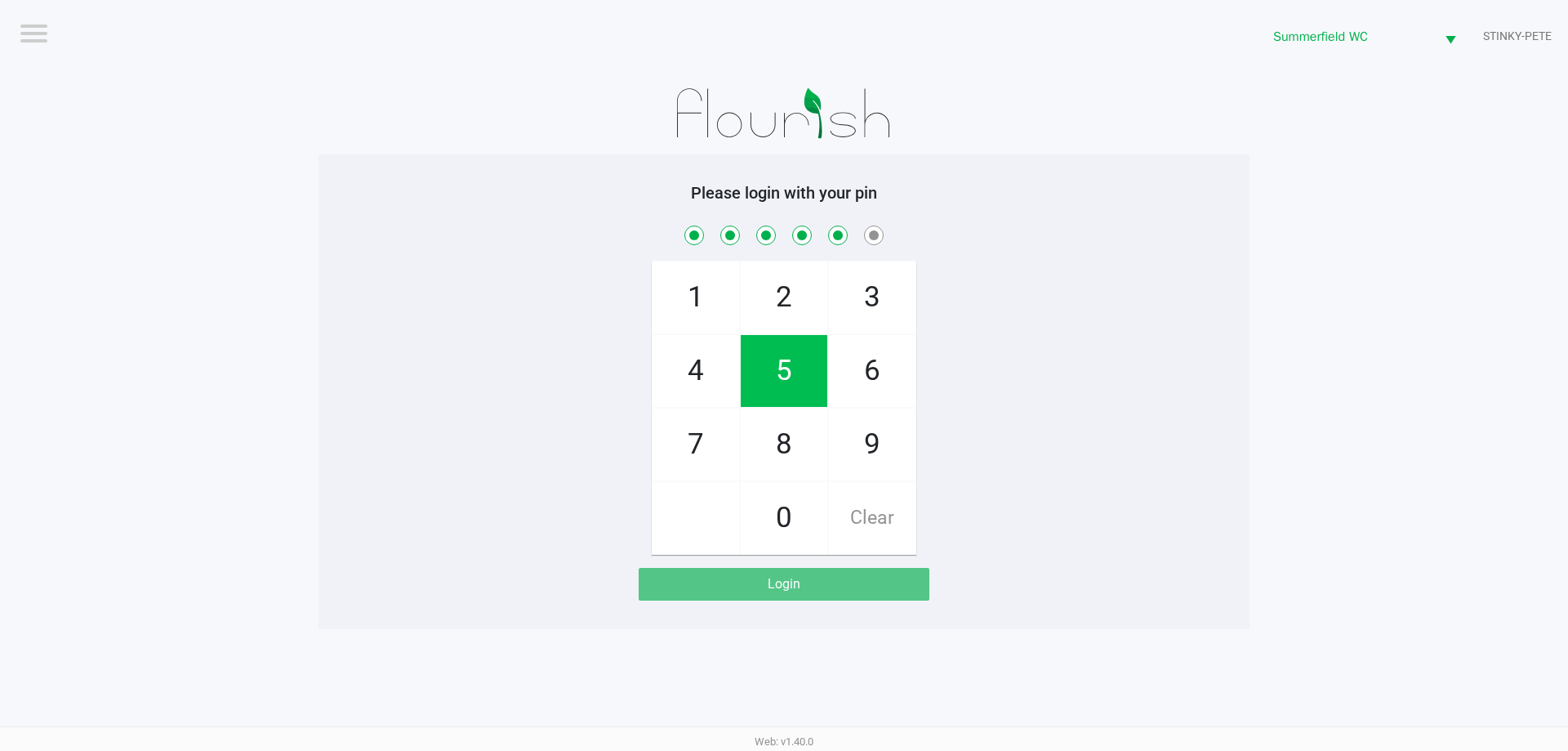checkbox on "true" 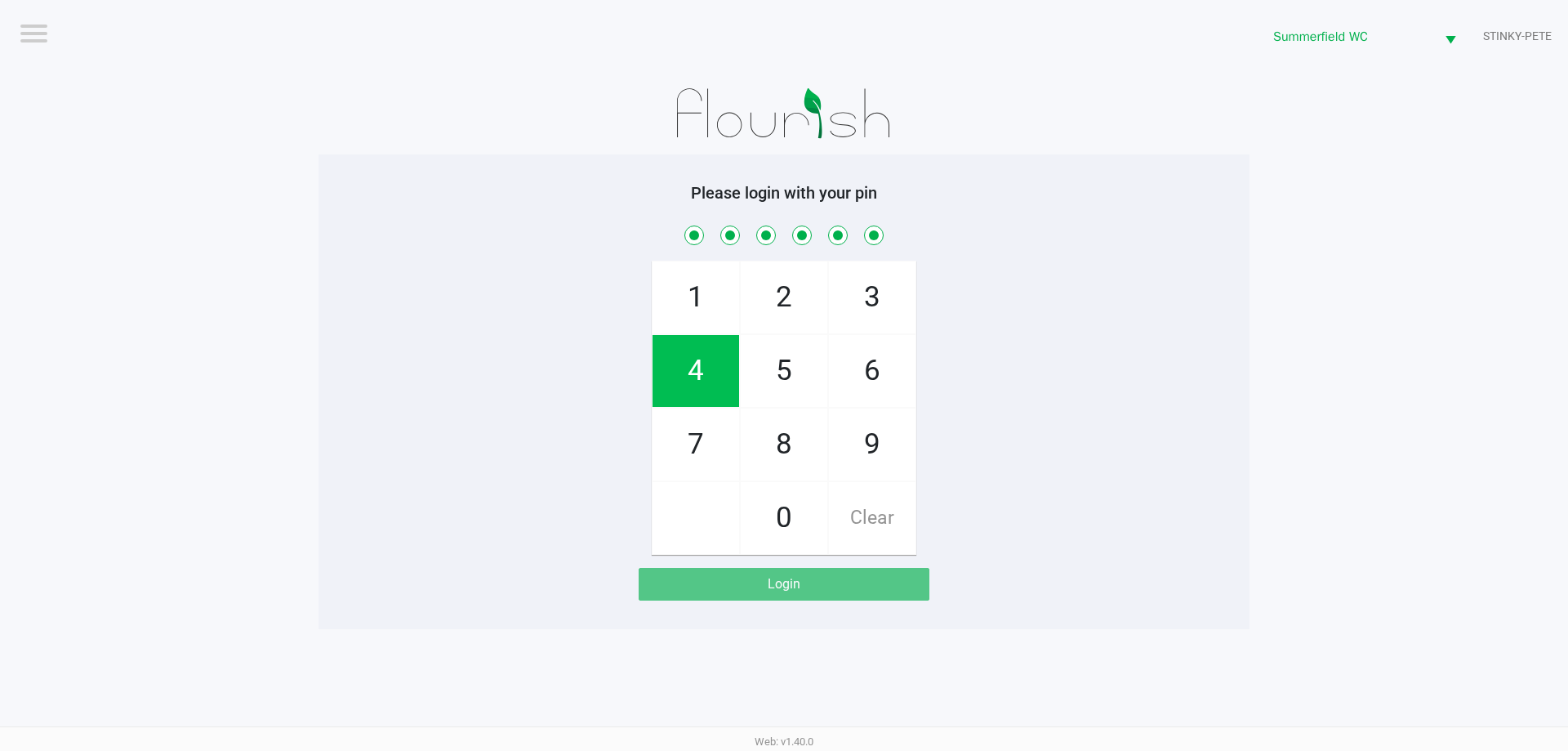checkbox on "true" 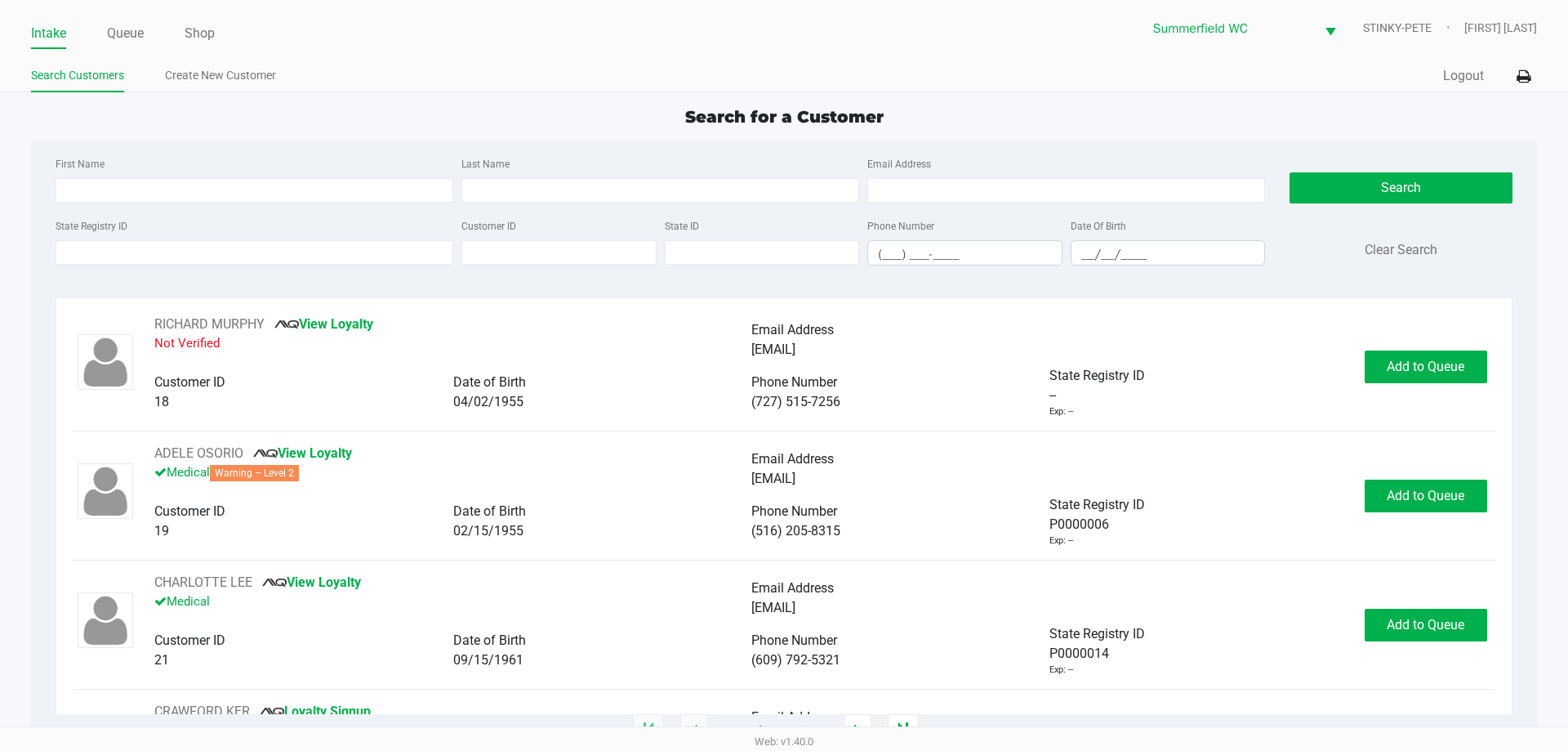 drag, startPoint x: 507, startPoint y: 136, endPoint x: 306, endPoint y: 104, distance: 203.53132 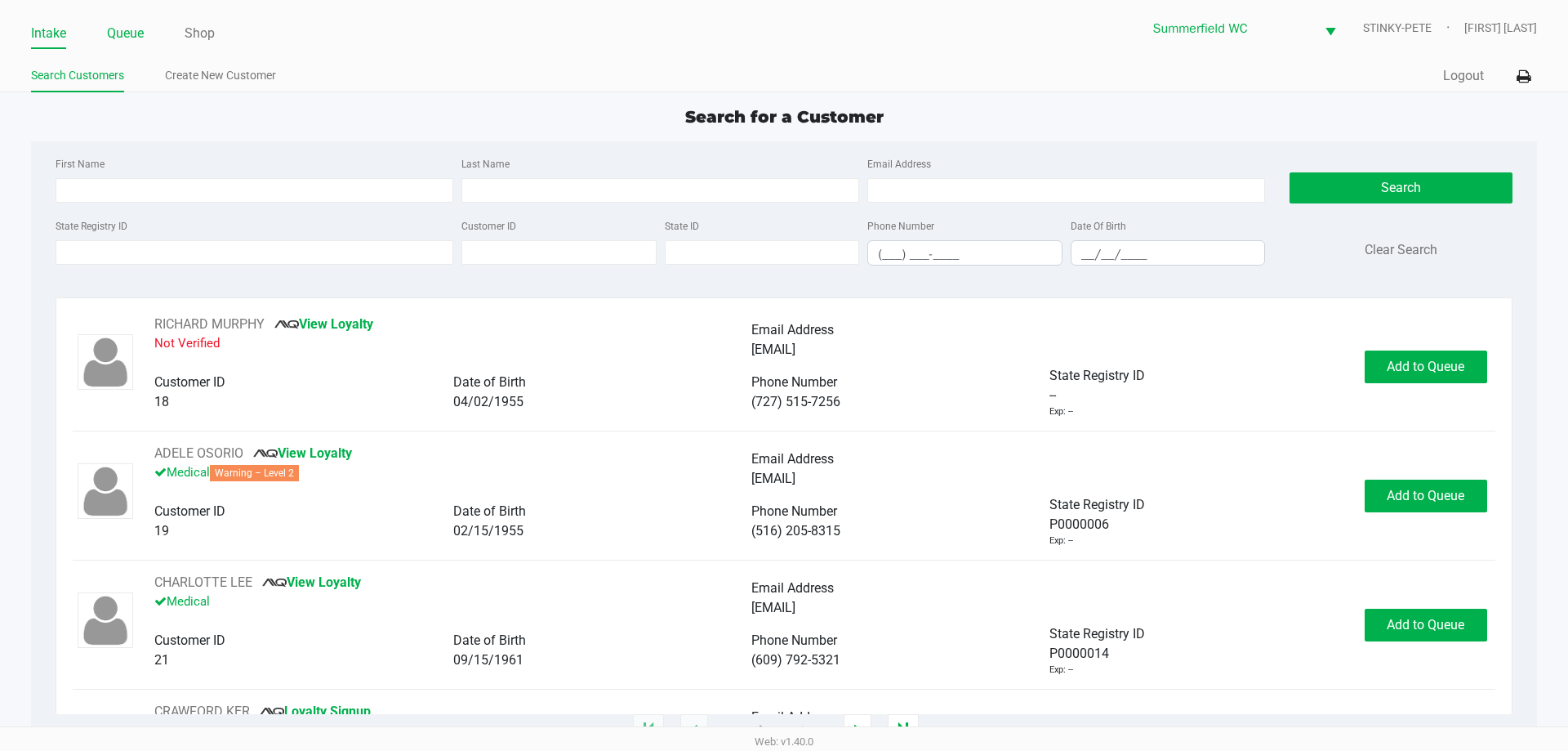 click on "Queue" 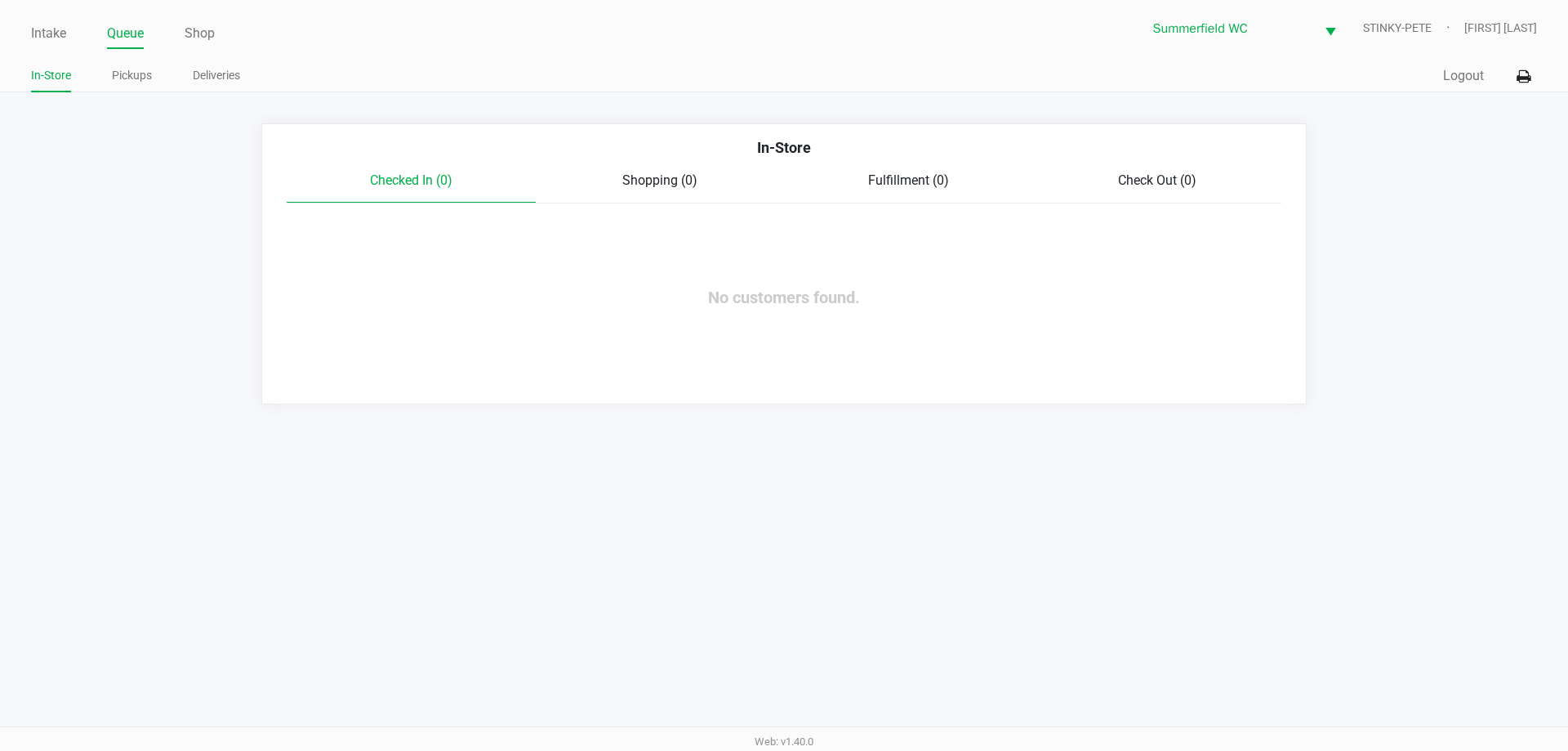 click on "Intake Queue Shop Summerfield WC  STINKY-PETE   James Bader  In-Store Pickups Deliveries  Quick Sale   Logout" 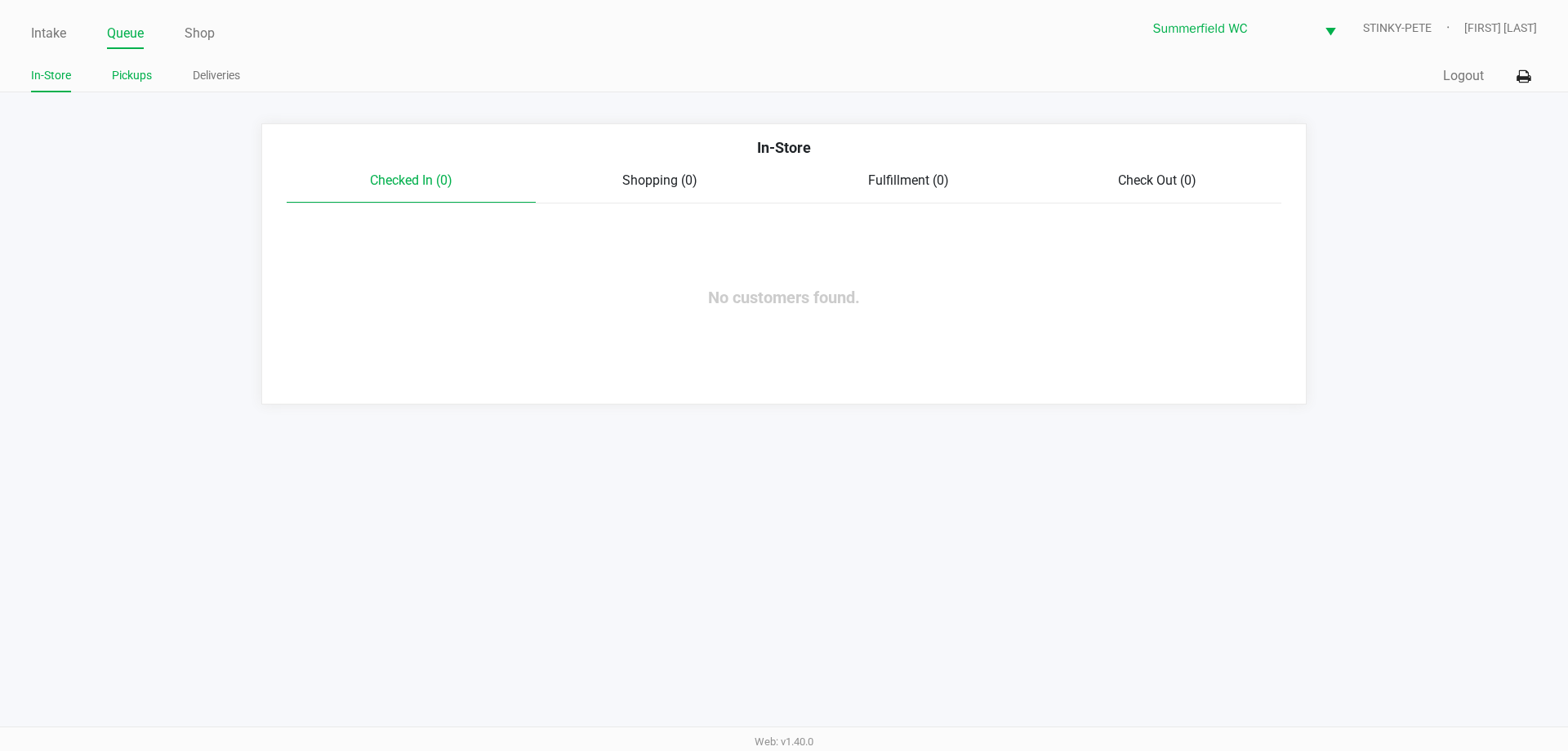 click on "Pickups" 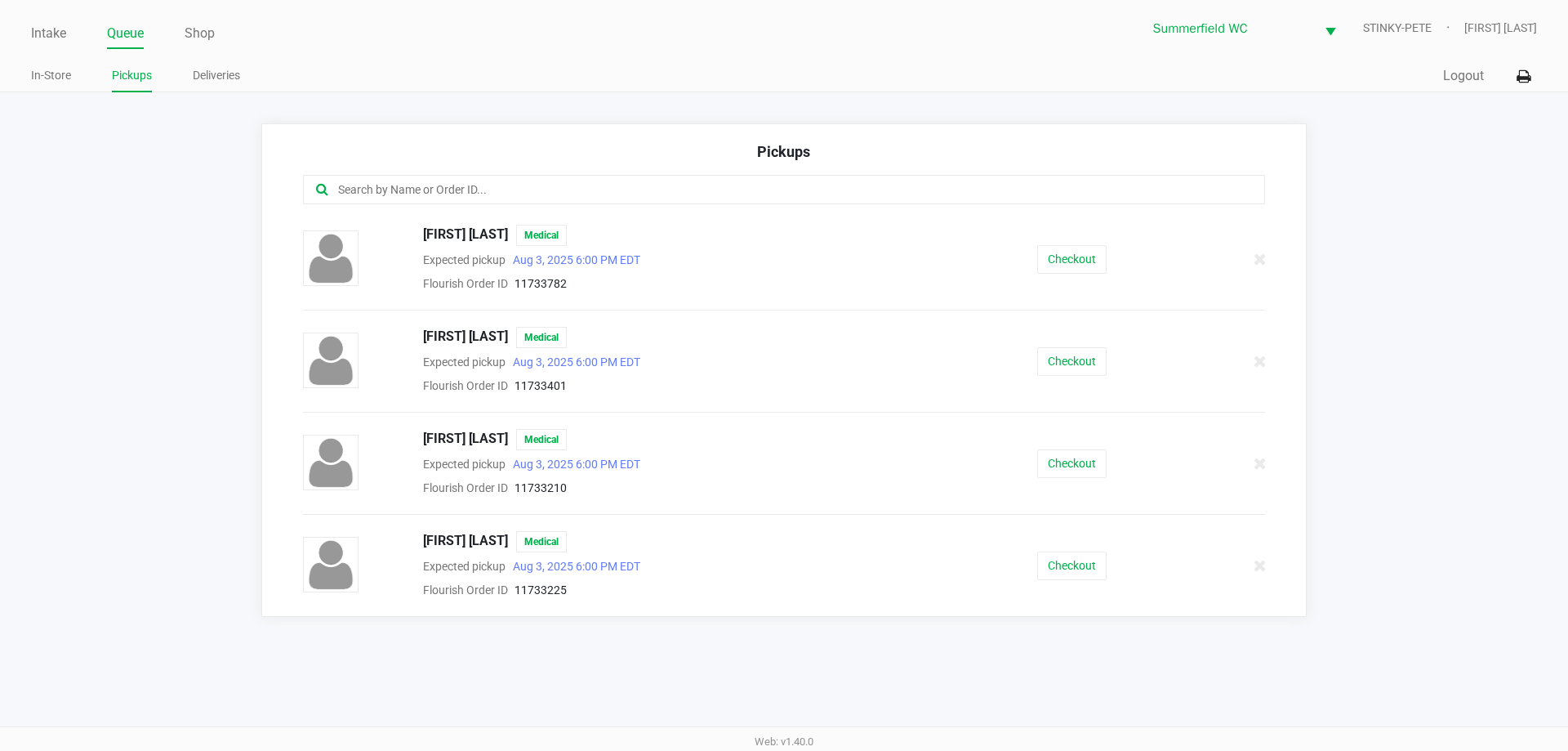 click on "Intake Queue Shop Summerfield WC  STINKY-PETE   James Bader  In-Store Pickups Deliveries  Quick Sale   Logout   Pickups   JAIME FARRINGTON   Medical  Expected pickup      Aug 3, 2025 6:00 PM EDT  Flourish Order ID     11733782   Checkout   Joseph Rizzi   Medical  Expected pickup      Aug 3, 2025 6:00 PM EDT  Flourish Order ID     11733401   Checkout   Logan Terrell   Medical  Expected pickup      Aug 3, 2025 6:00 PM EDT  Flourish Order ID     11733210   Checkout   Tina Stolbrand   Medical  Expected pickup      Aug 3, 2025 6:00 PM EDT  Flourish Order ID     11733225   Checkout" 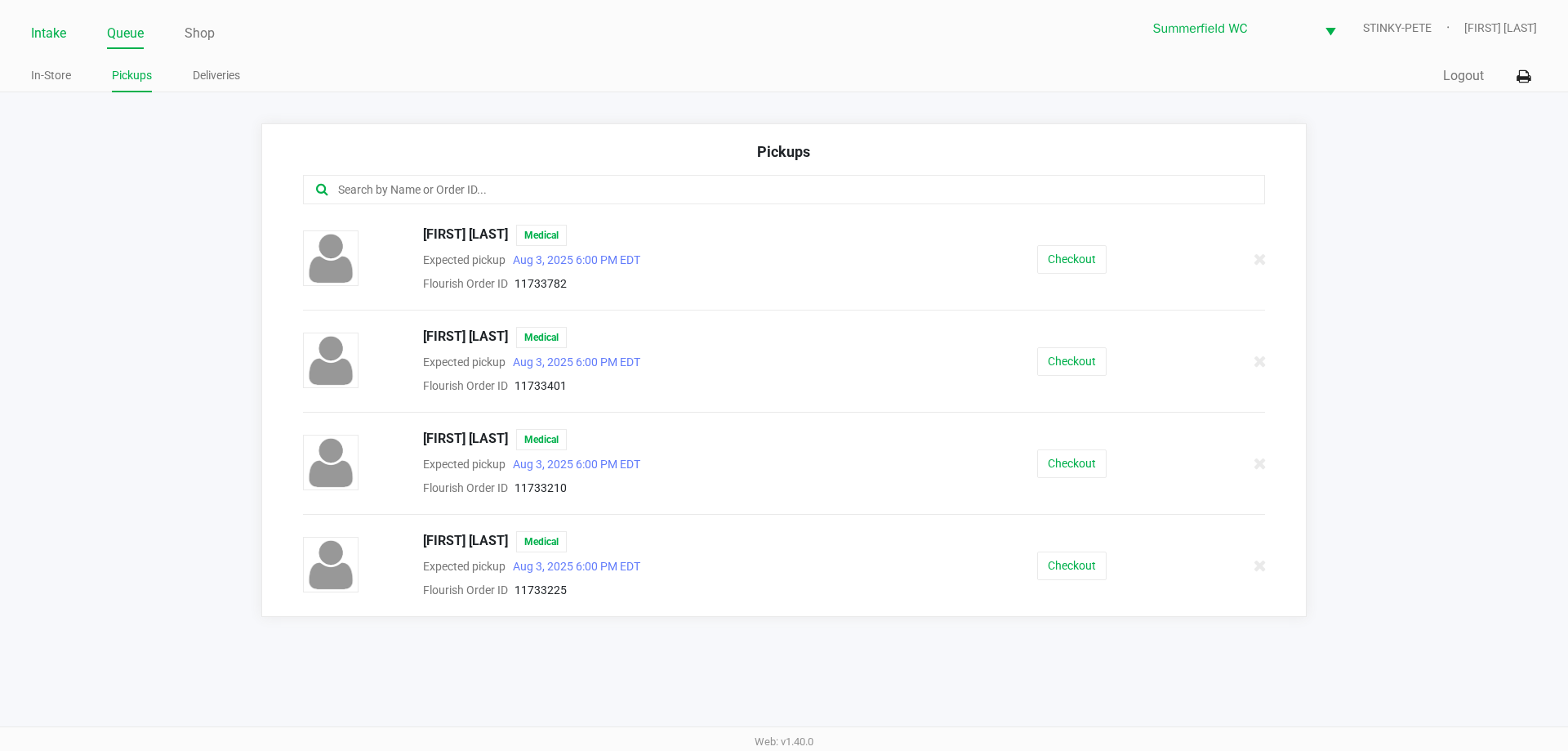 click on "Intake" 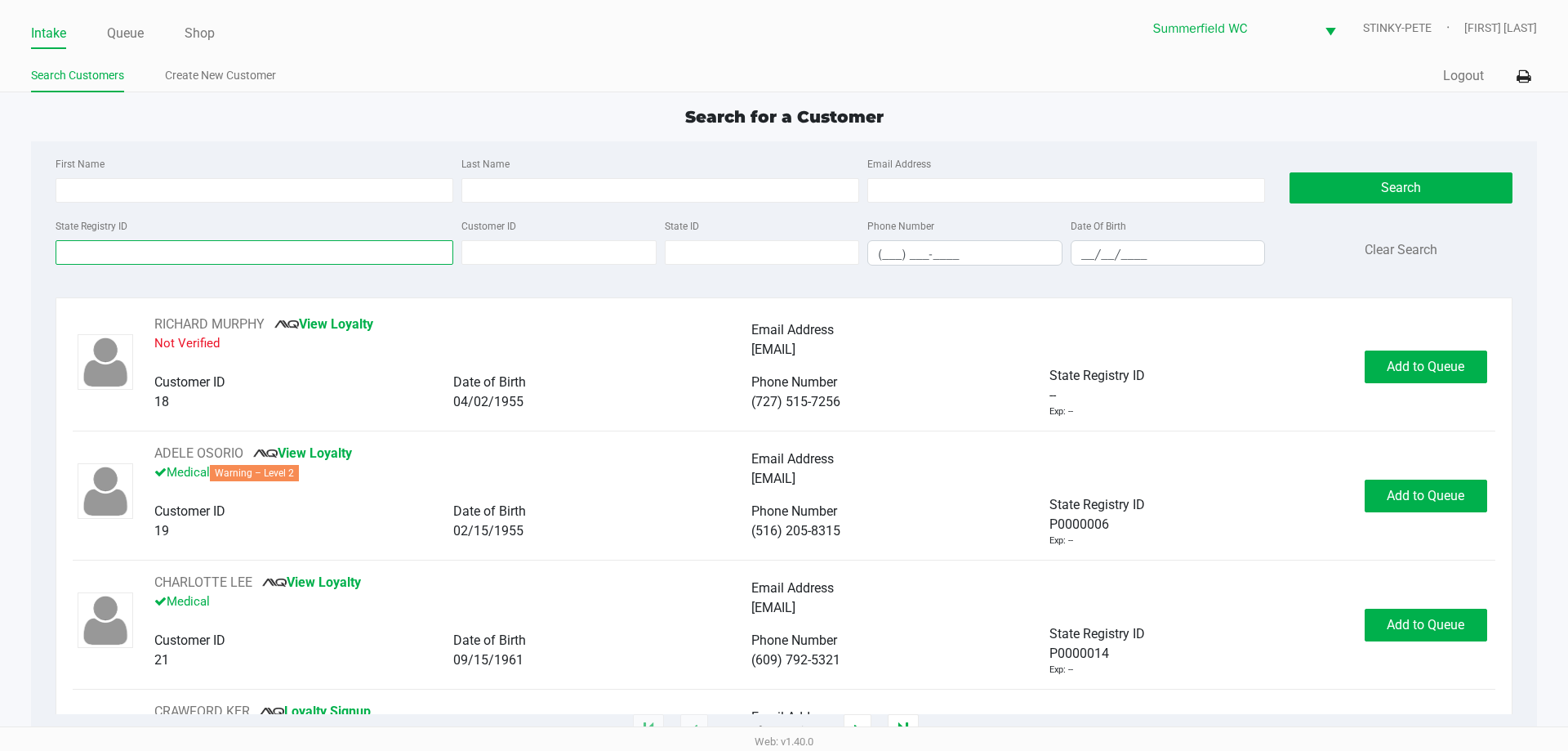 click on "State Registry ID" at bounding box center [254, 253] 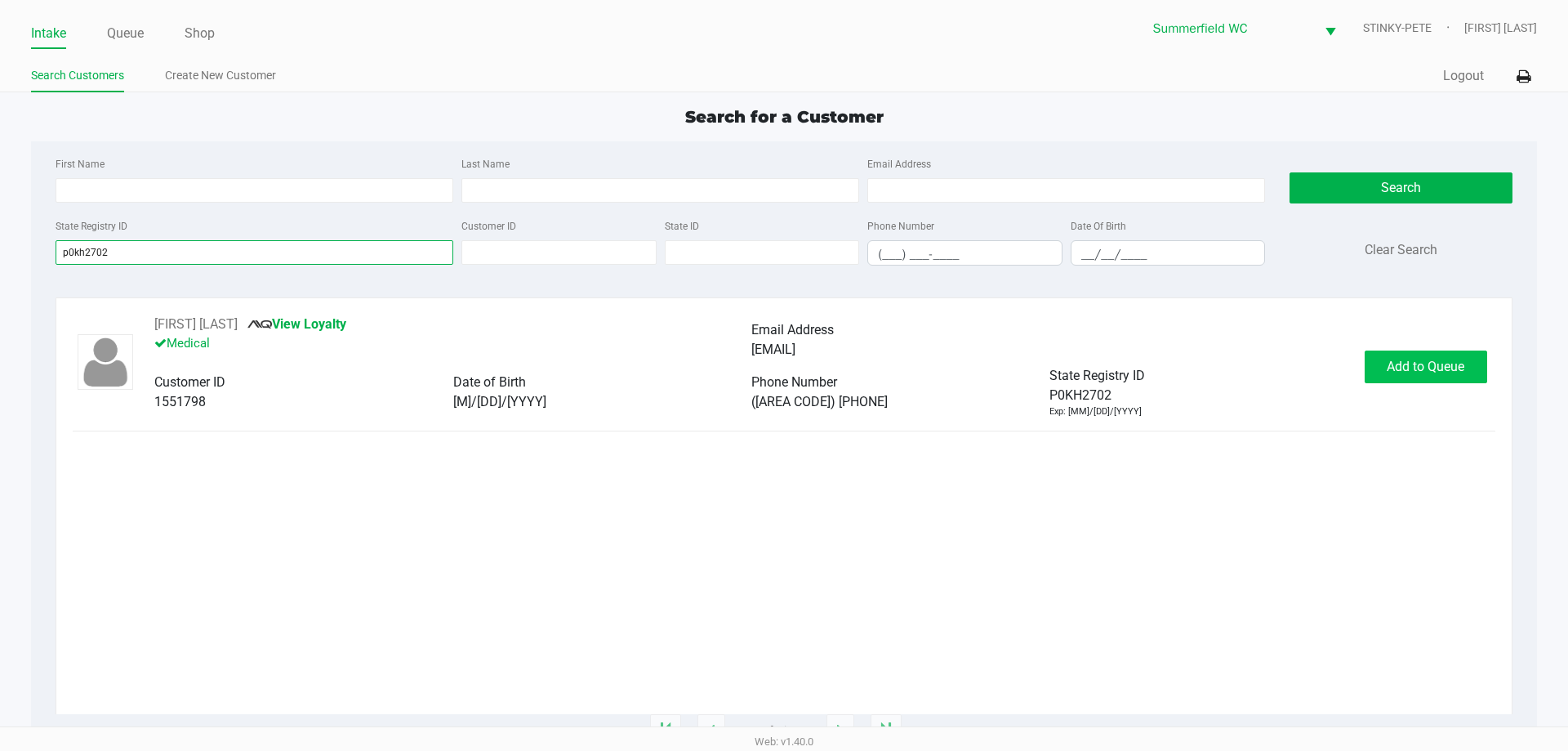 type on "p0kh2702" 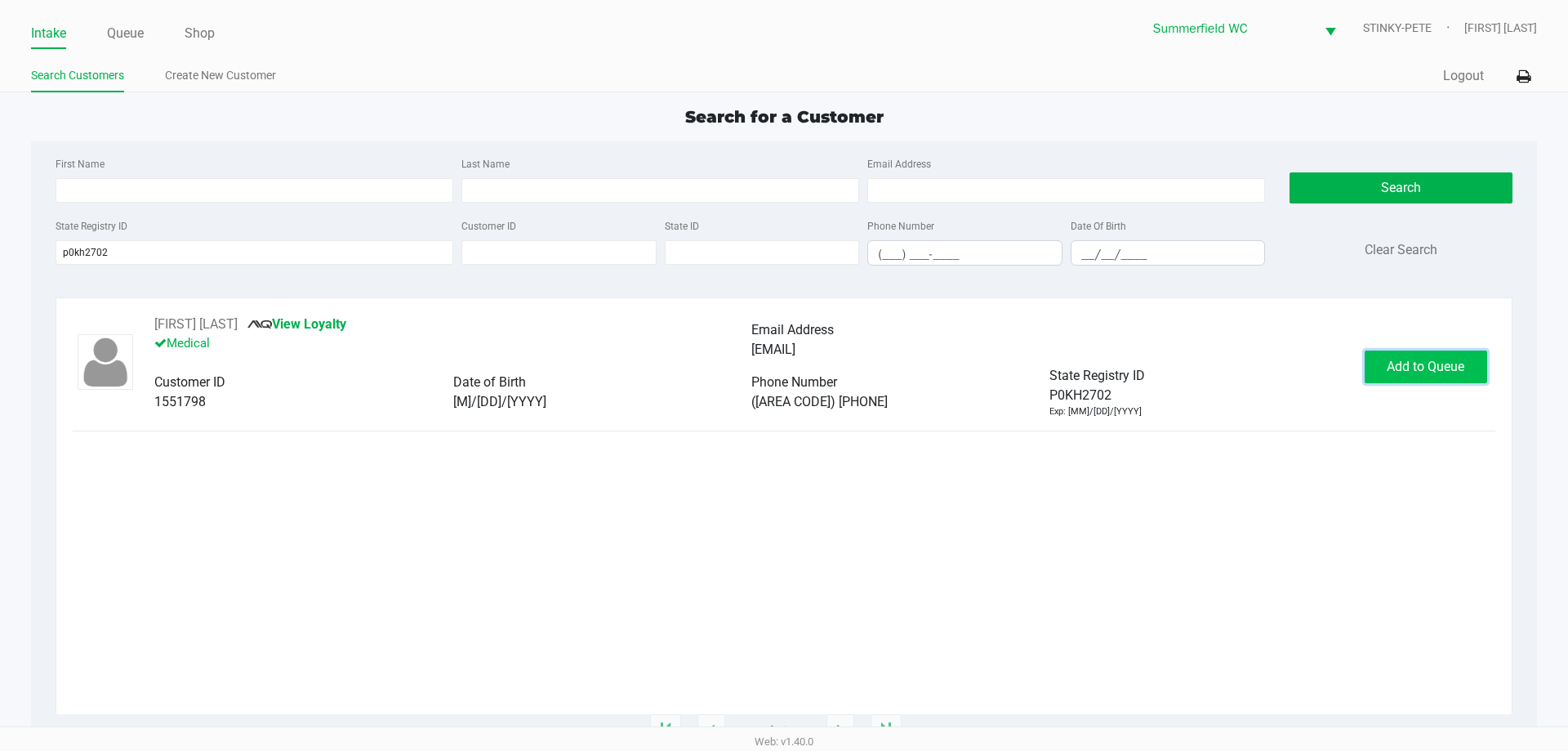 click on "Add to Queue" 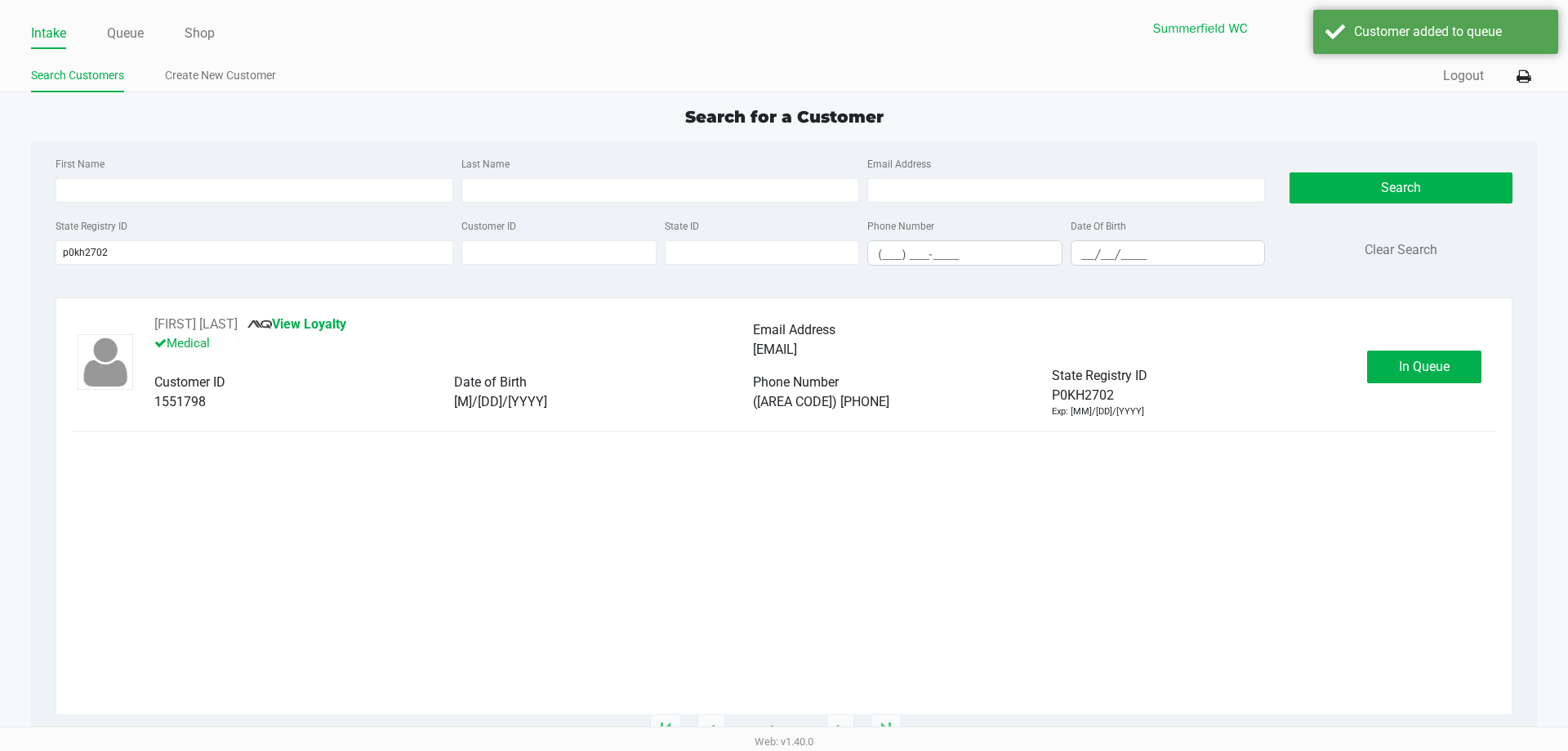 click on "In Queue" 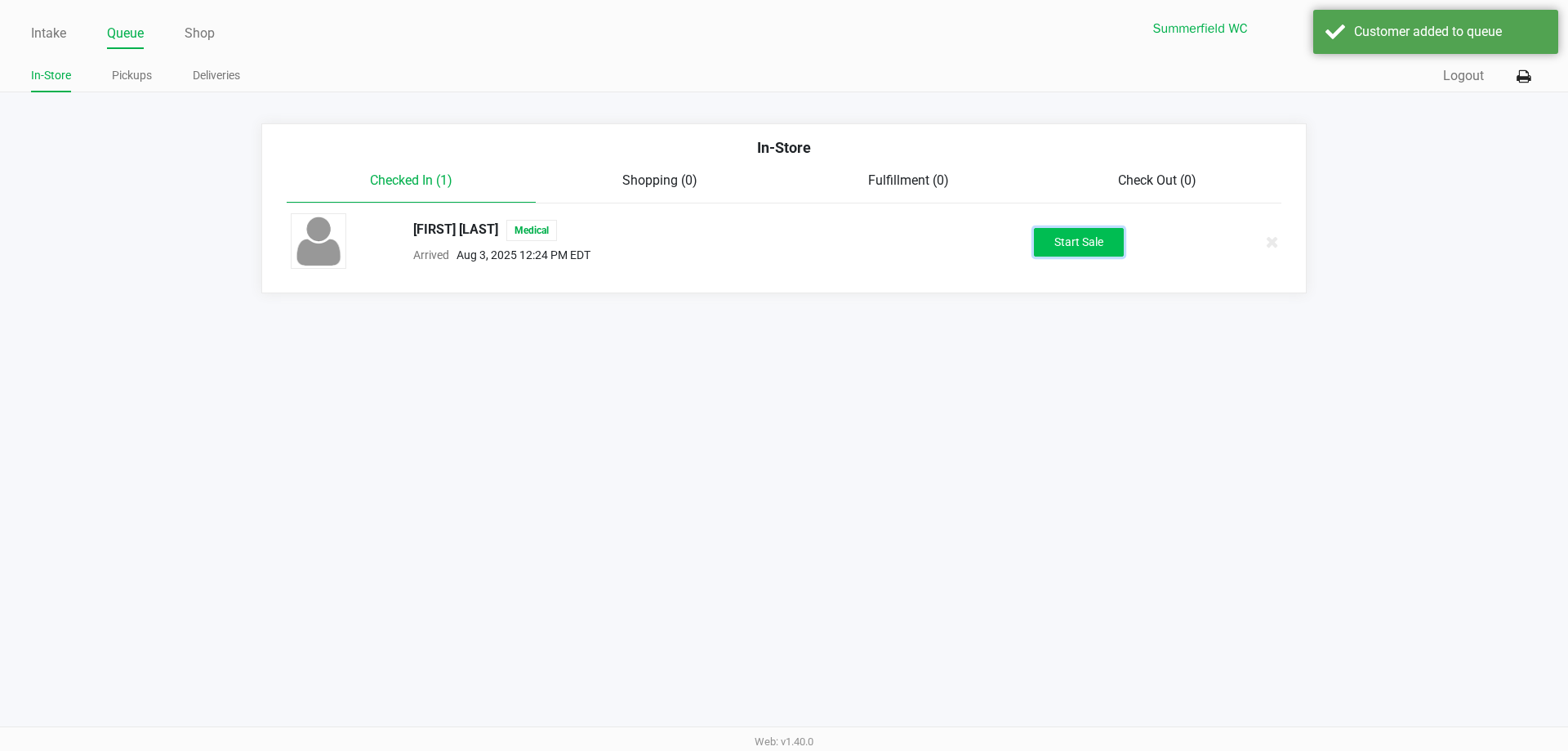 click on "Start Sale" 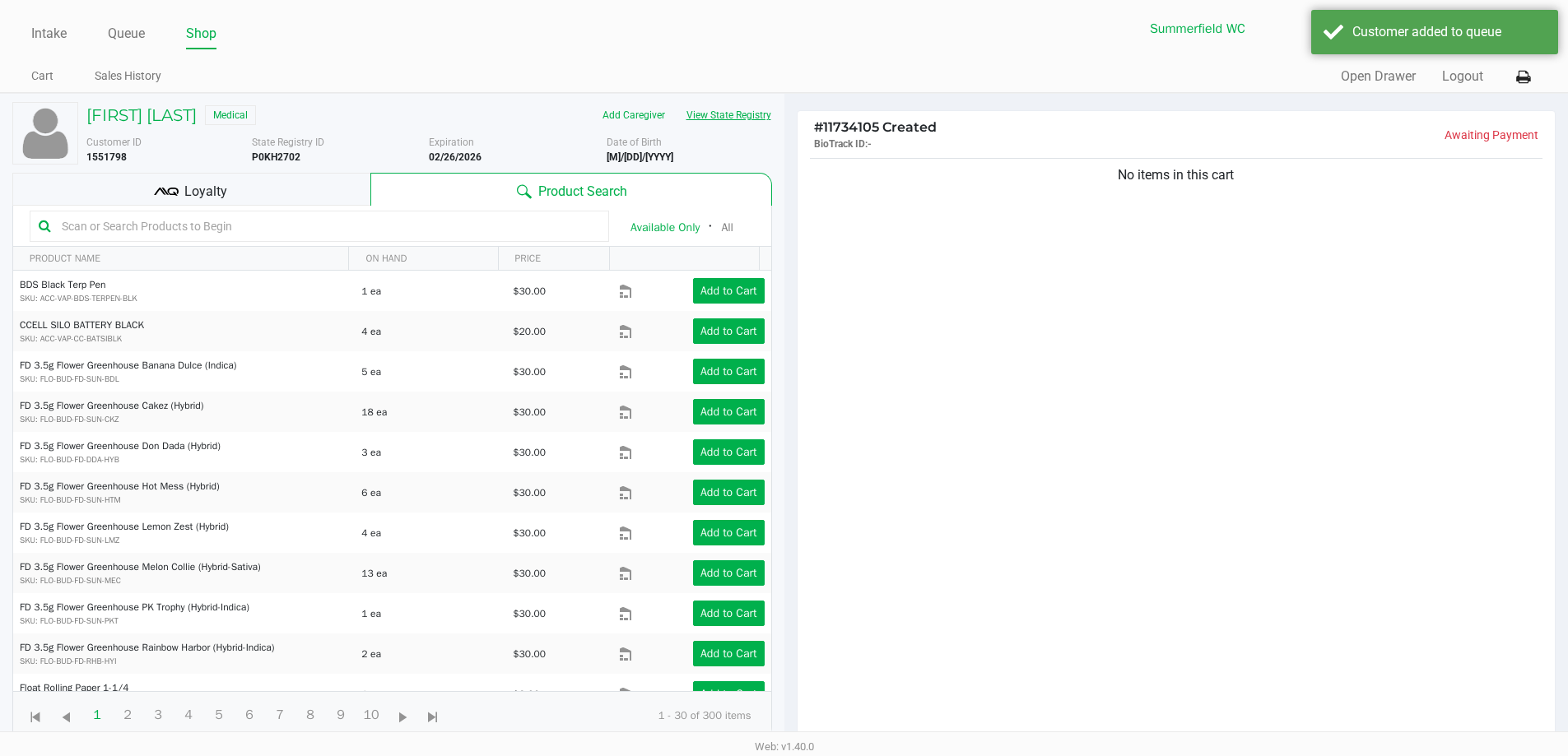 click on "View State Registry" 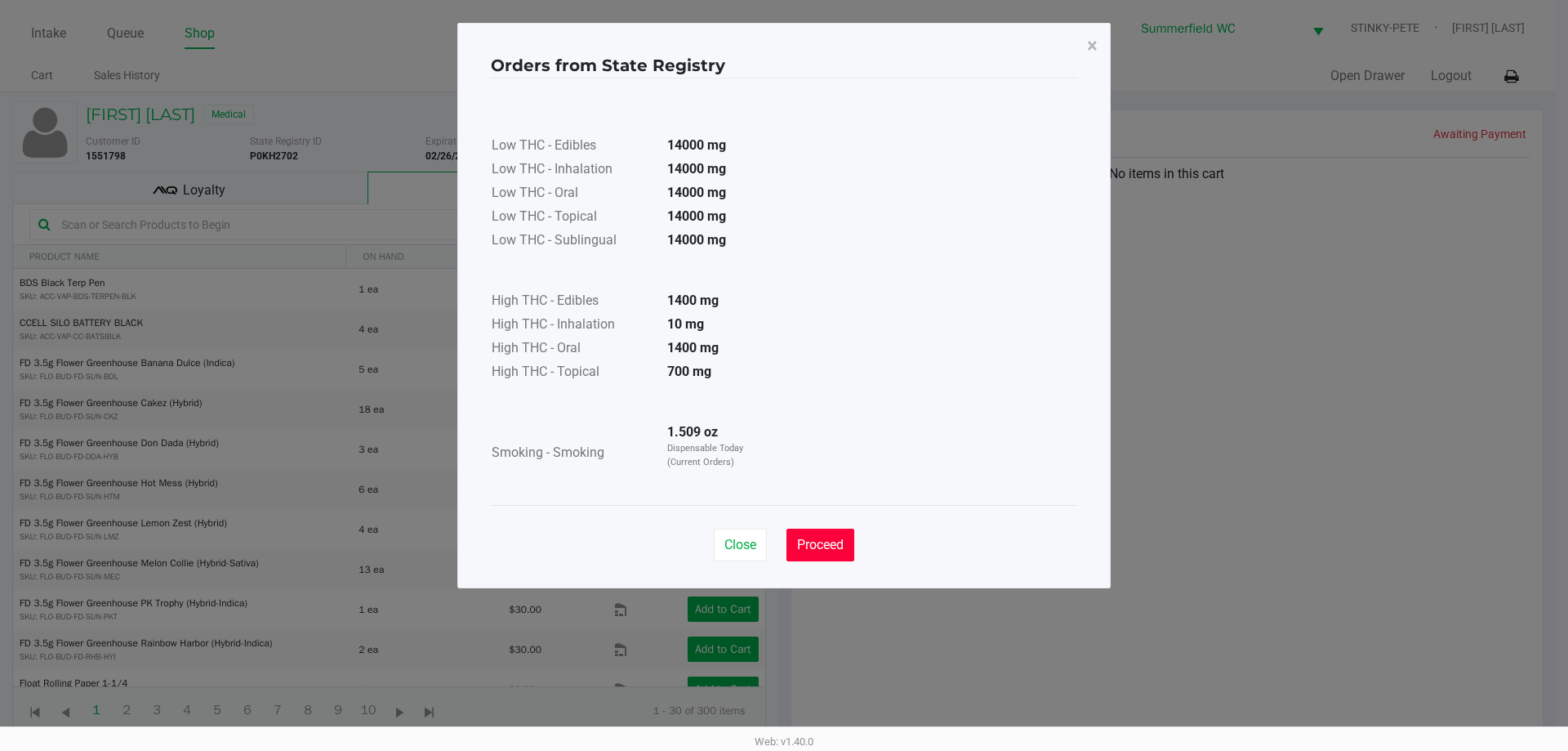 click on "Proceed" 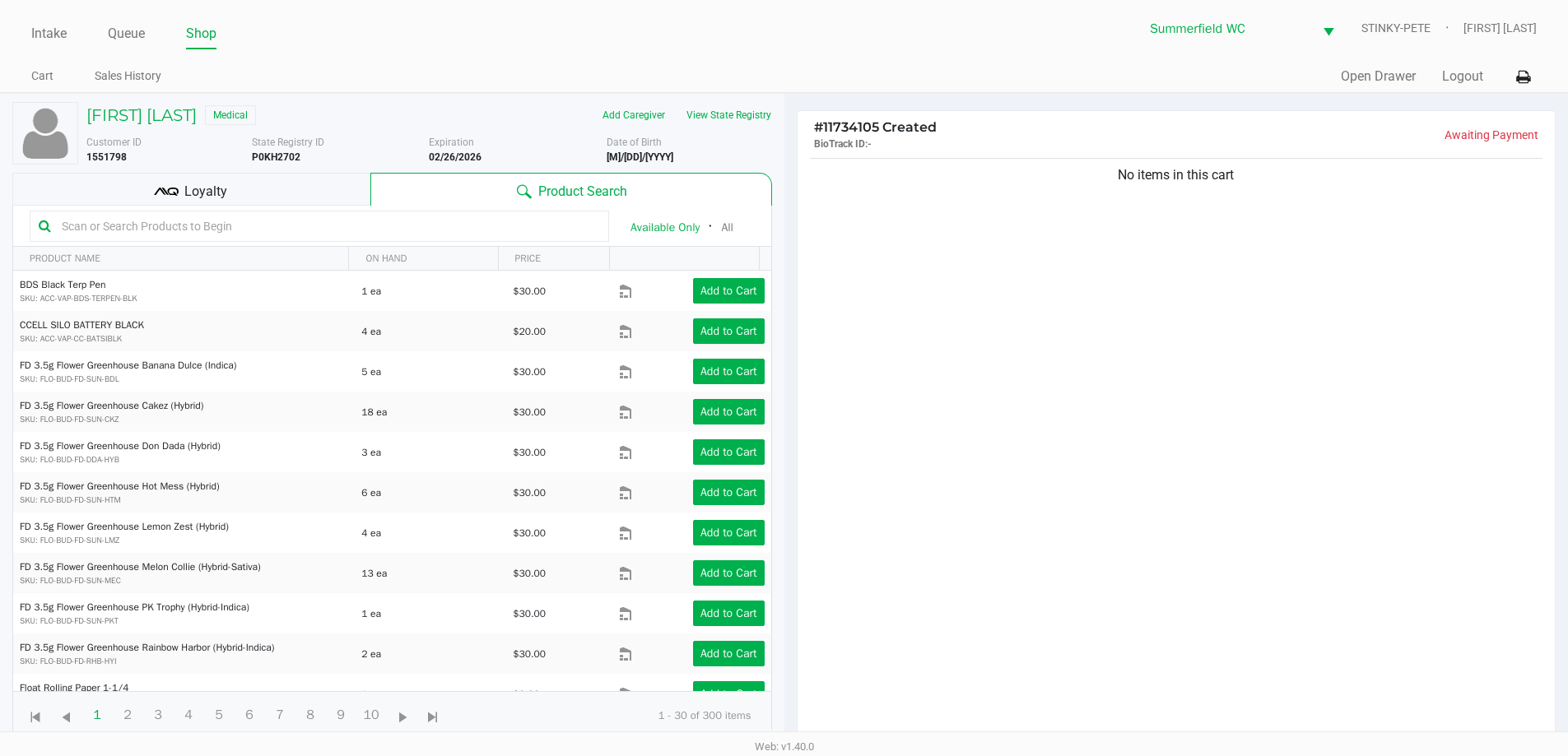 click on "JAMES HEINCY   Medical   Add Caregiver   View State Registry   Customer ID   1551798  State Registry ID  P0KH2702   Expiration   02/26/2026  More  Date of Birth   6/08/1954
Loyalty
Product Search   Available Only  ᛫  All   PRODUCT NAME  ON HAND PRICE  BDS Black Terp Pen  SKU: ACC-VAP-BDS-TERPEN-BLK  1 ea   $30.00  Add to Cart  CCELL SILO BATTERY BLACK  SKU: ACC-VAP-CC-BATSIBLK  4 ea   $20.00  Add to Cart  FD 3.5g Flower Greenhouse Banana Dulce (Indica)  SKU: FLO-BUD-FD-SUN-BDL  5 ea   $30.00  Add to Cart  FD 3.5g Flower Greenhouse Cakez (Hybrid)  SKU: FLO-BUD-FD-SUN-CKZ  18 ea   $30.00  Add to Cart  FD 3.5g Flower Greenhouse Don Dada (Hybrid)  SKU: FLO-BUD-FD-DDA-HYB  3 ea   $30.00  Add to Cart  FD 3.5g Flower Greenhouse Hot Mess (Hybrid)  SKU: FLO-BUD-FD-SUN-HTM  6 ea   $30.00  Add to Cart  FD 3.5g Flower Greenhouse Lemon Zest (Hybrid)  SKU: FLO-BUD-FD-SUN-LMZ  4 ea   $30.00  Add to Cart  1" 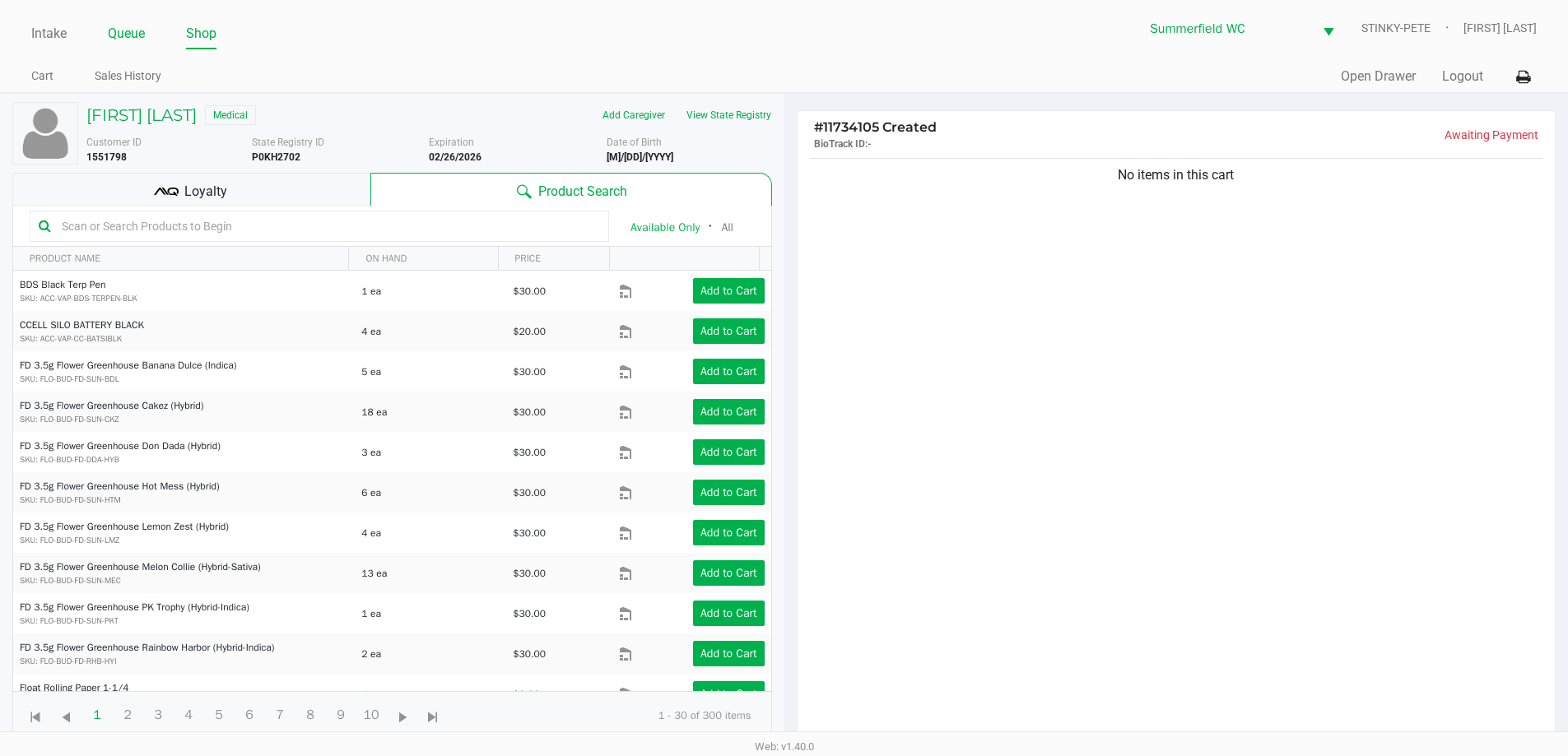 click on "Queue" 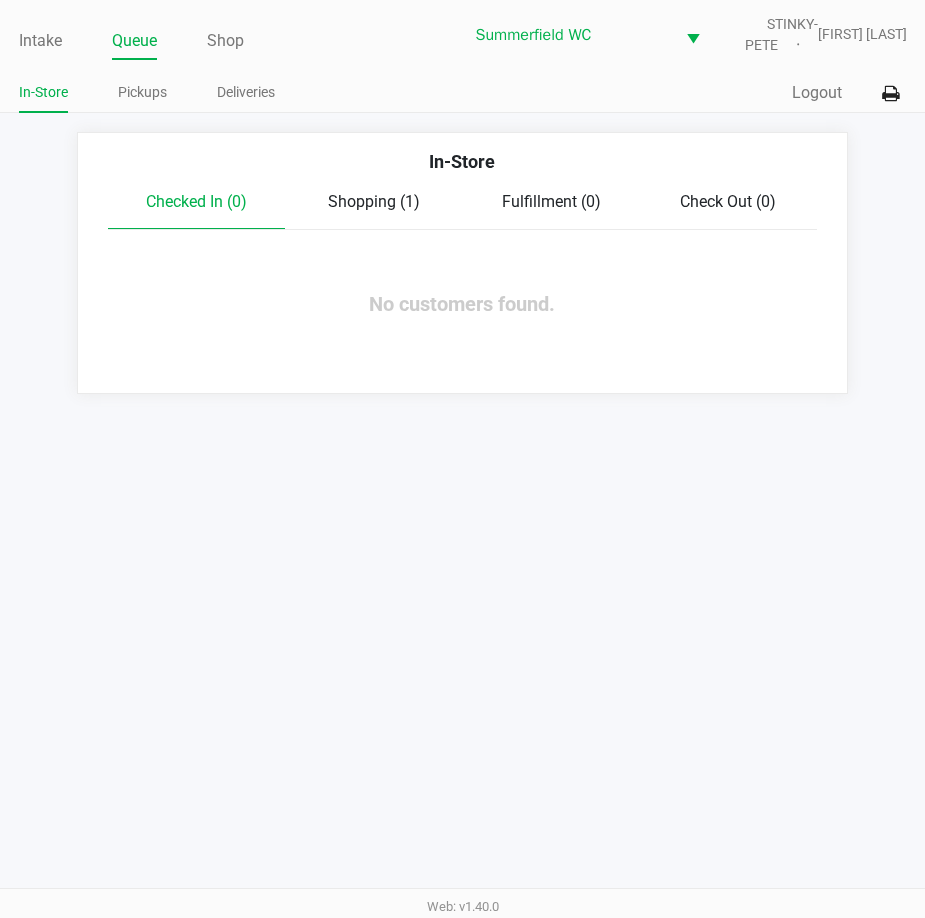 click on "In-Store" 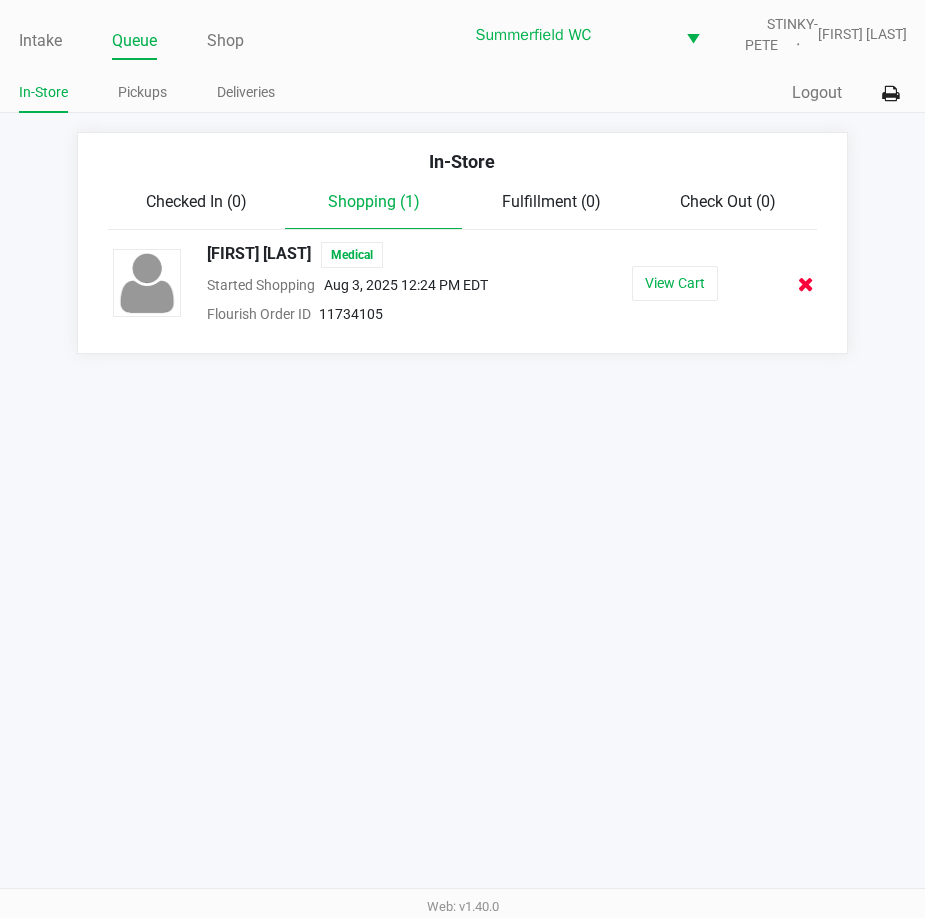 click 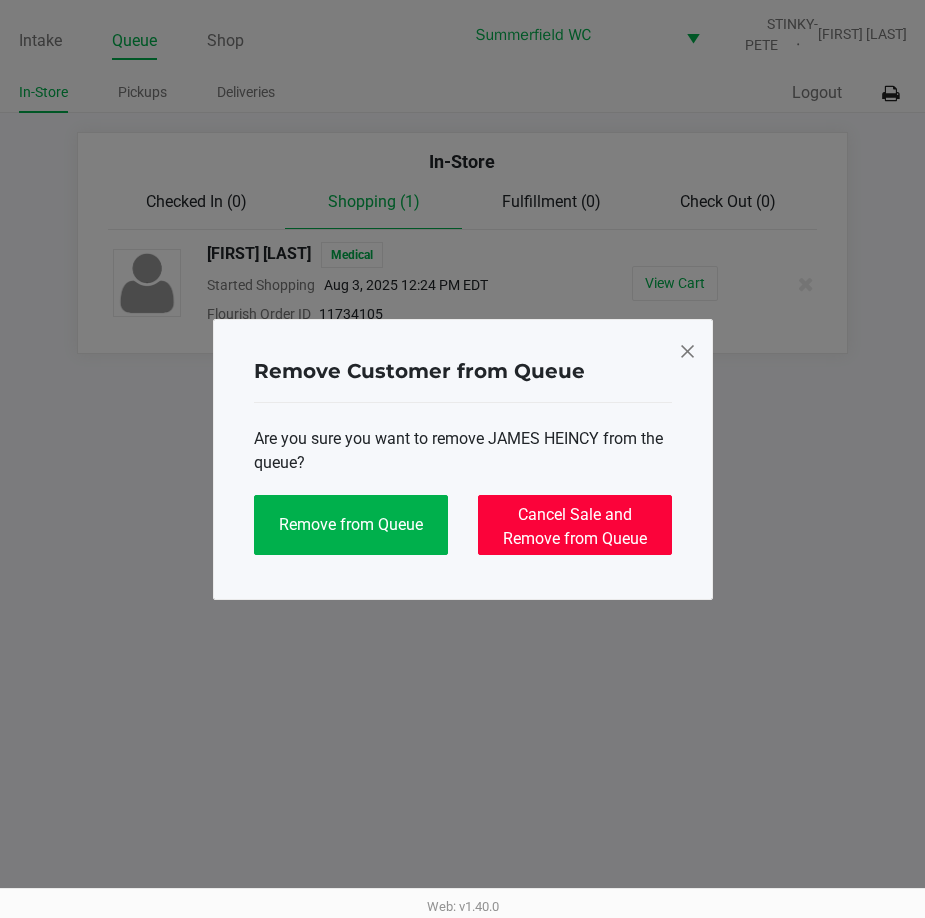 click on "Cancel Sale and Remove from Queue" 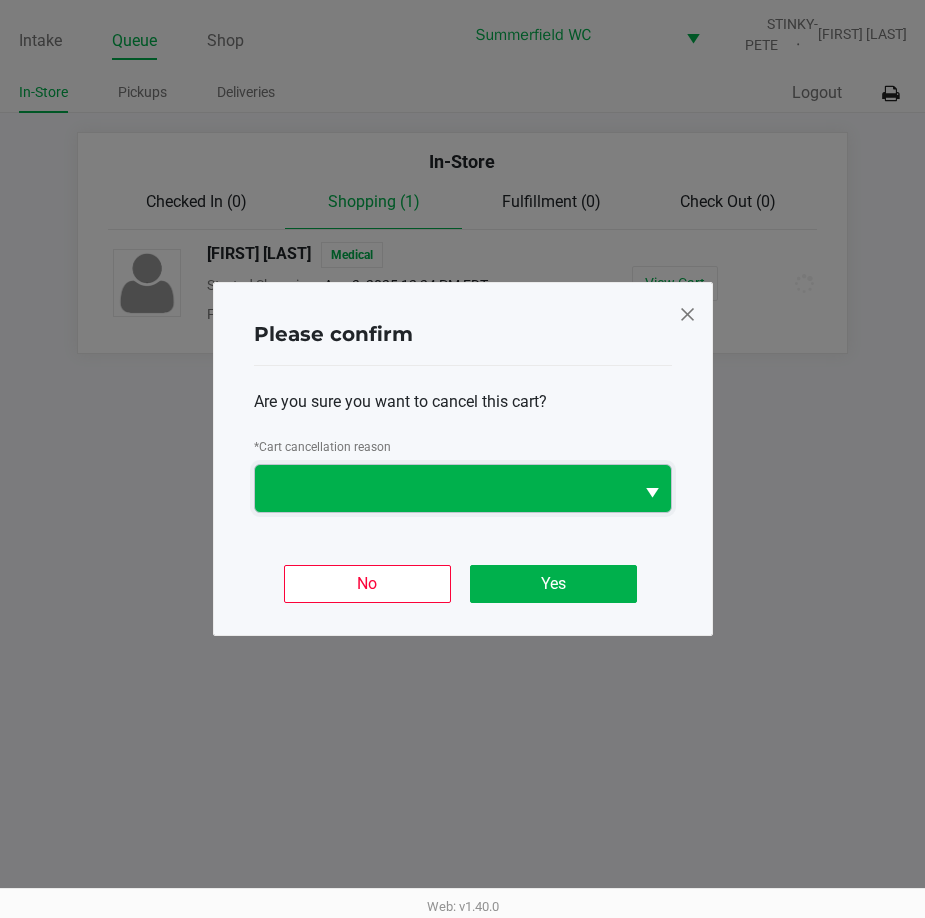 click at bounding box center [444, 488] 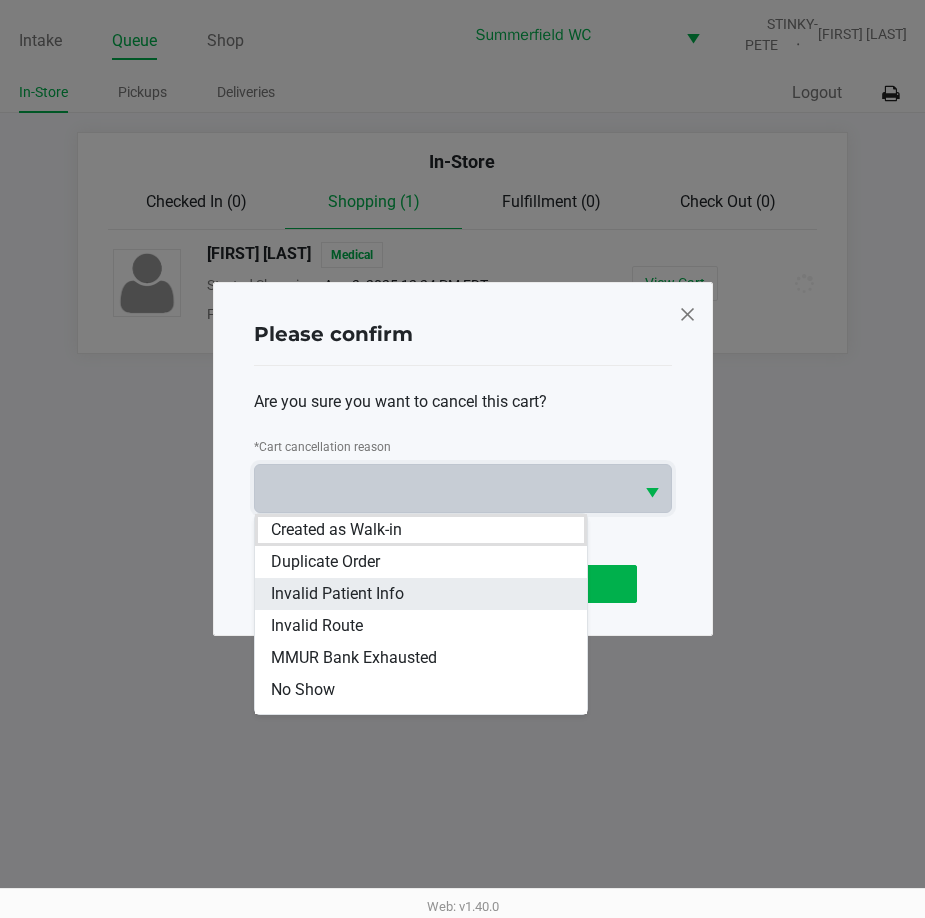 click on "Invalid Patient Info" at bounding box center [421, 594] 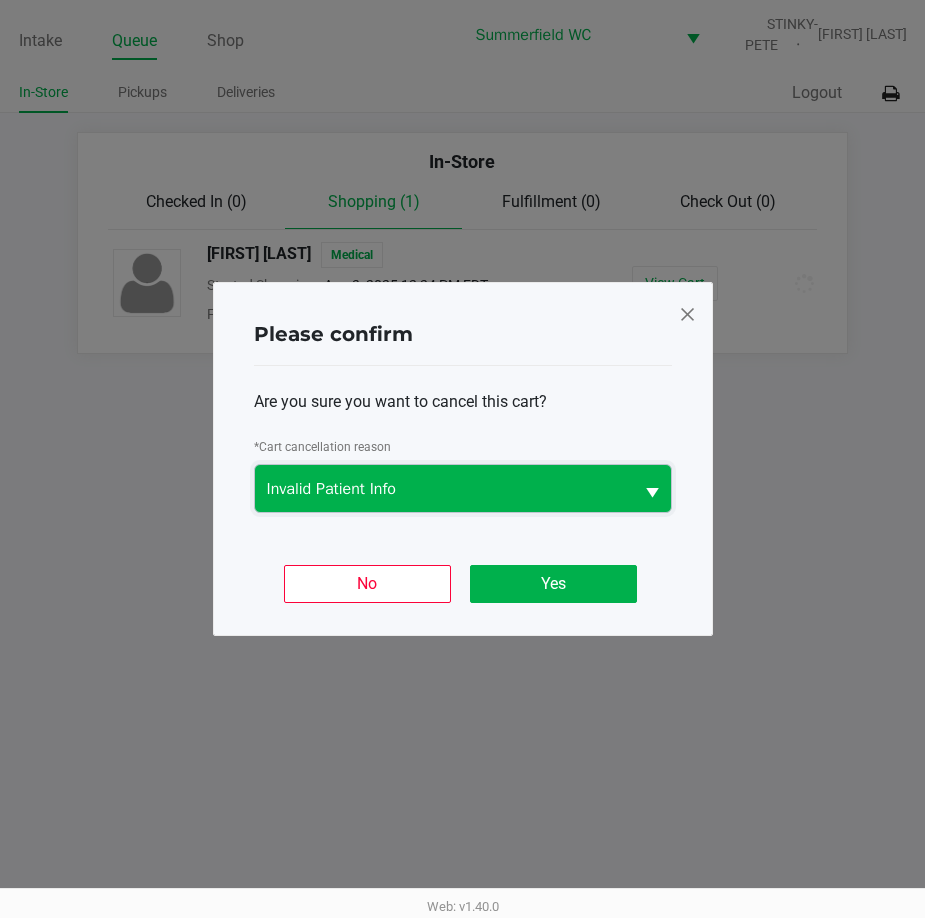click on "Invalid Patient Info" at bounding box center [444, 488] 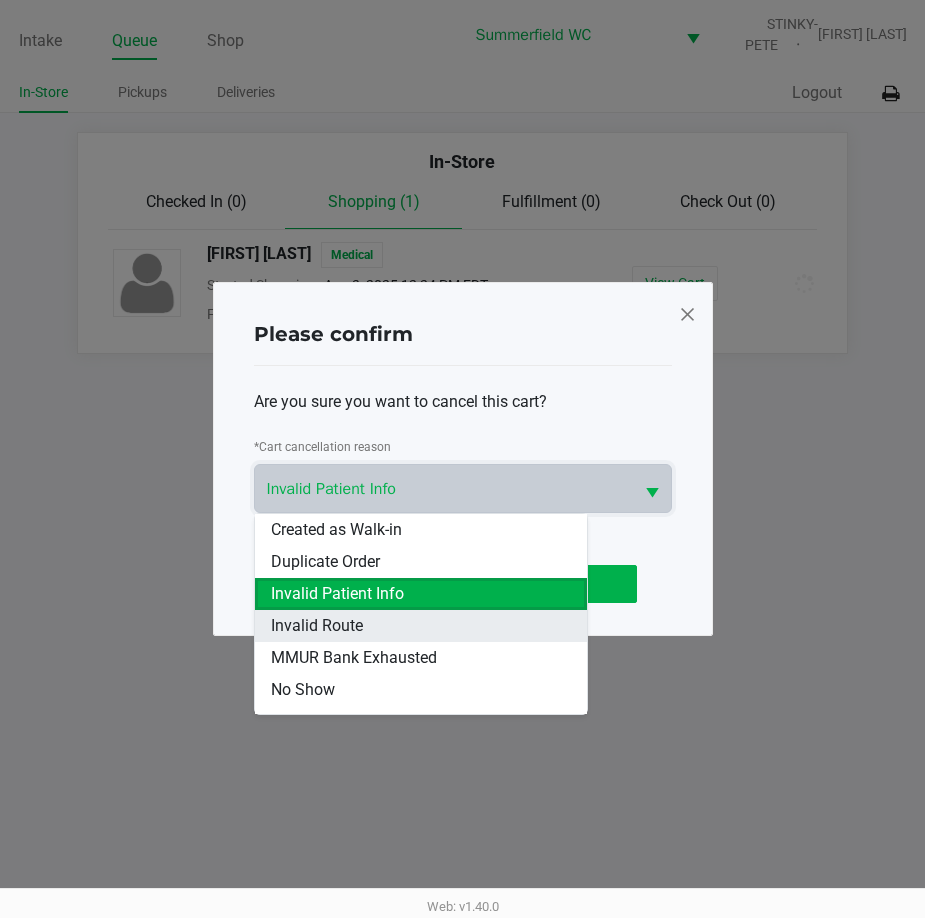 click on "Invalid Route" at bounding box center (421, 626) 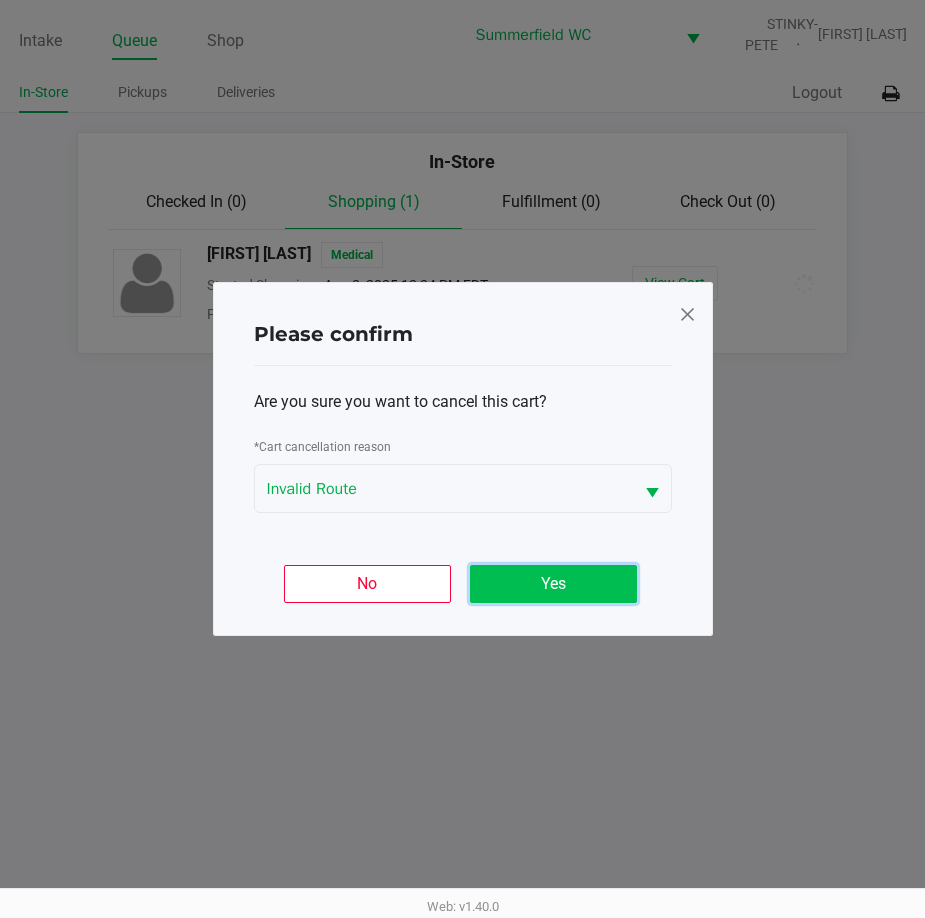 click on "Yes" 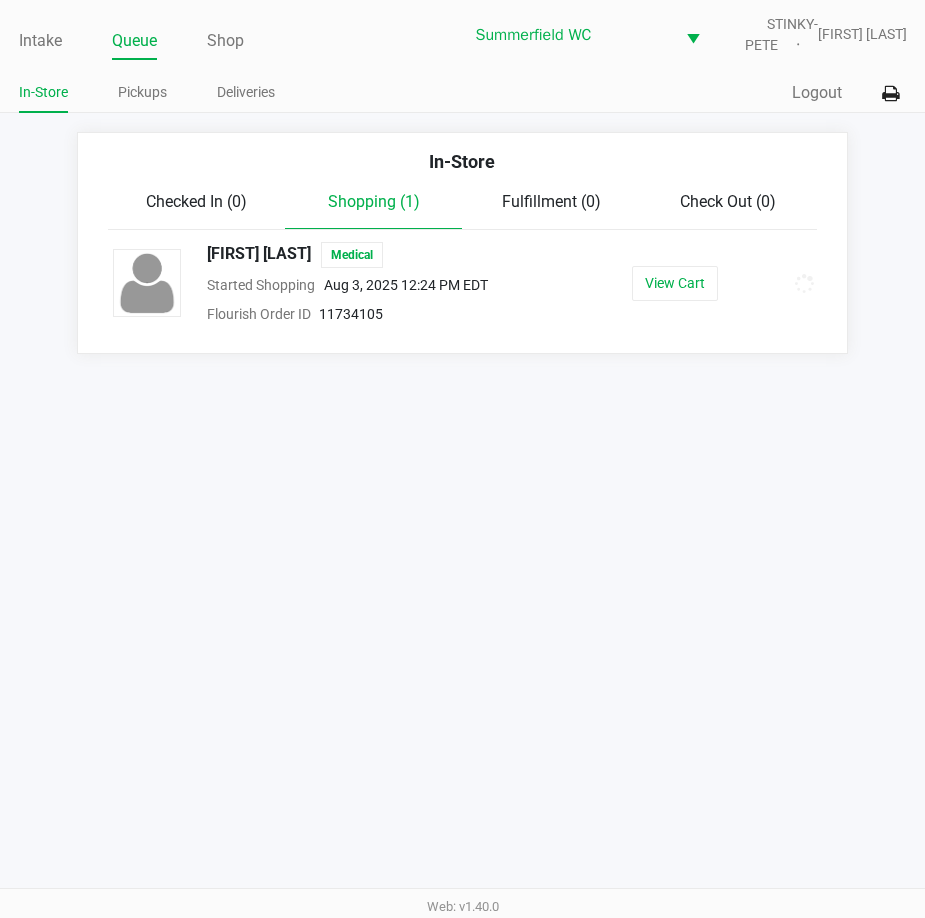 click on "Queue" 